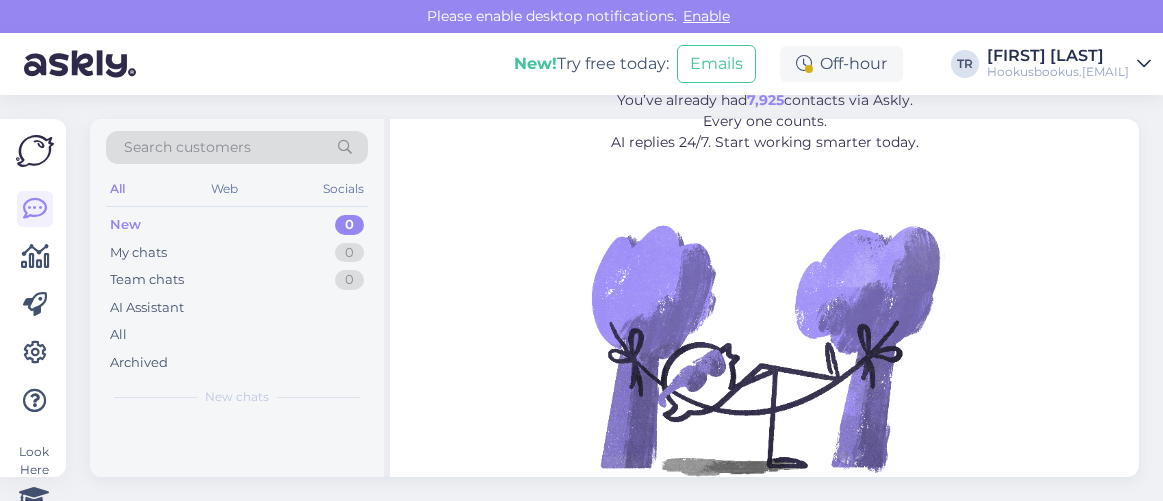 scroll, scrollTop: 0, scrollLeft: 0, axis: both 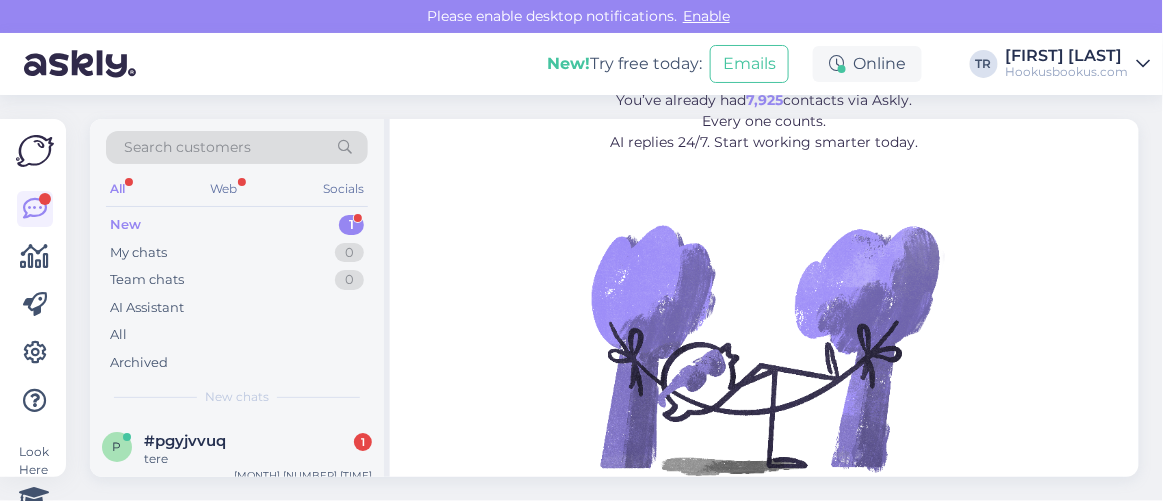 drag, startPoint x: 246, startPoint y: 446, endPoint x: 262, endPoint y: 444, distance: 16.124516 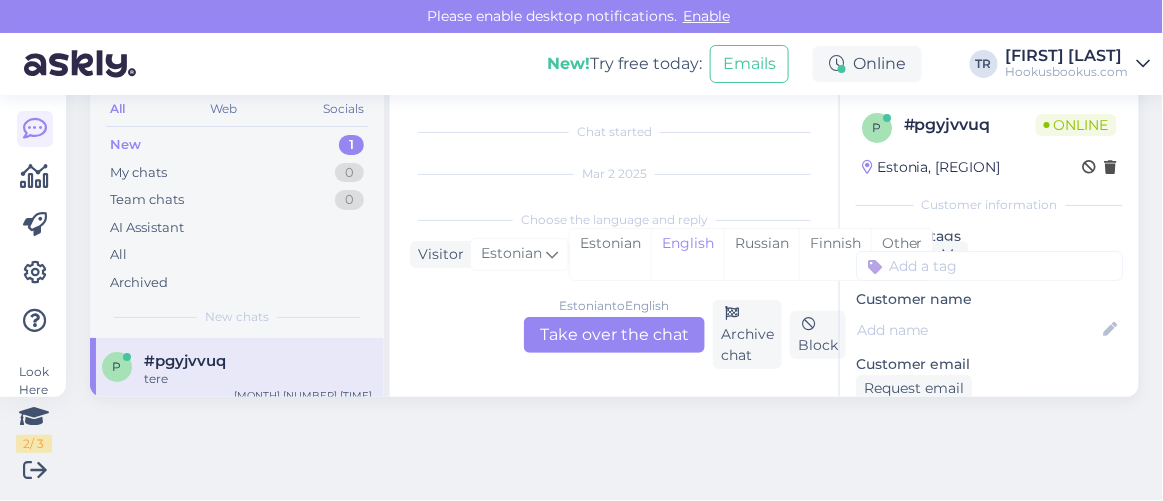 scroll, scrollTop: 9821, scrollLeft: 0, axis: vertical 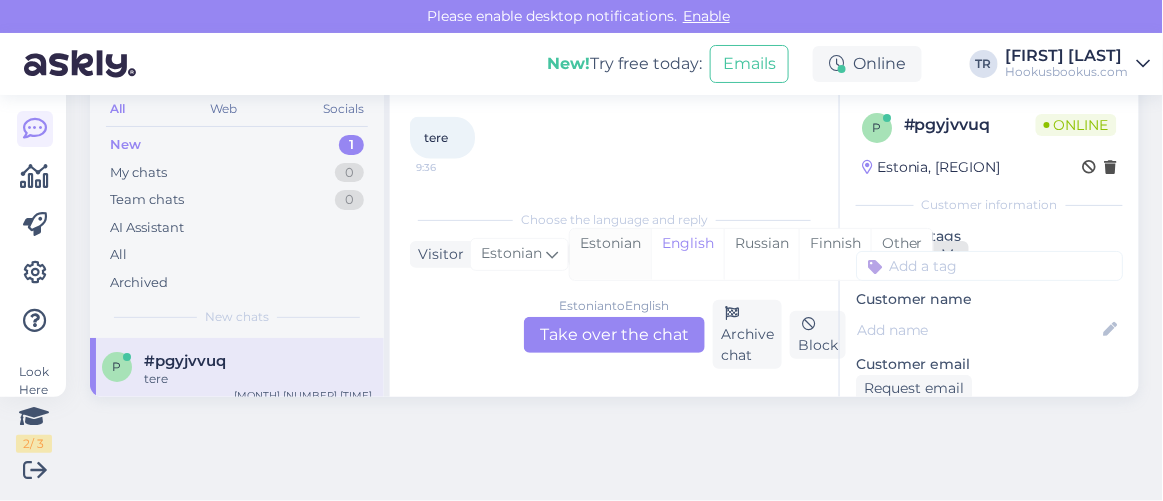 click on "Estonian" at bounding box center (610, 254) 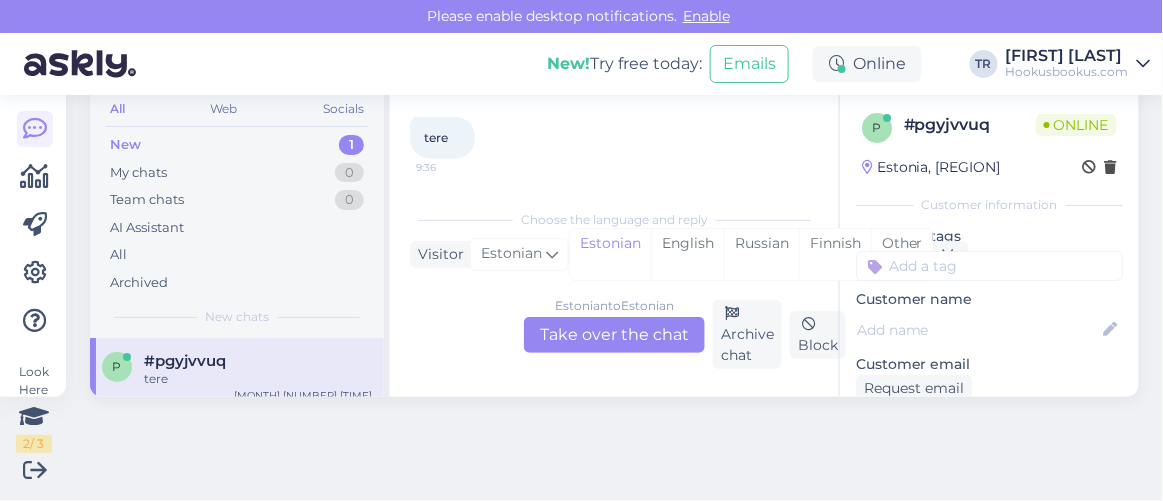 click on "Estonian  to  Estonian Take over the chat" at bounding box center (614, 335) 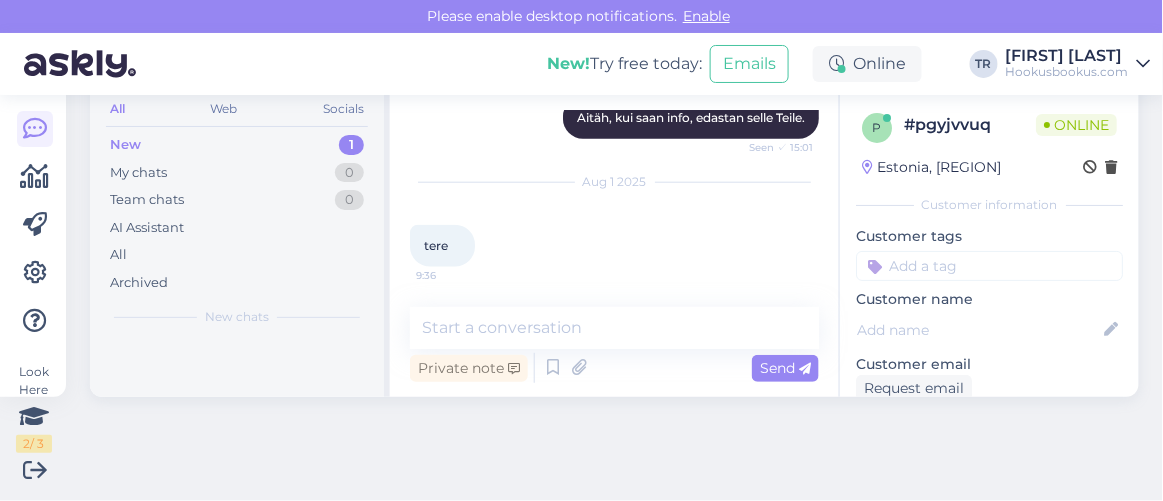 scroll, scrollTop: 9771, scrollLeft: 0, axis: vertical 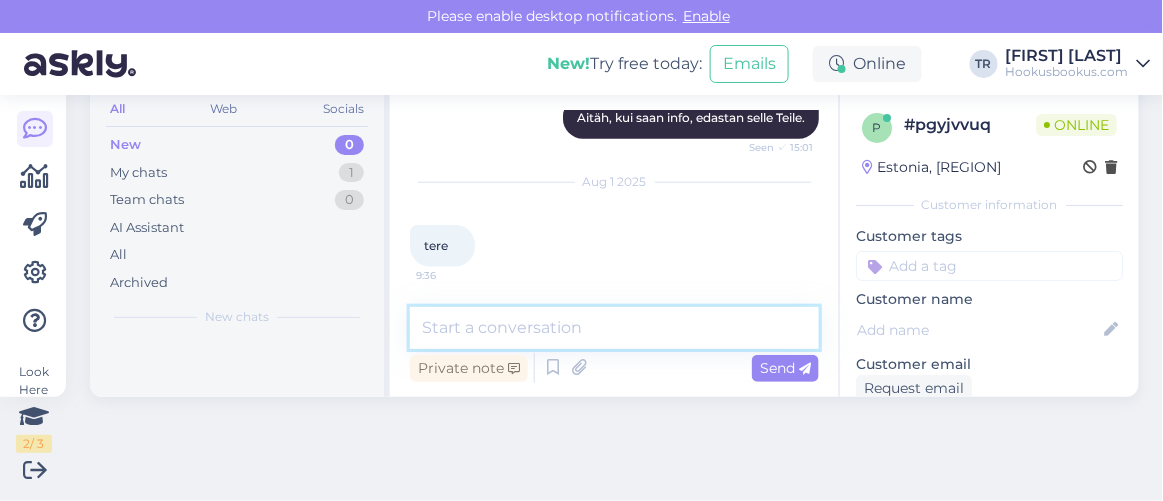 click at bounding box center (614, 328) 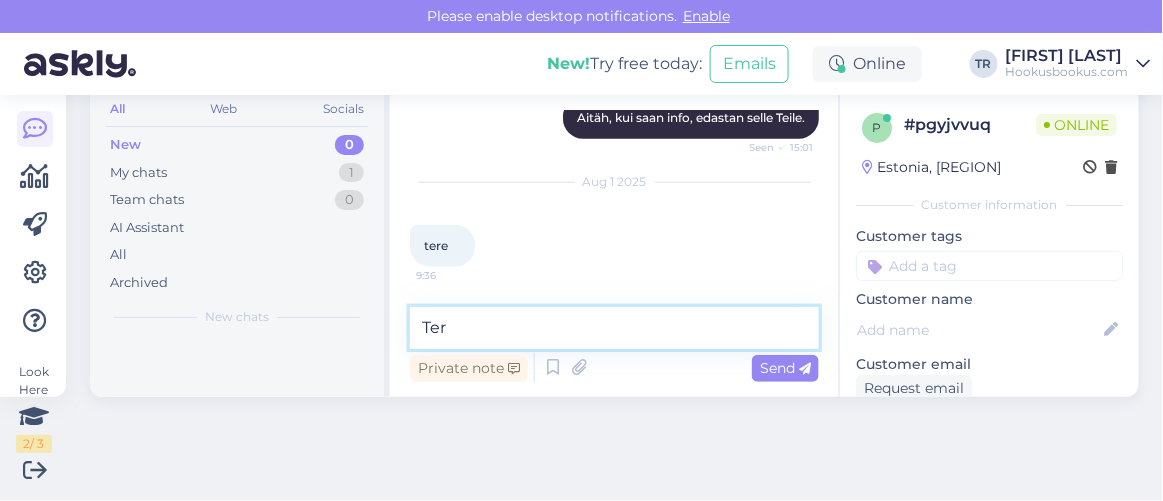 type on "Tere" 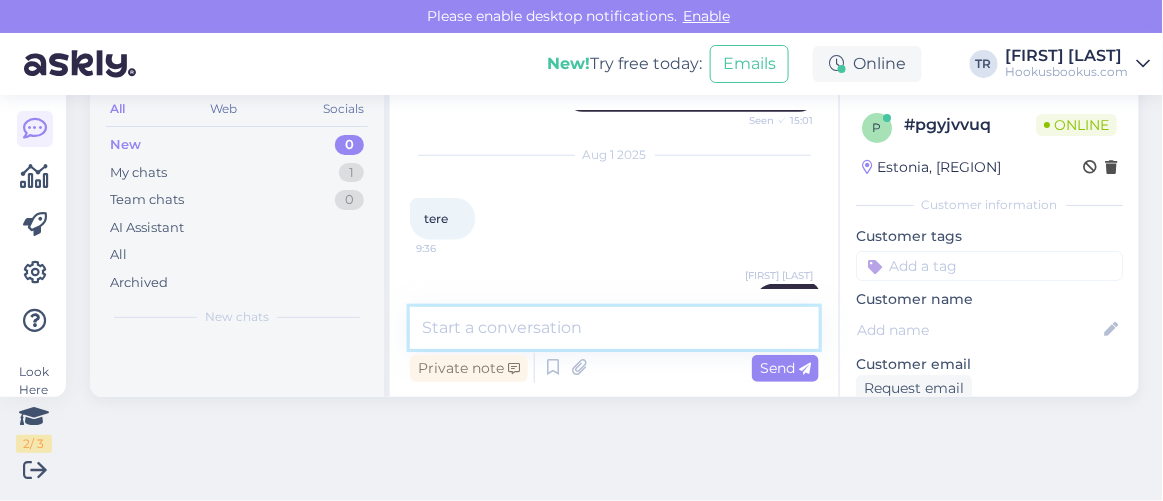 scroll, scrollTop: 9857, scrollLeft: 0, axis: vertical 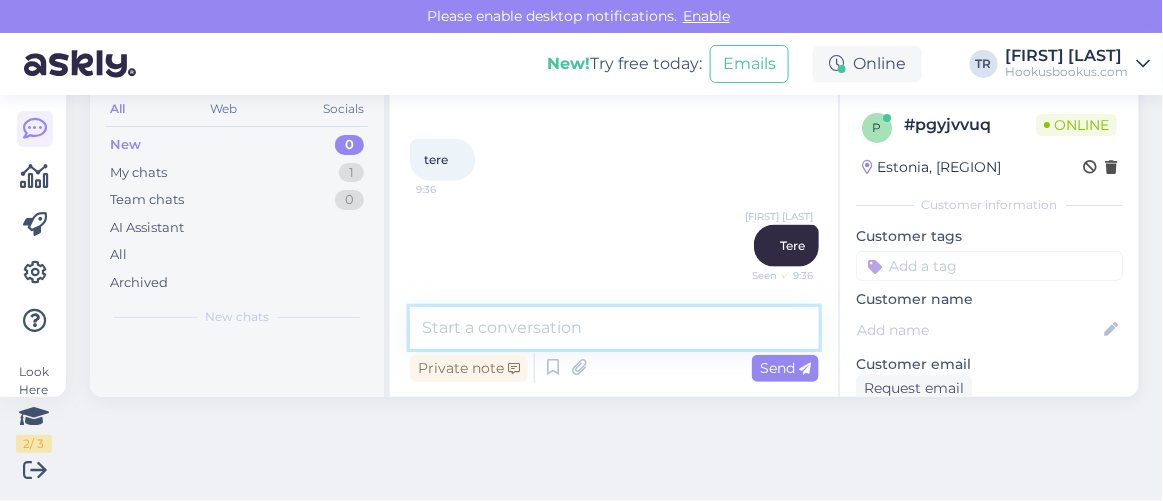 click at bounding box center [614, 328] 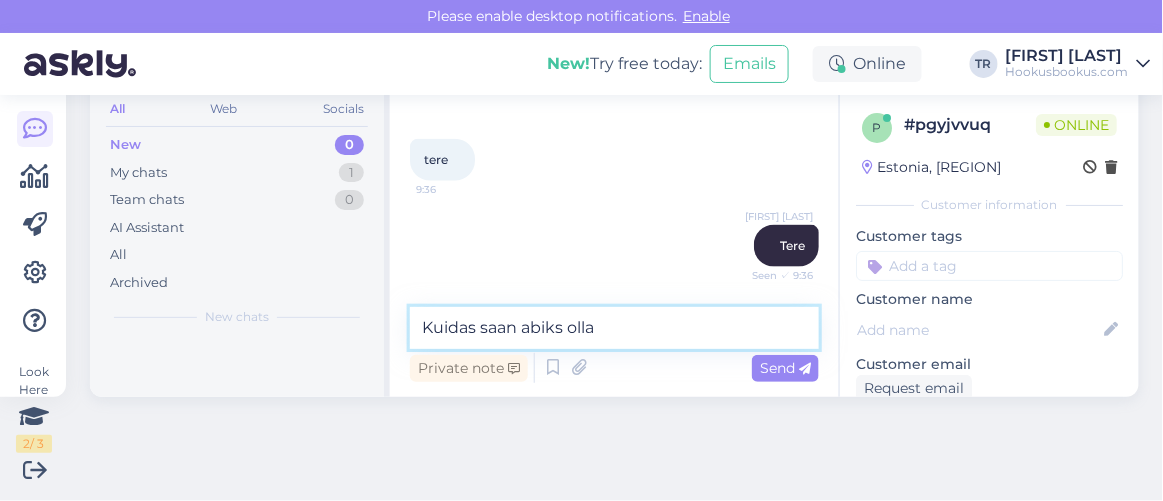 type on "Kuidas saan abiks olla?" 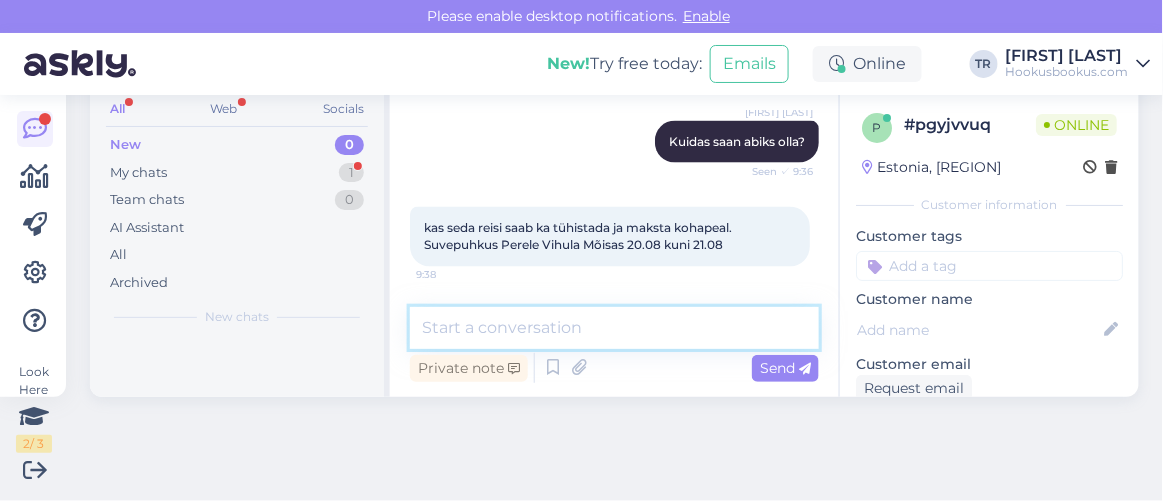scroll, scrollTop: 10047, scrollLeft: 0, axis: vertical 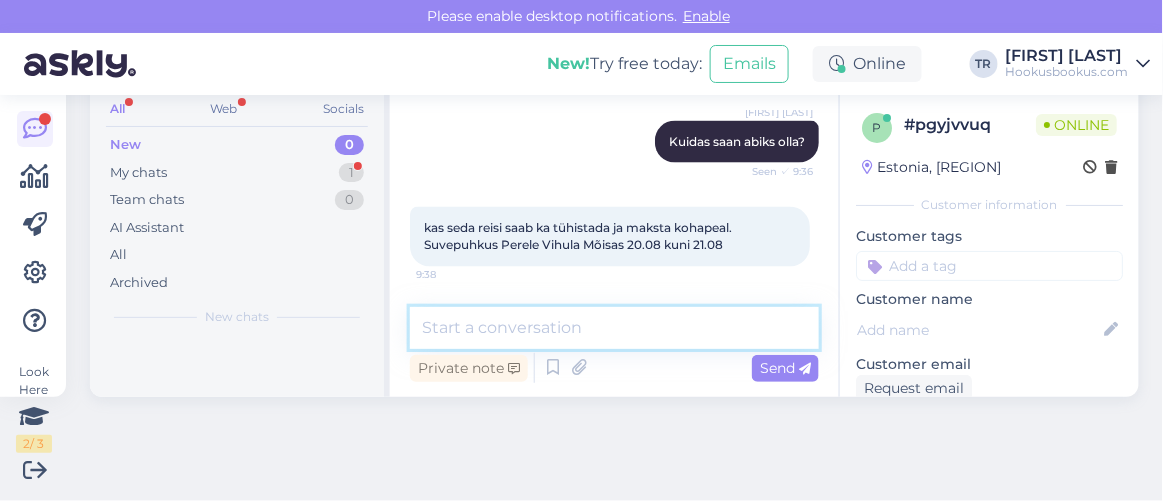 click at bounding box center (614, 328) 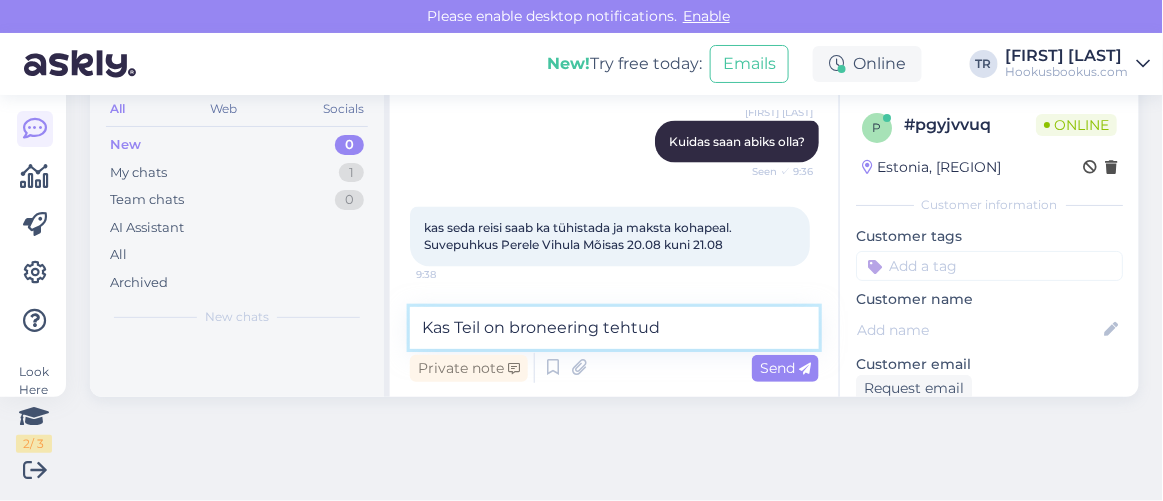 type on "Kas Teil on broneering tehtud?" 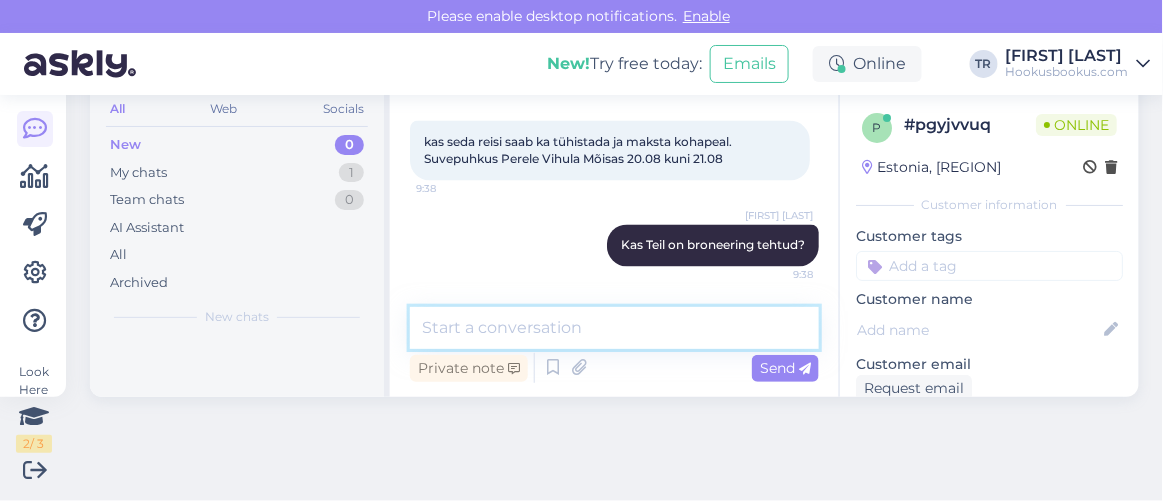 scroll, scrollTop: 10133, scrollLeft: 0, axis: vertical 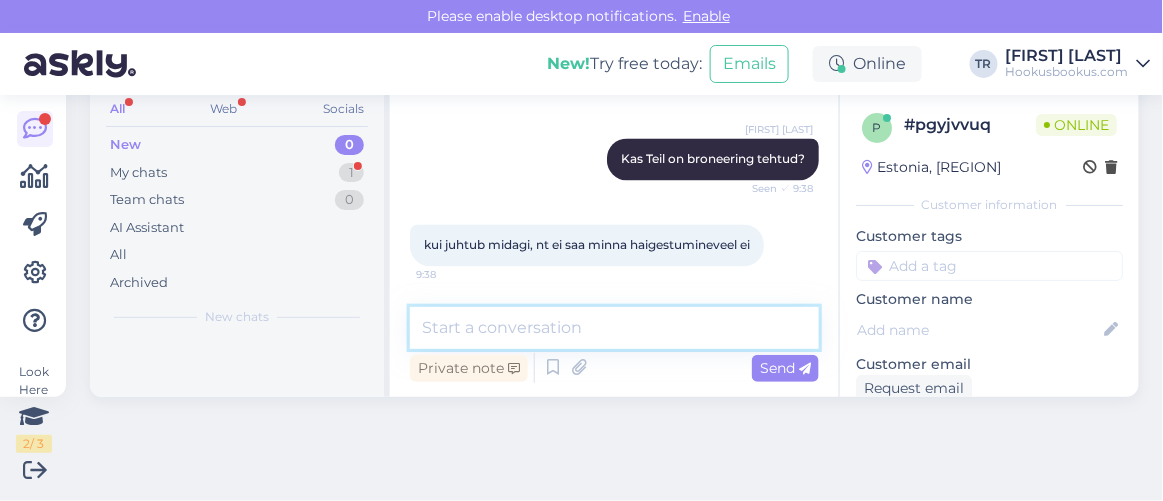 click at bounding box center (614, 328) 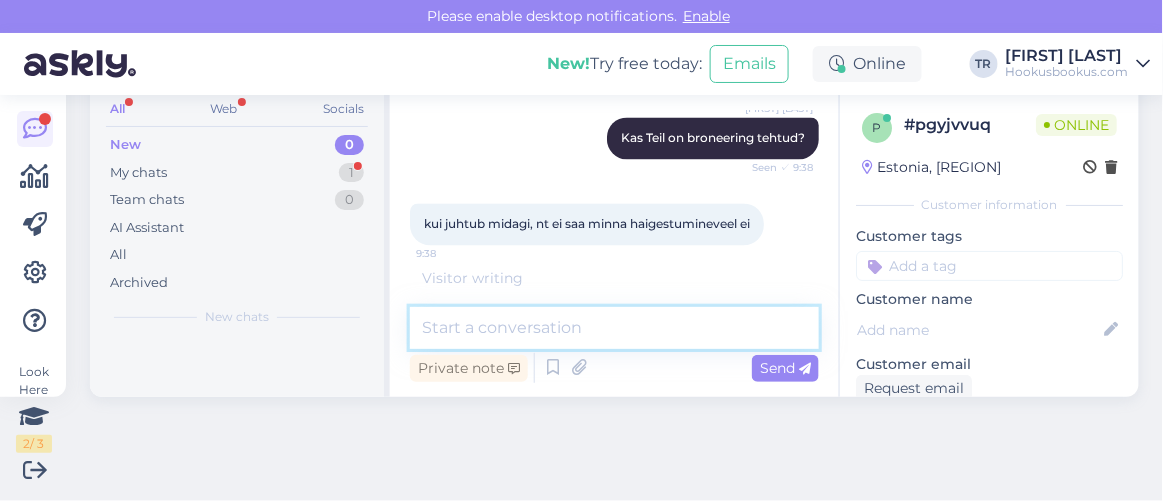 paste on "Igal hotellipaketil on oma tühistamistingimused, mis on nähtavad broneeringu tegemise ajal ja broneeringut kinnitavas e-kirjas. Broneeringut on võimalik trahvivabalt tühistada või muuta broneeringu kuupäevasid vastavalt broneeringu tühistamistingimustele. Oma broneeringut saate hallata (muuta/tühistada) broneeringu kinnituses toodud otselingi abil." 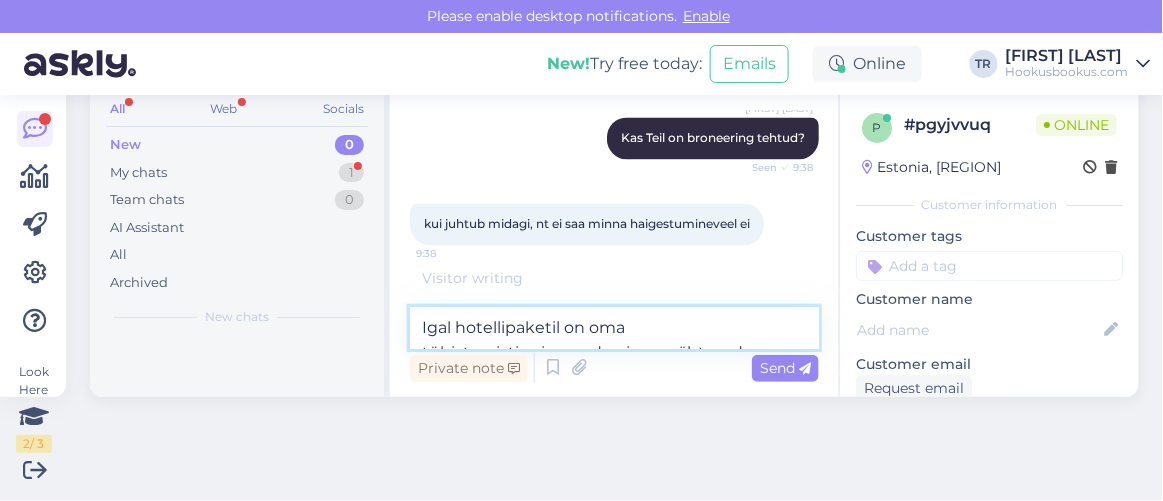 scroll, scrollTop: 75, scrollLeft: 0, axis: vertical 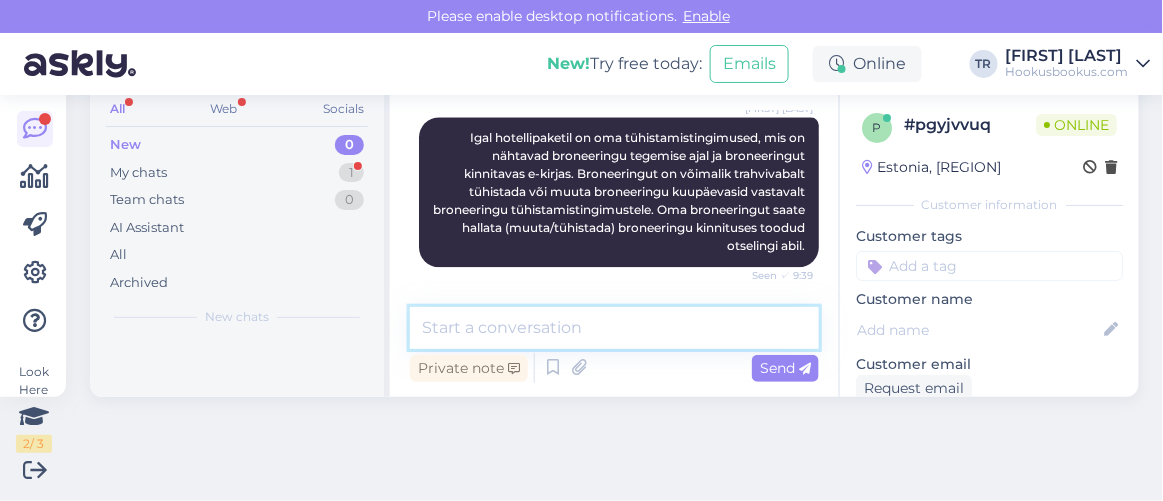 click at bounding box center [614, 328] 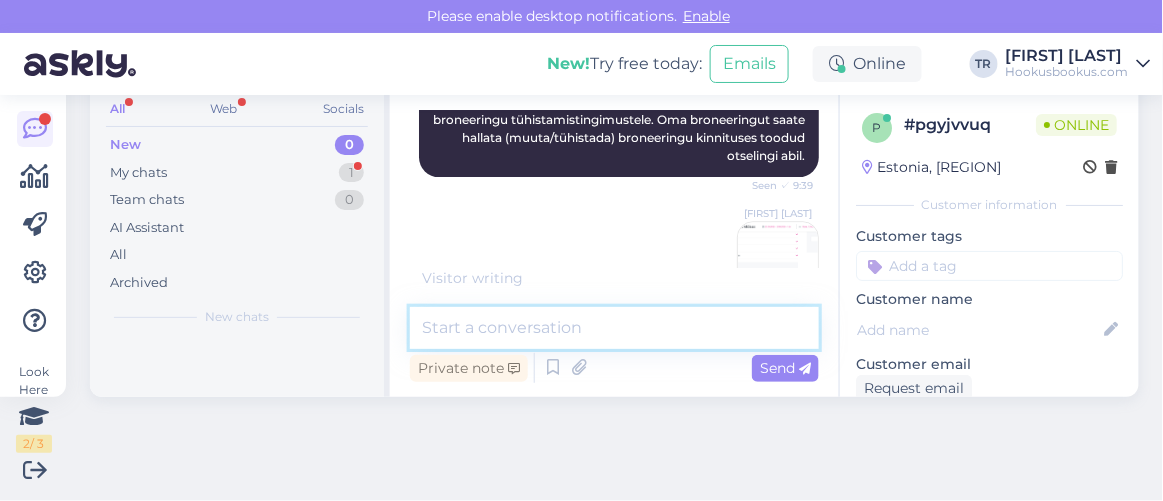 scroll, scrollTop: 10559, scrollLeft: 0, axis: vertical 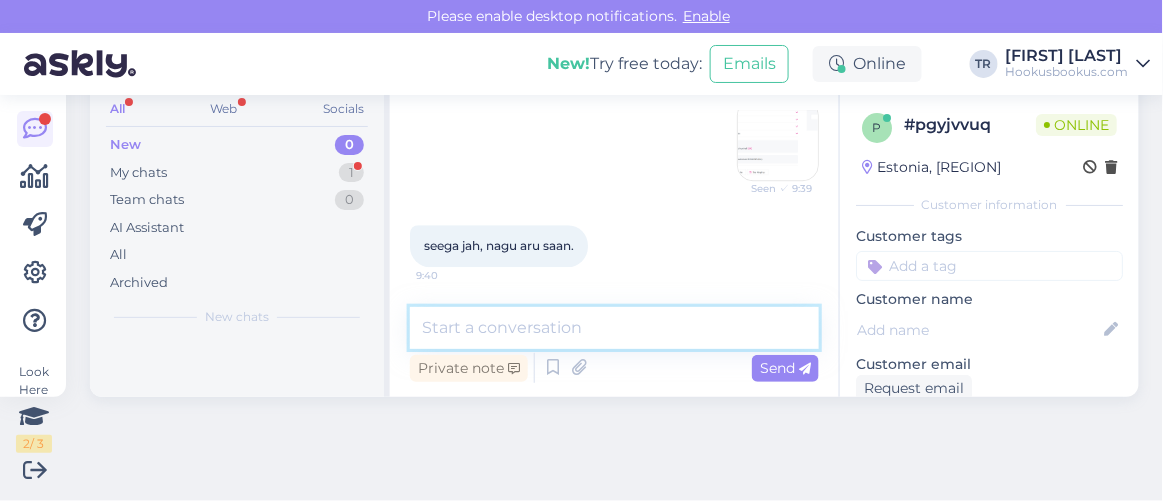 click at bounding box center (614, 328) 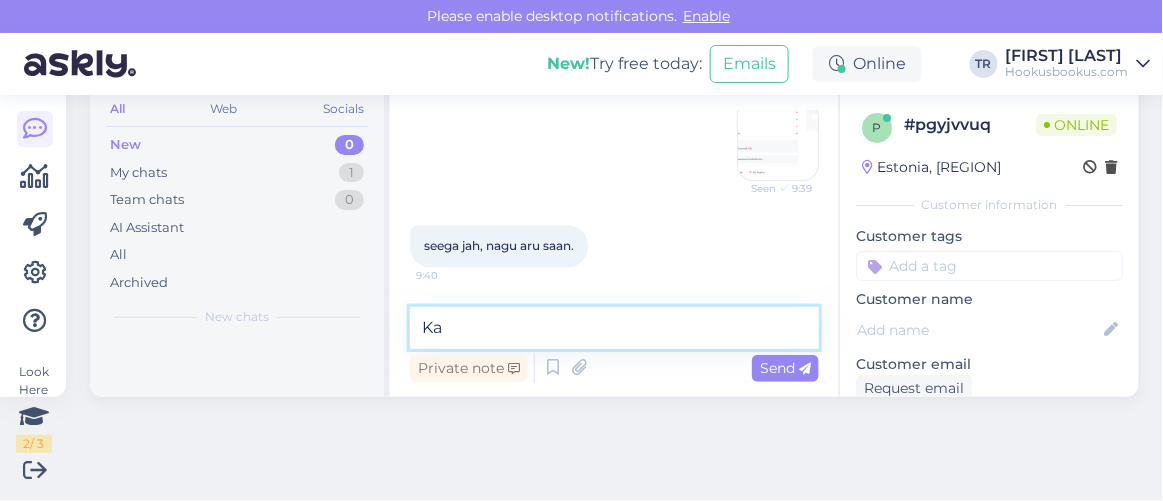 type on "K" 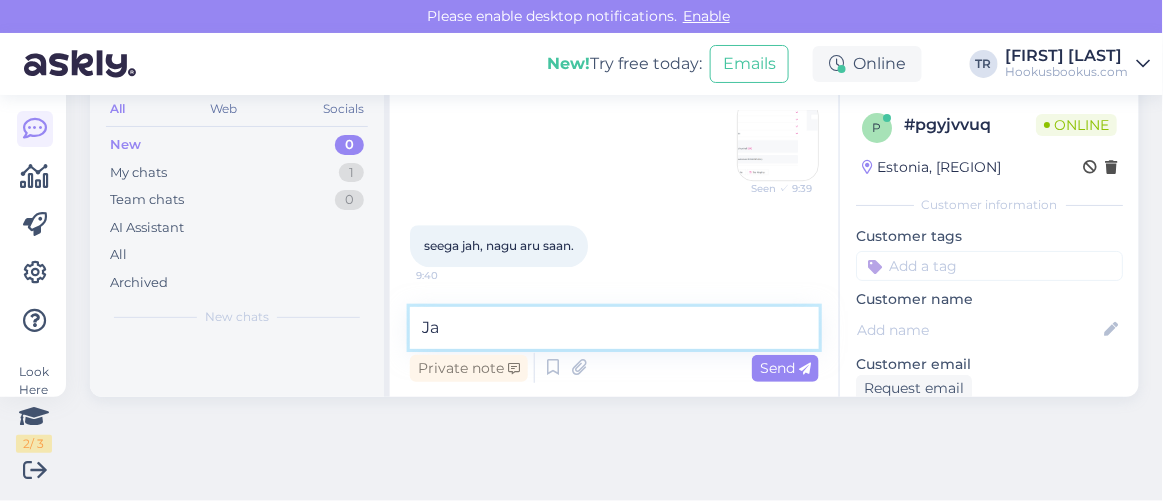 type on "Jah" 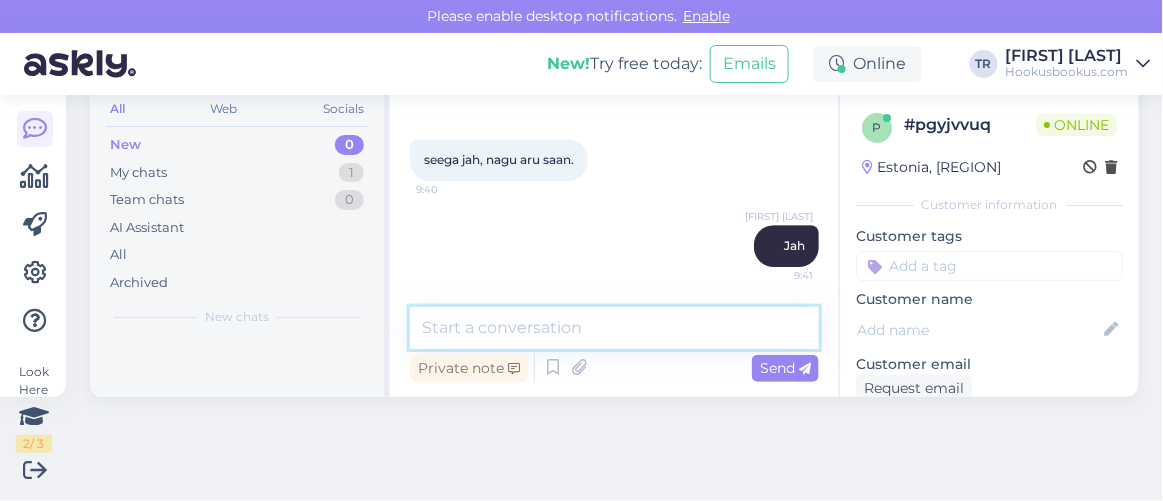 scroll, scrollTop: 10710, scrollLeft: 0, axis: vertical 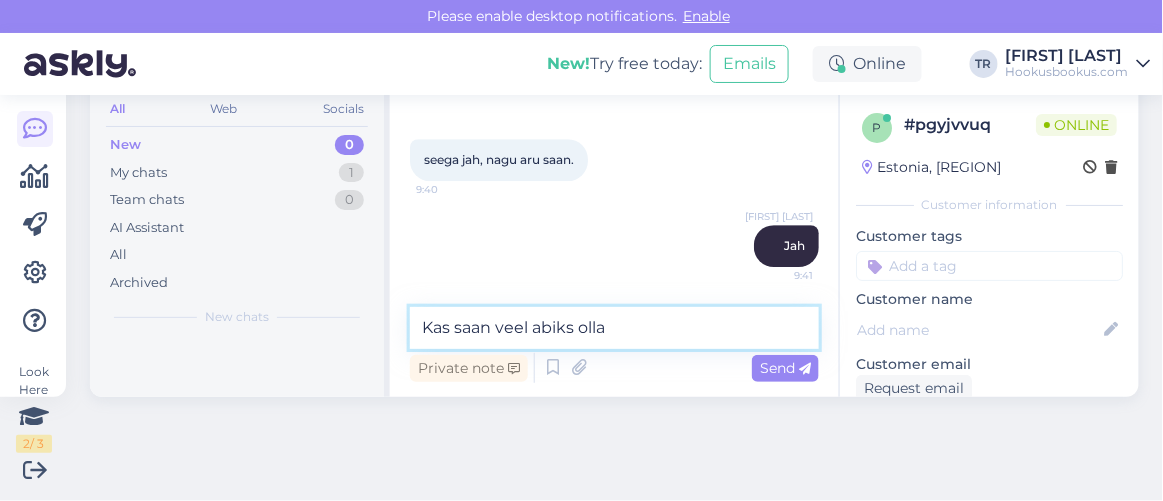 type on "Kas saan veel abiks olla?" 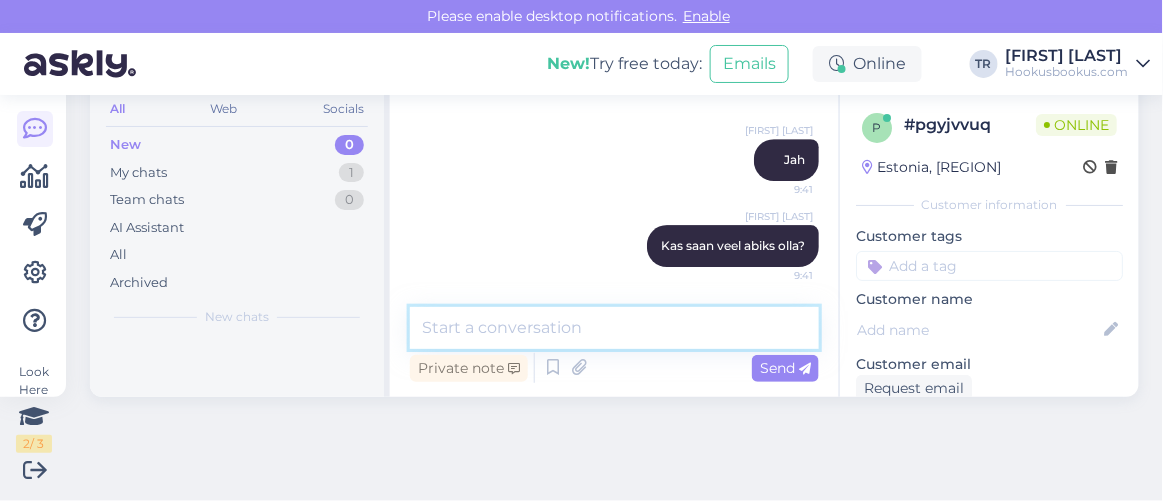 scroll, scrollTop: 10796, scrollLeft: 0, axis: vertical 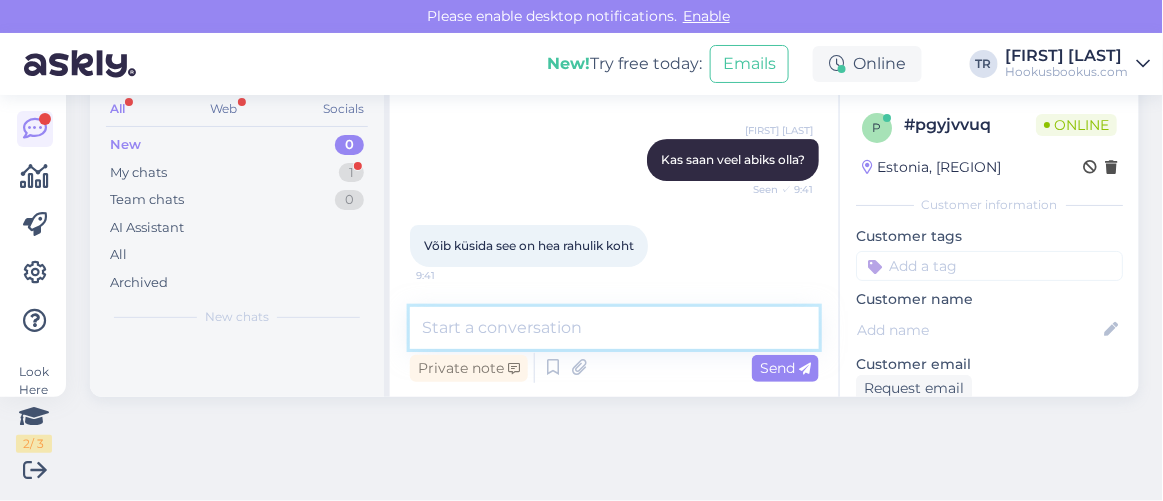 click at bounding box center (614, 328) 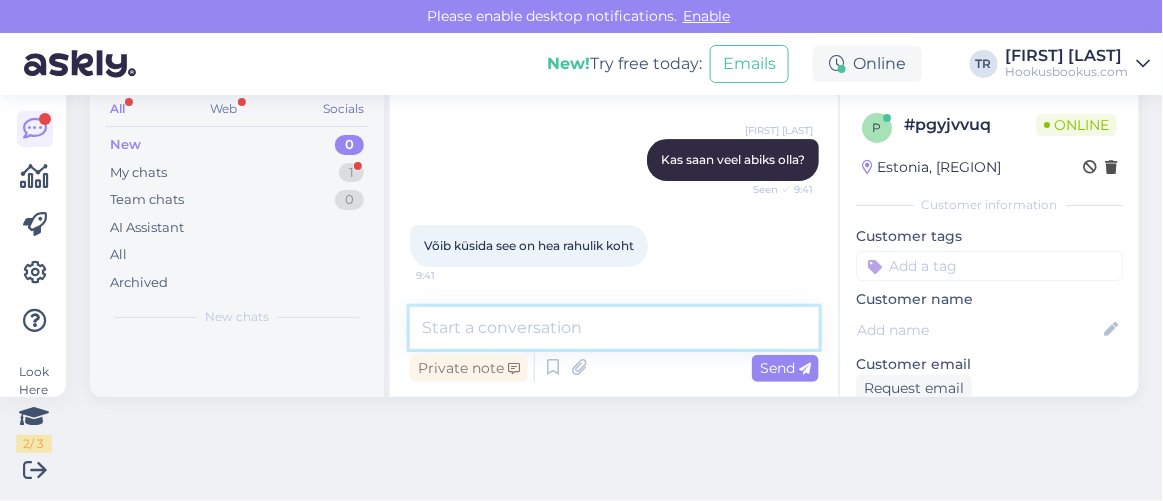 click at bounding box center [614, 328] 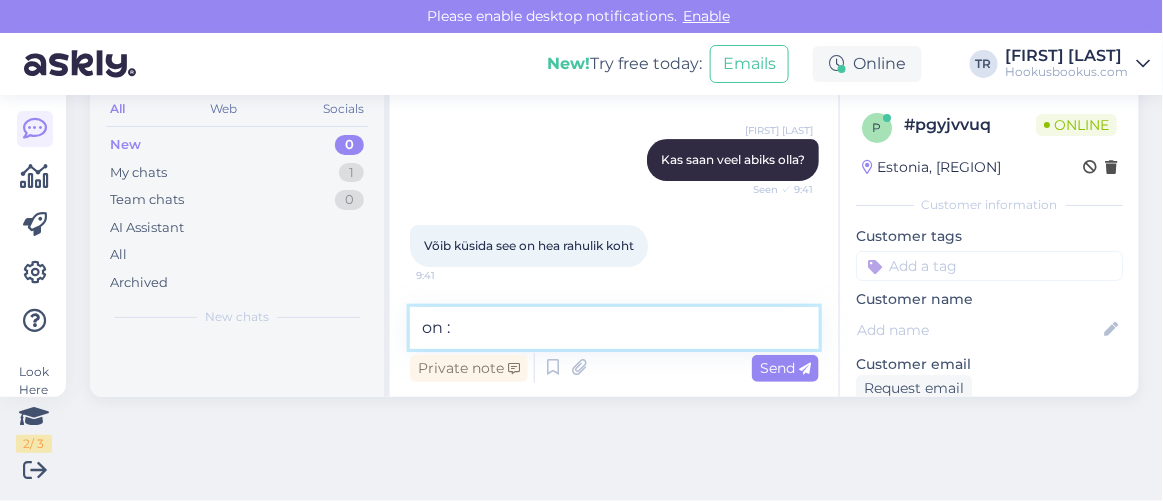 type on "on :)" 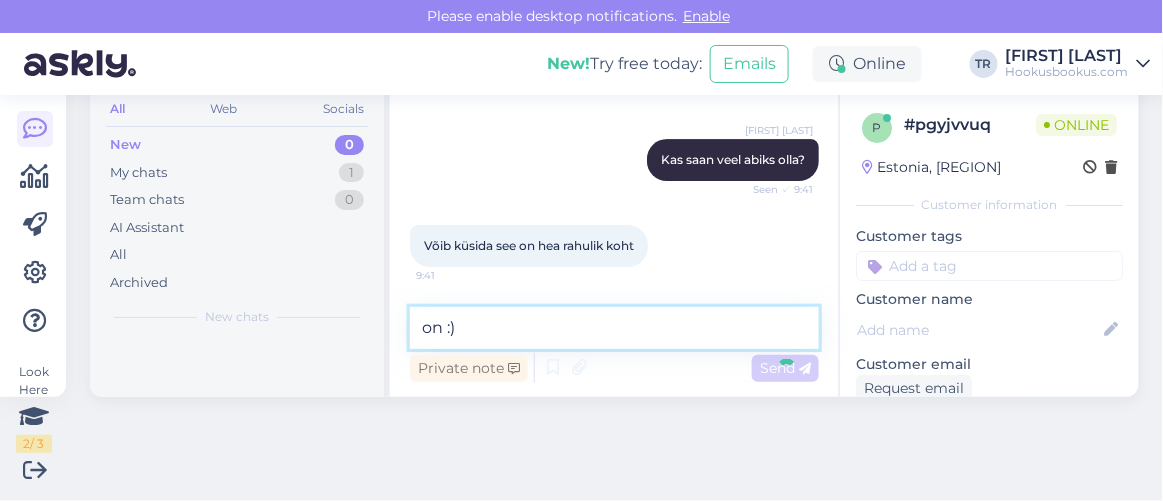 type 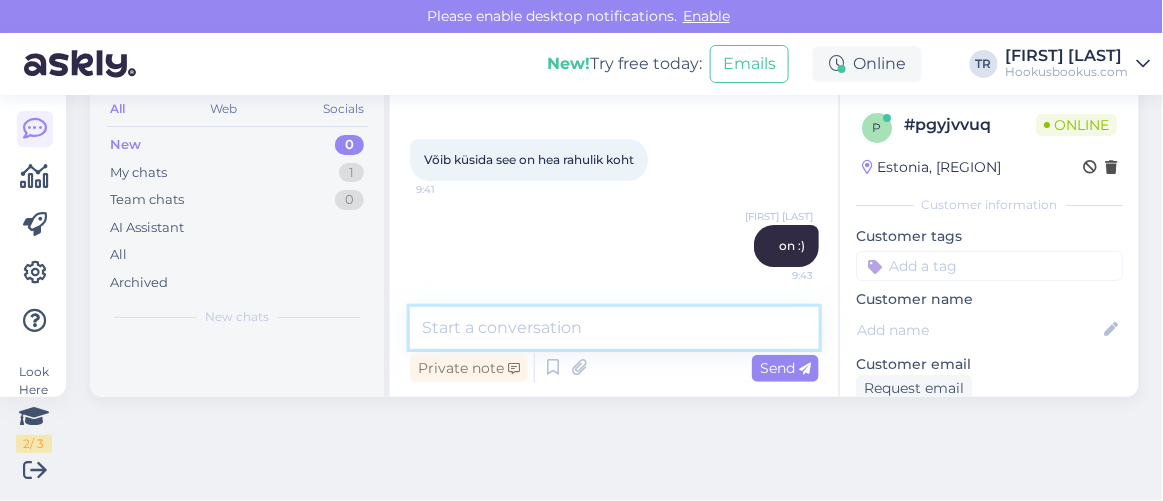 scroll, scrollTop: 10968, scrollLeft: 0, axis: vertical 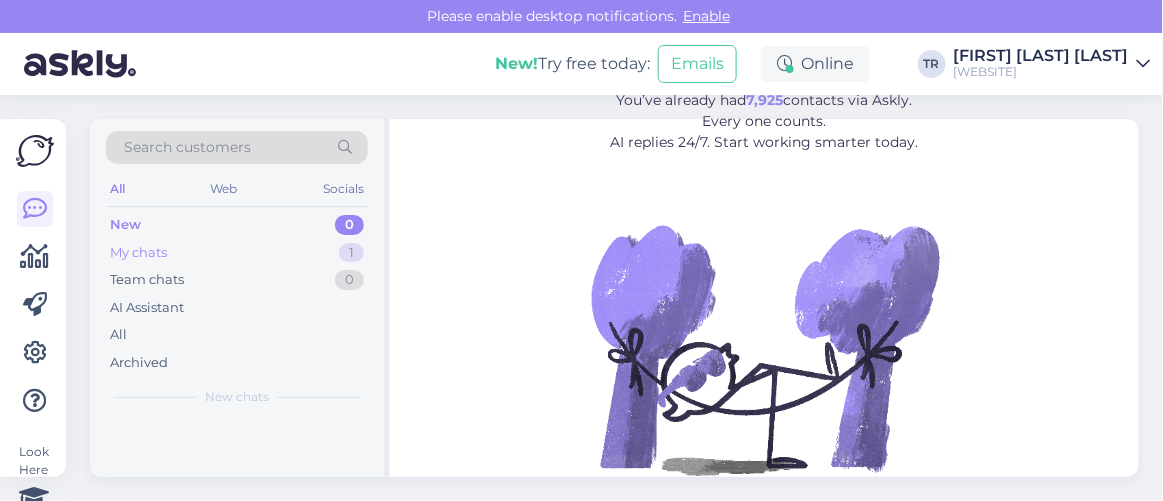click on "My chats 1" at bounding box center (237, 253) 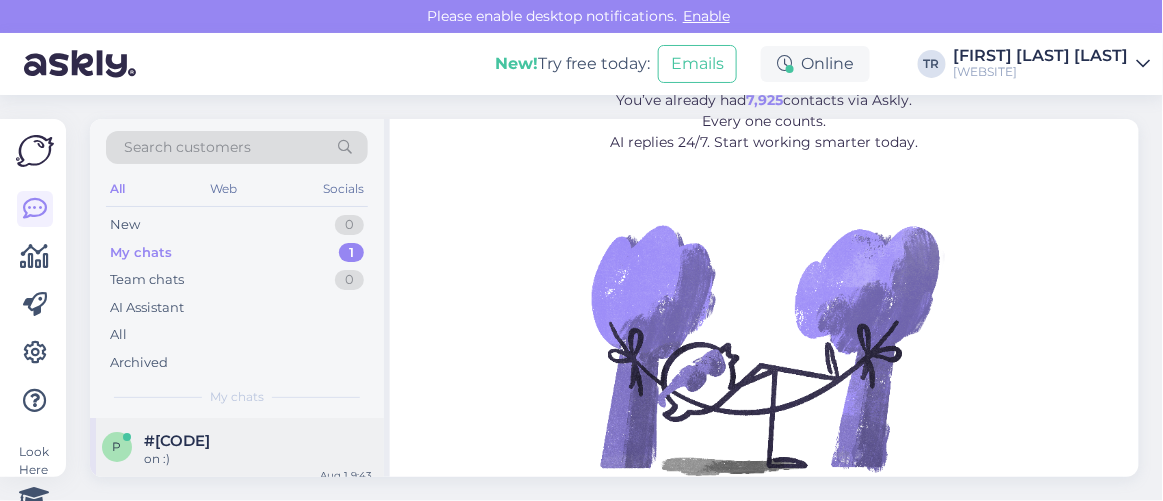 click on "p #[CODE] on :) [MONTH] [DAY] [YEAR]" at bounding box center [237, 454] 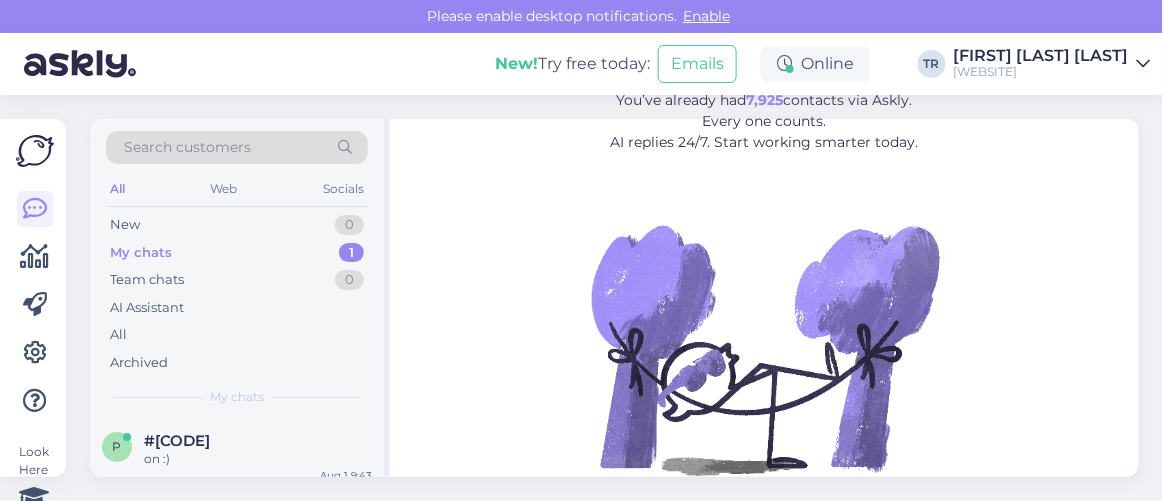 scroll, scrollTop: 80, scrollLeft: 0, axis: vertical 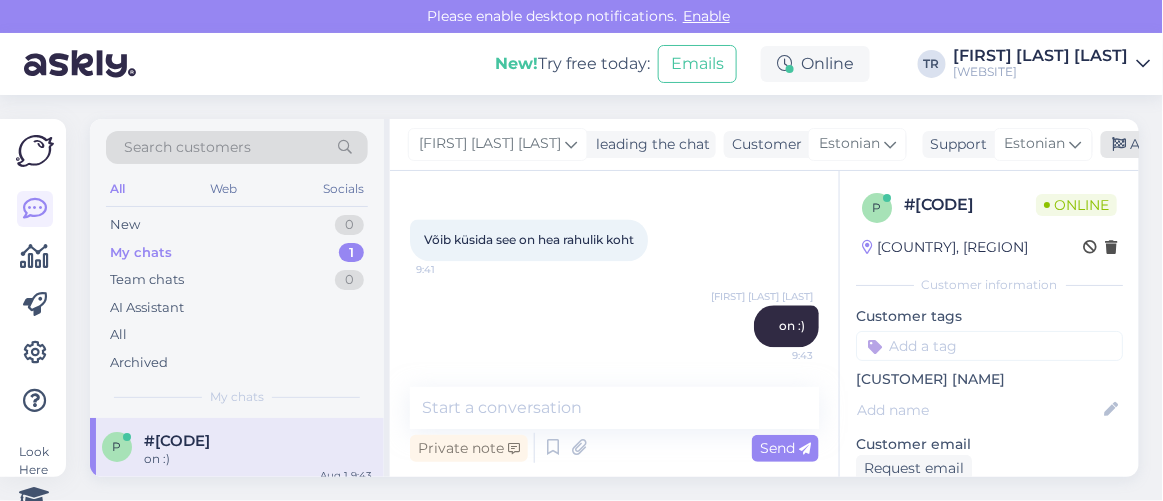 click at bounding box center (1120, 145) 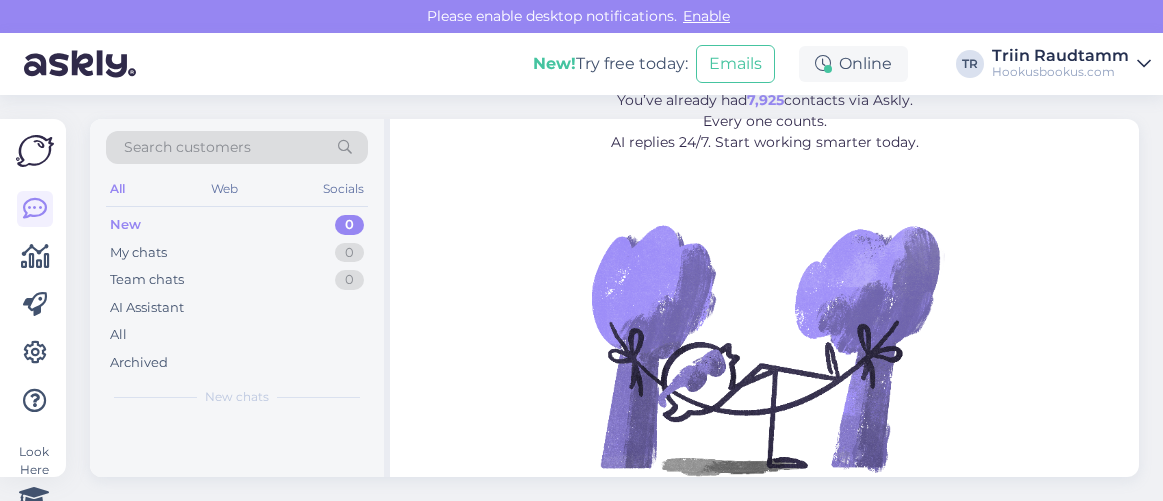 scroll, scrollTop: 0, scrollLeft: 0, axis: both 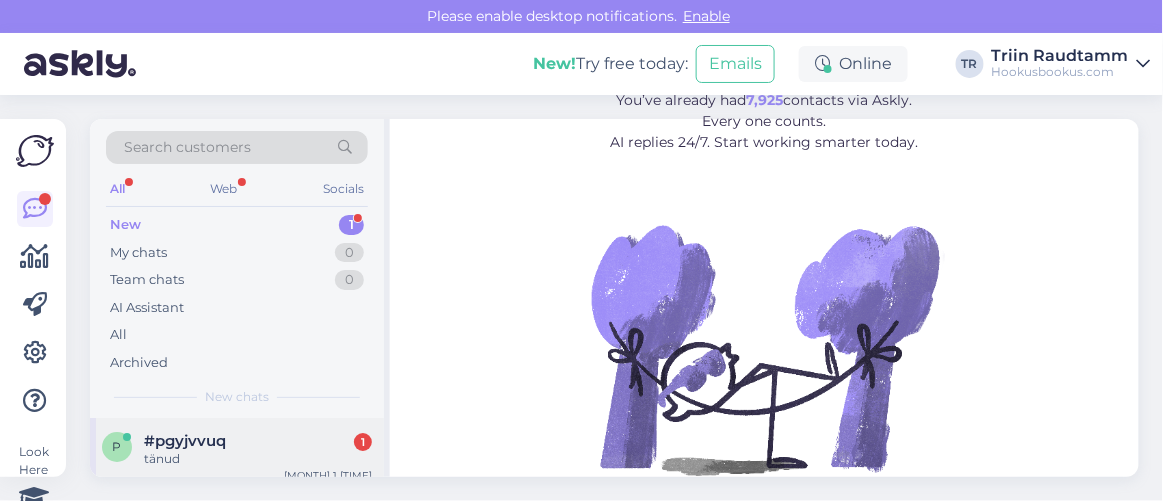 click on "#pgyjvvuq" at bounding box center (185, 441) 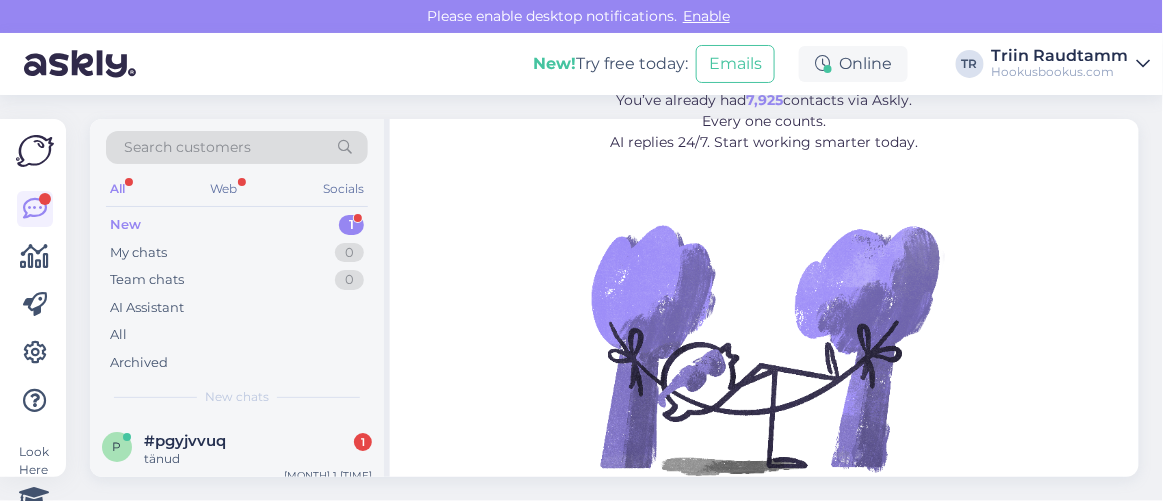 scroll, scrollTop: 80, scrollLeft: 0, axis: vertical 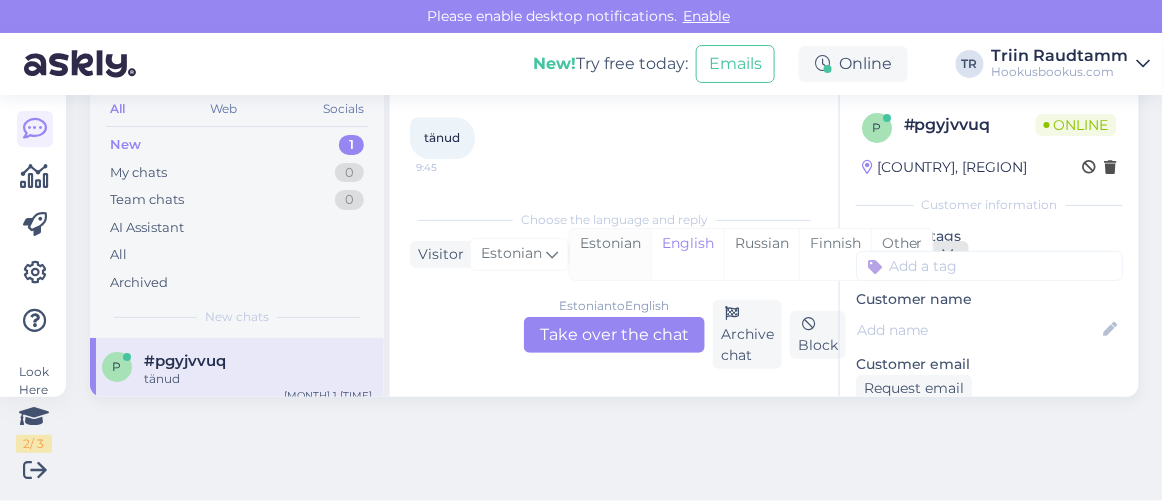 click on "Estonian" at bounding box center [610, 254] 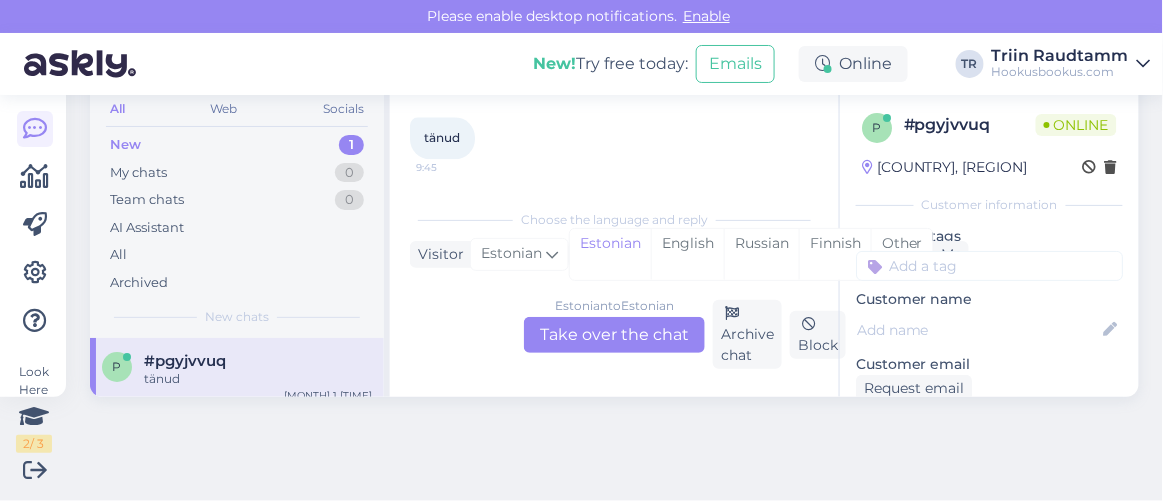 click on "Estonian  to  Estonian Take over the chat" at bounding box center [614, 335] 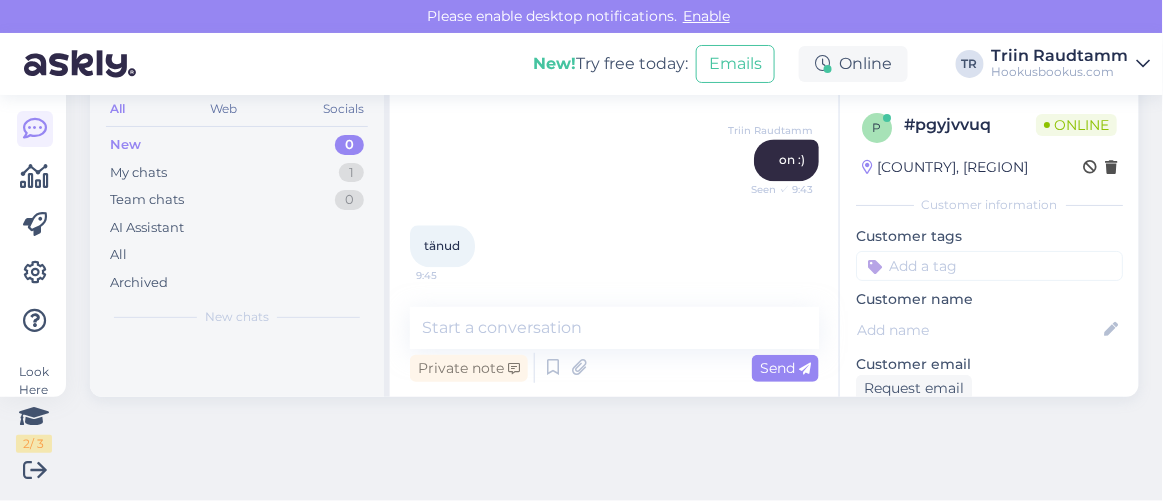 scroll, scrollTop: 0, scrollLeft: 0, axis: both 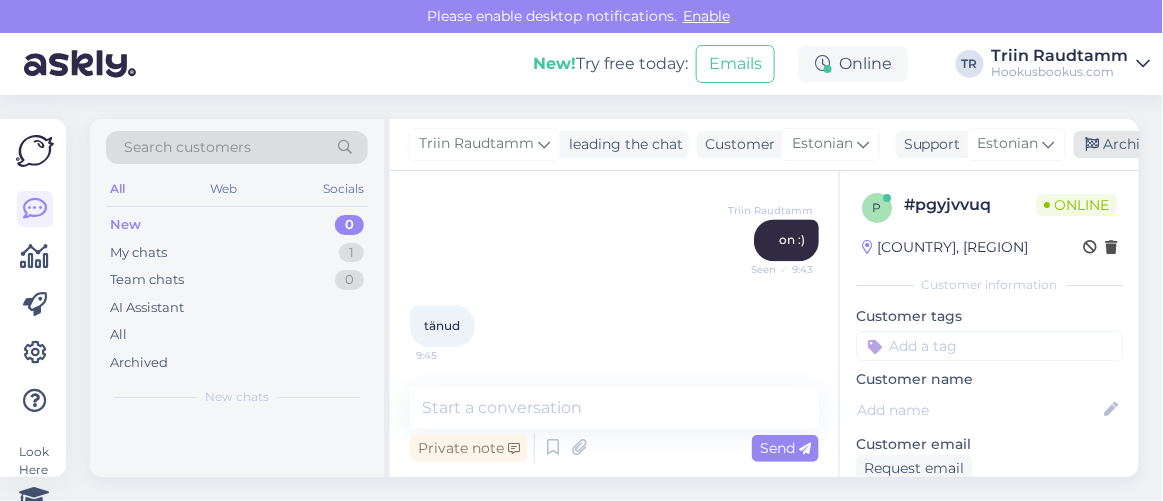 click on "Archive chat" at bounding box center [1137, 144] 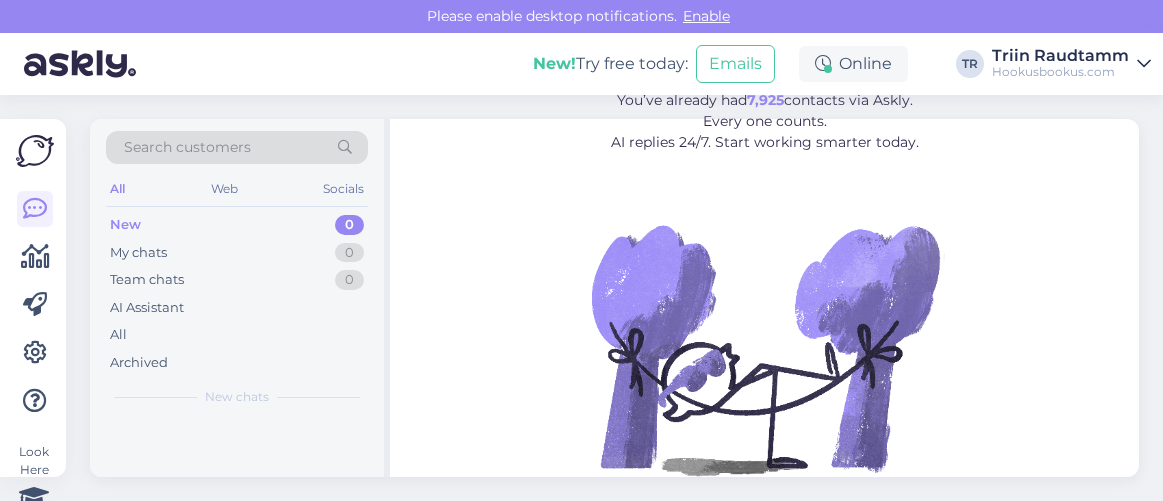scroll, scrollTop: 0, scrollLeft: 0, axis: both 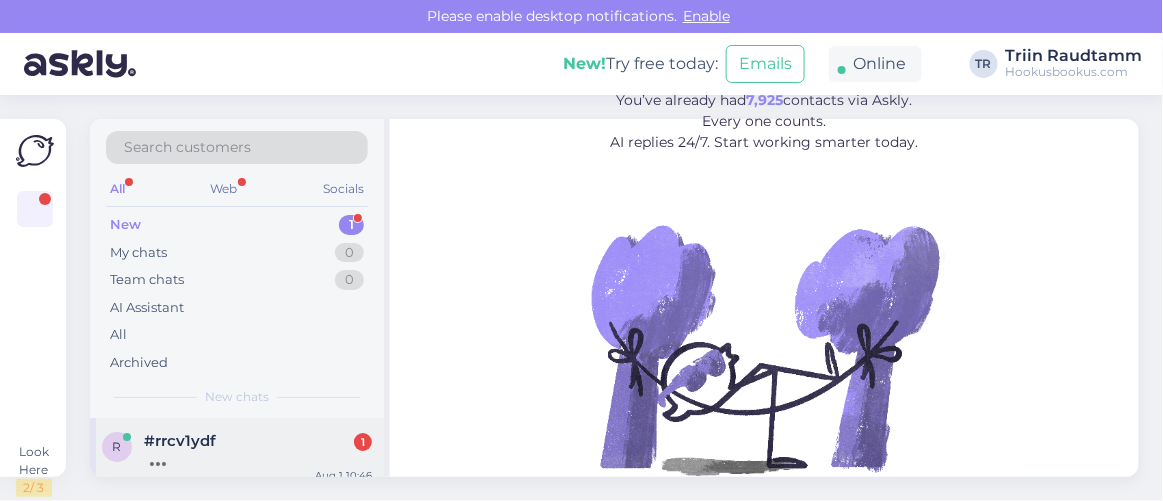 click on "#rrcv1ydf" at bounding box center [180, 441] 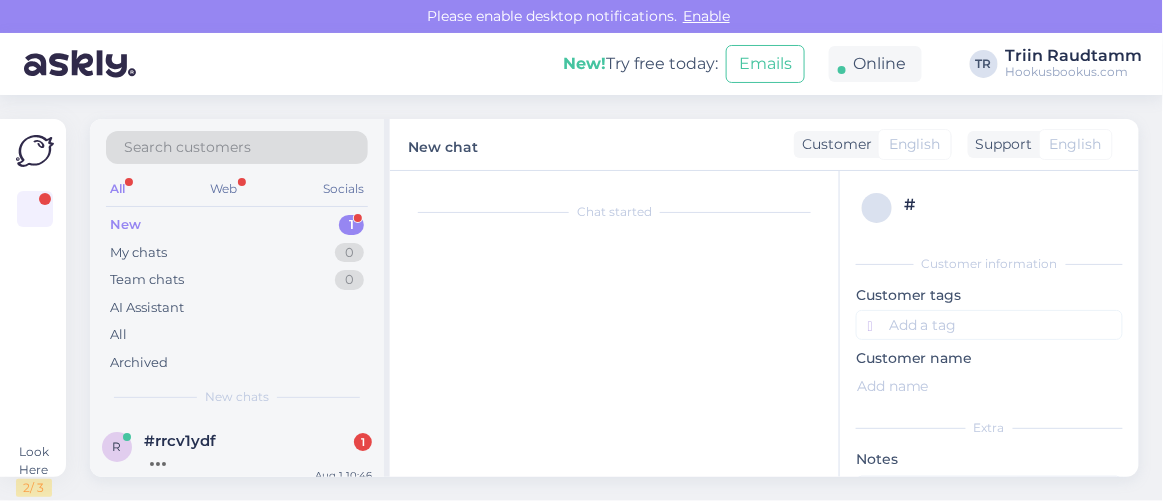 scroll, scrollTop: 44, scrollLeft: 0, axis: vertical 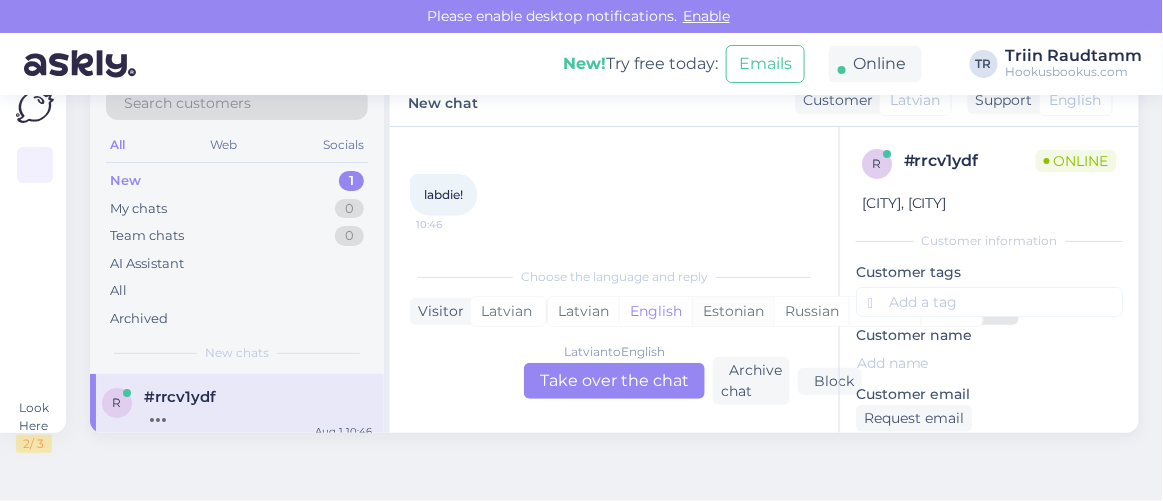 click on "Estonian" at bounding box center (733, 311) 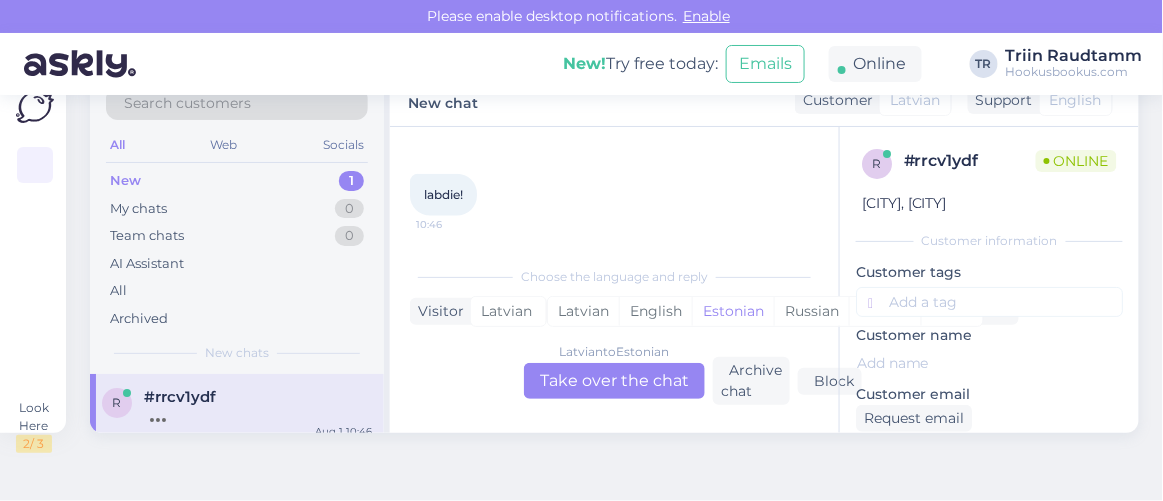 click on "Latvian  to  Estonian Take over the chat" at bounding box center (614, 381) 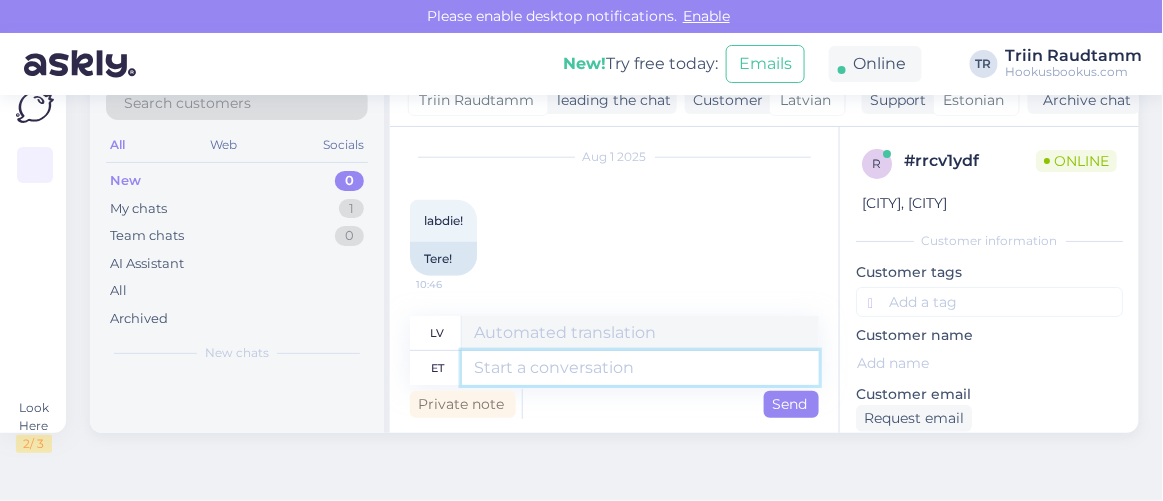 click at bounding box center [640, 368] 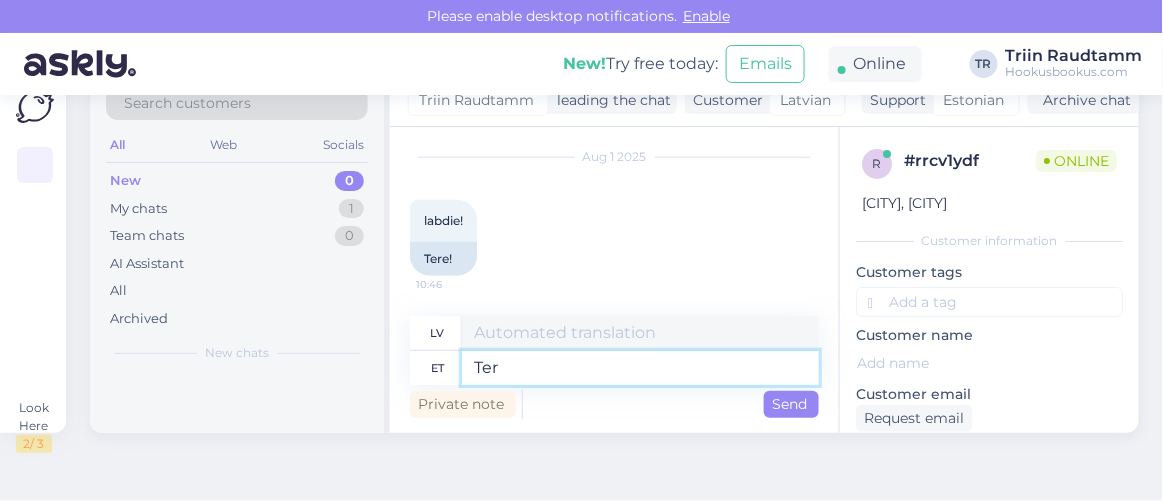 type on "Tere" 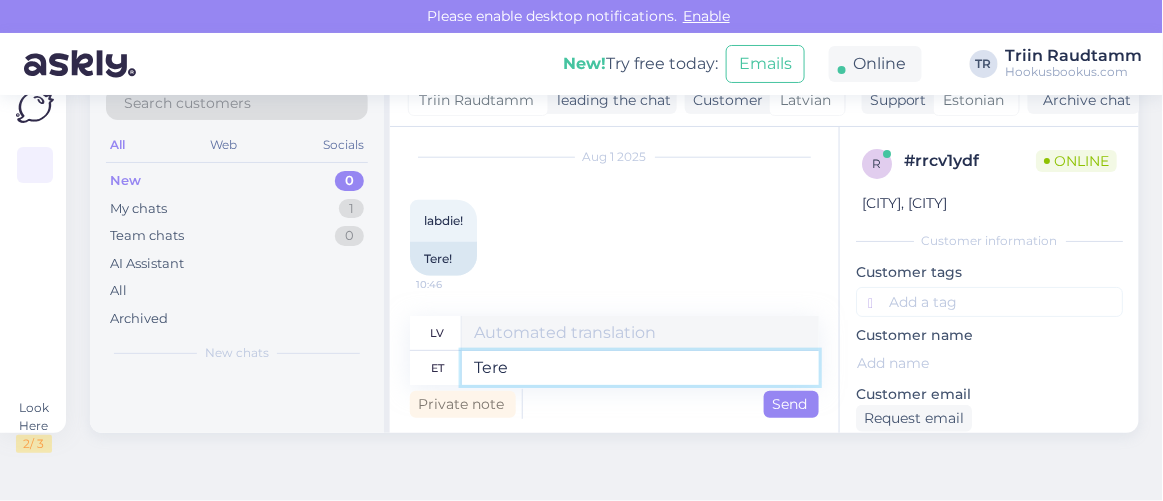 type on "Sveiki" 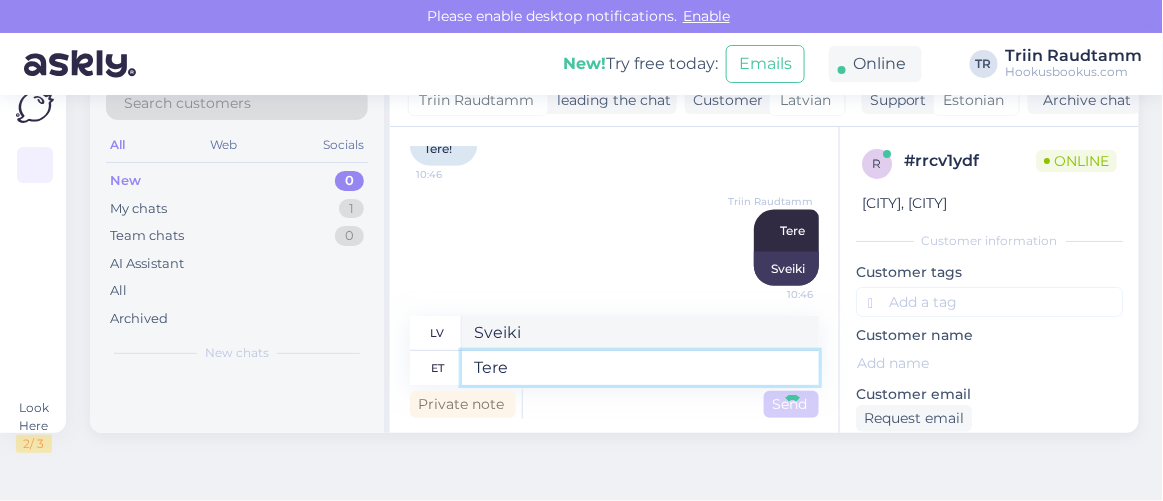 type 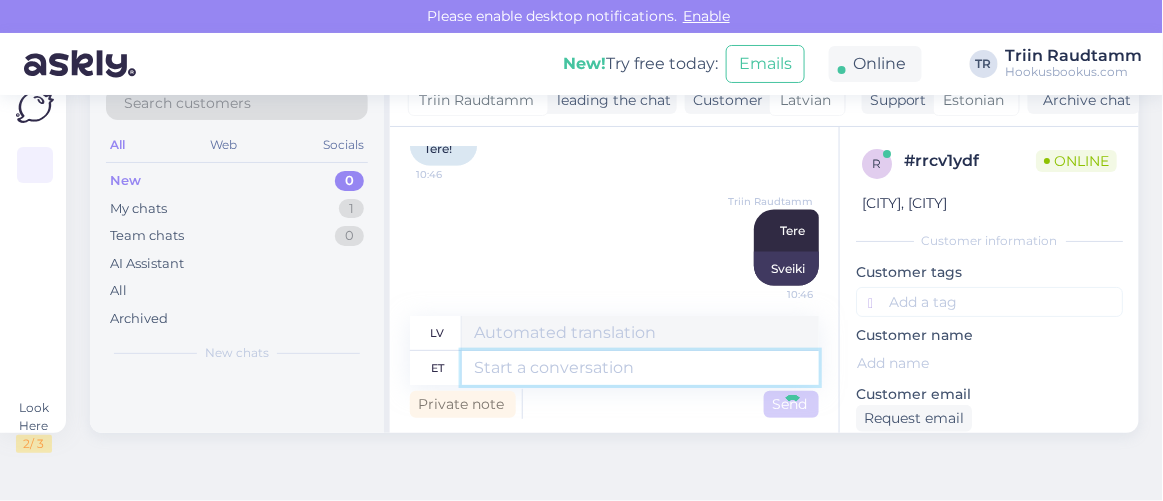 scroll, scrollTop: 11778, scrollLeft: 0, axis: vertical 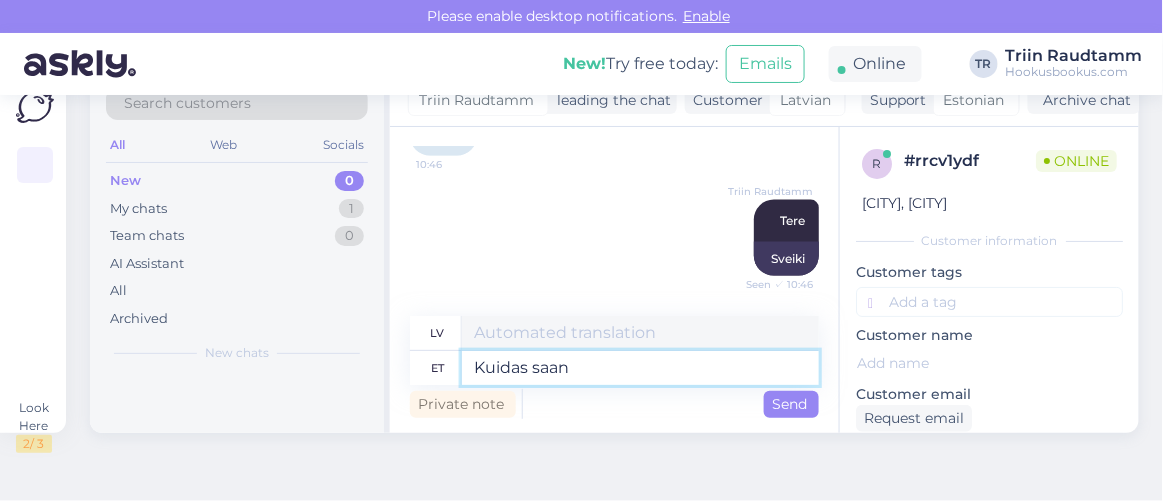 type on "Kuidas saan a" 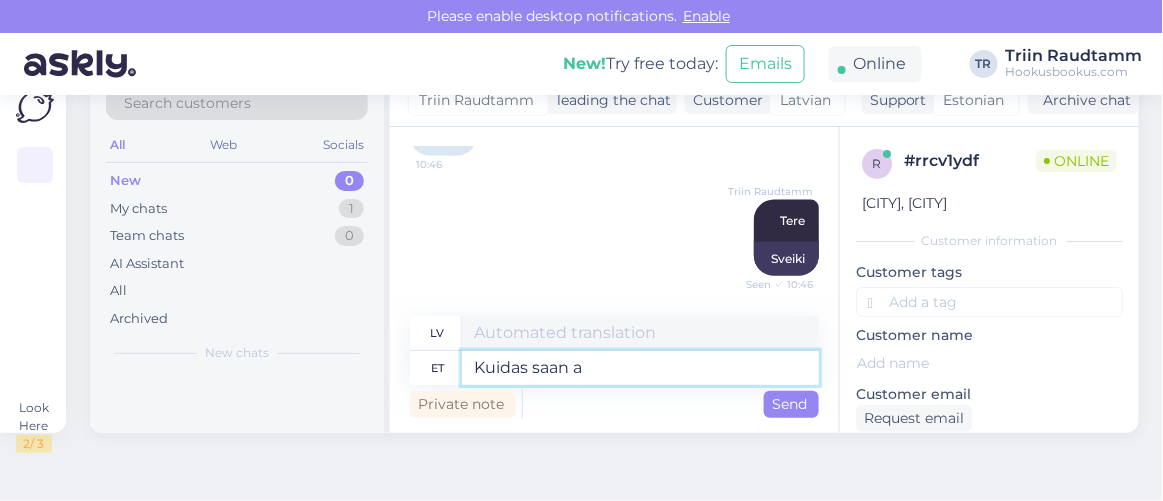 type on "Kā" 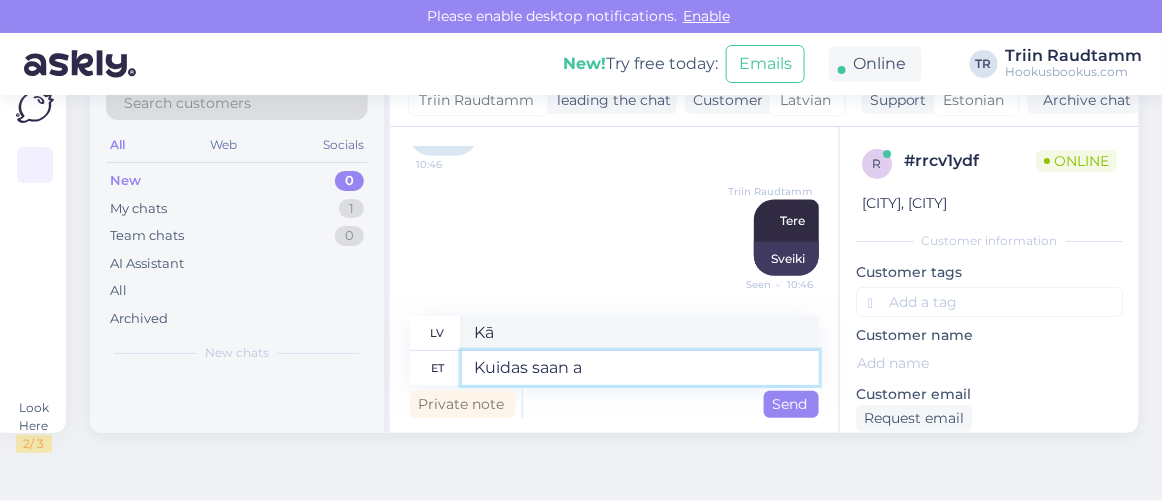 type on "Kuidas saan ab" 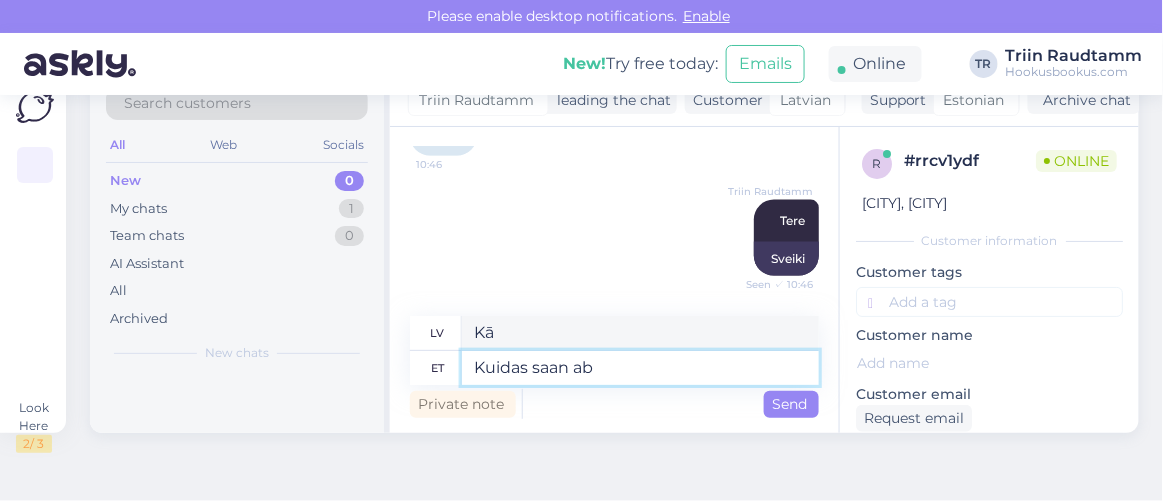 type on "Kā es varu" 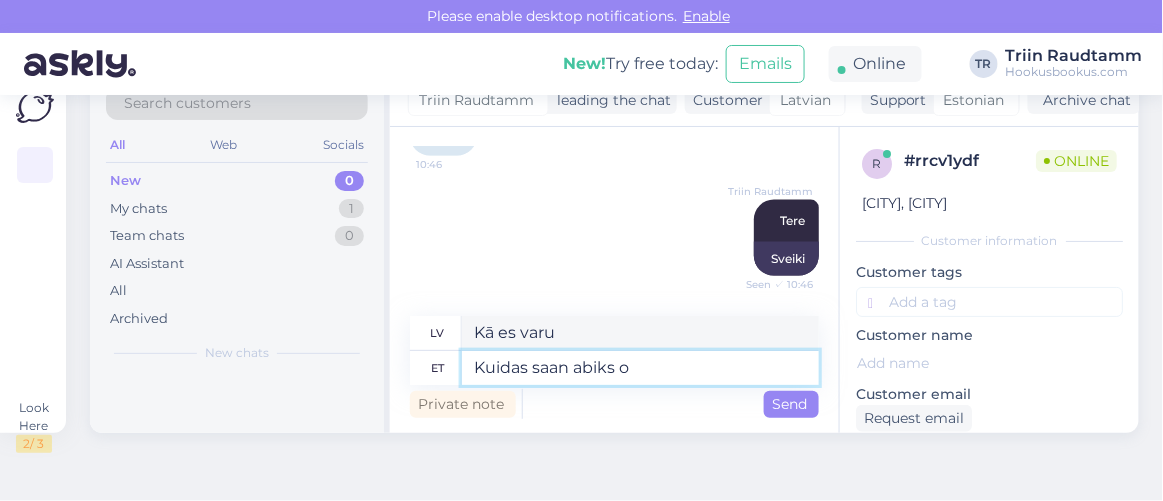 type on "Kuidas saan abiks ol" 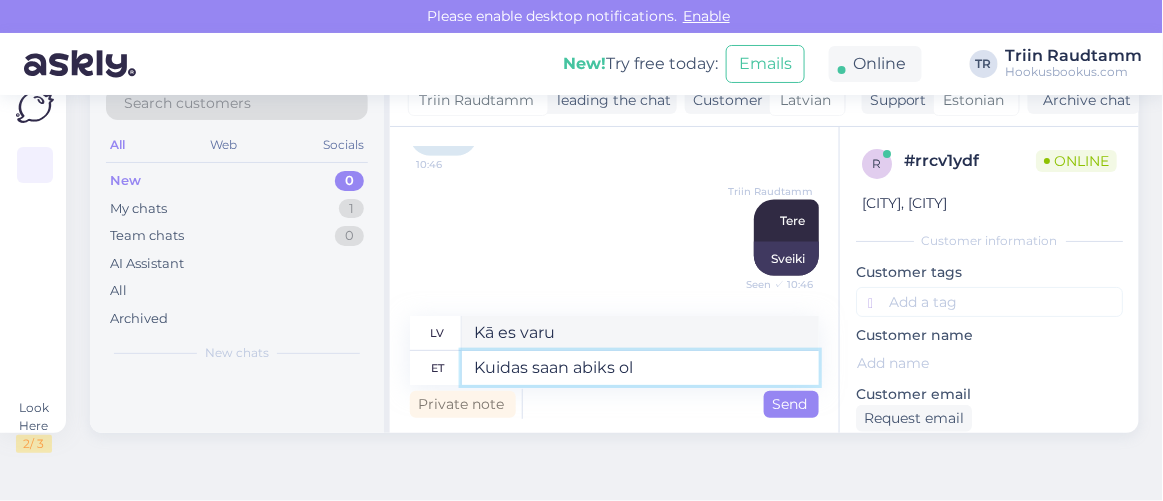 type on "Kā es varu palīdzēt?" 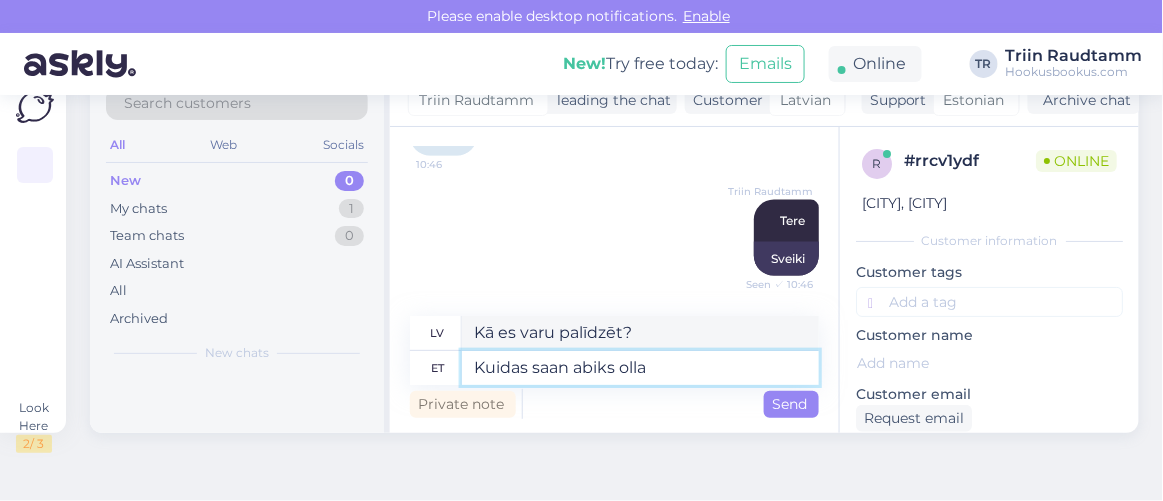 type on "Kuidas saan abiks olla?" 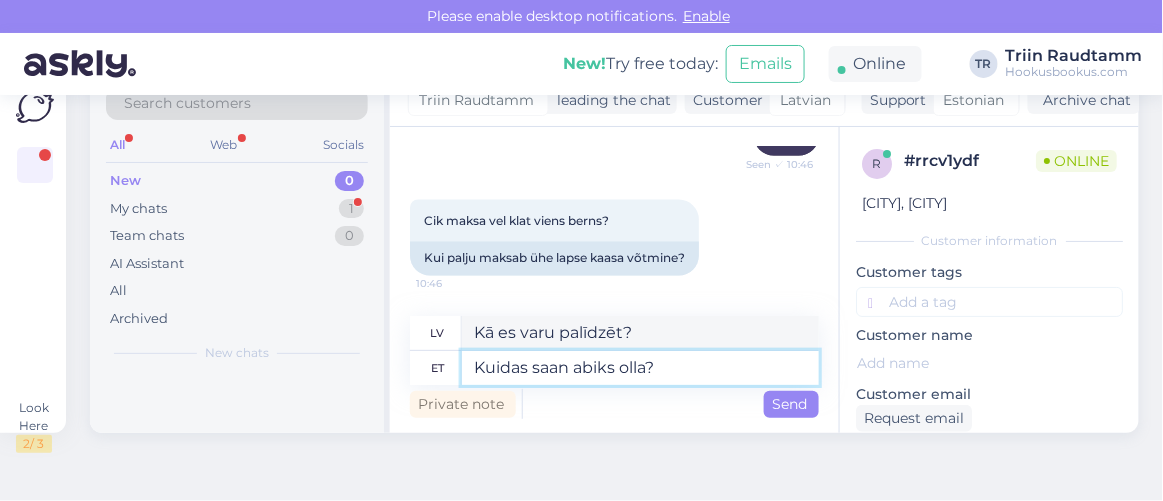 scroll, scrollTop: 11898, scrollLeft: 0, axis: vertical 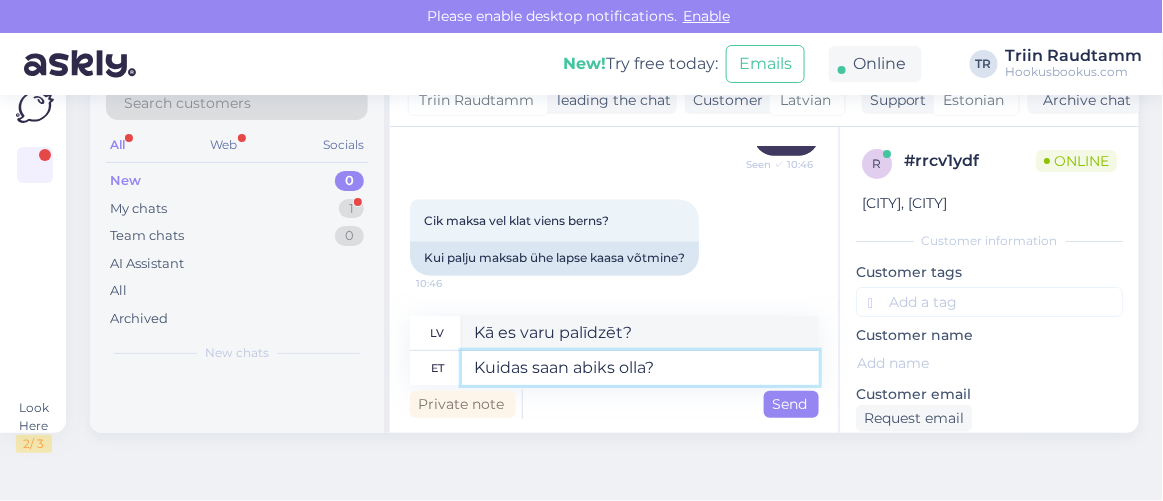 type 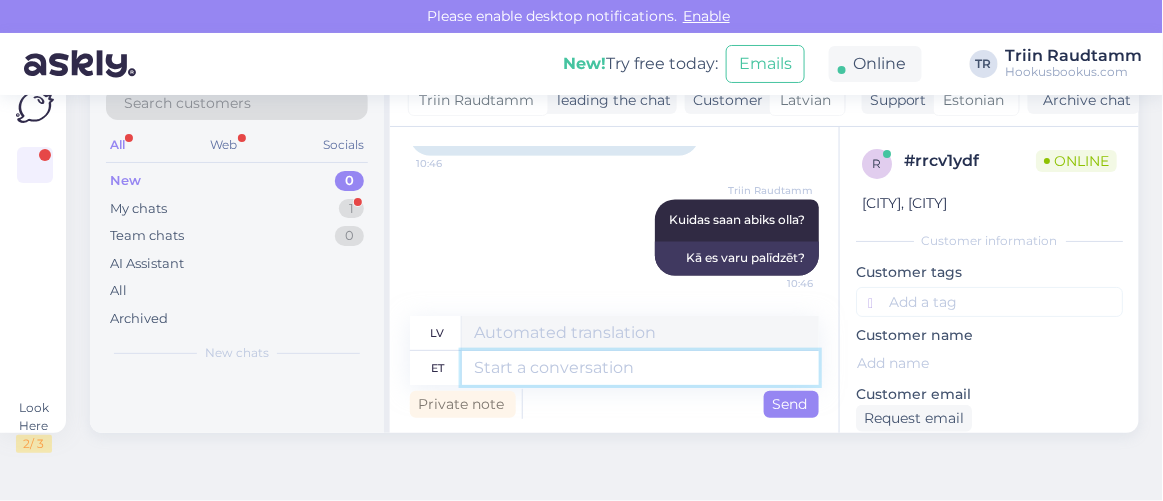 scroll, scrollTop: 12018, scrollLeft: 0, axis: vertical 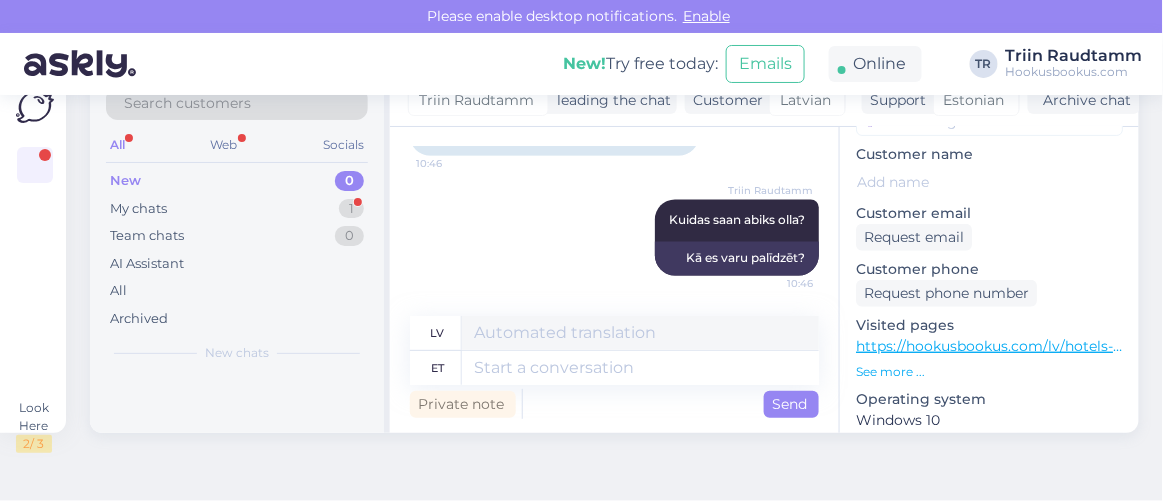 click on "https://hookusbookus.com/lv/hotels-spas/meresuu-spa-hotel/spa-brivdienas-gimenei-meresuu-spa-viens-berns-lidz-15-g-v-bez-papildus-maksas;dateArrival=2025-08-20;dateDeparture=2025-08-22;language=lv_lv;participants=%5B%7B%22adultsCnt%22:2,%22childrenCnt%22:1,%22childAges%22:%5B12%5D,%22names%22:%5B%5D,%22babyBedNotRequiredCnt%22:0,%22babyBedNotRequiredAges%22:%5B%5D,%22petsCount%22:0%7D%5D;sortField=popularity;sortDirection=DESC;useDates=true;priceFrom=0;priceTo=2000;distanceMinValue=0;distanceMaxValue=25;useDistance=true;selectedFilters=;packageId=77;roomTypeId=108;getCheapestUrl=false;packageHotelId=17;canCancel=false" at bounding box center (3247, 346) 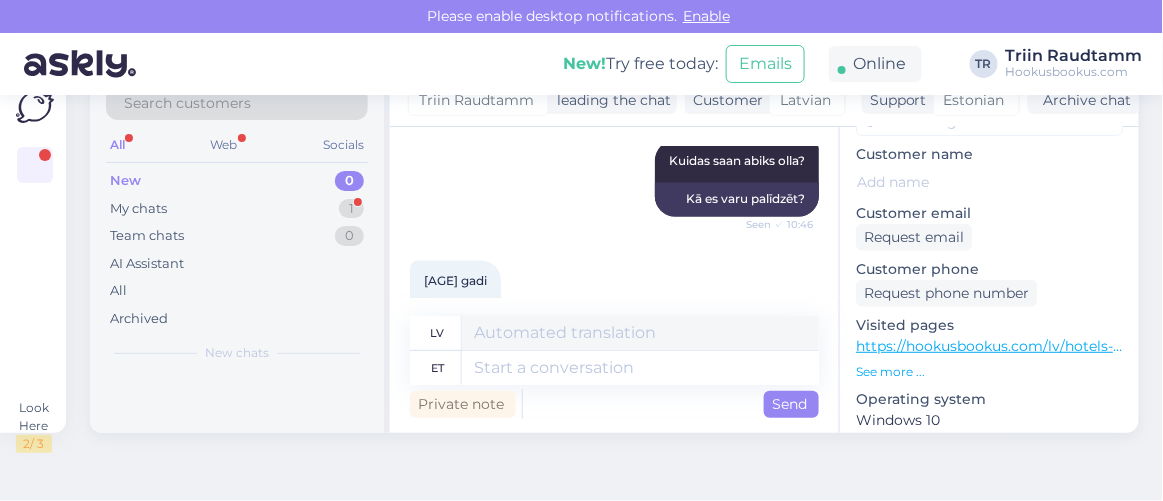 scroll, scrollTop: 12258, scrollLeft: 0, axis: vertical 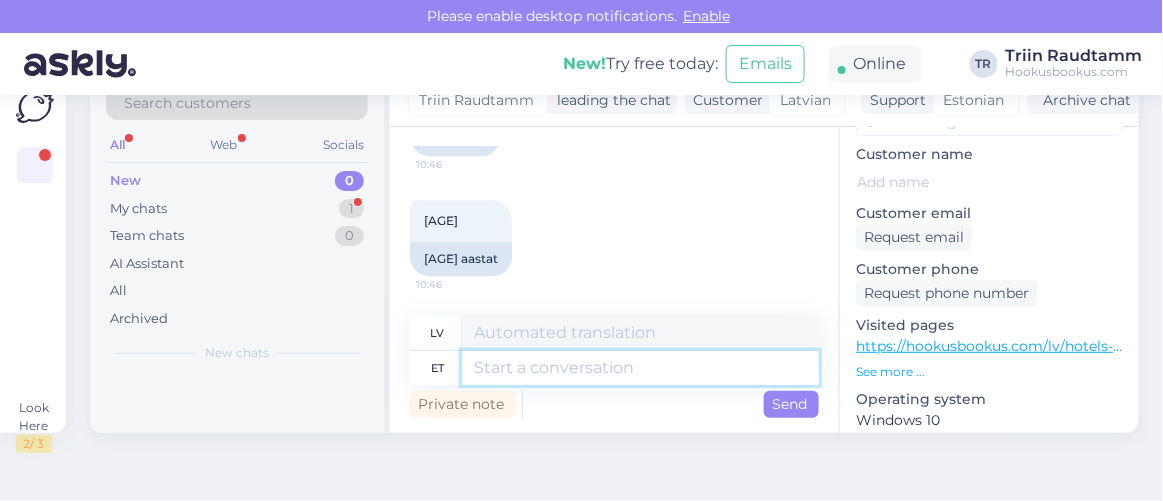 click at bounding box center [640, 368] 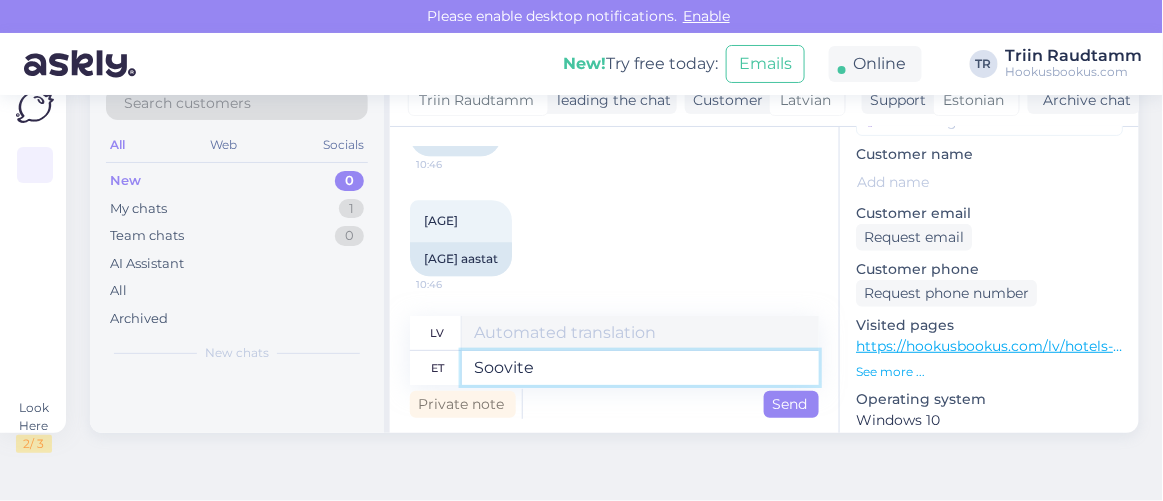 type on "Soovite m" 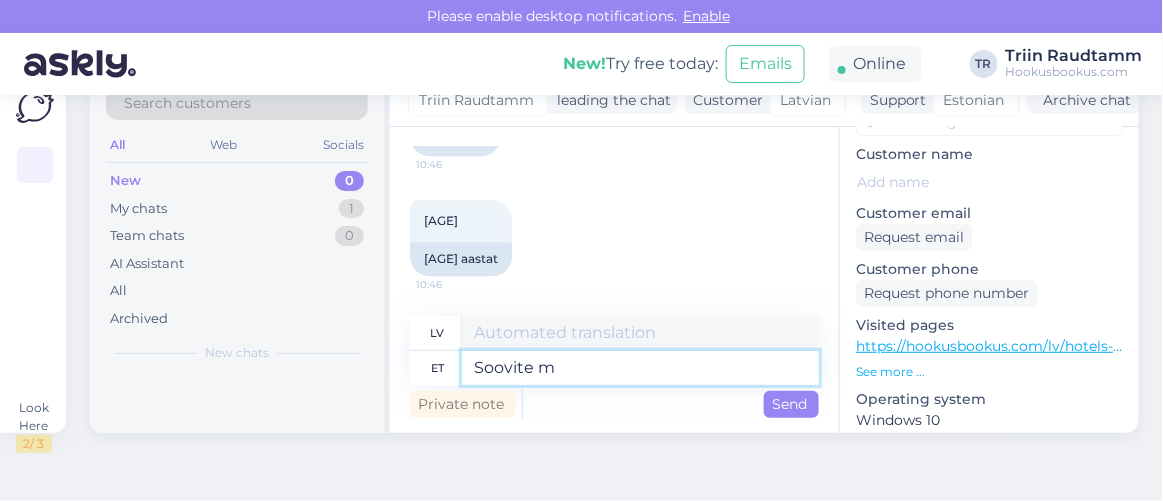 type on "Tu vēlies" 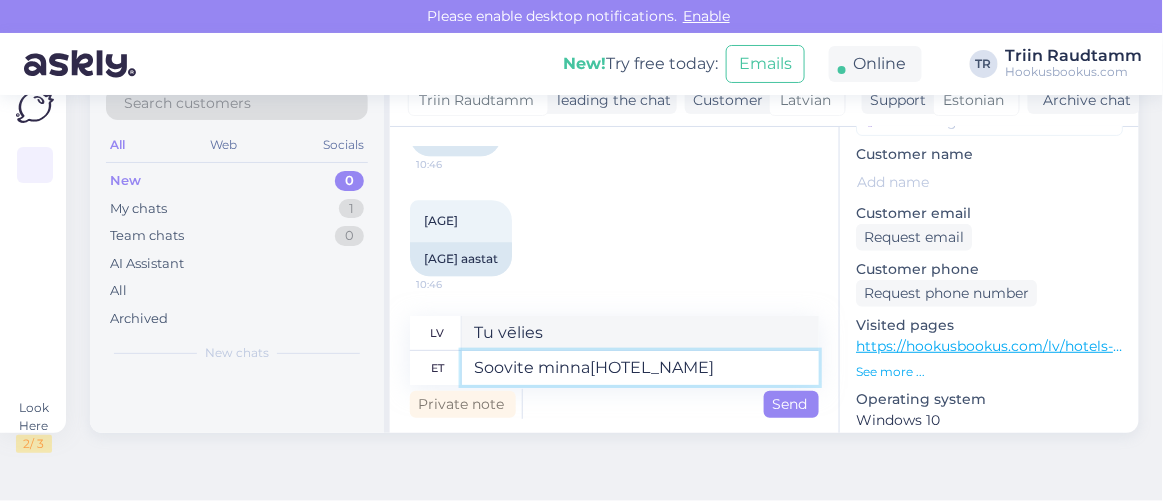 paste on "Meresuu SPA & Hotel" 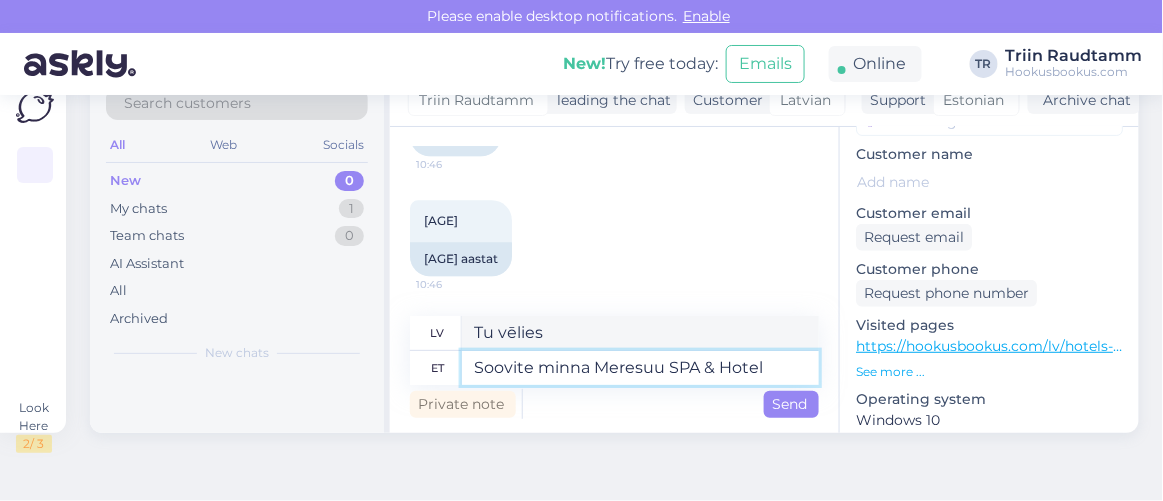 type on "Tu vēlies iet" 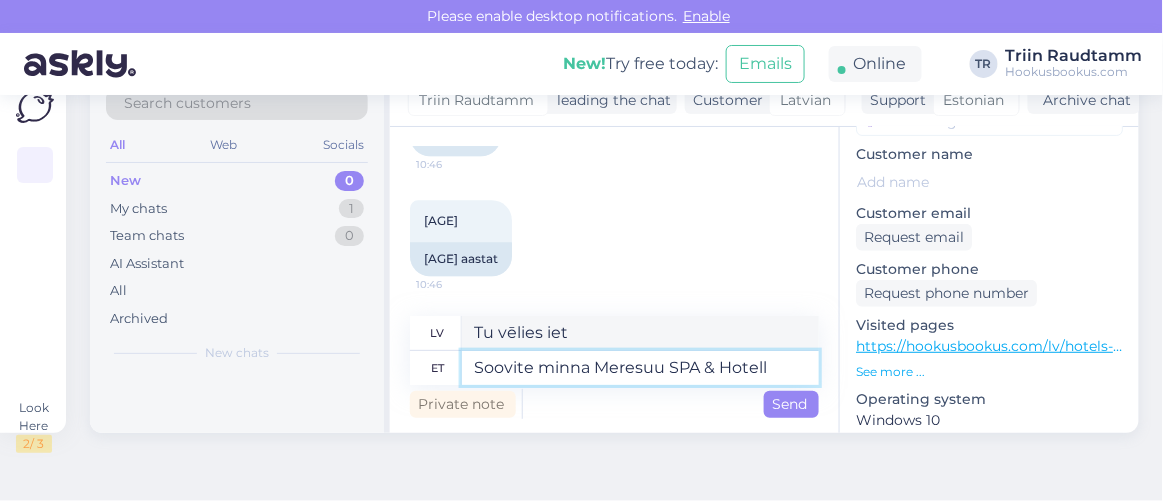 type on "Soovite minna Meresuu SPA & Hotelli" 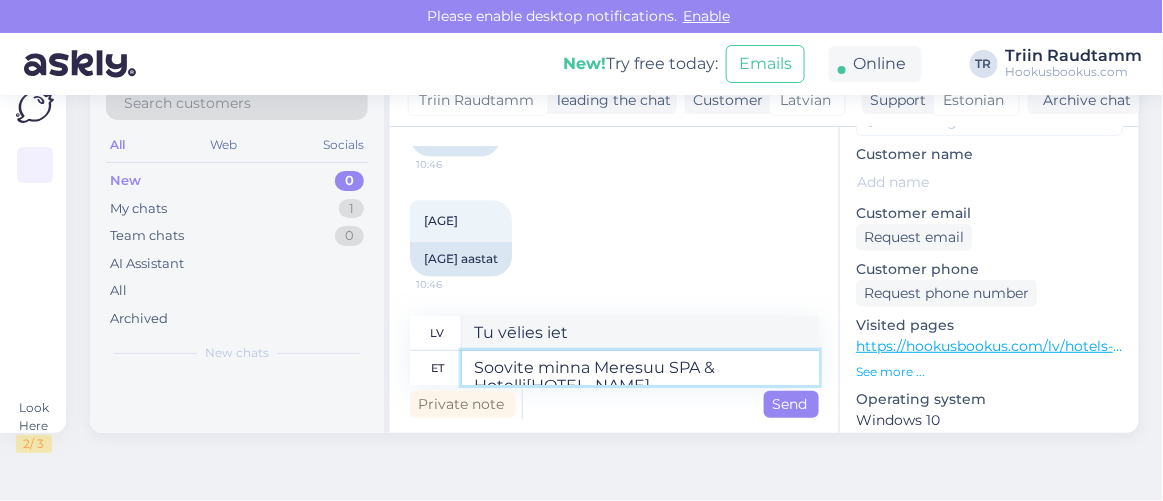 type on "Vēlaties apmeklēt Meresuu SPA & Hotel?" 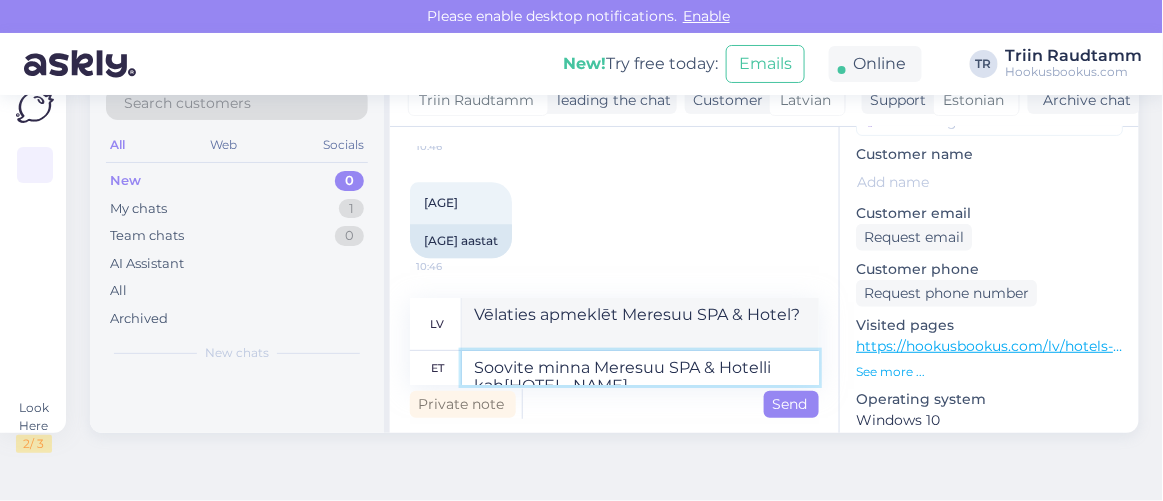 scroll, scrollTop: 12278, scrollLeft: 0, axis: vertical 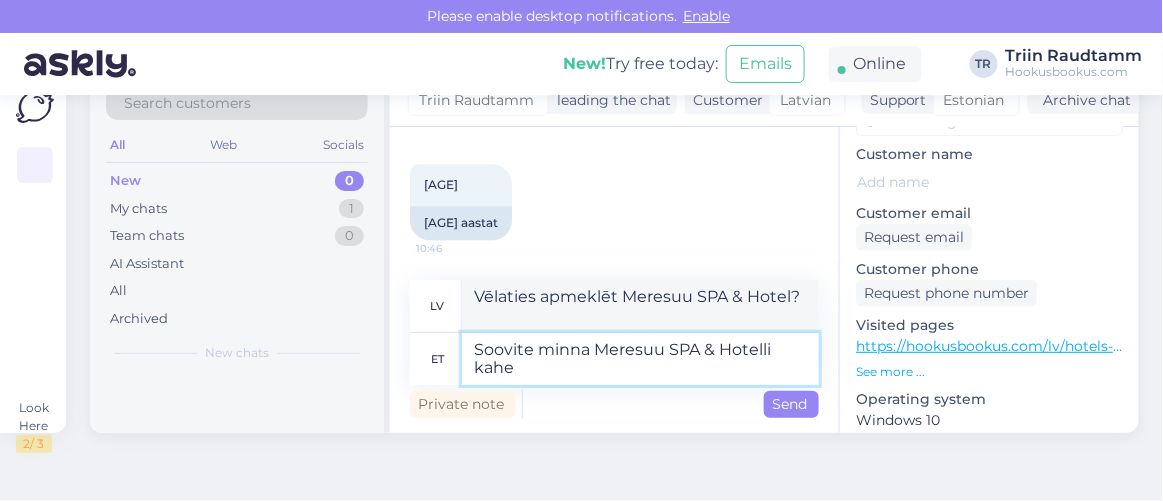 type on "Soovite minna Meresuu SPA & Hotelli kahe t" 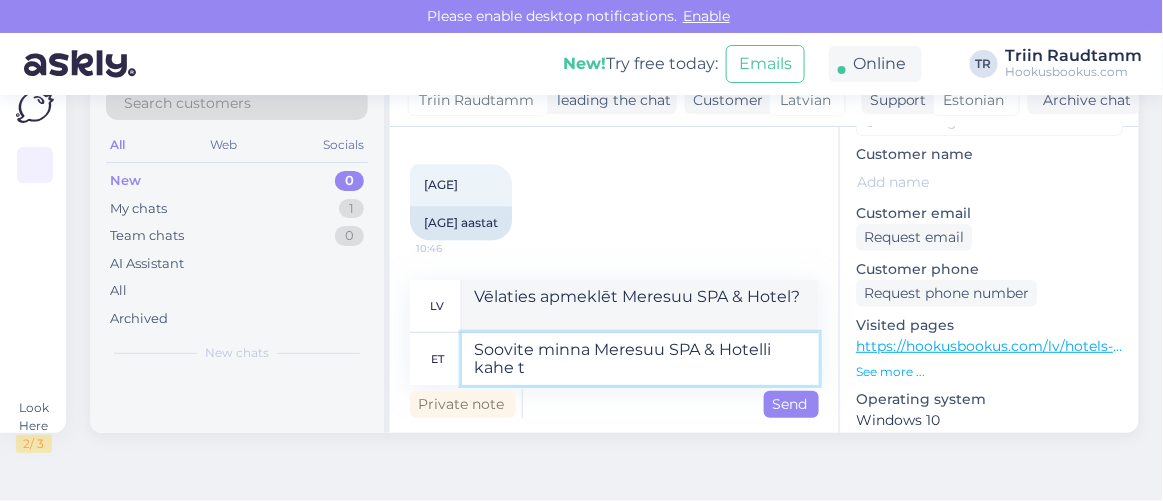 type on "Vēlaties doties uz Meresuu SPA & Hotel divatā?" 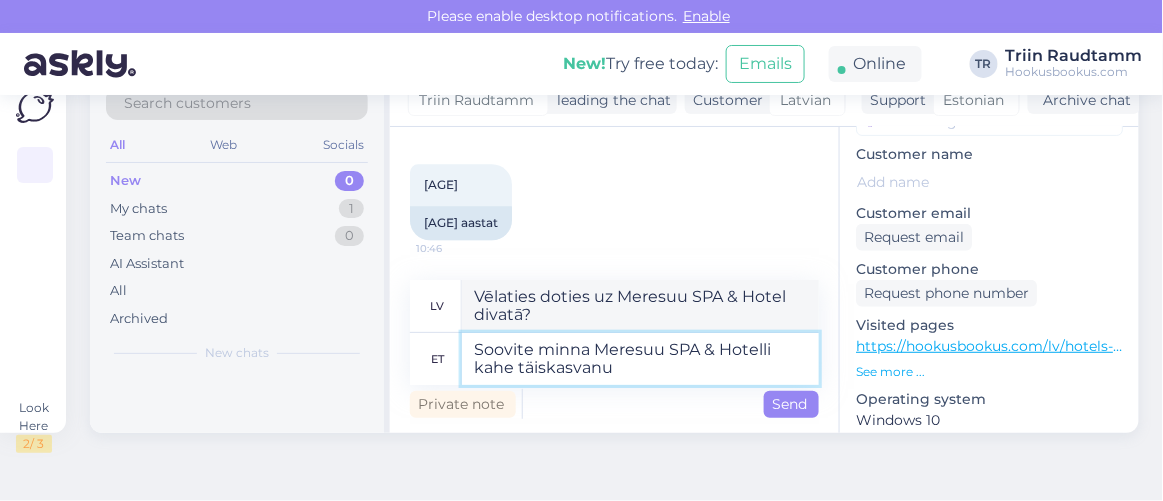 type on "Soovite minna Meresuu SPA & Hotelli kahe täiskasvanu j" 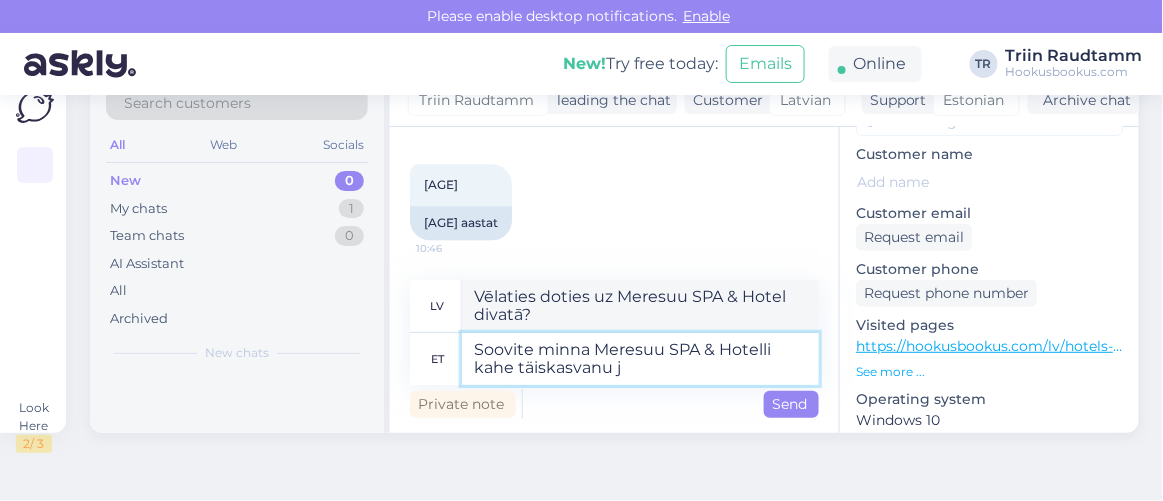 type on "Jūs vēlaties doties uz Meresuu SPA & Hotel diviem pieaugušajiem" 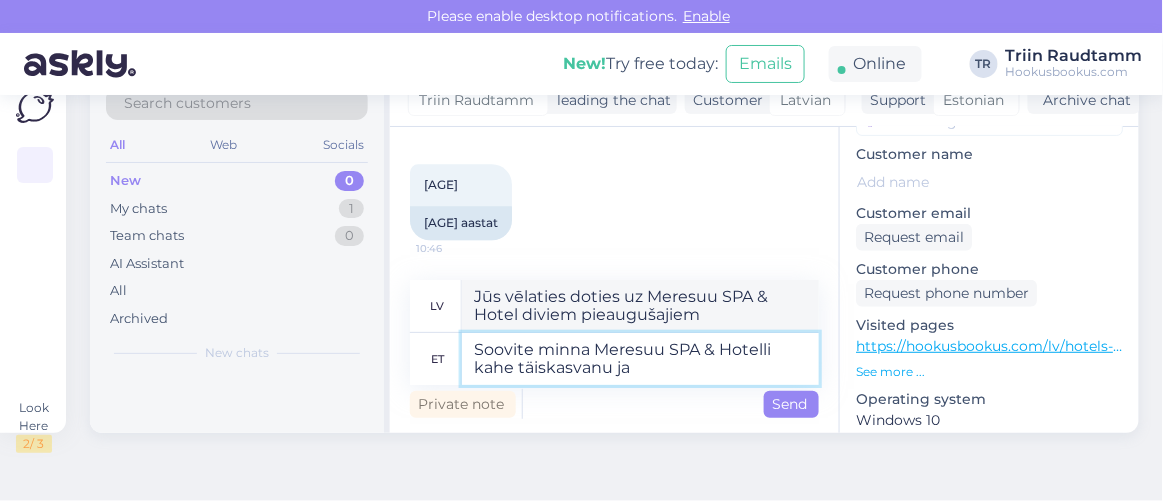 type on "Soovite minna Meresuu SPA & Hotelli kahe täiskasvanu ja" 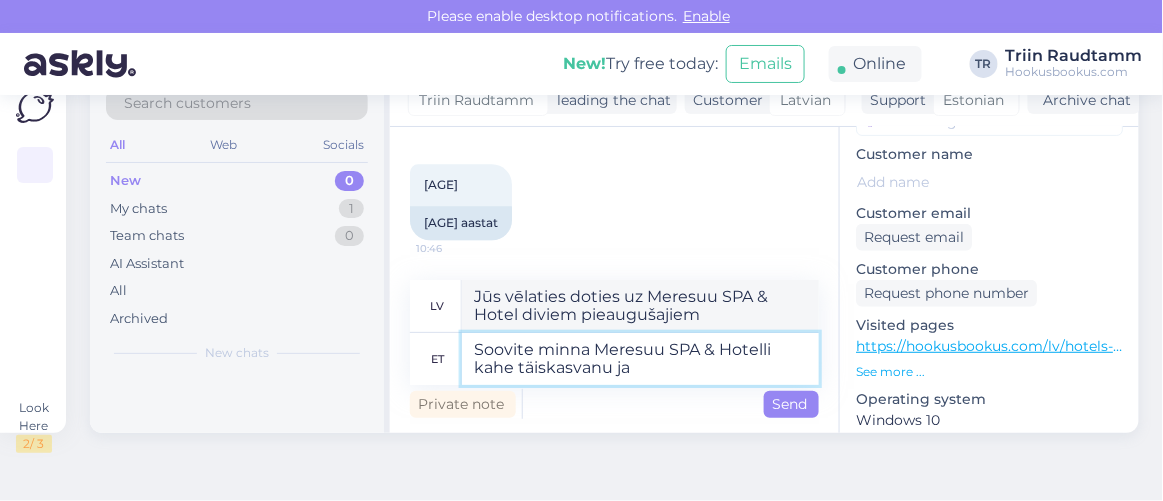 type on "Jūs vēlaties doties uz Meresuu SPA & Hotel diviem pieaugušajiem un" 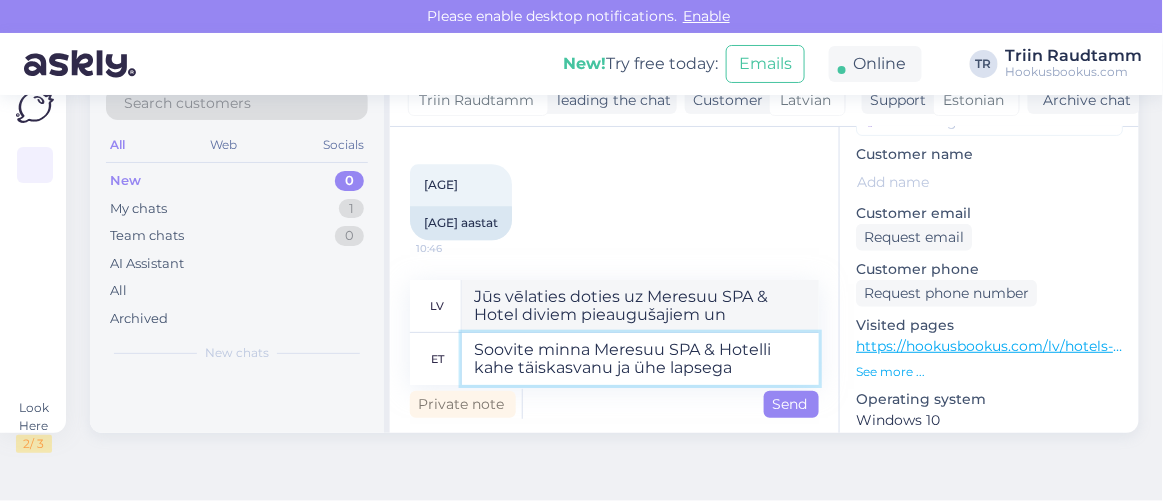 type on "Soovite minna Meresuu SPA & Hotelli kahe täiskasvanu ja ühe l" 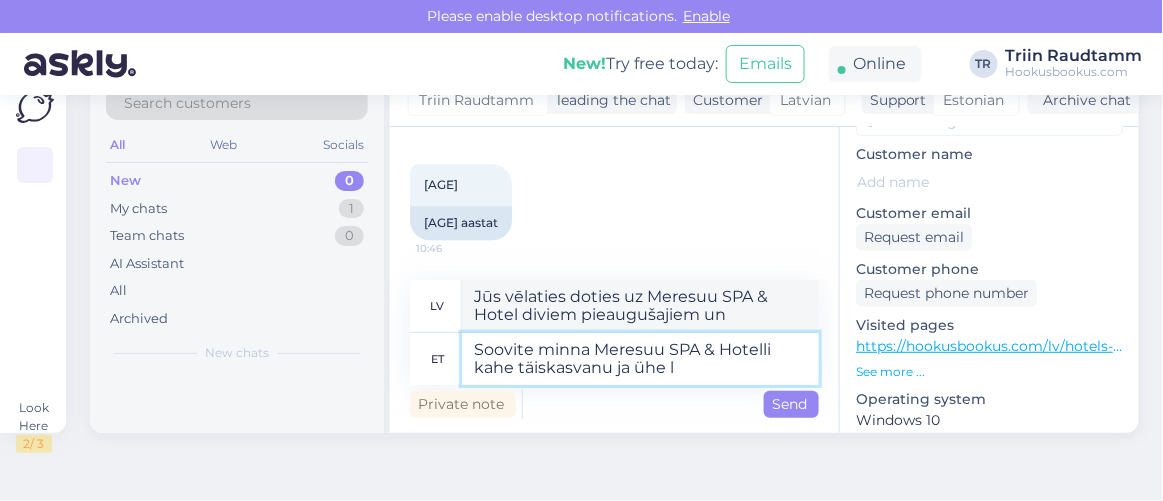 type on "Jūs vēlaties doties uz Meresuu SPA & Hotel diviem pieaugušajiem un vienam" 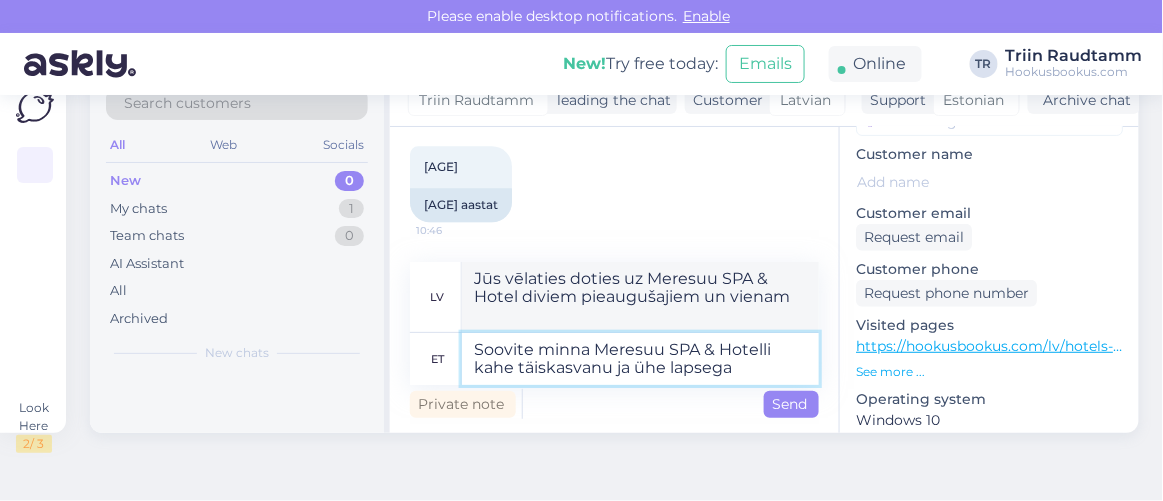 type on "Soovite minna Meresuu SPA & Hotelli kahe täiskasvanu ja ühe lapsega?" 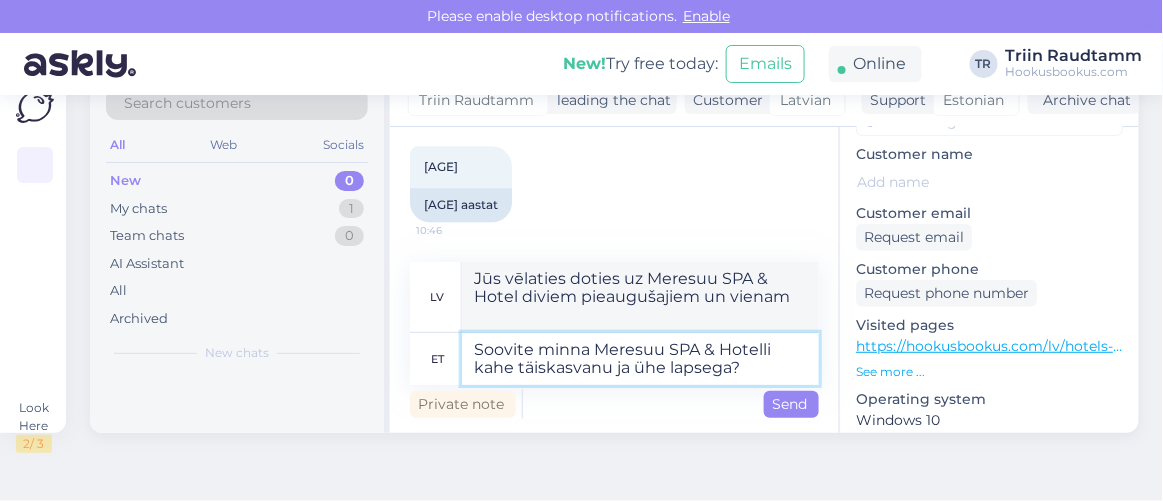 type on "Vai vēlaties doties uz Meresuu SPA & Hotel kopā ar diviem pieaugušajiem un vienu bērnu?" 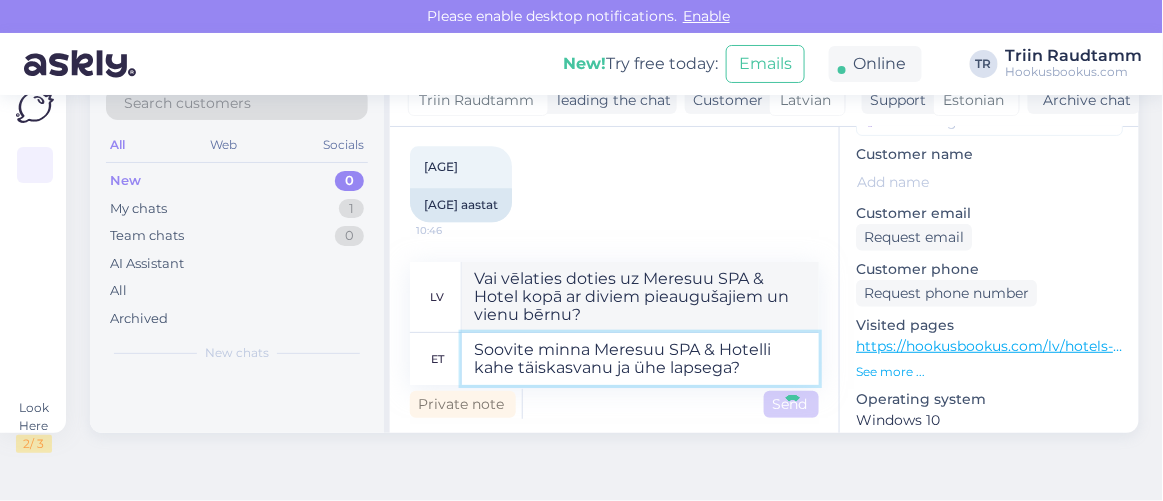 type 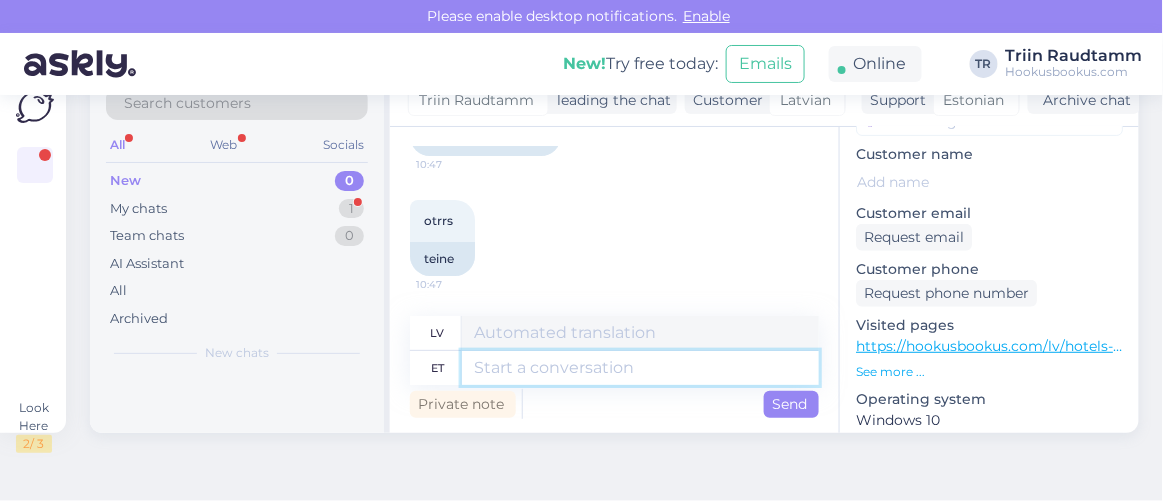 scroll, scrollTop: 12893, scrollLeft: 0, axis: vertical 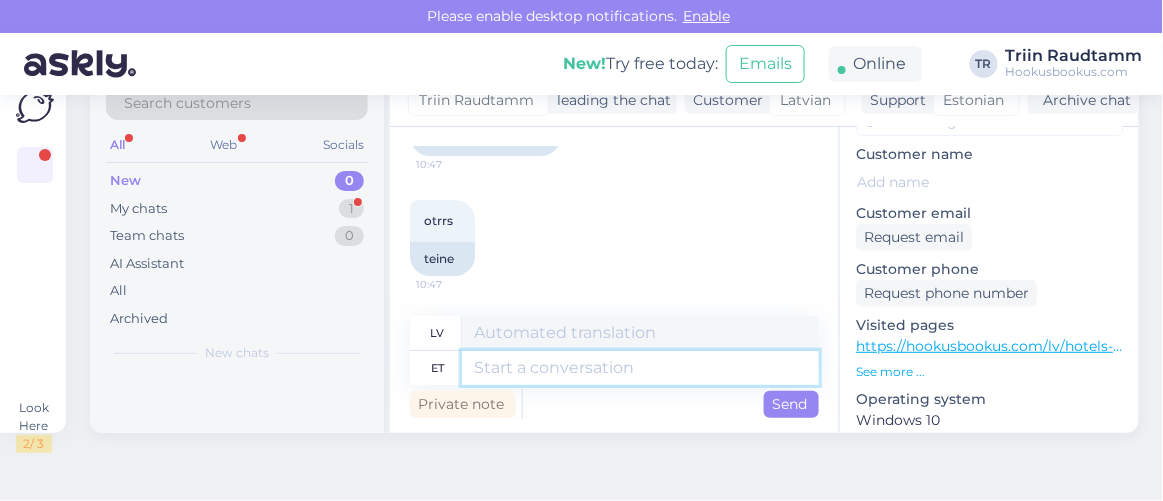 click at bounding box center [640, 368] 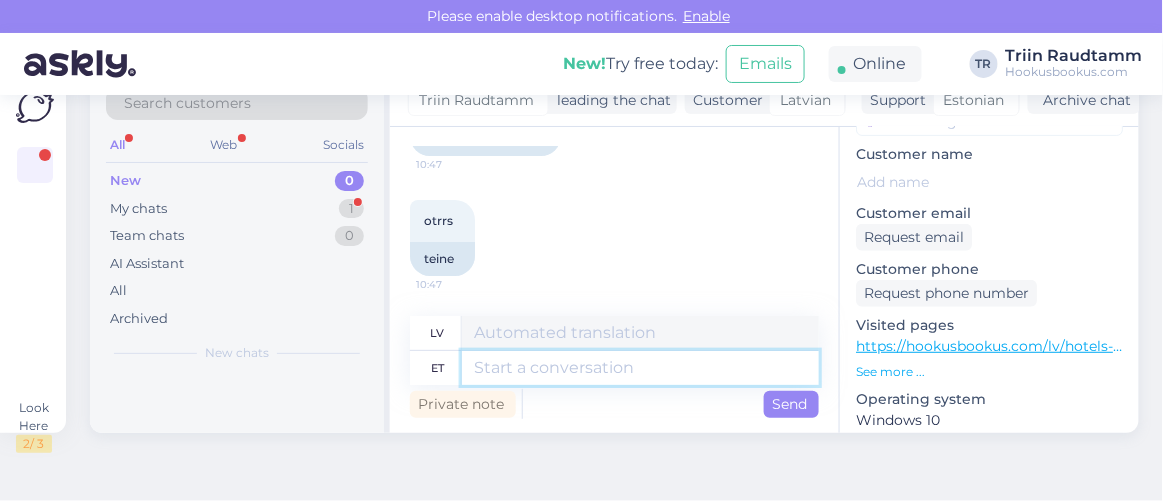 type on "K" 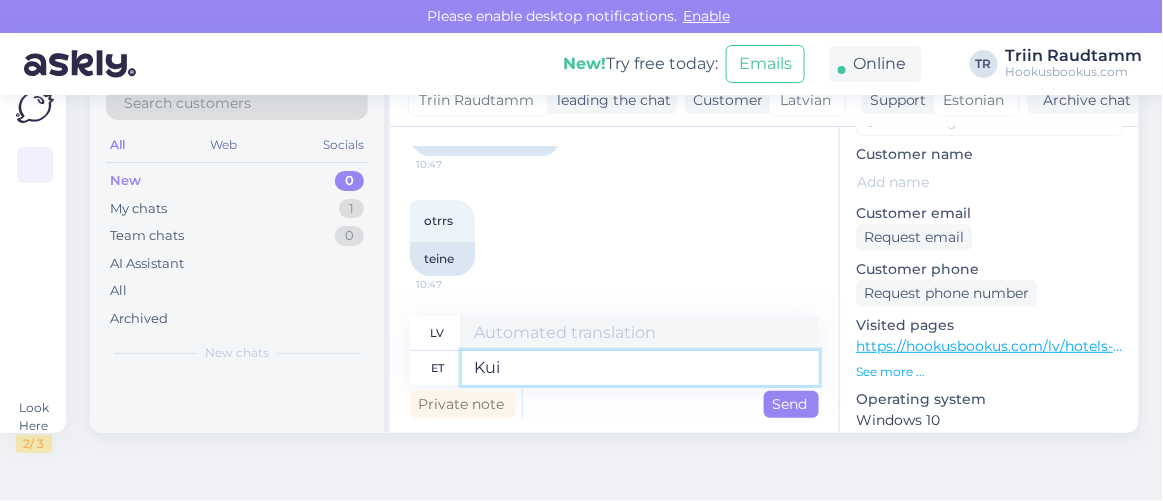 type on "Kui" 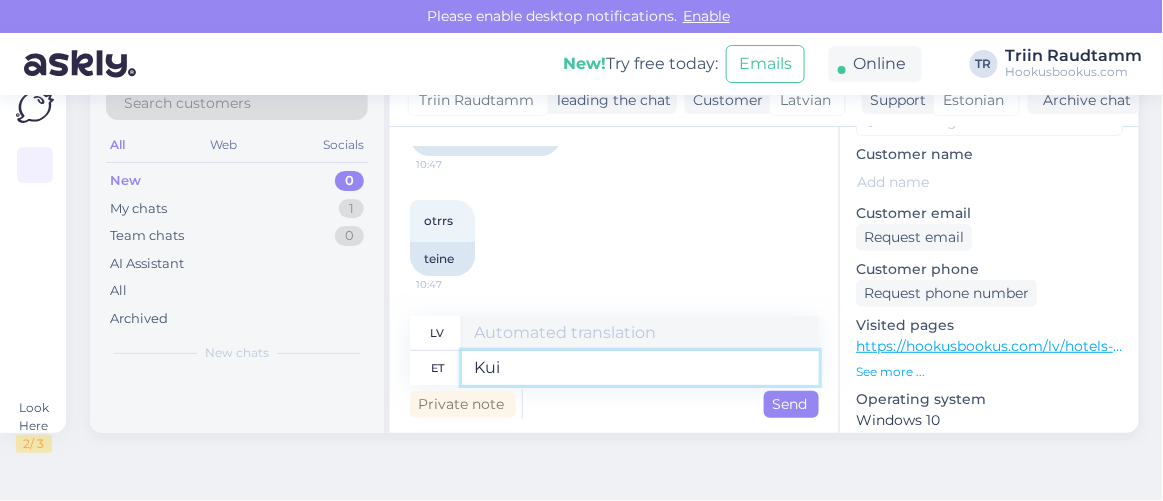 type on "Ja" 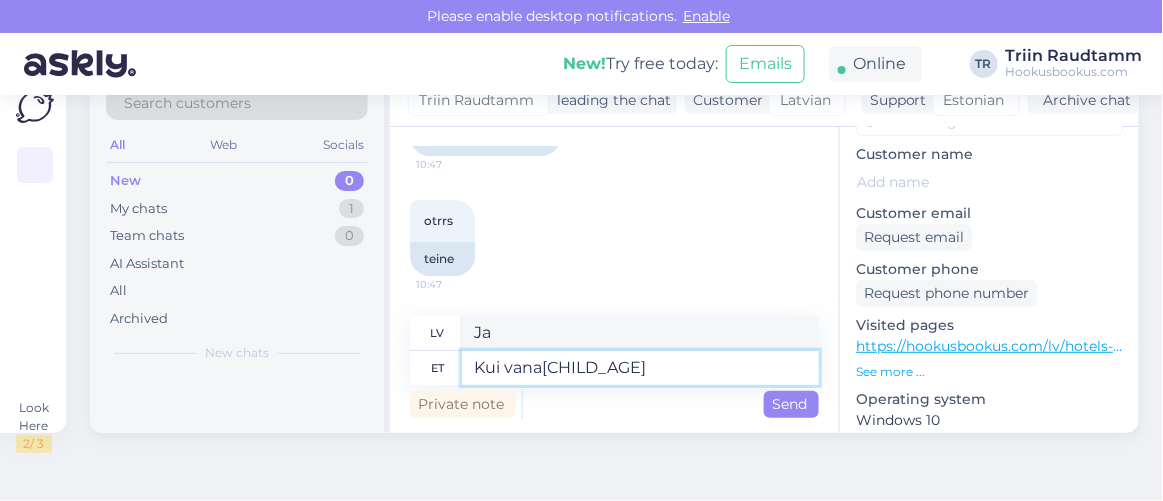 type on "Kui vana t" 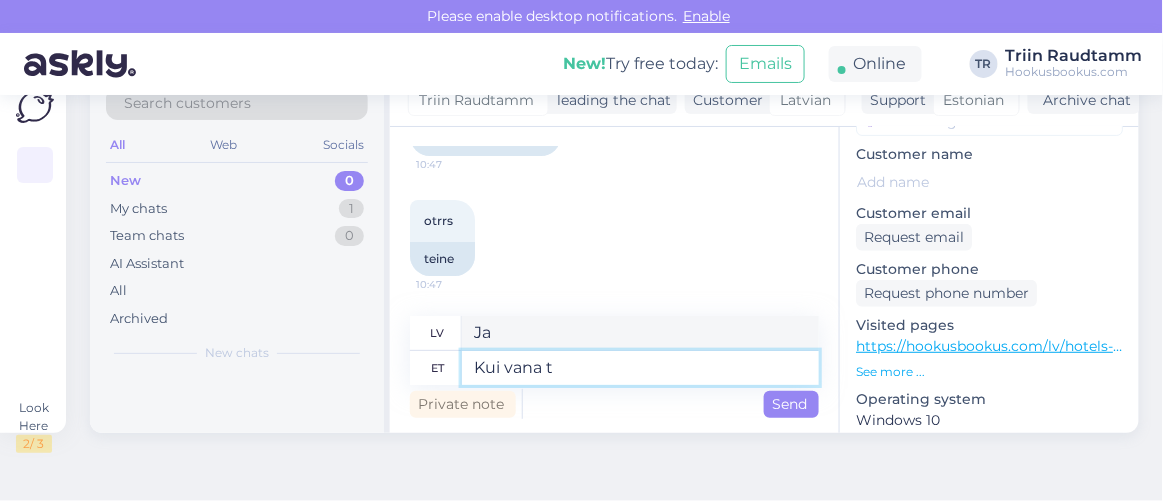 type on "Cik vecs" 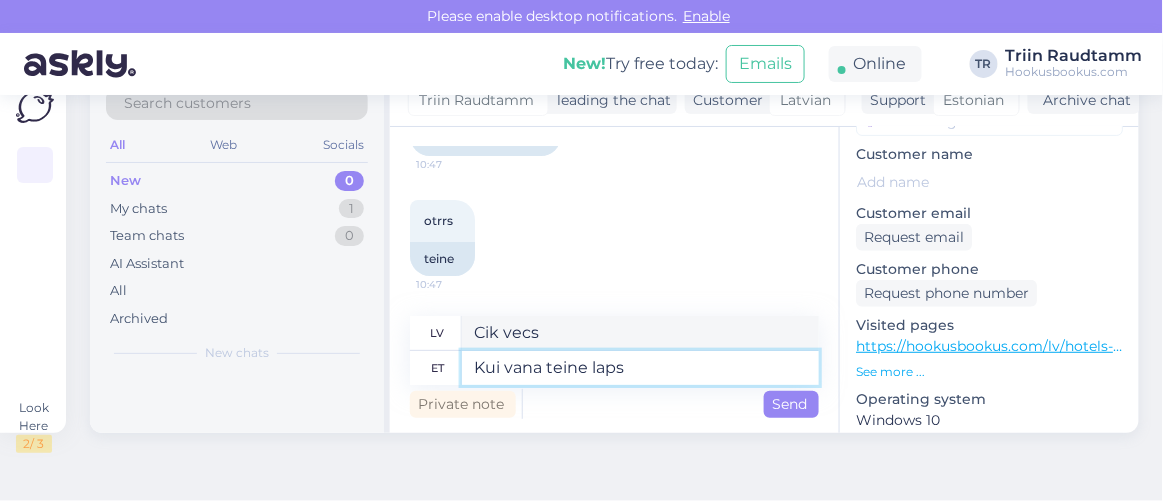 type on "Kui vana teine laps" 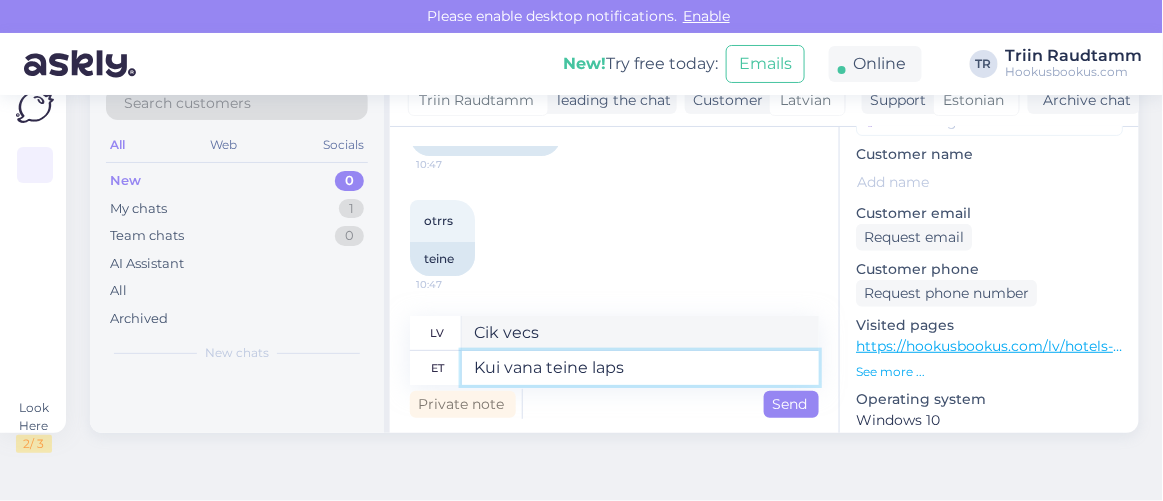 type on "Cik vecs ir otrs?" 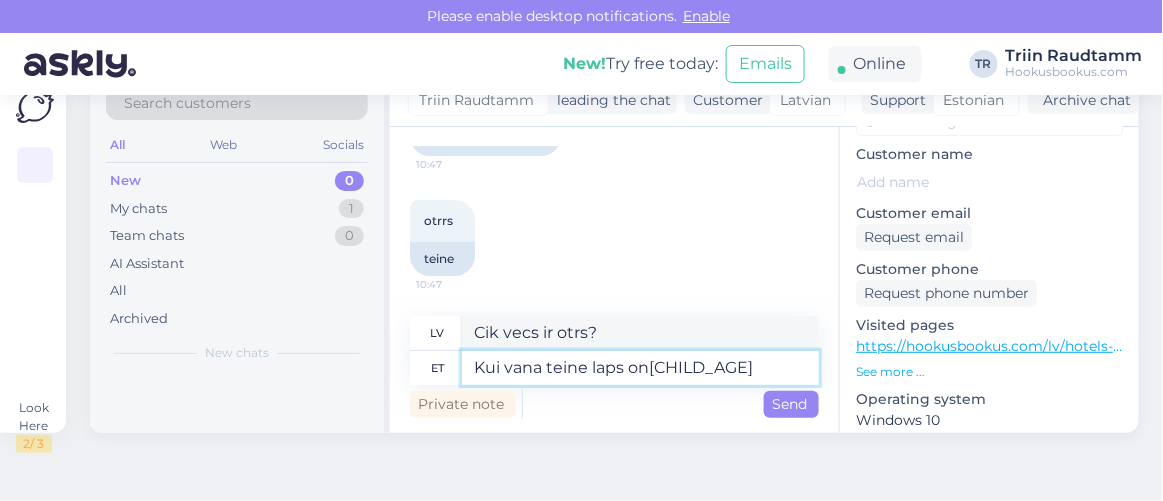 type on "Kui vana teine laps on?" 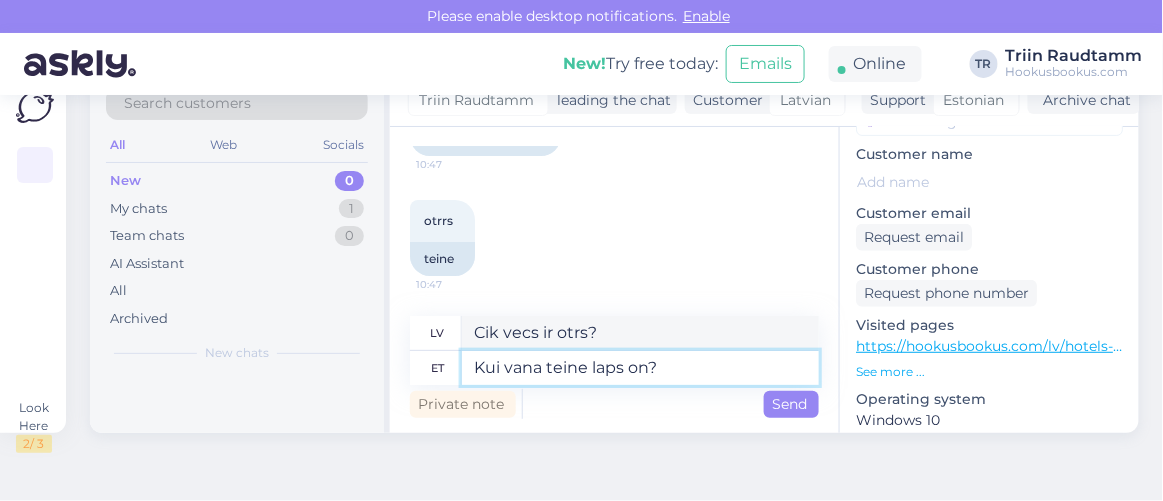 type on "Cik vecs ir otrais bērns?" 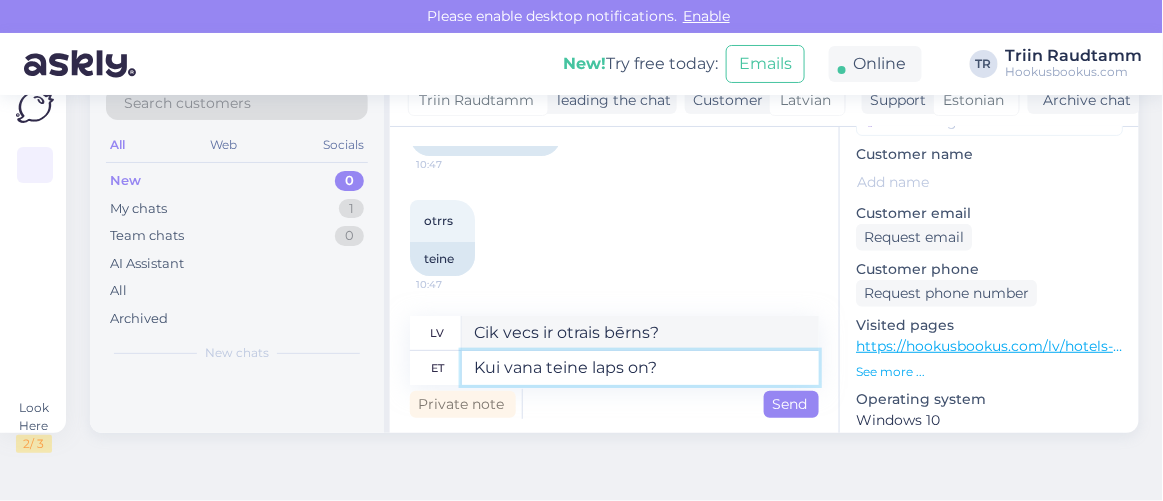 type 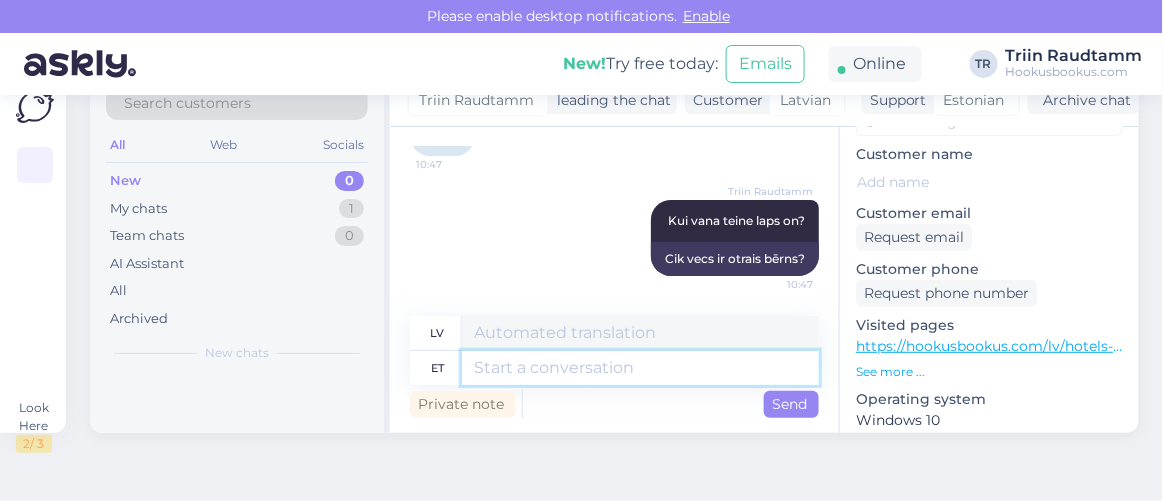 scroll, scrollTop: 13013, scrollLeft: 0, axis: vertical 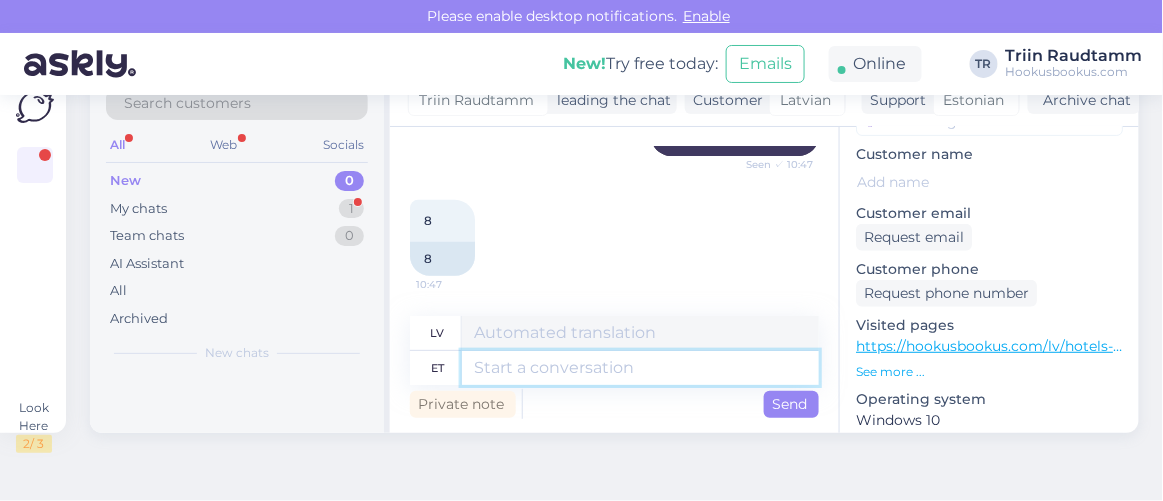 click at bounding box center [640, 368] 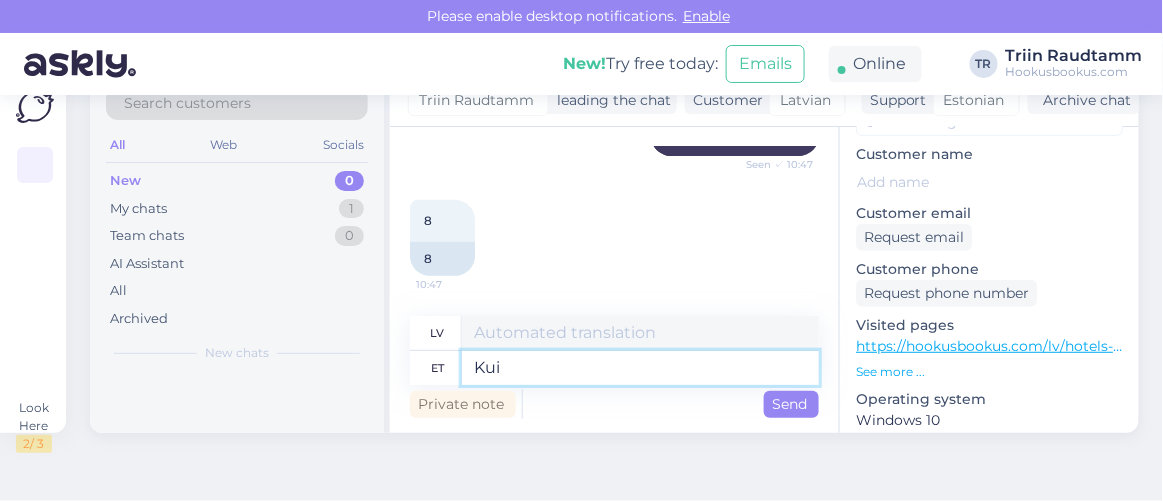 type on "Kui o" 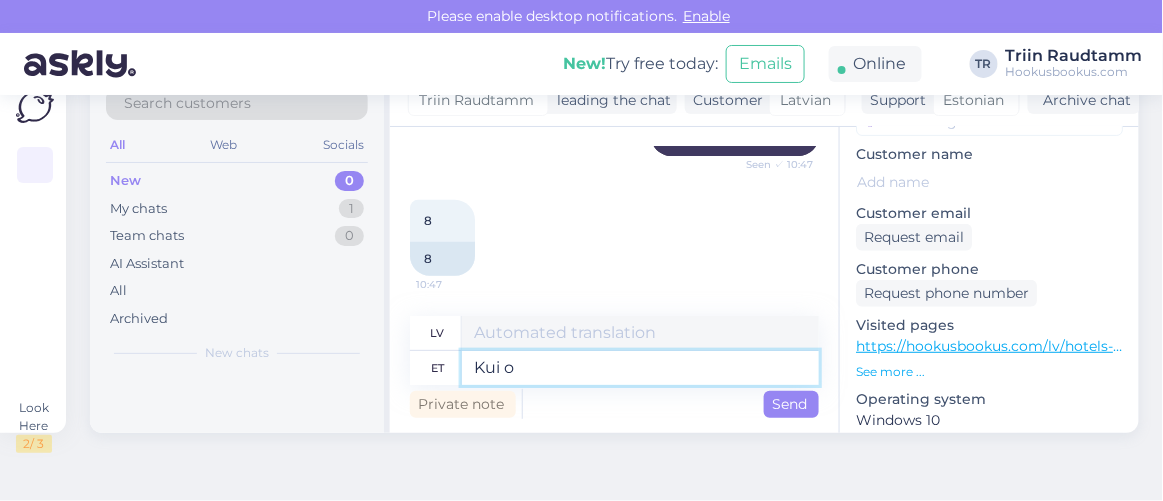 type on "Ja" 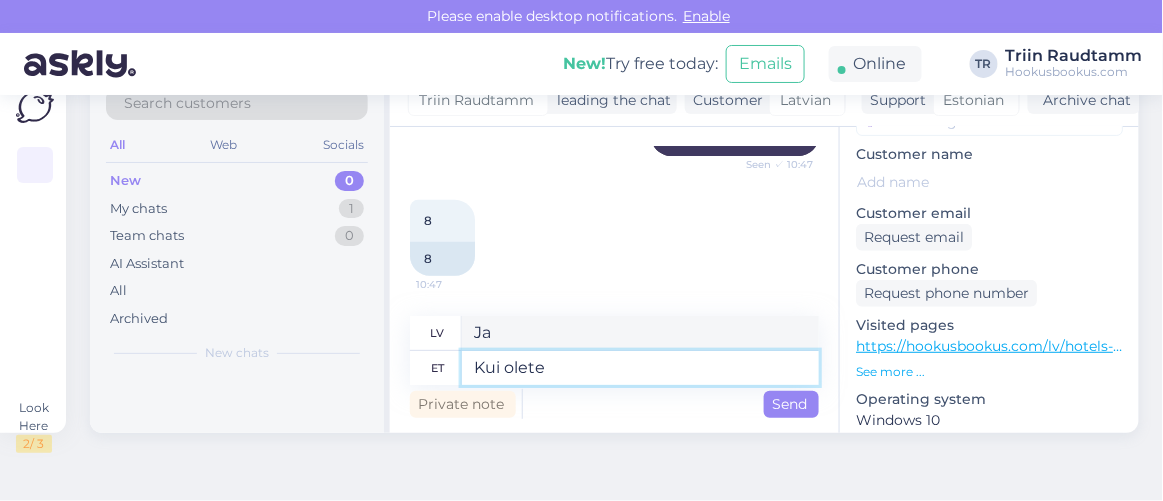 type on "Kui olete" 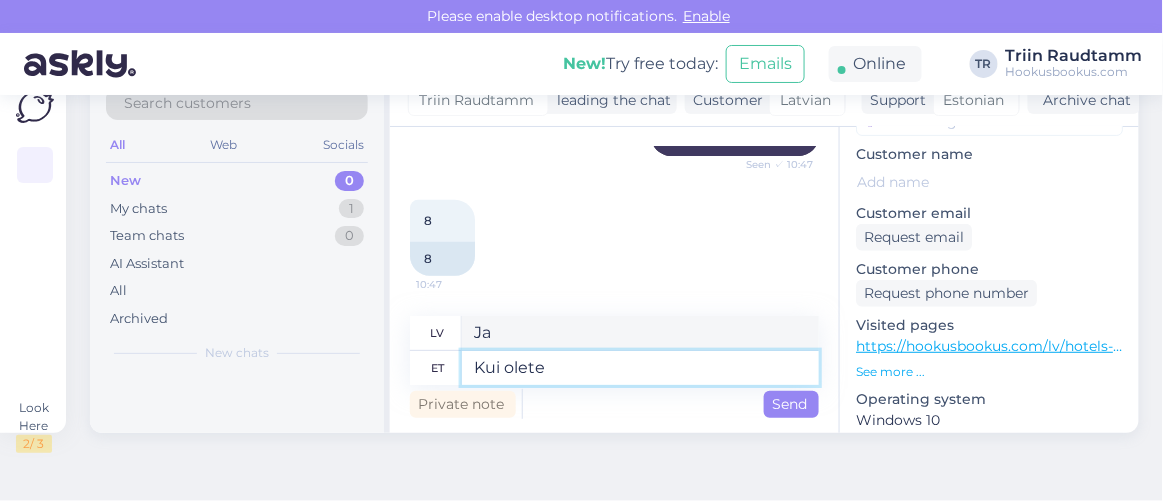 type on "Ja jūs esat" 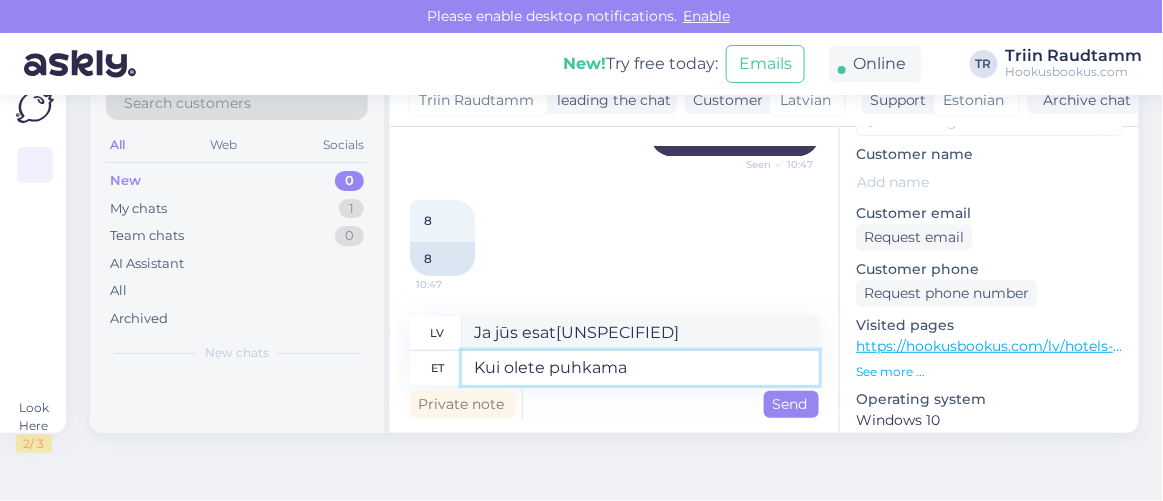 type on "Kui olete puhkama m" 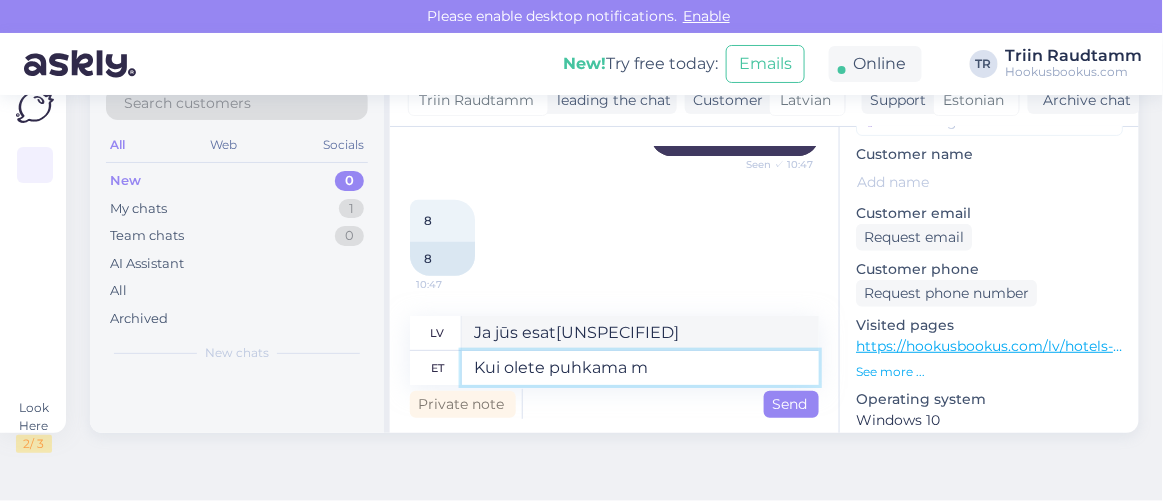 type on "Kad esat atvaļinājumā" 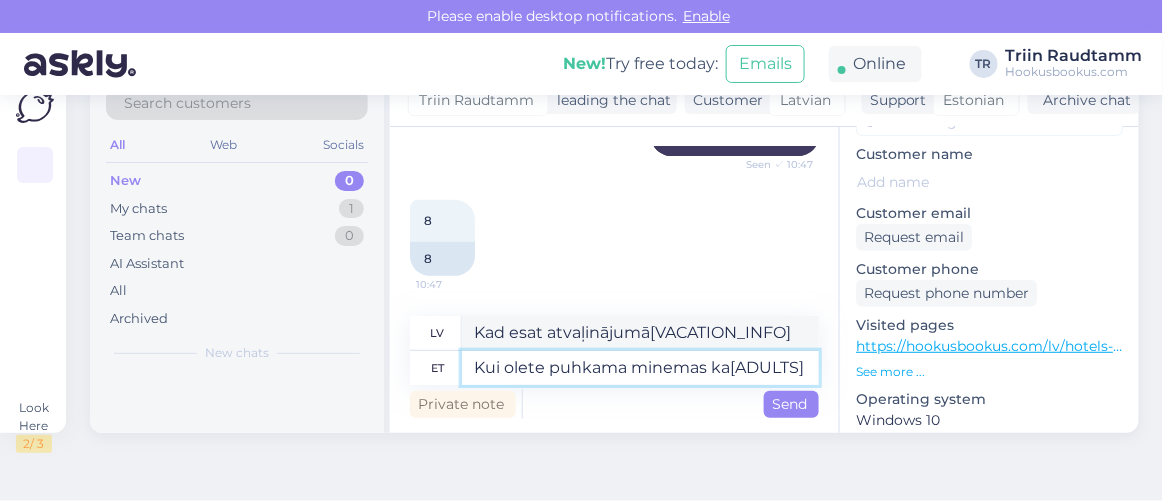 type on "Kui olete puhkama minemas kah" 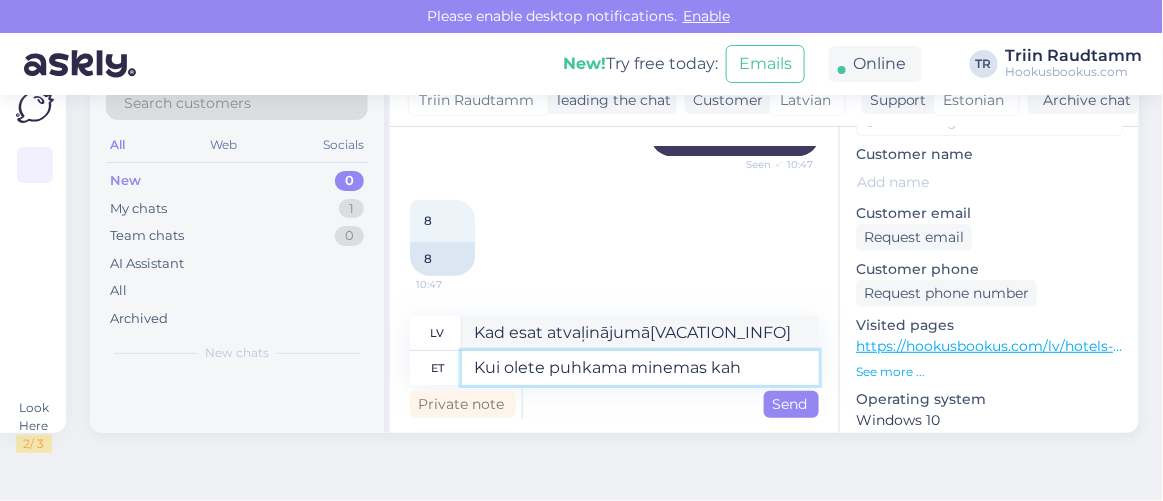 type on "Kad jūs dodaties atvaļinājumā" 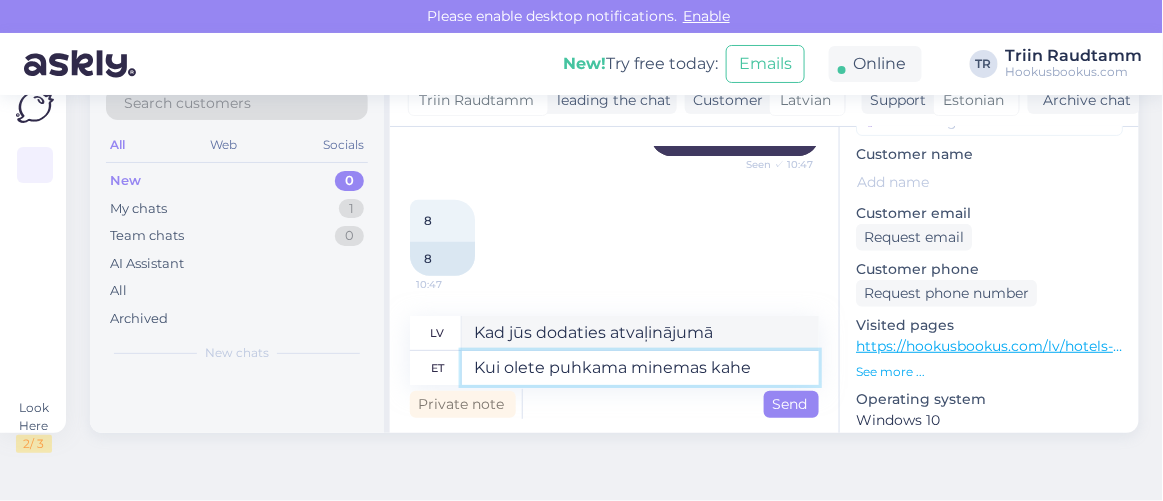 type on "Kui olete puhkama minemas kahe t" 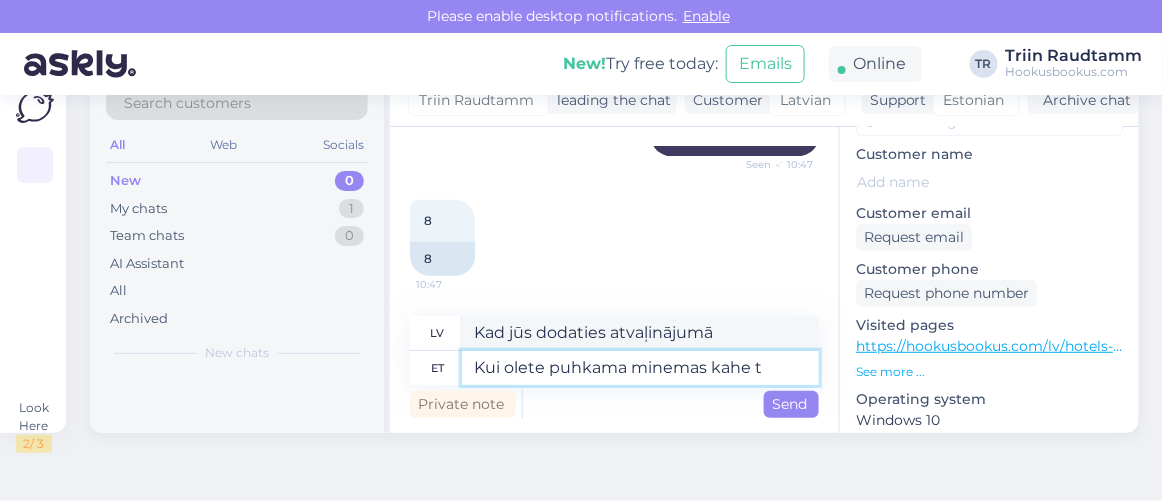 type on "Ja dodaties atvaļinājumā divatā" 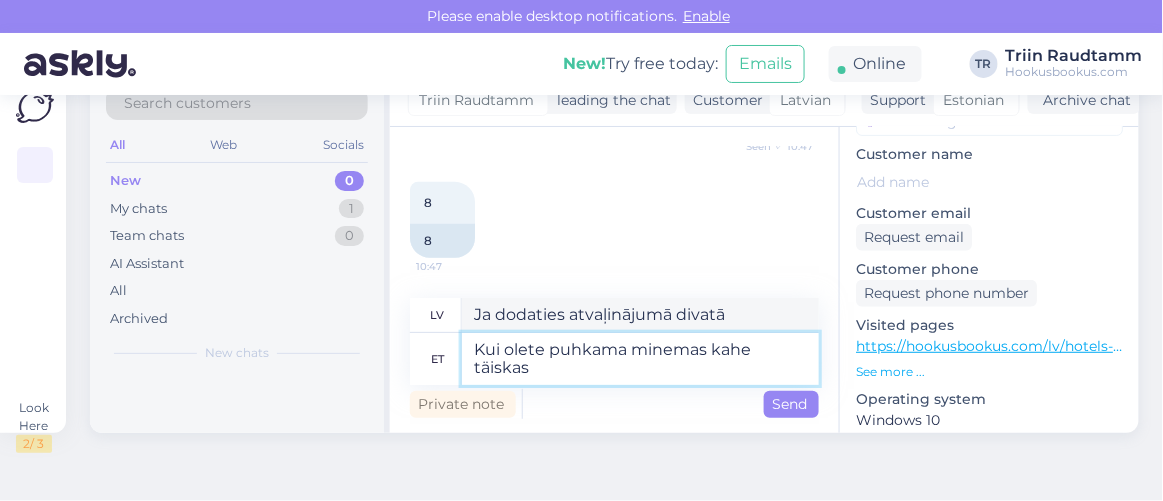 scroll, scrollTop: 13151, scrollLeft: 0, axis: vertical 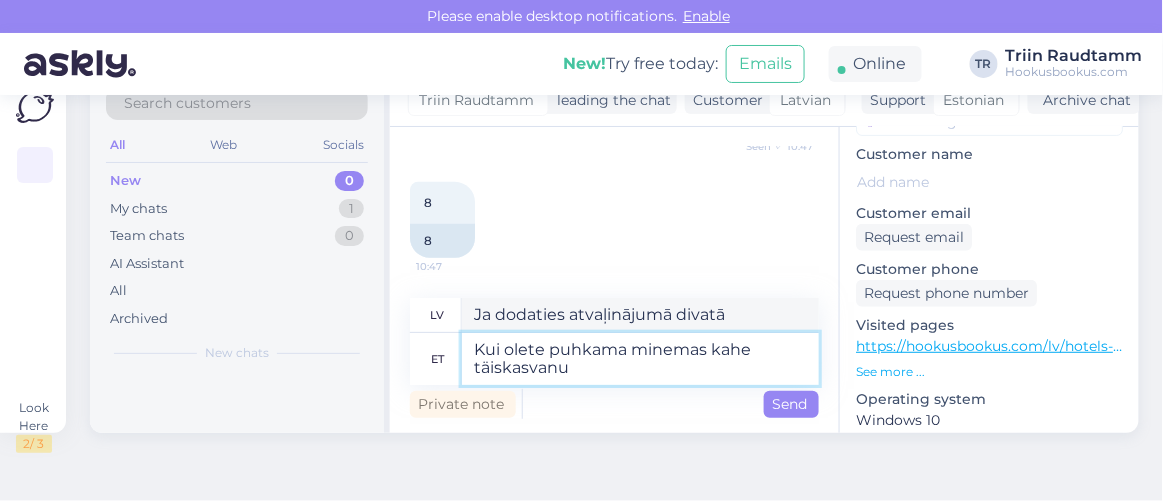 type on "Kui olete puhkama minemas kahe täiskasvanu j" 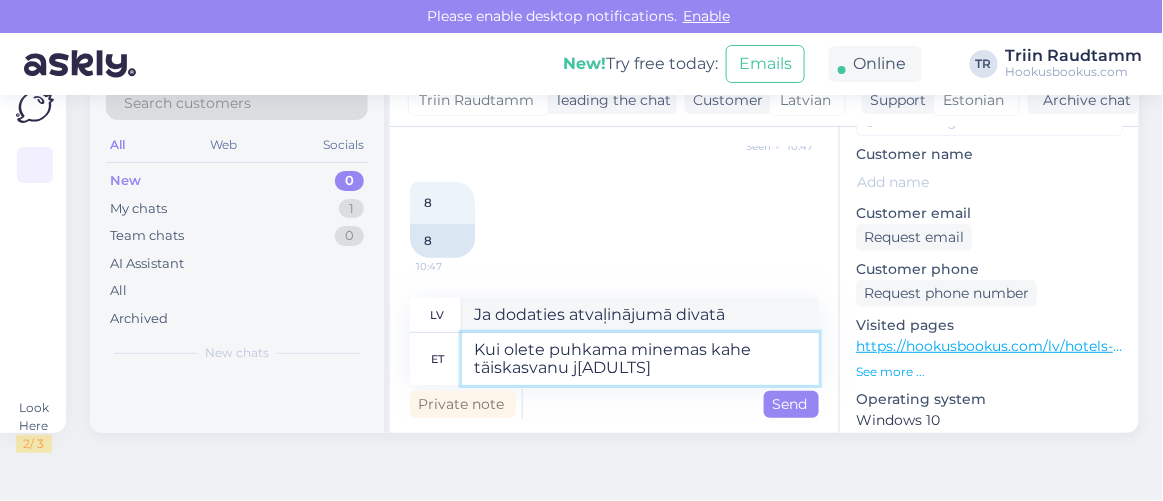 type on "Ja dodaties atvaļinājumā ar diviem pieaugušajiem" 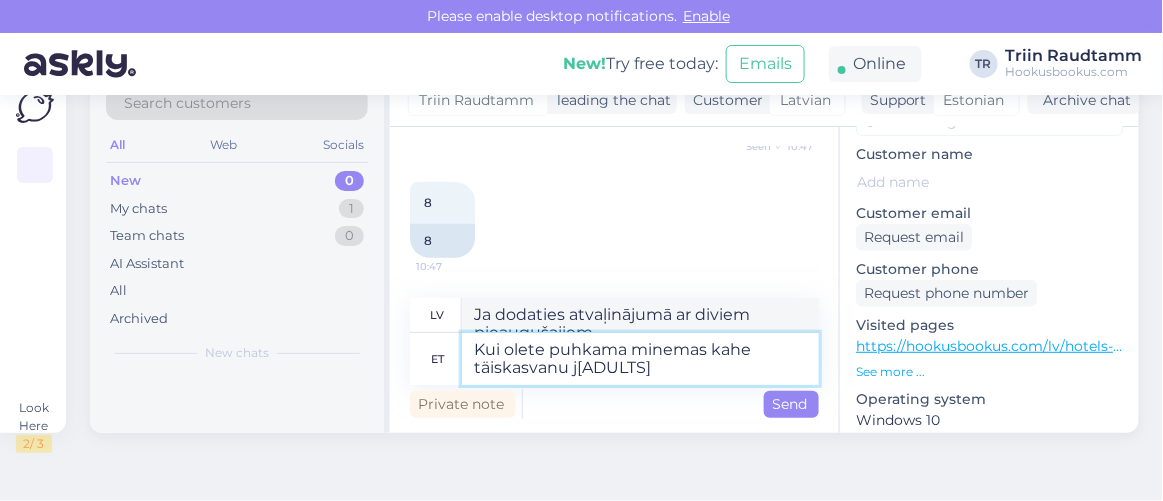 scroll, scrollTop: 13154, scrollLeft: 0, axis: vertical 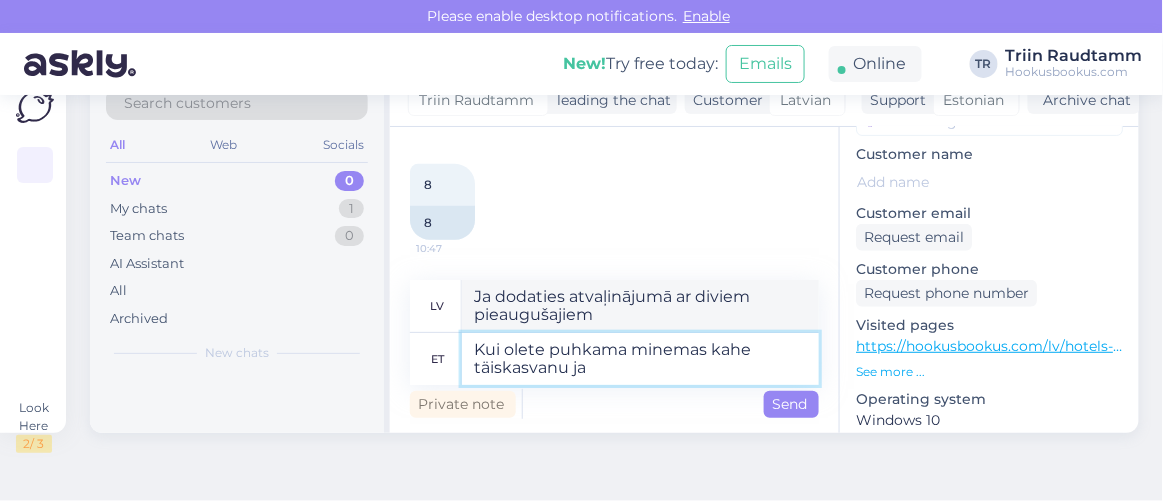 type on "Kui olete puhkama minemas kahe täiskasvanu ja k" 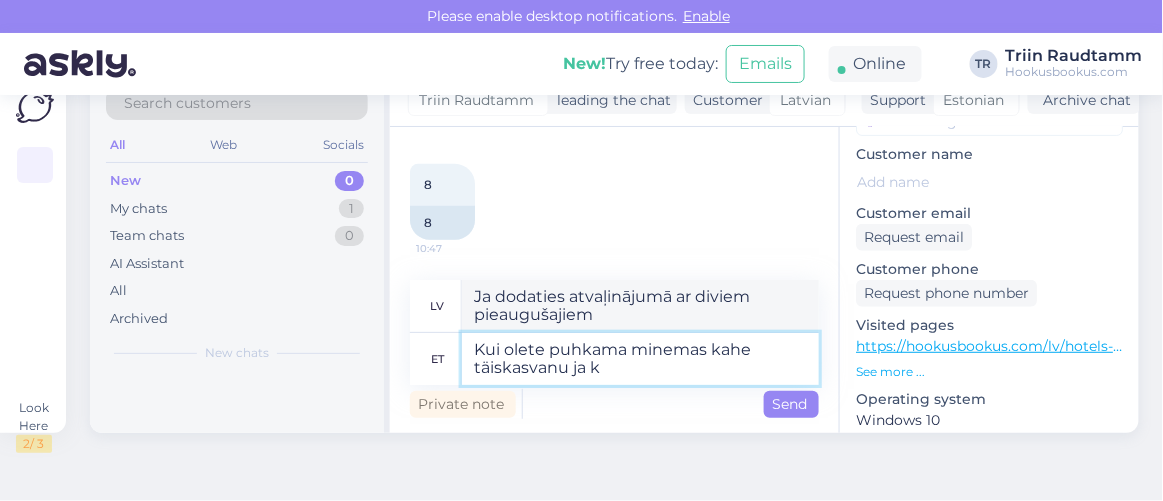 type on "Ja dodaties atvaļinājumā kopā ar diviem pieaugušajiem un" 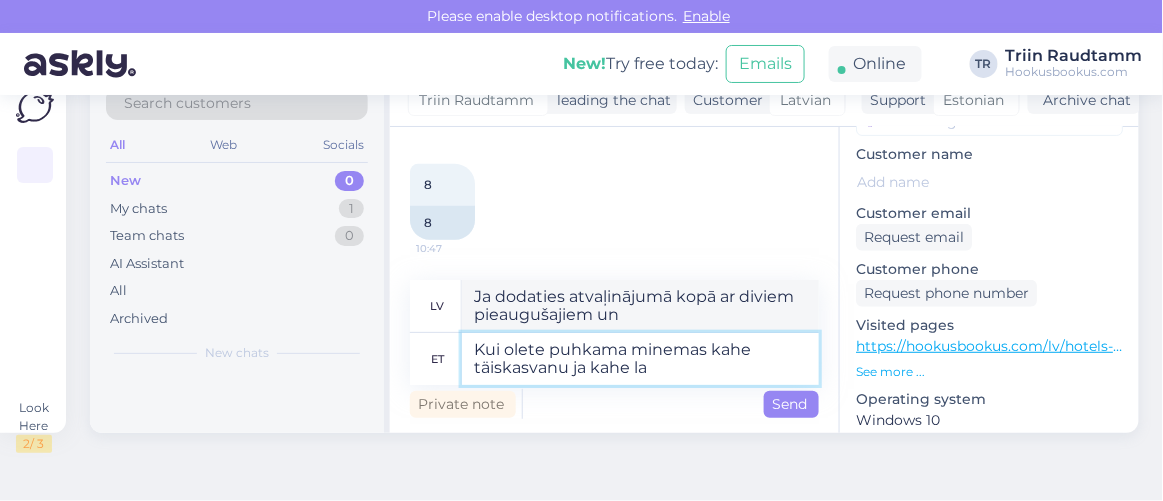 type on "Kui olete puhkama minemas kahe täiskasvanu ja kahe lap" 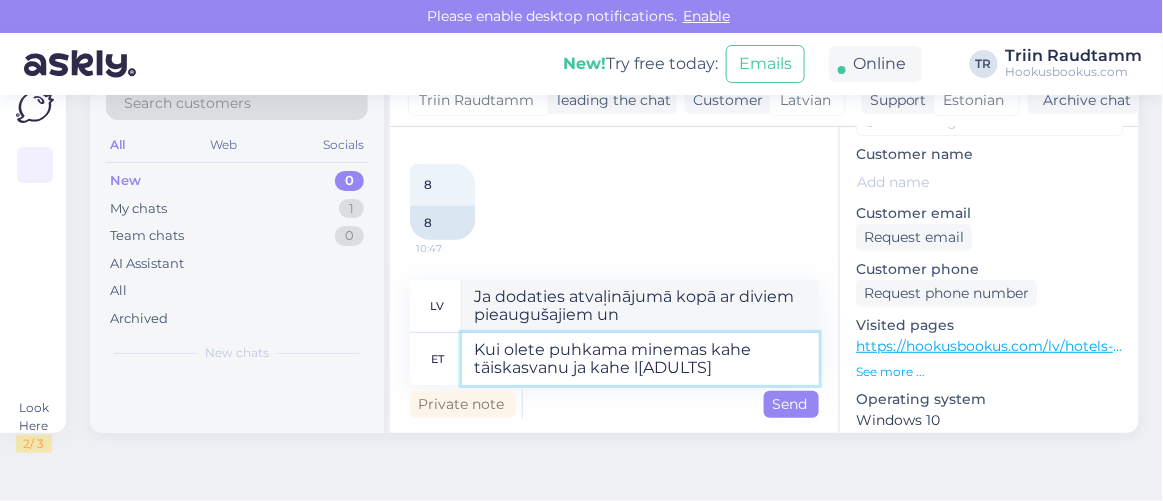 type on "Ja dodaties atvaļinājumā ar diviem pieaugušajiem un diviem" 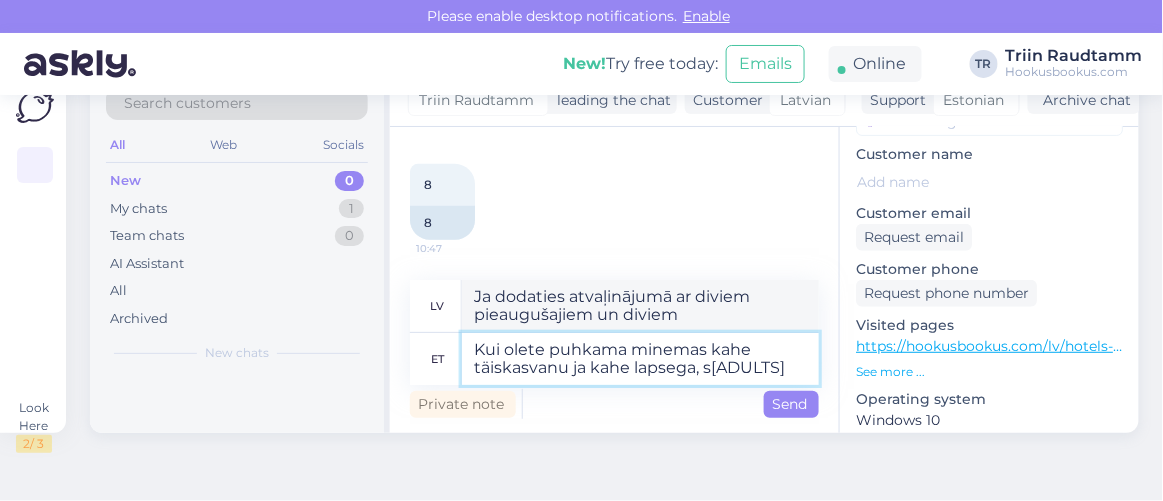 type on "Kui olete puhkama minemas kahe täiskasvanu ja kahe lapsega, si" 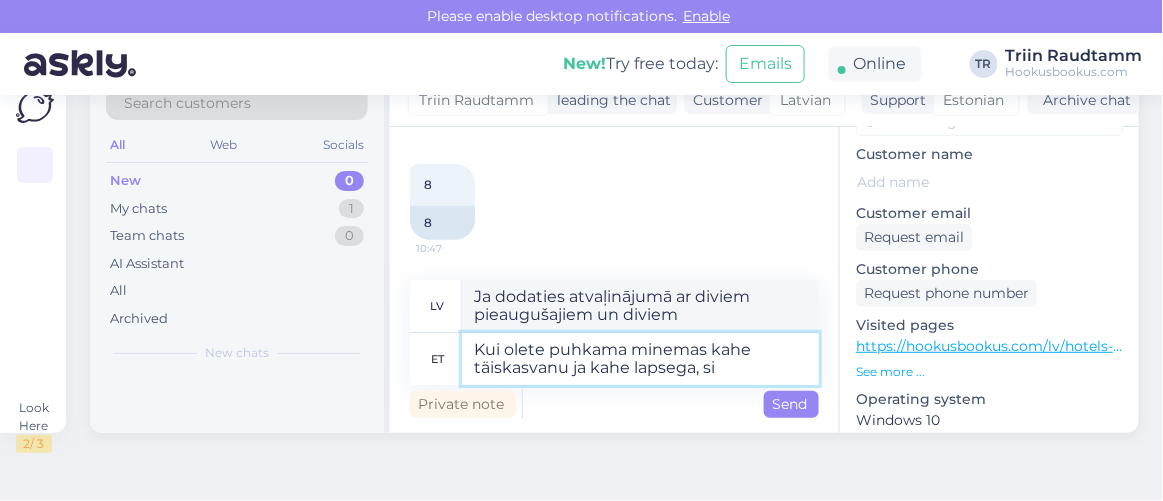 type on "Ja dodaties atvaļinājumā ar diviem pieaugušajiem un diviem bērniem," 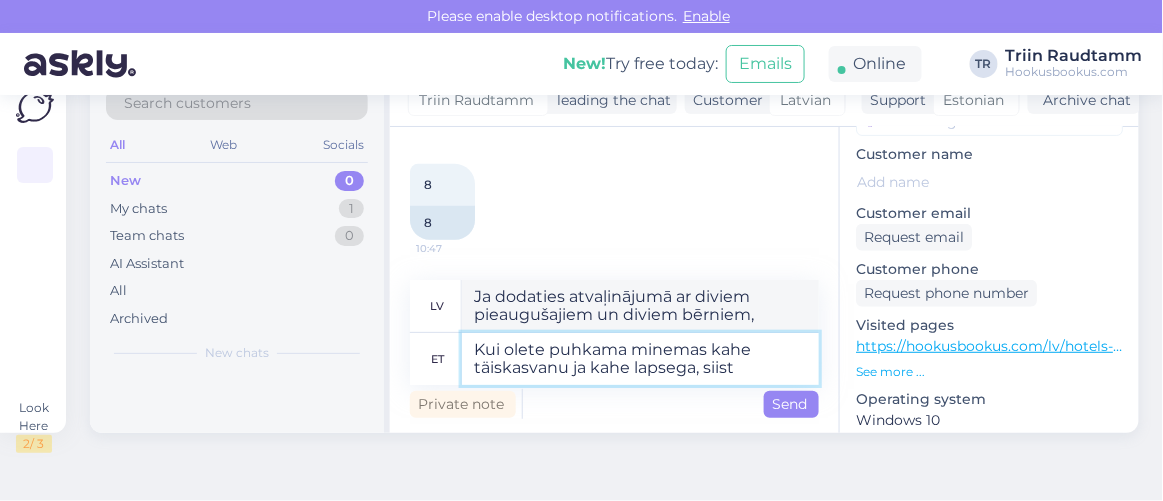 scroll, scrollTop: 13289, scrollLeft: 0, axis: vertical 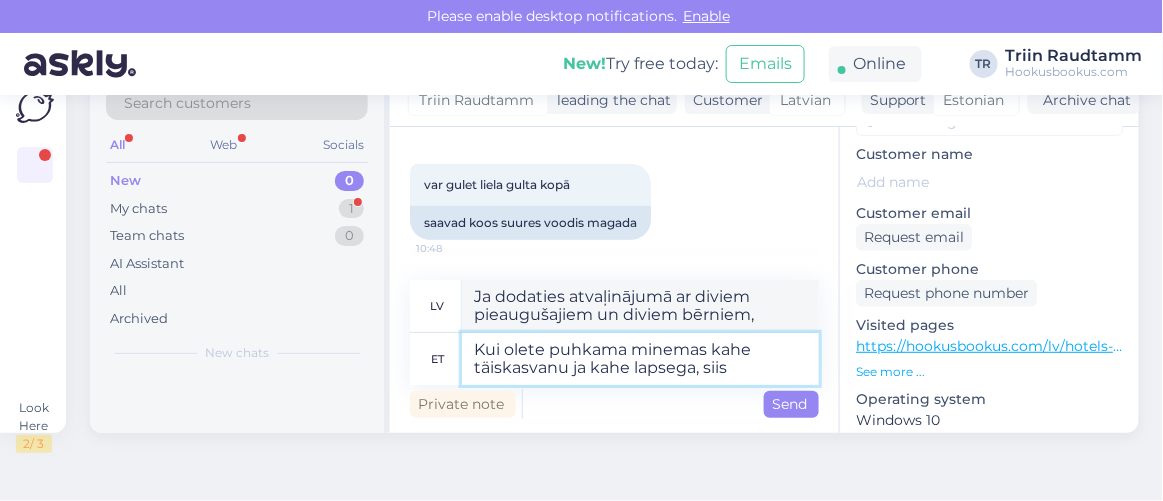 type on "Kui olete puhkama minemas kahe täiskasvanu ja kahe lapsega, siis" 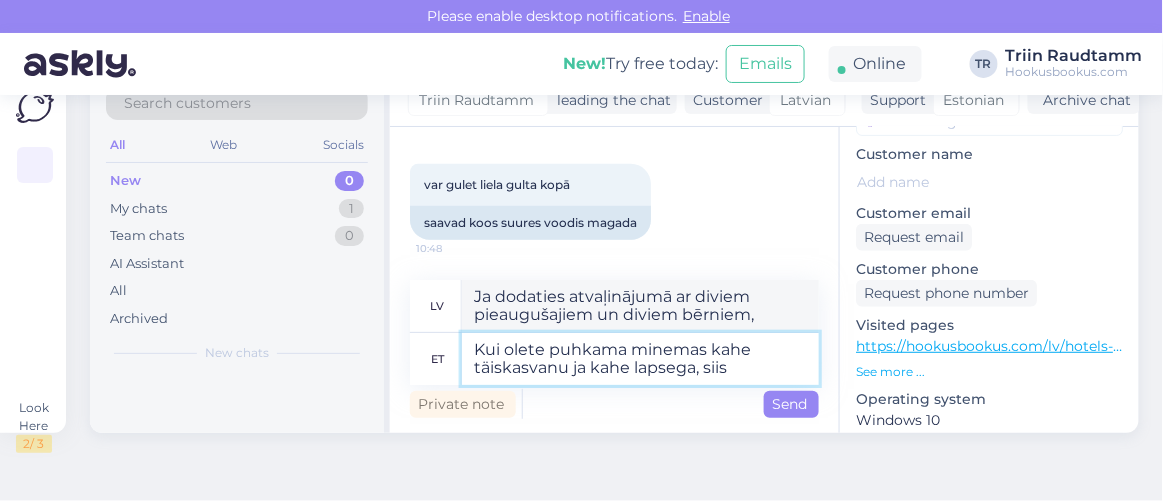 type on "Ja dodaties atvaļinājumā ar diviem pieaugušajiem un diviem bērniem, tad" 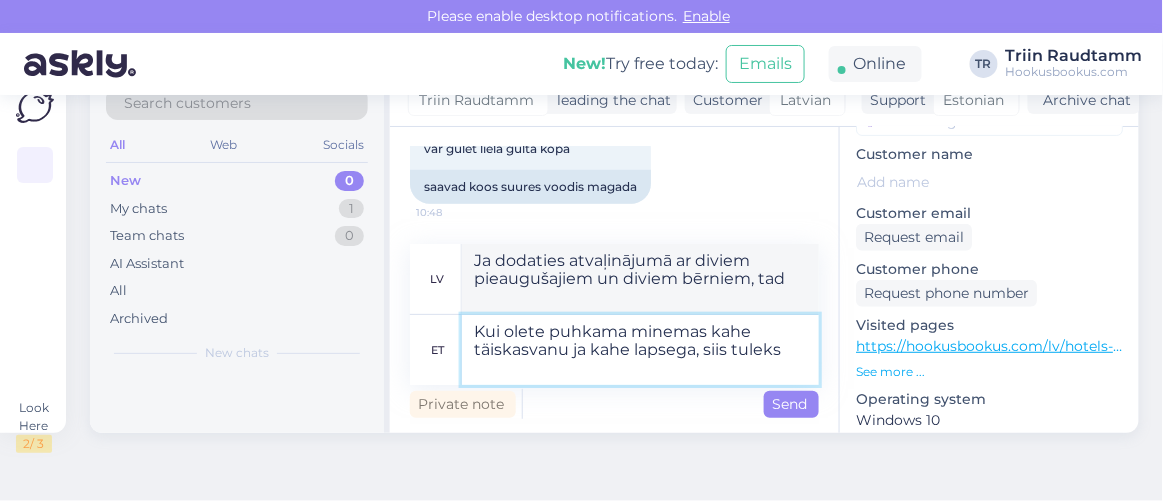 type on "Kui olete puhkama minemas kahe täiskasvanu ja kahe lapsega, siis tuleks T" 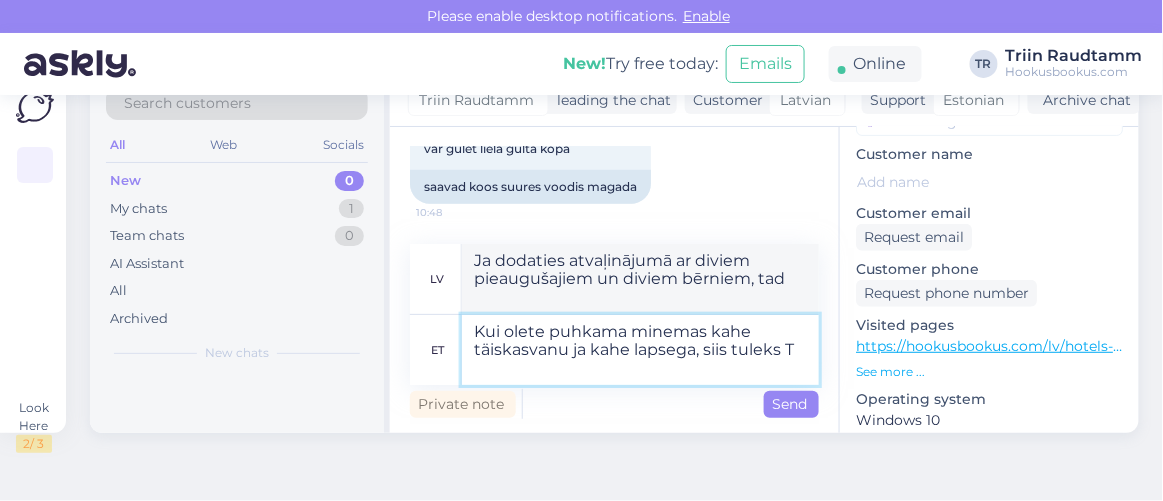 type on "Ja dodaties atvaļinājumā ar diviem pieaugušajiem un diviem bērniem, jums vajadzētu" 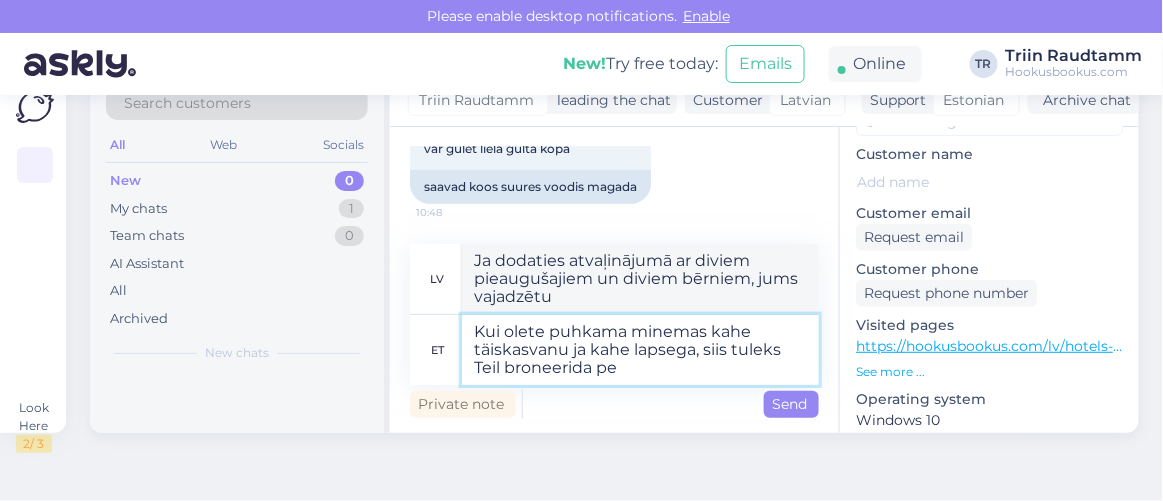 type on "Kui olete puhkama minemas kahe täiskasvanu ja kahe lapsega, siis tuleks Teil broneerida per" 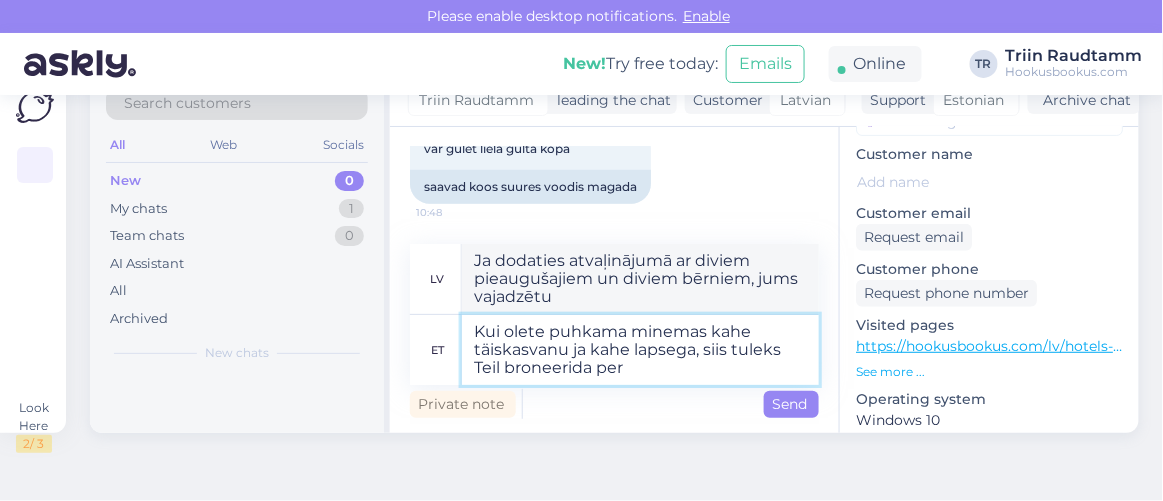 type on "Ja dodaties atvaļinājumā ar diviem pieaugušajiem un diviem bērniem, jums vajadzētu rezervēt" 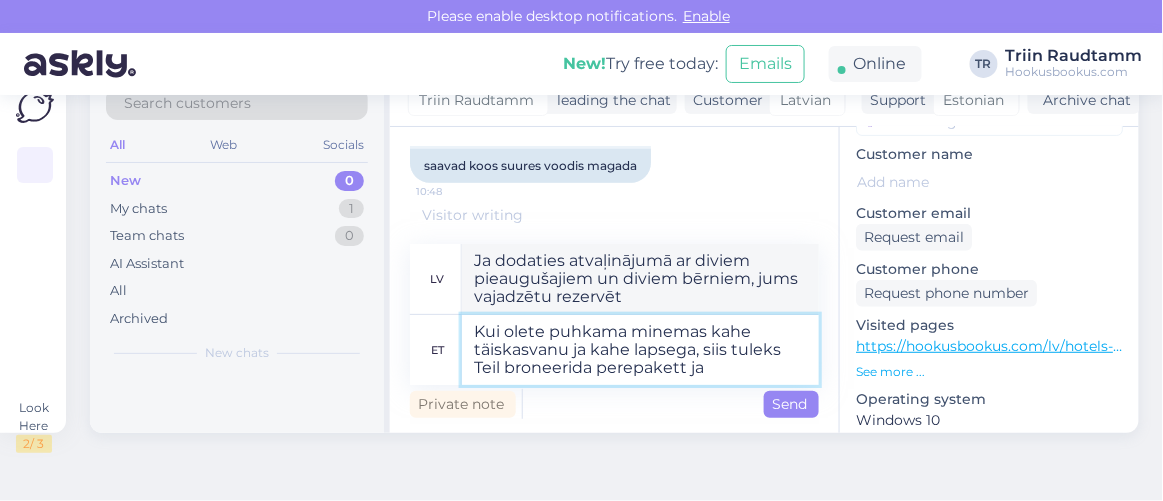 type on "Kui olete puhkama minemas kahe täiskasvanu ja kahe lapsega, siis tuleks Teil broneerida perepakett ja" 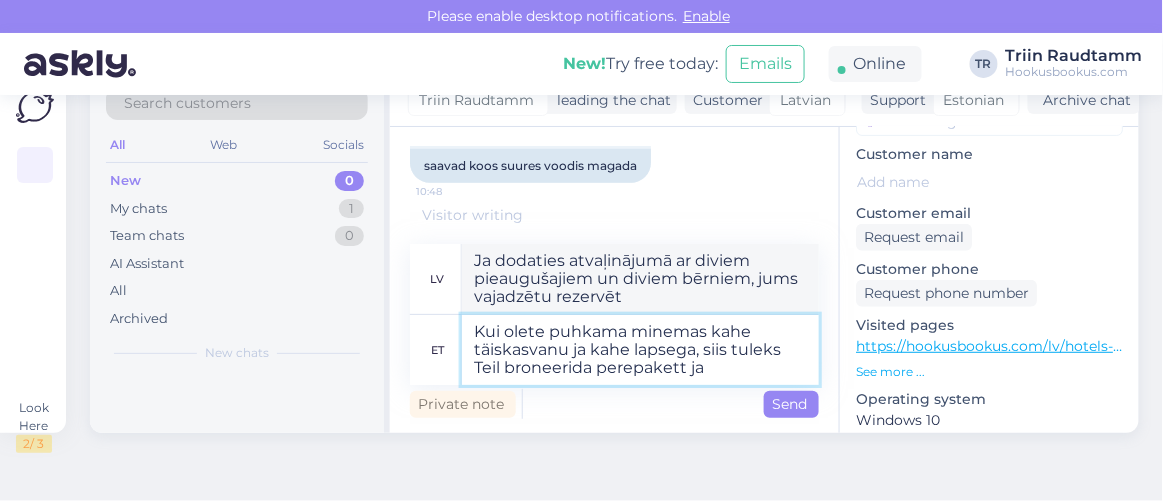 type on "Ja dodaties atvaļinājumā ar diviem pieaugušajiem un diviem bērniem, jums vajadzētu rezervēt ģimenes paketi." 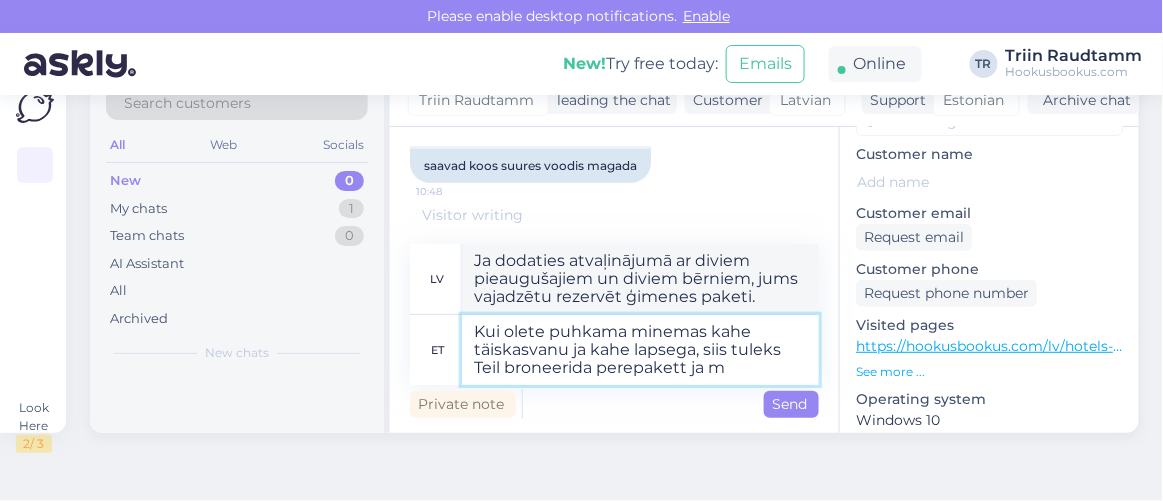 type on "Kui olete puhkama minemas kahe täiskasvanu ja kahe lapsega, siis tuleks Teil broneerida perepakett ja ma" 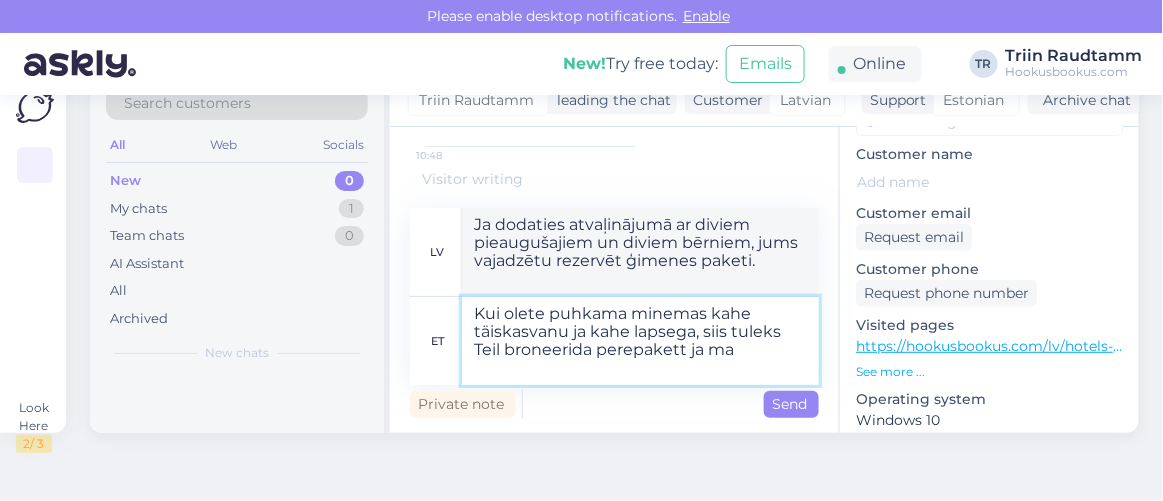 type on "Ja dodaties atvaļinājumā ar diviem pieaugušajiem un diviem bērniem, jums vajadzētu rezervēt ģimenes paketi un" 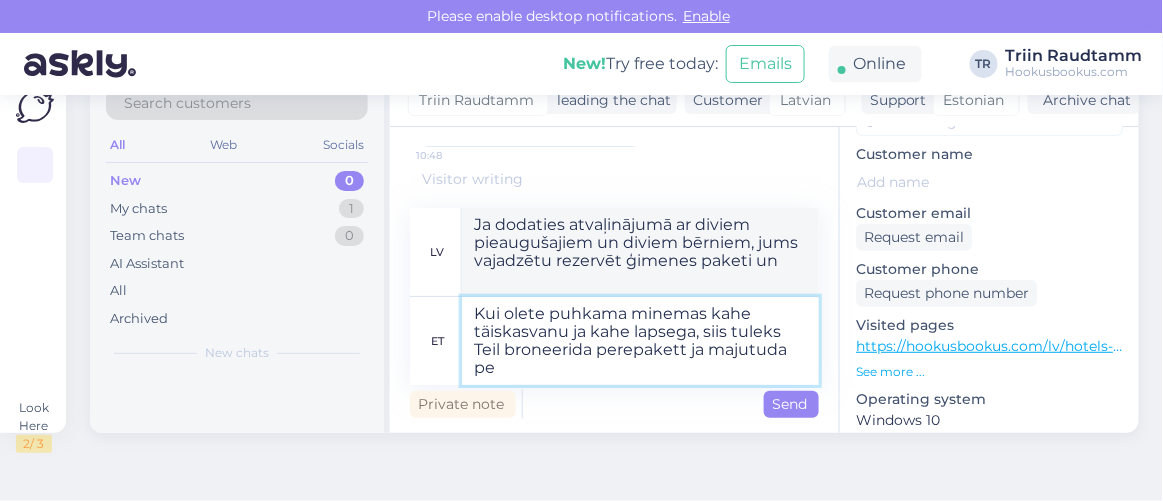 type on "Kui olete puhkama minemas kahe täiskasvanu ja kahe lapsega, siis tuleks Teil broneerida perepakett ja majutuda per" 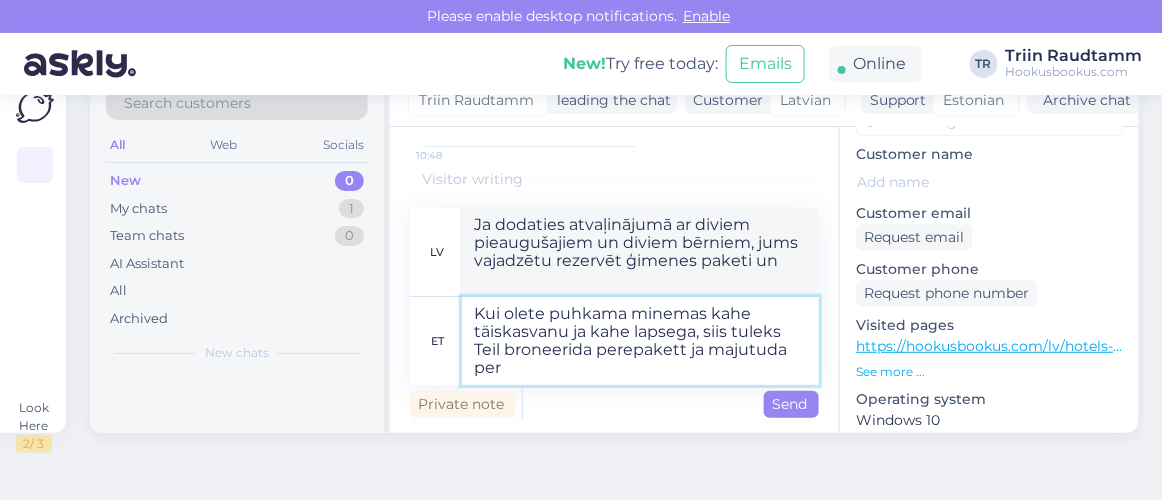 type on "Ja dodaties atvaļinājumā ar diviem pieaugušajiem un diviem bērniem, jums vajadzētu rezervēt ģimenes paketi un palikt" 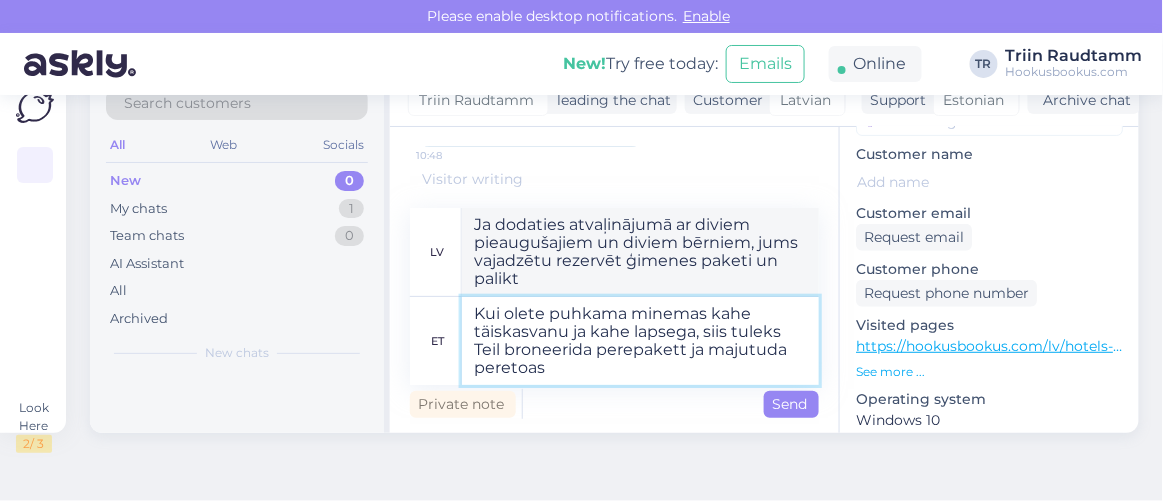 type on "Kui olete puhkama minemas kahe täiskasvanu ja kahe lapsega, siis tuleks Teil broneerida perepakett ja majutuda peretoas." 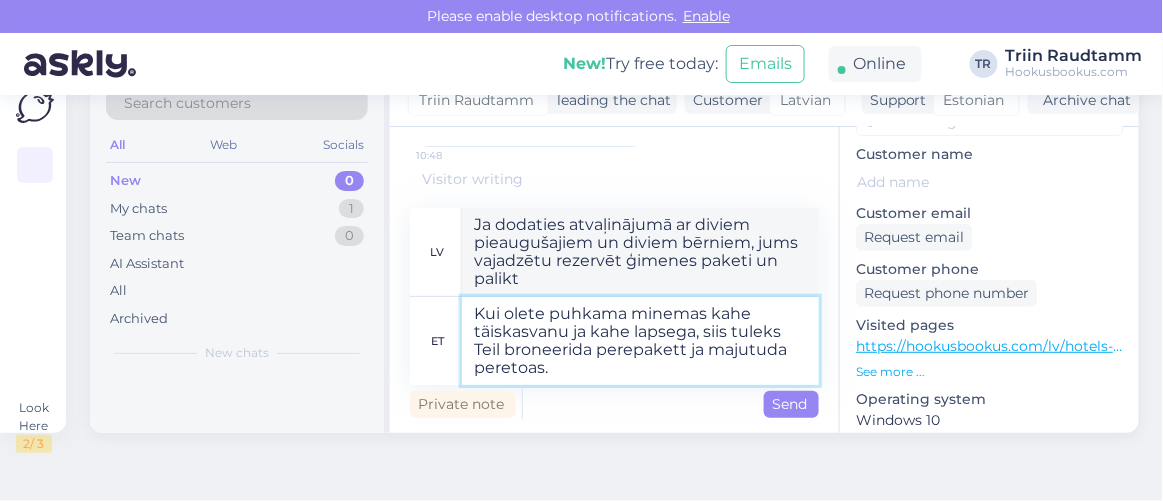 type on "Ja dodaties atvaļinājumā ar diviem pieaugušajiem un diviem bērniem, jums vajadzētu rezervēt ģimenes paketi un apmesties ģimenes numurā." 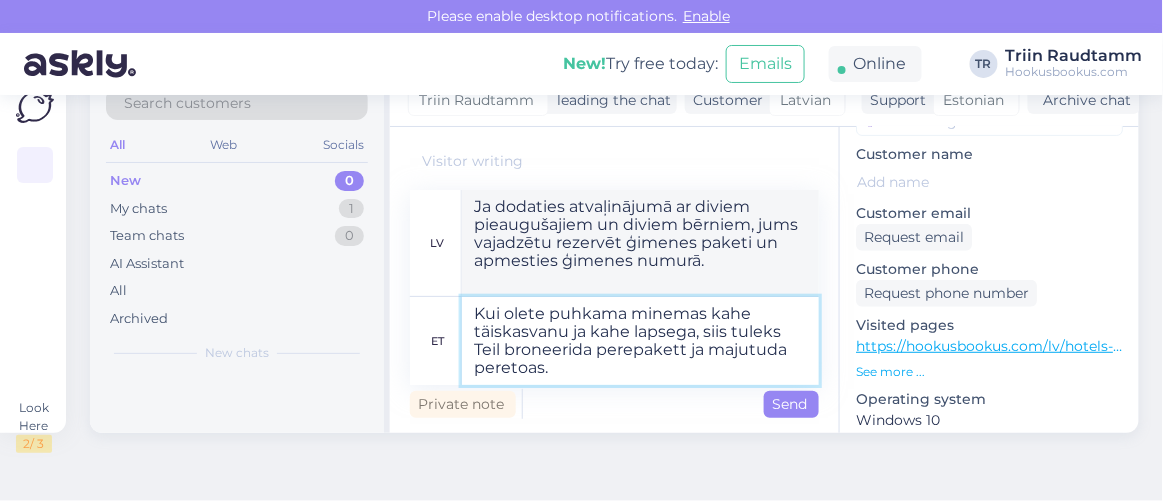 type on "Kui olete puhkama minemas kahe täiskasvanu ja kahe lapsega, siis tuleks Teil broneerida perepakett ja majutuda peretoas." 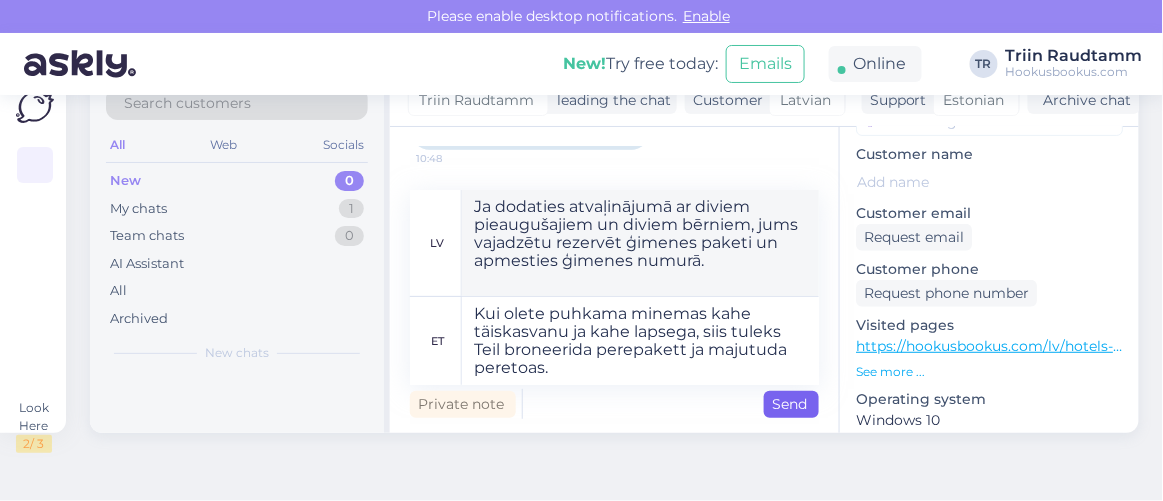 click on "Send" at bounding box center (791, 404) 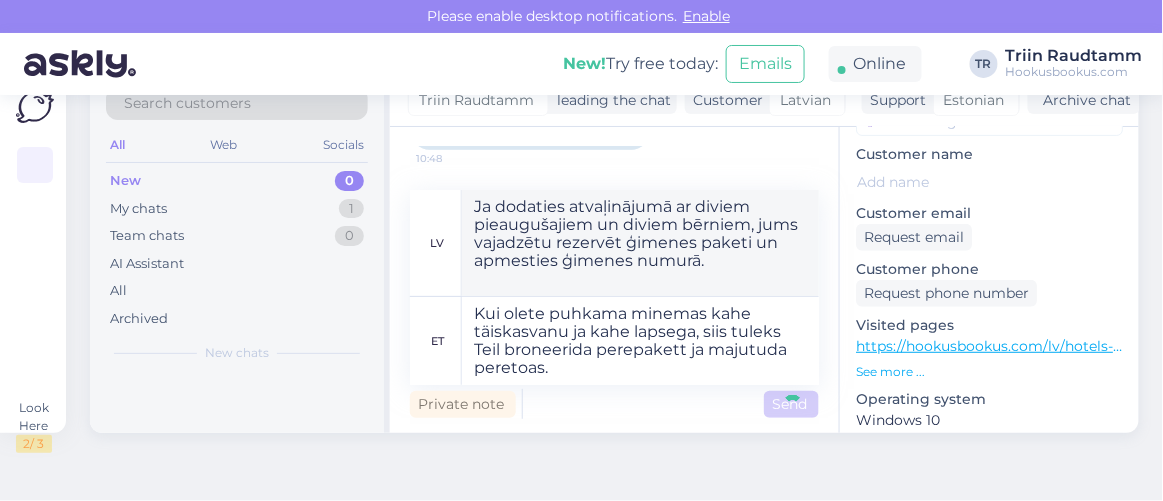 type 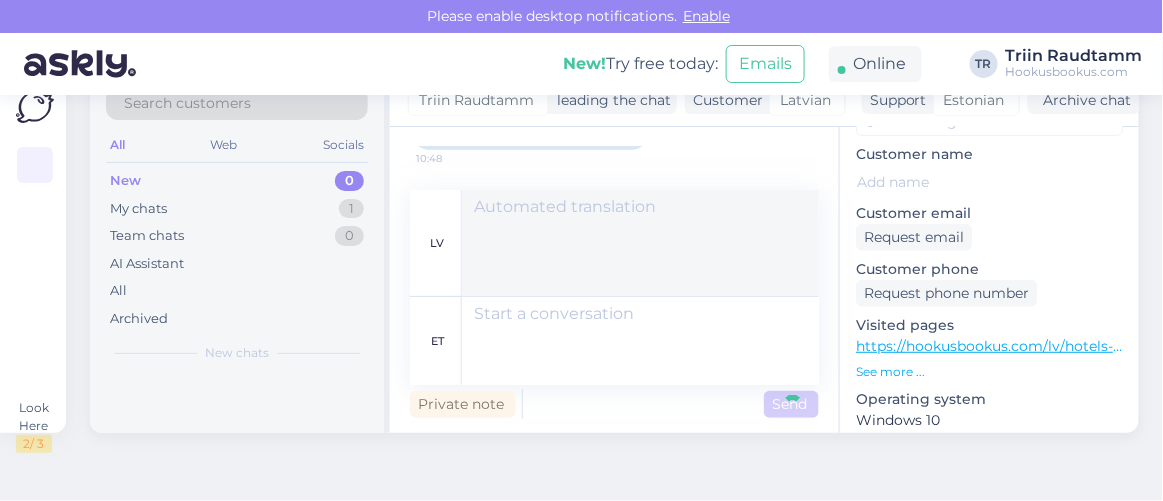 scroll, scrollTop: 13446, scrollLeft: 0, axis: vertical 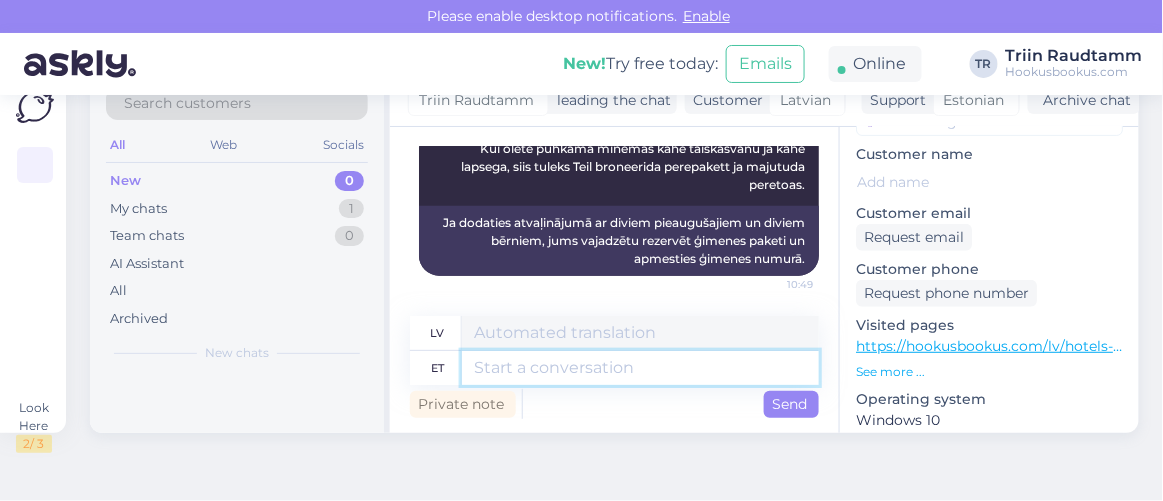click at bounding box center [640, 368] 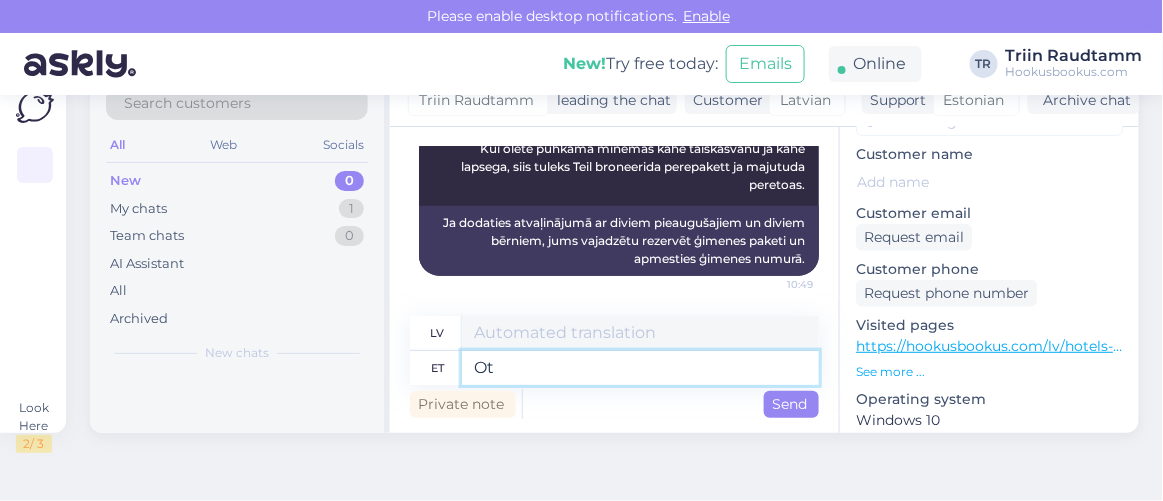 type on "O" 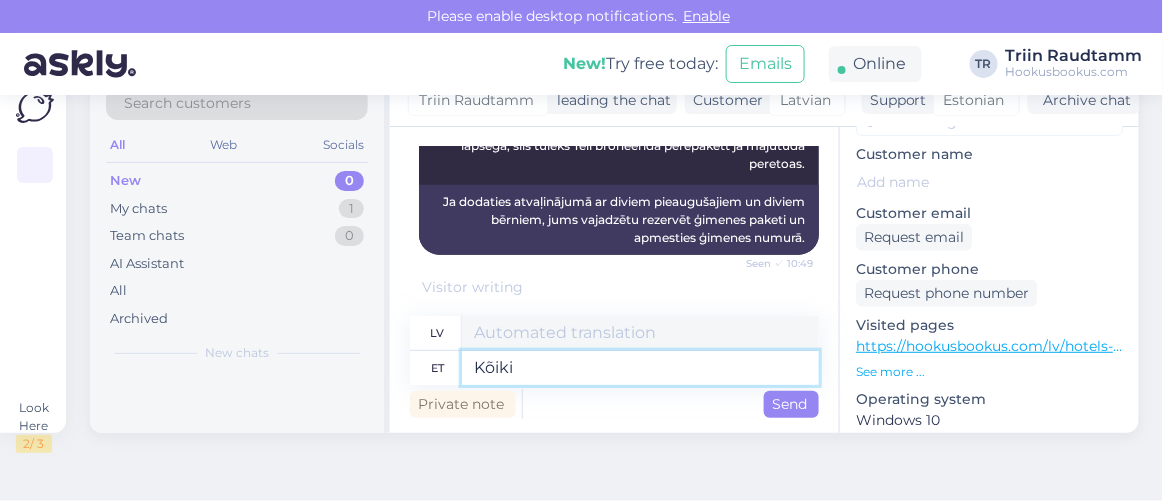 type on "Kõiki M" 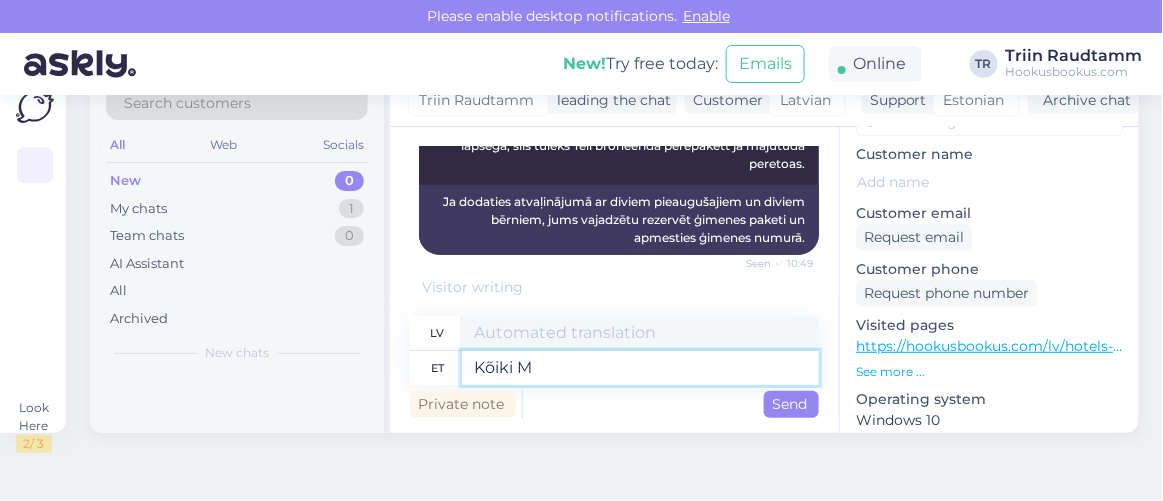 type on "Visi" 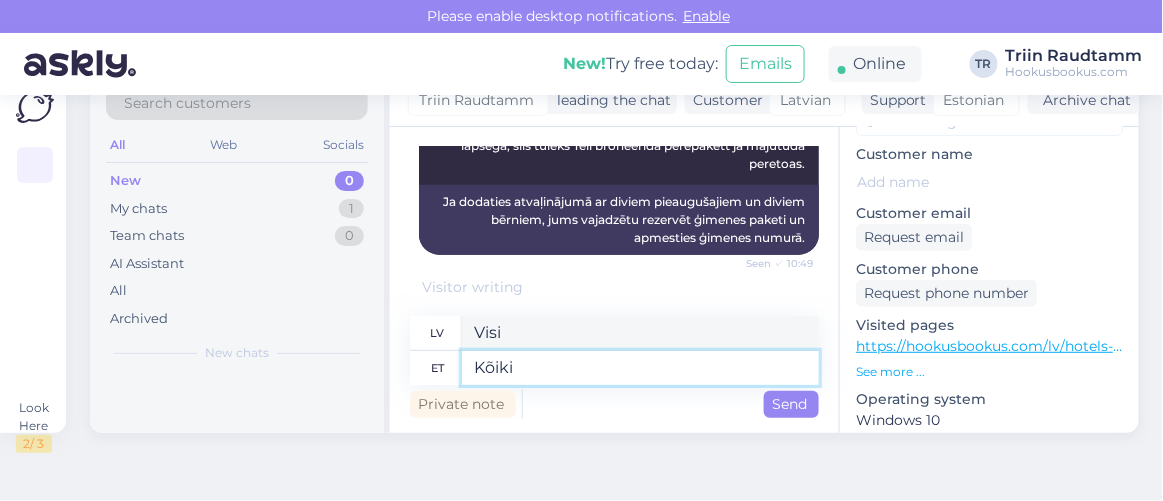 paste on "Meresuu SPA & Hotel" 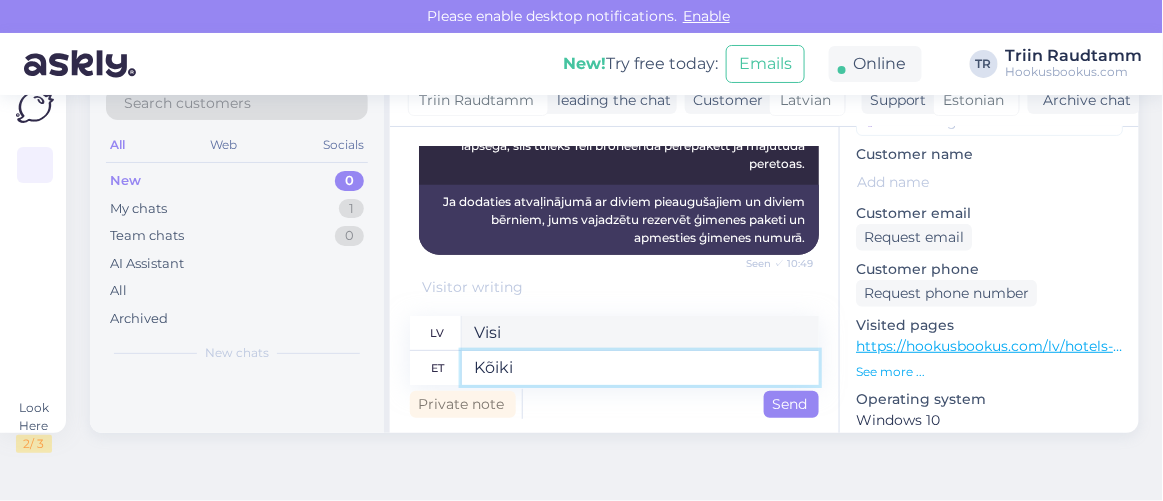type on "Kõiki Meresuu SPA & Hotel" 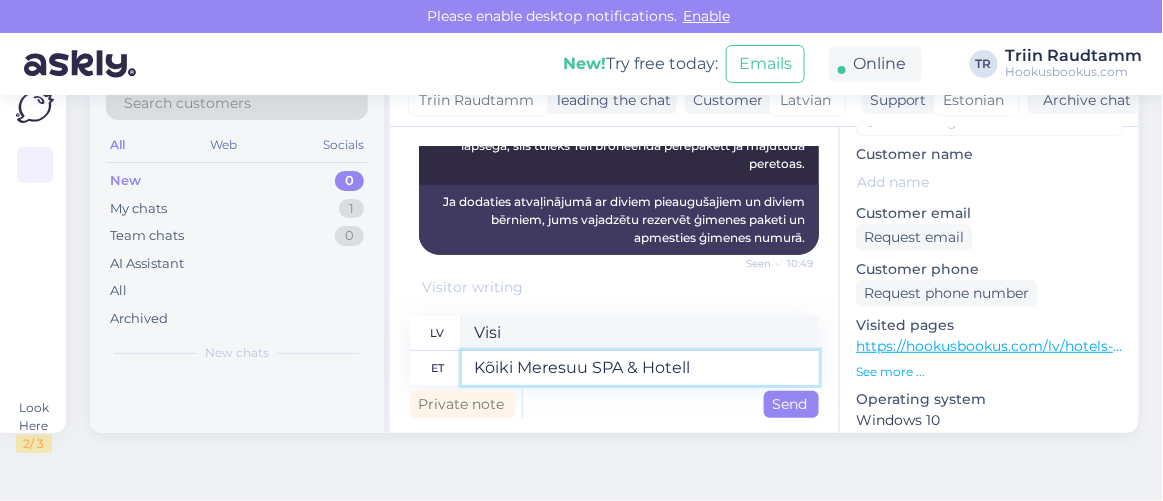 type on "Viss Meresuu SPA un viesnīcā" 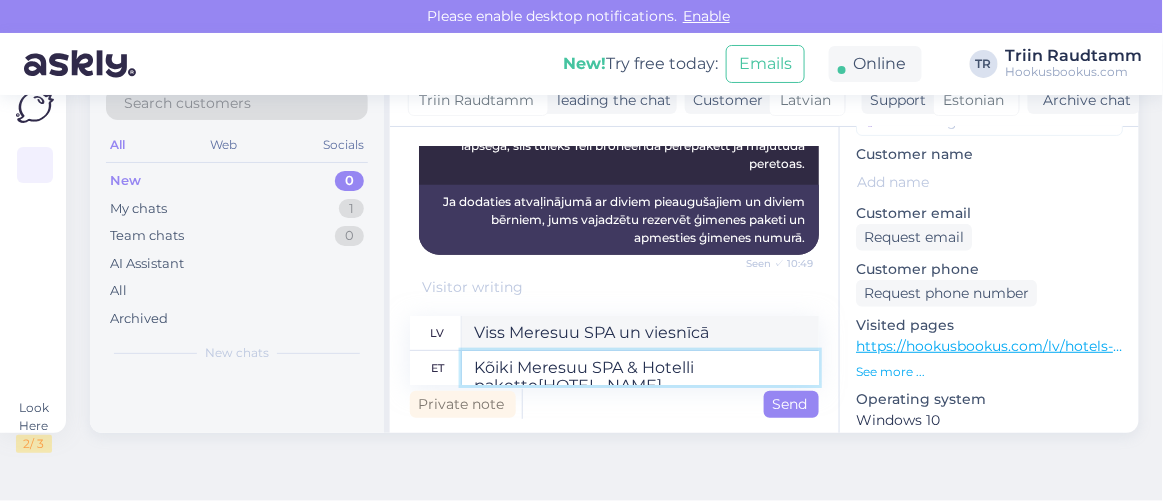 type on "Kõiki Meresuu SPA & Hotelli pakette n" 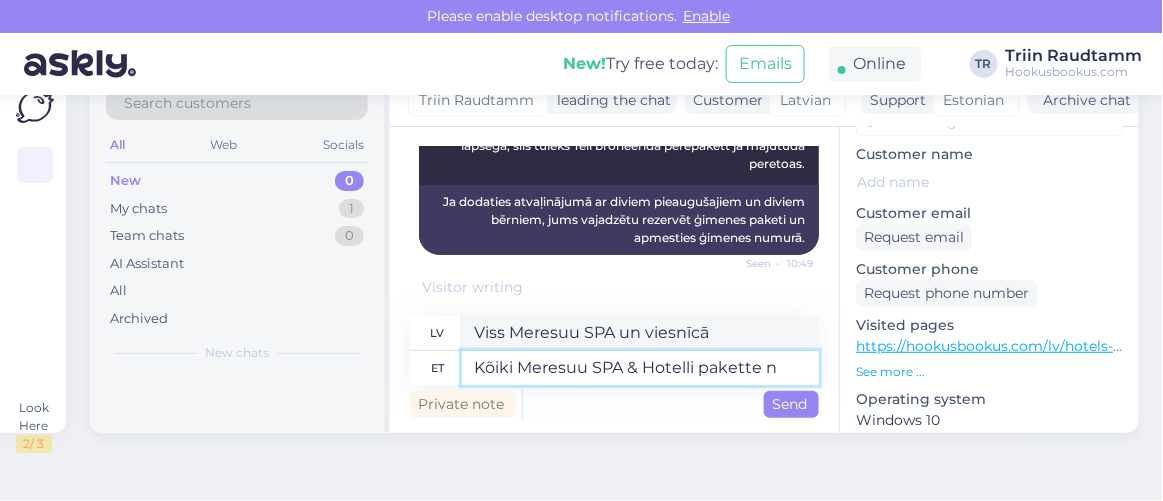 type on "Visas Meresuu SPA un viesnīcu paketes" 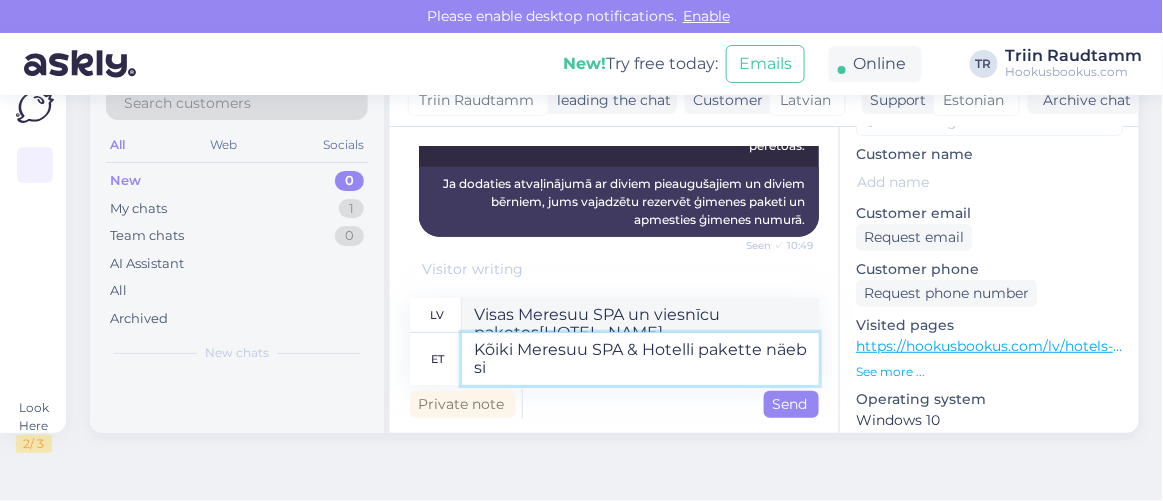 type on "Kõiki Meresuu SPA & Hotelli pakette näeb sii" 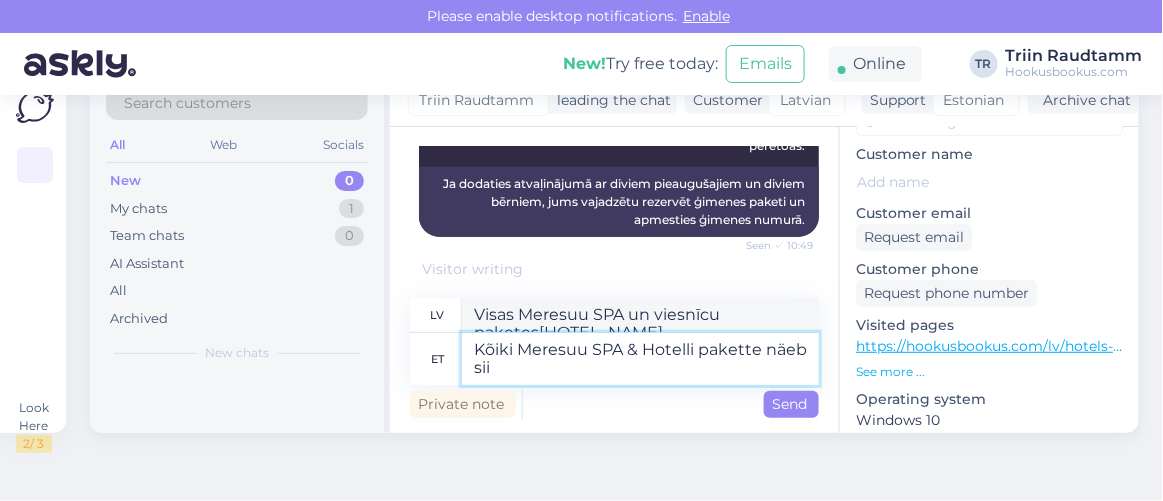 type on "Skatīt visus Meresuu SPA un viesnīcu piedāvājumus" 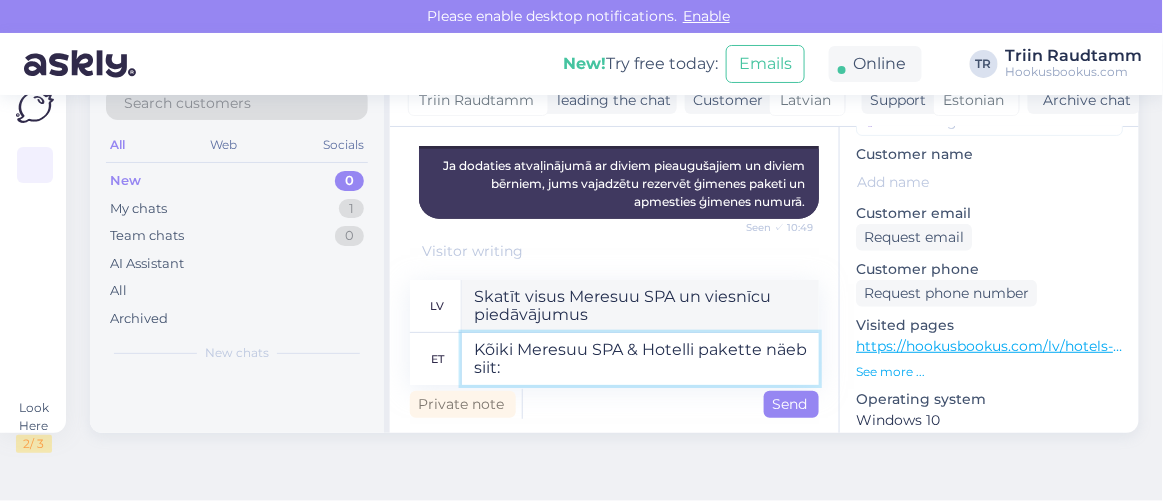 type on "Kõiki Meresuu SPA & Hotelli pakette näeb siit:" 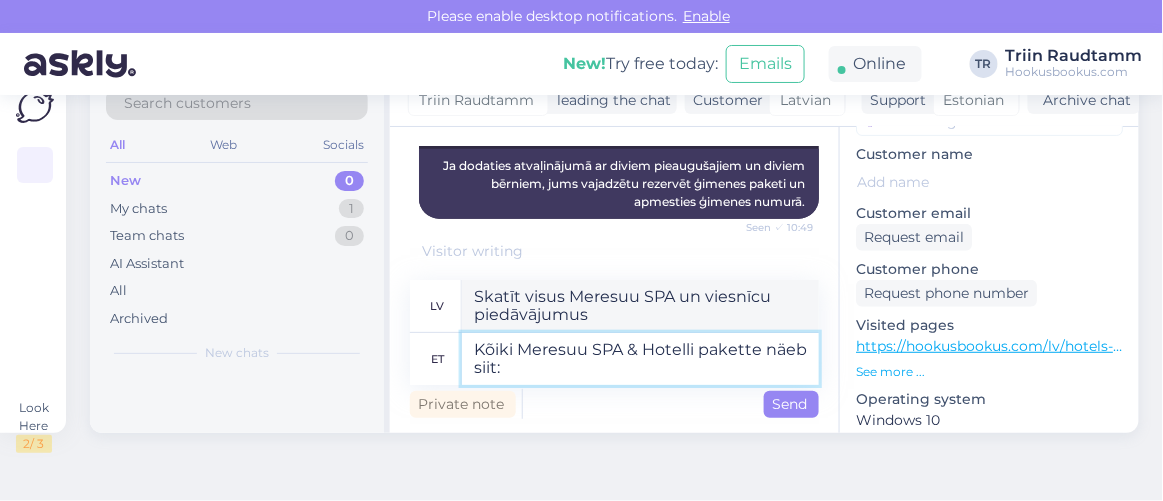 type on "Visas Meresuu SPA un viesnīcas paketes var atrast šeit:" 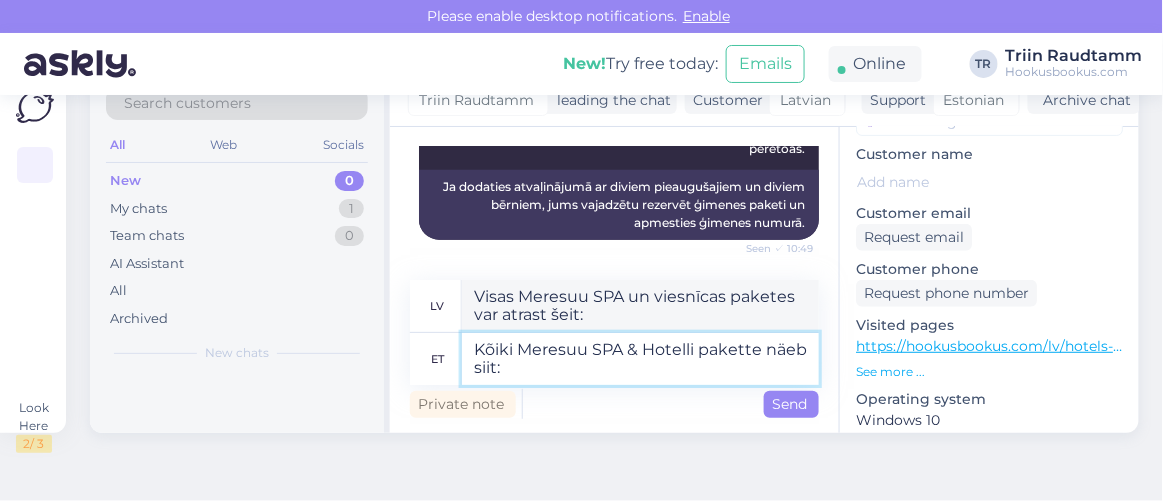 paste on "https://hookusbookus.com/lv/hotels-spas/meresuu-spa-hotel;dateArrival=2025-08-20;dateDeparture=2025-08-21;language=lv_lv;participants=%5B%7B%22adultsCnt%22:2,%22childrenCnt%22:0,%22childAges%22:%5B%5D,%22names%22:%5B%5D,%22babyBedNotRequiredCnt%22:0,%22babyBedNotRequiredAges%22:%5B%5D,%22petsCount%22:0%7D%5D;sortField=popularity;sortDirection=DESC;useDates=false;priceFrom=0;priceTo=2000;address=Meresuu%20SPA%20&%20Hotel,%20Eesti;placeType=HOTEL;placeSearchId=5591;placeId=ChIJLzG_kNo4lEYRl5neBcAJf18;lat=59.452161;lng=28.026889;country=ee;countrySearchName=estonia;searchName=meresuu-spa-hotel;distanceMinValue=0;distanceMaxValue=25;useDistance=true;selectedFilters=;getCheapestUrl=false;canCancel=false" 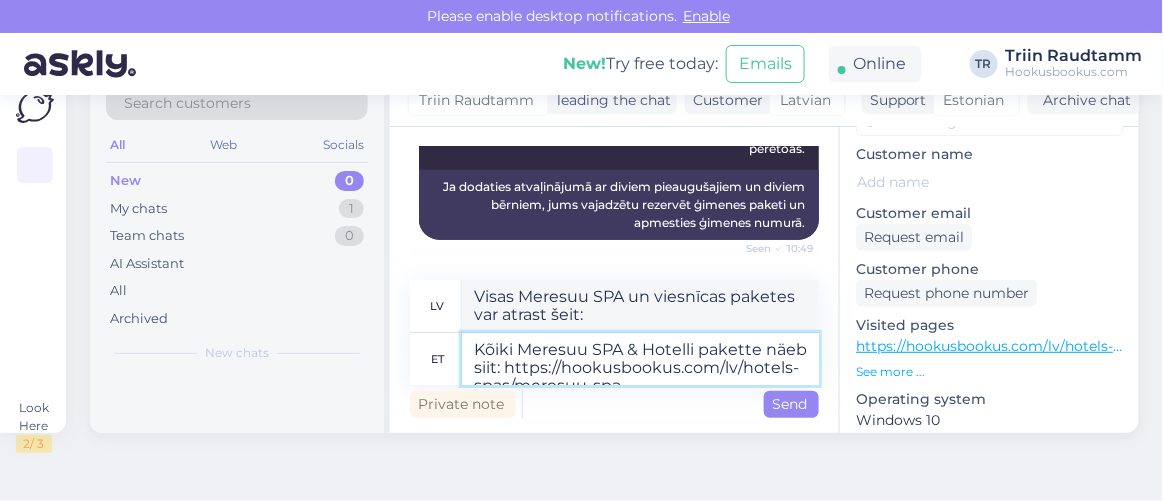 scroll, scrollTop: 278, scrollLeft: 0, axis: vertical 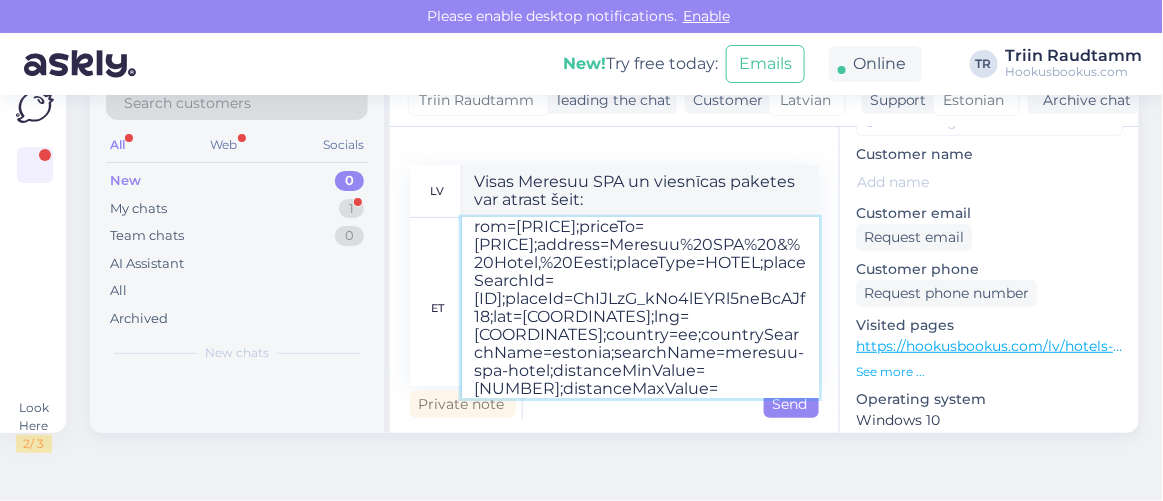 type on "Visas Meresuu SPA un viesnīcu paketes var apskatīt šeit: https://hookusbookus.com/lv/hotels-spas/meresuu-spa-hotel;dateArrival=2025-08-20;dateDeparture=2025-08-21;language=lv_lv;participants=%5B%7B%22adultsCnt%22:2,%22childrenCnt%22:0,%22childAges%22:%5B%5D,%22names%22:%5B%5D,%22babyBedNotRequiredCnt%22:0,%22babyBedNotRequiredAges%22:%5B%5D,%22petsCount%22:0%7D%5D;sortField=popularity;sortDirection=DESC;useDates=false;priceFrom=0;priceTo=2000;address=Meresuu%20SPA%20&%20Hotel,%20Eesti;placeType=HOTEL;placeSearchId=5591;placeId=ChIJLzG_kNo4lEYRl5neBcAJf18;lat=59.452161;lng=28.026889;country=ee;countrySearchName=estonia;searchName=meresuu-spa-hotel;distanceMinValue=0;distanceMaxValue=25;useDistance=true;selectedFilters=;getCheapestUrl=false;canCancel=false" 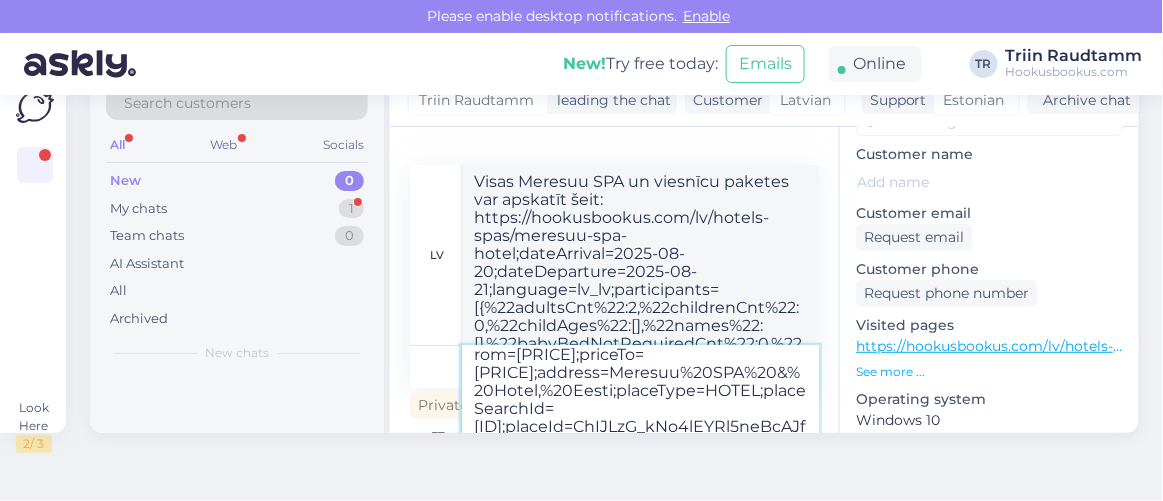 type 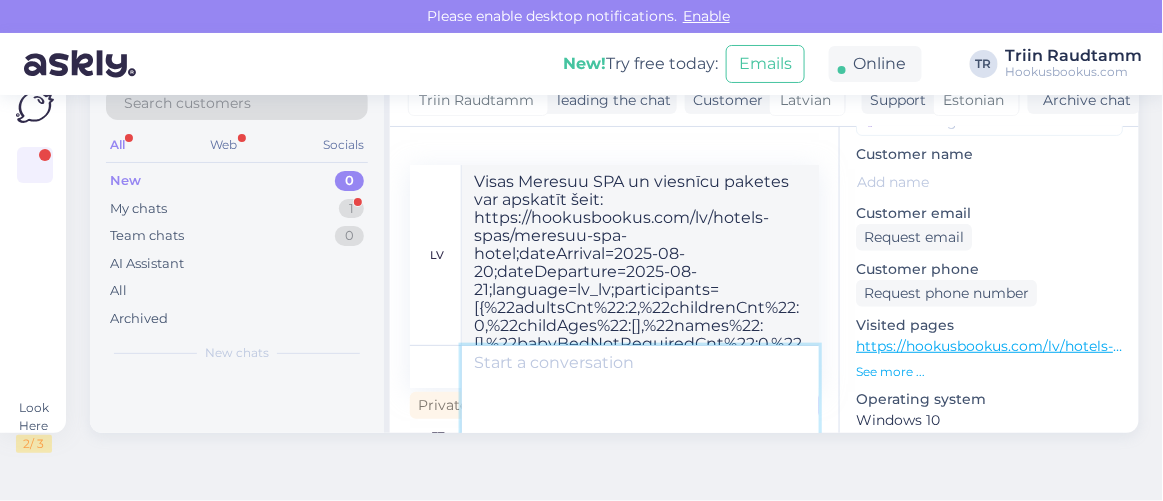 type 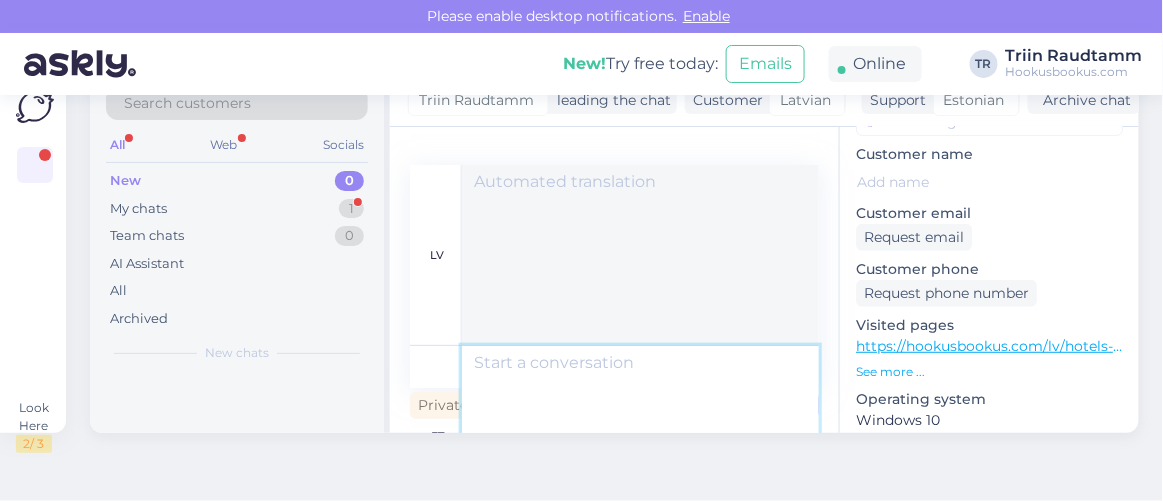 scroll, scrollTop: 14189, scrollLeft: 0, axis: vertical 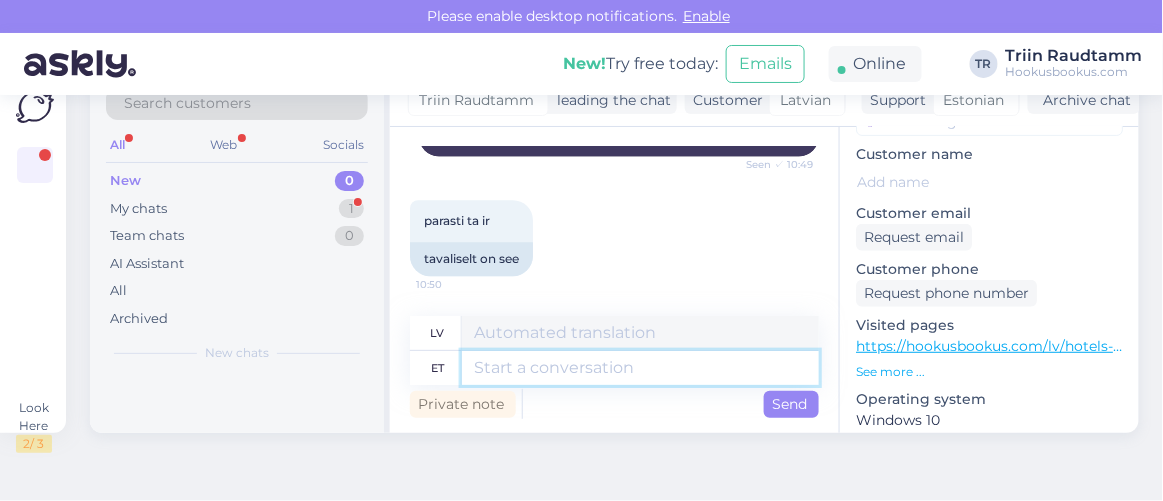 click at bounding box center [640, 368] 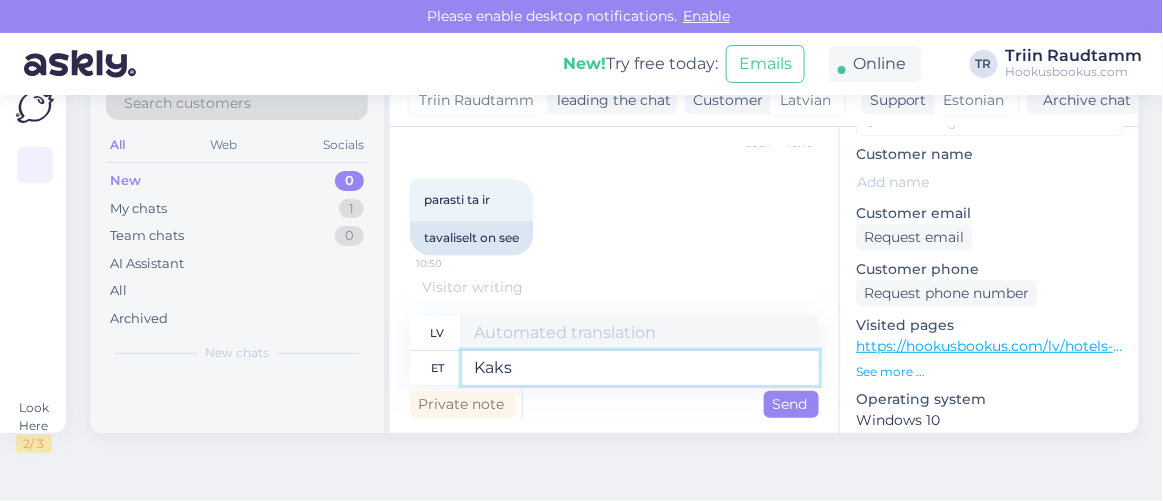 type on "Kaks" 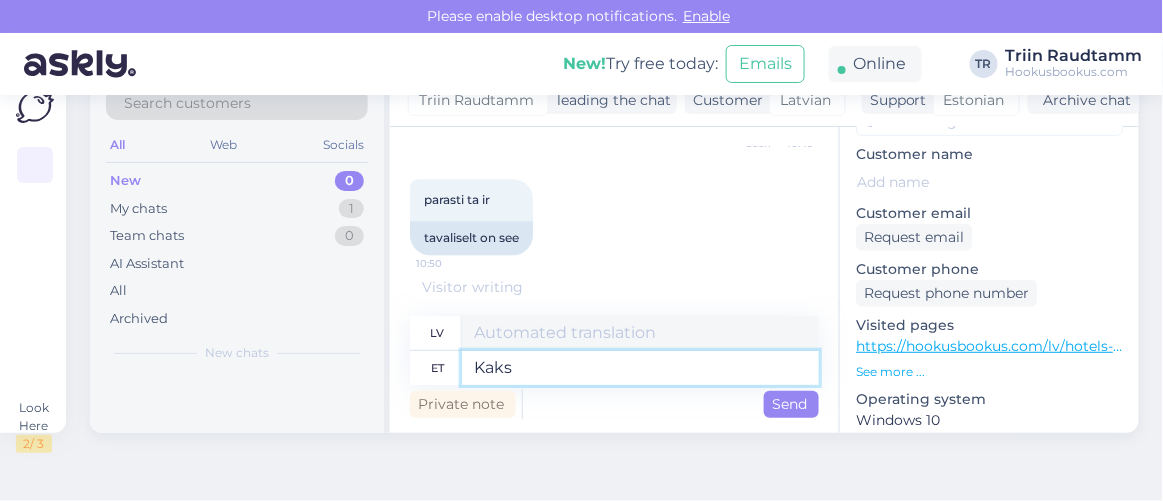 type on "Divi" 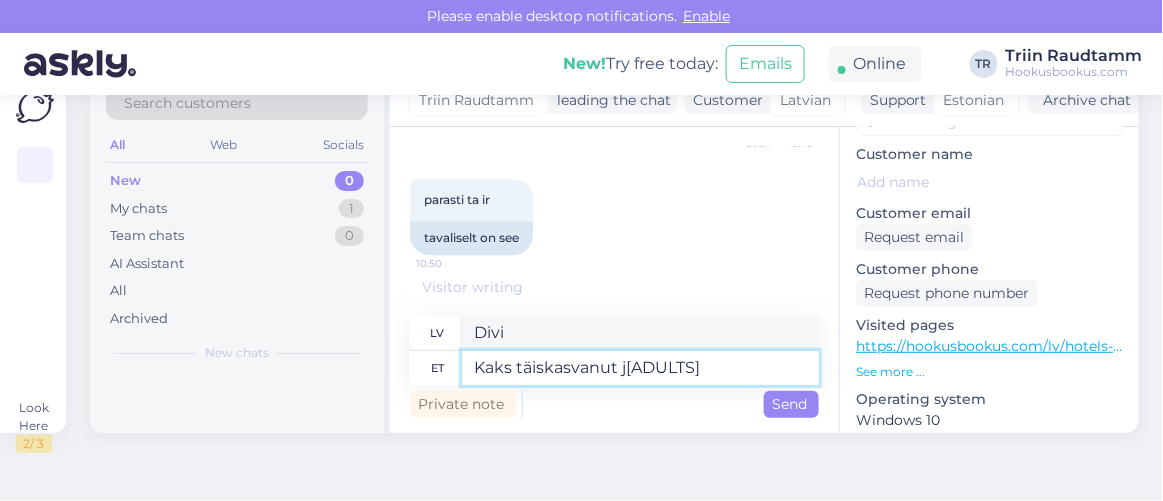 type on "Kaks täiskasvanut ja" 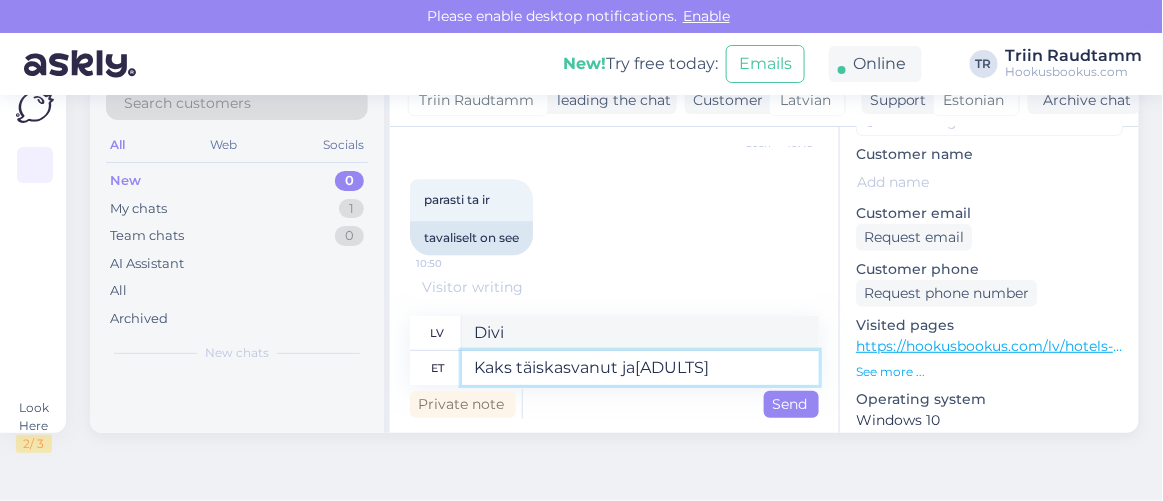 type on "Divi pieaugušie" 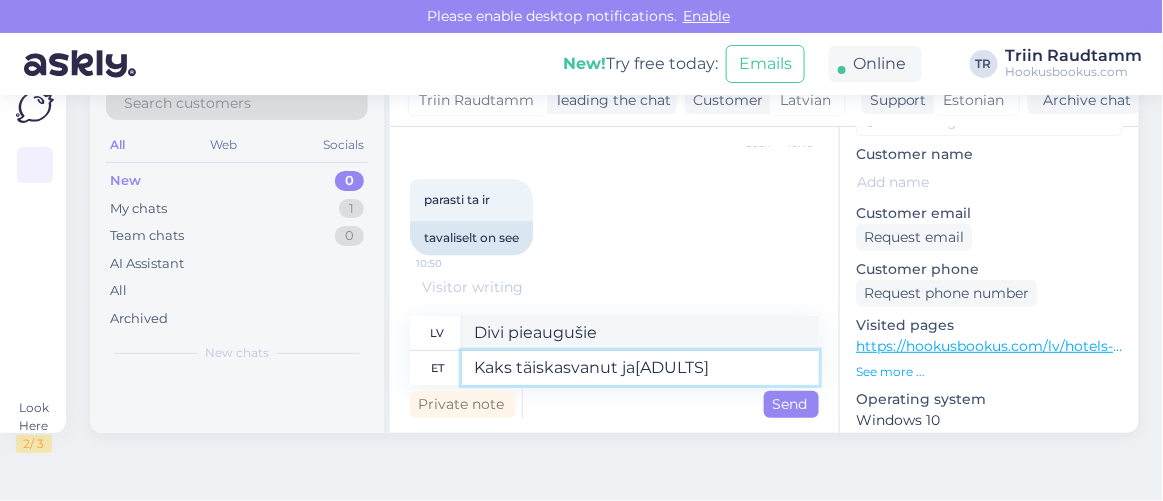 type on "Kaks täiskasvanut ja k" 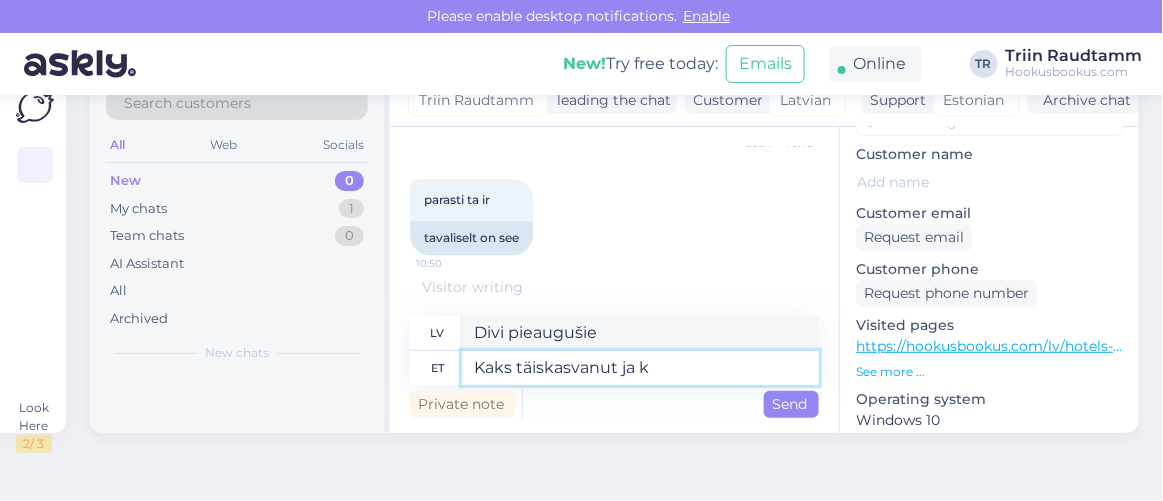type on "Divi pieaugušie un" 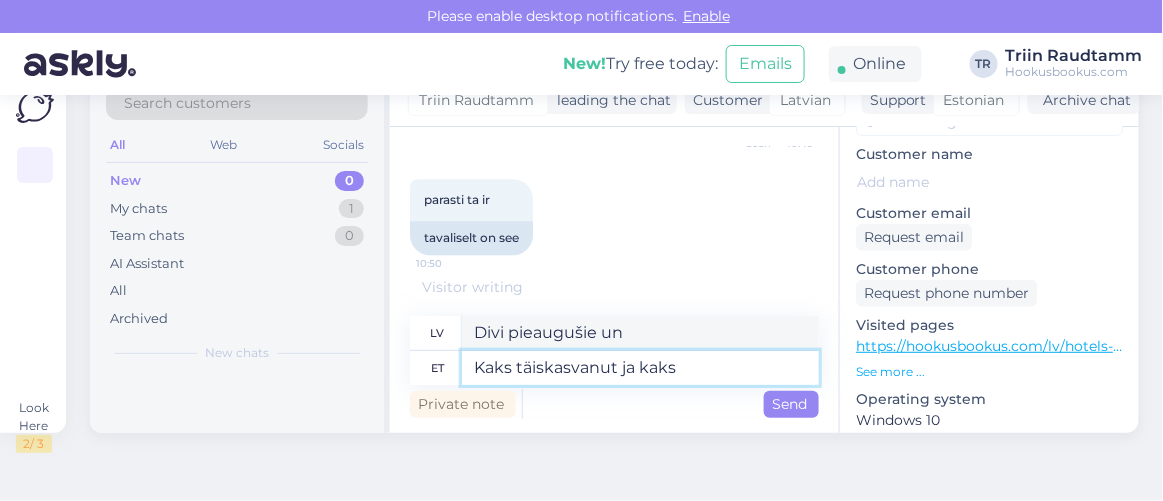 type on "Kaks täiskasvanut ja kaks l" 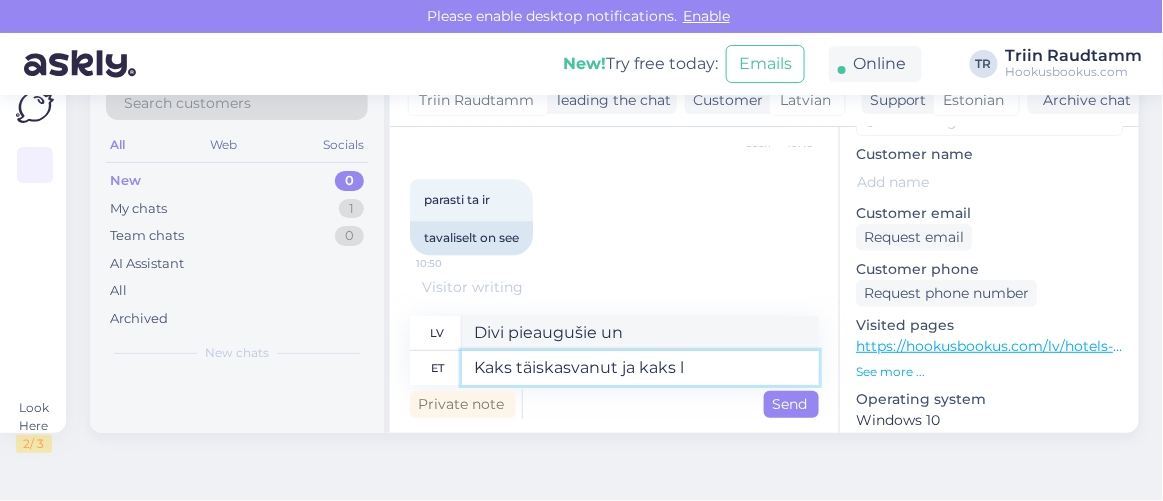 type on "Divi pieaugušie un divi" 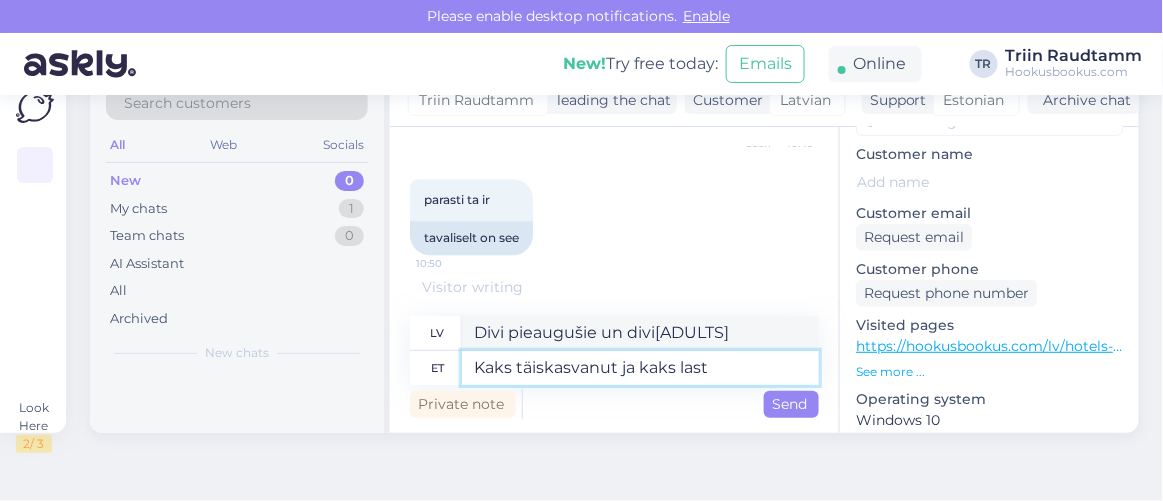 type on "Kaks täiskasvanut ja kaks last" 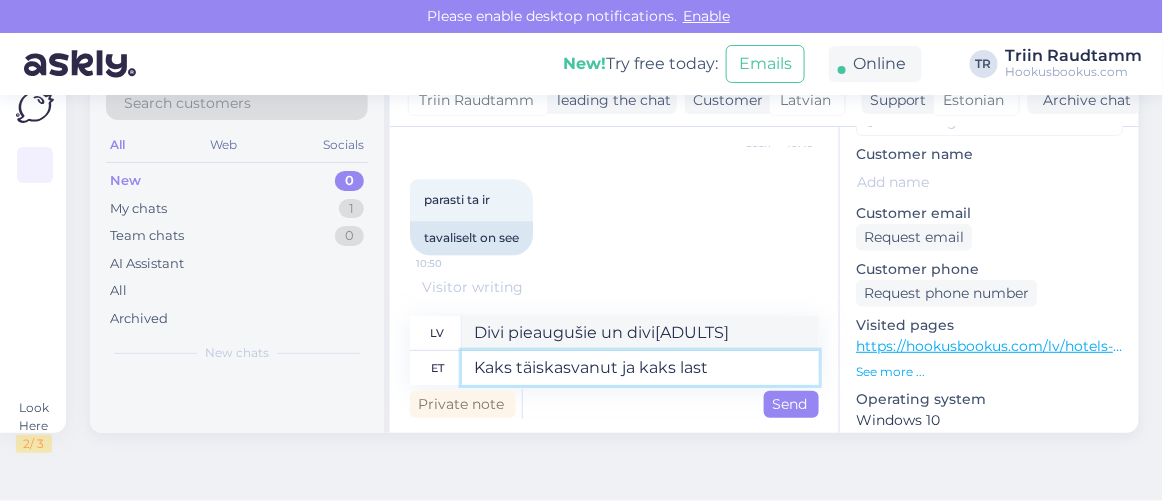 type on "Divi pieaugušie un divi bērni" 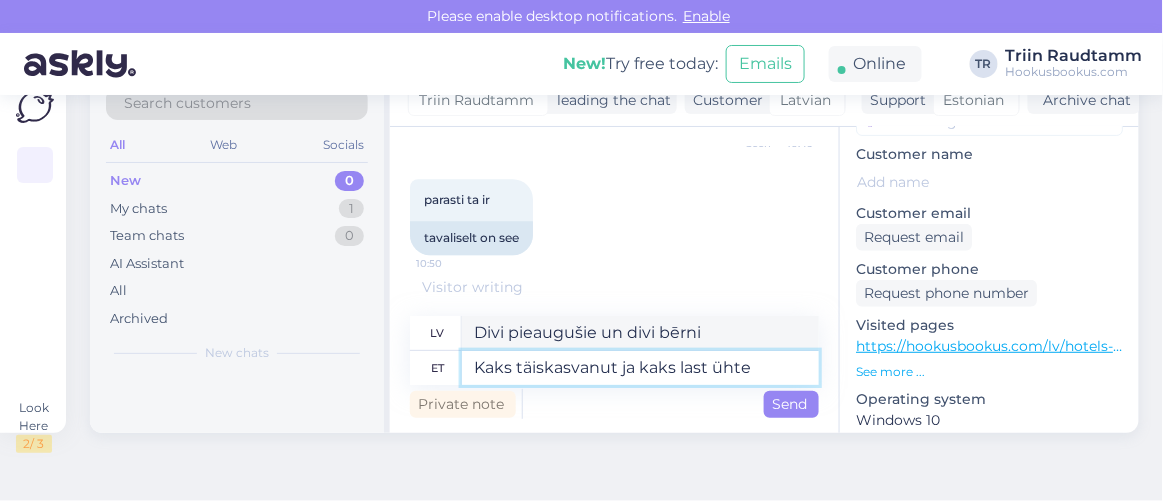 type on "Kaks täiskasvanut ja kaks last ühte s" 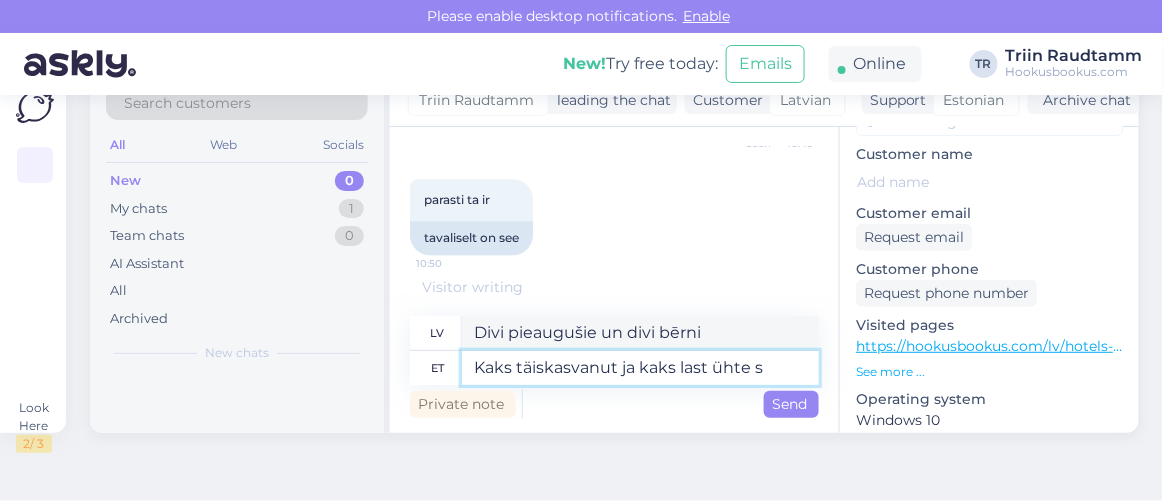 type on "Divi pieaugušie un divi bērni vienā" 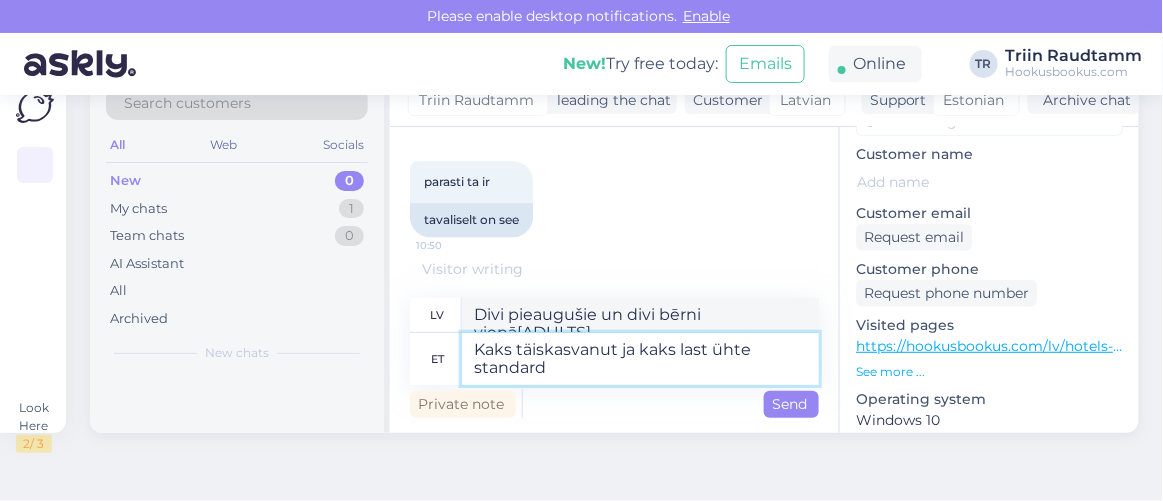 type on "Kaks täiskasvanut ja kaks last ühte standard" 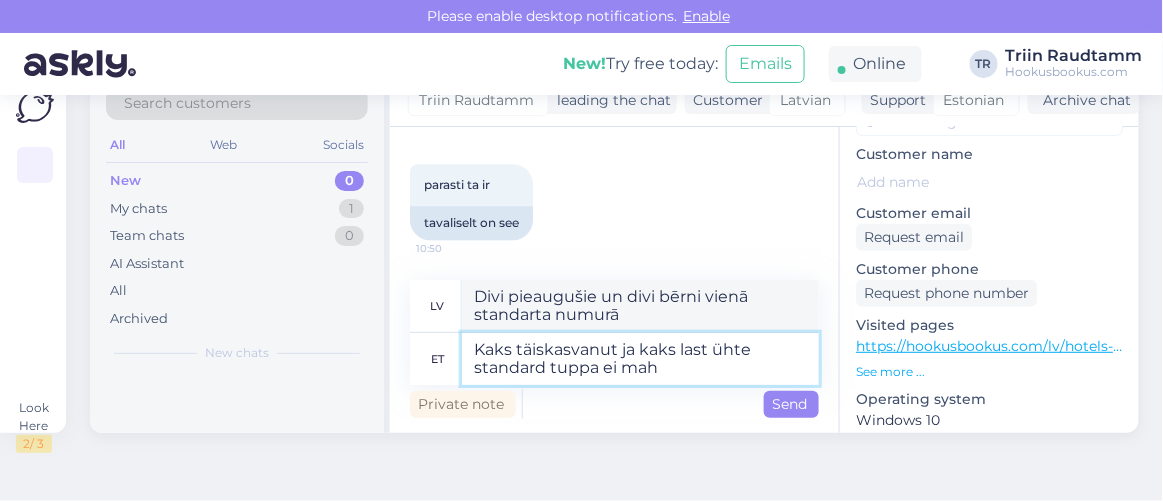 type on "Kaks täiskasvanut ja kaks last ühte standard tuppa ei mahu" 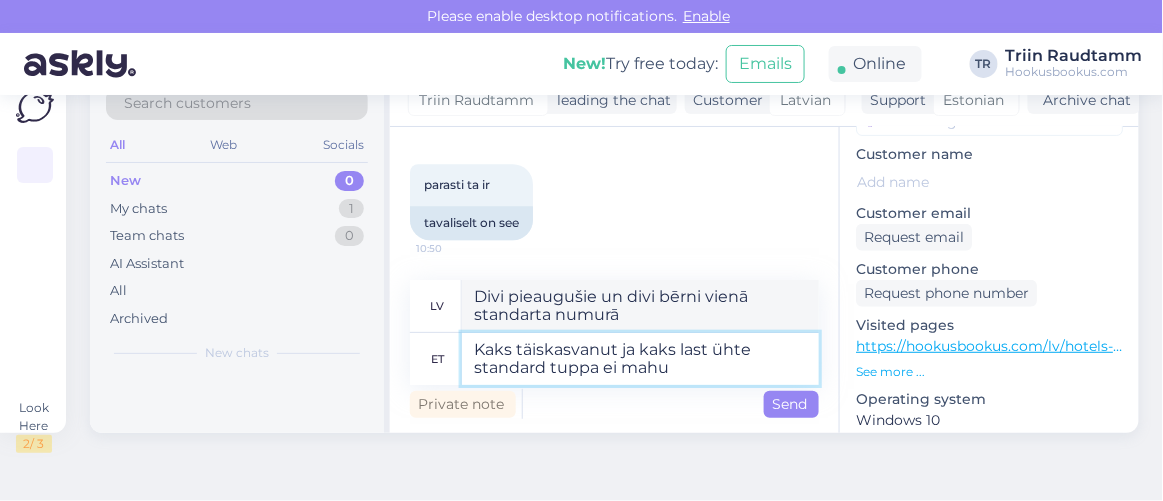 type on "Divi pieaugušie un divi bērni vienā standarta numurā nav atļauti." 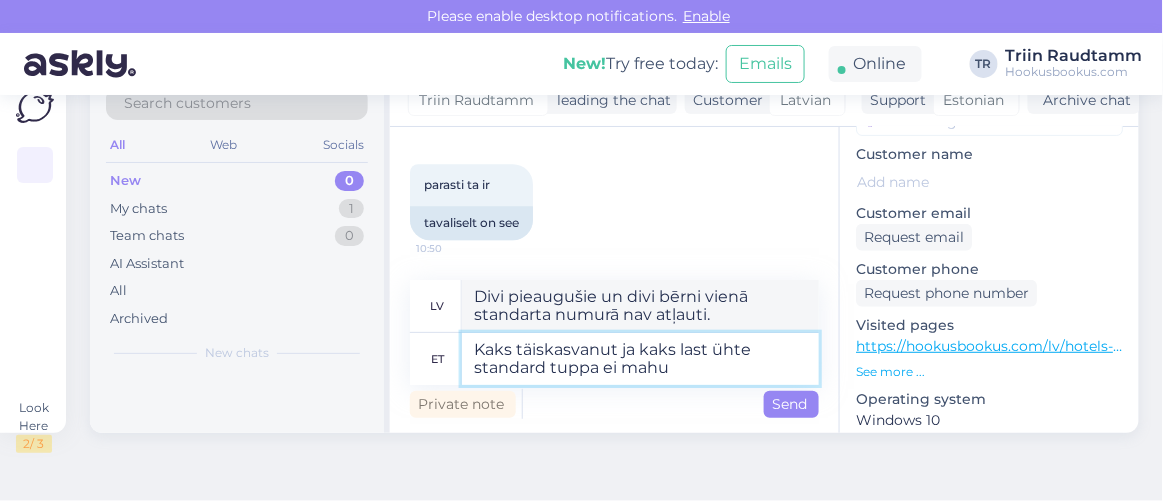 type on "Kaks täiskasvanut ja kaks last ühte standard tuppa ei mahu." 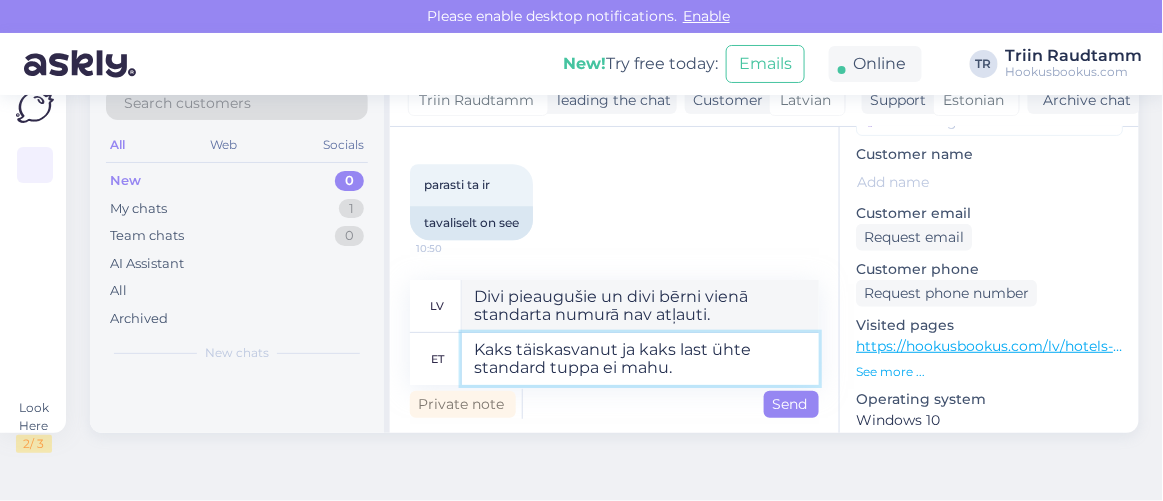 type on "Divi pieaugušie un divi bērni nevar ietilpt vienā standarta numurā." 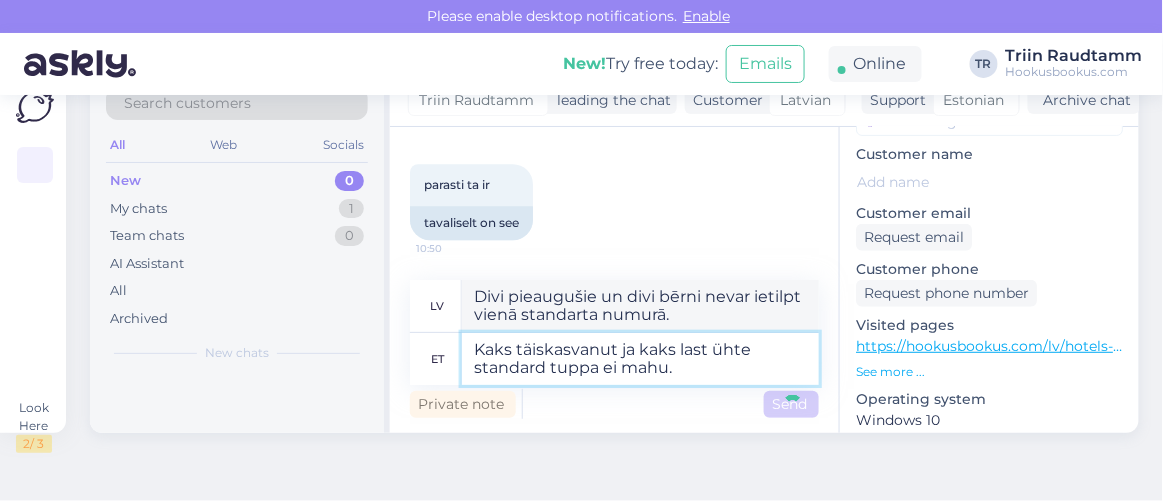 type 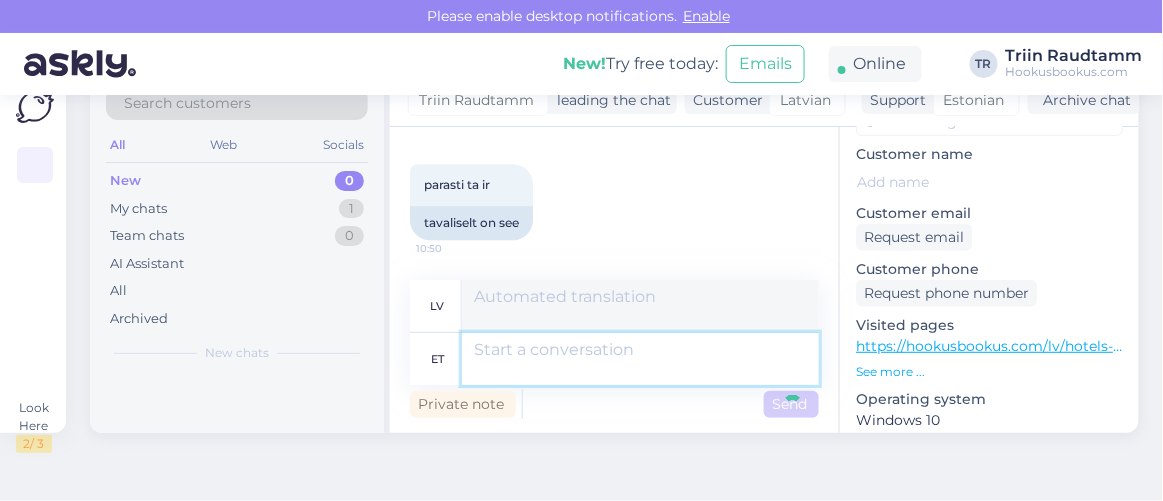 scroll, scrollTop: 14465, scrollLeft: 0, axis: vertical 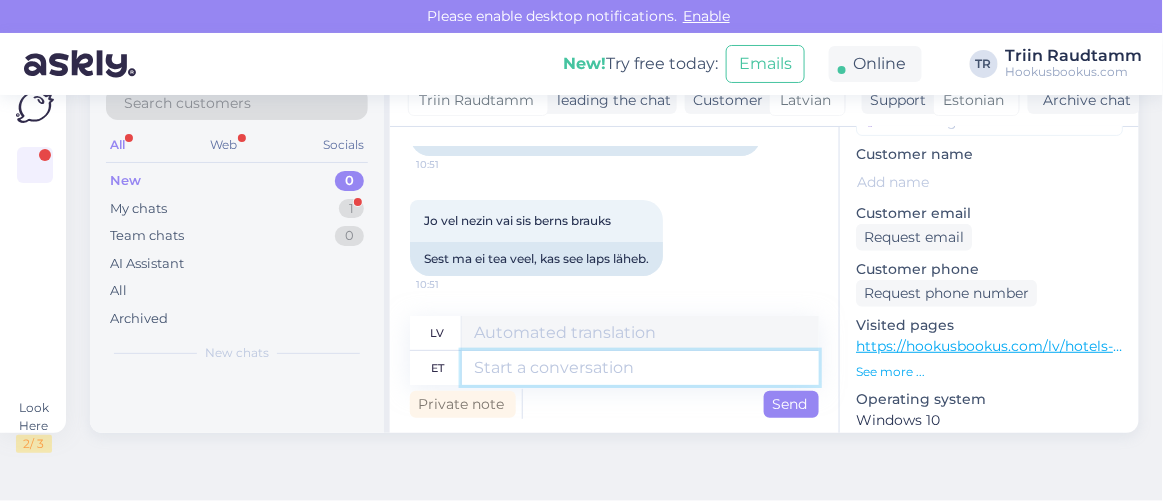 click at bounding box center (640, 368) 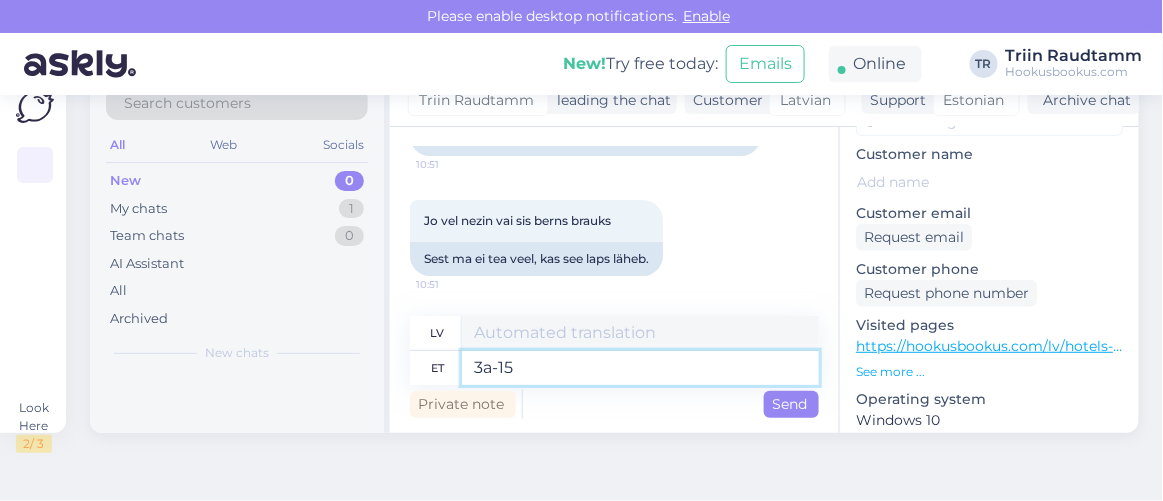 scroll, scrollTop: 14897, scrollLeft: 0, axis: vertical 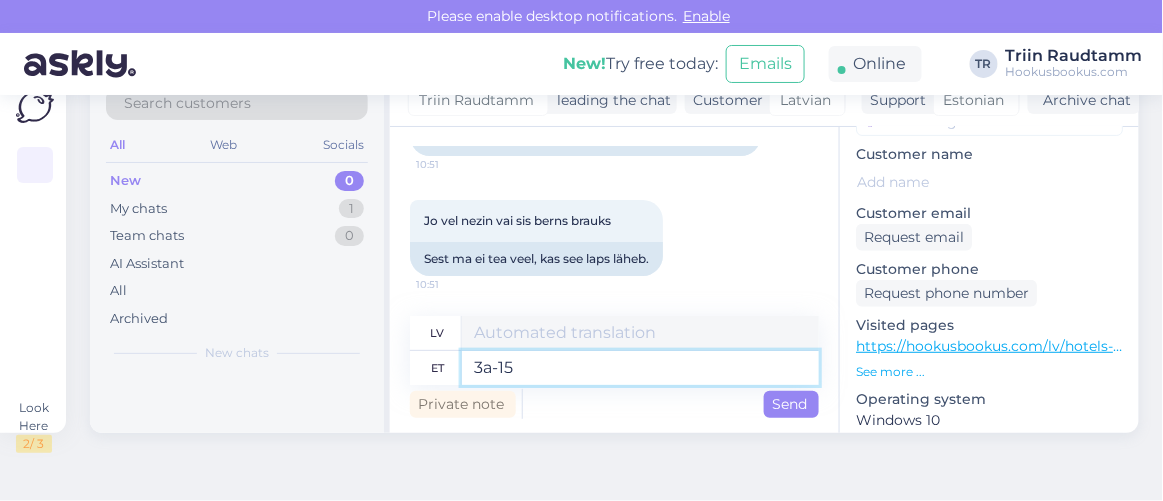 type on "3a-15a" 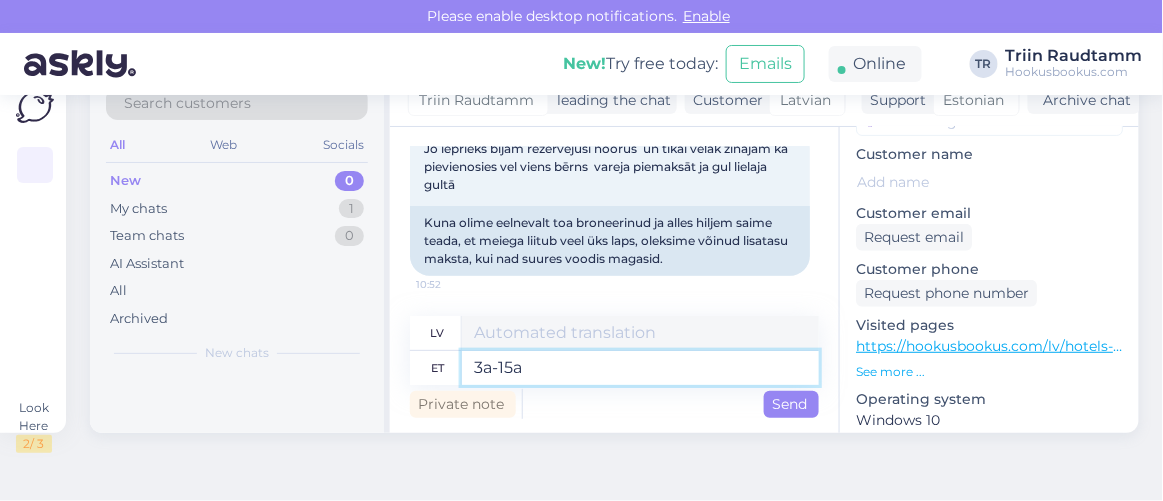 type on "3a–15" 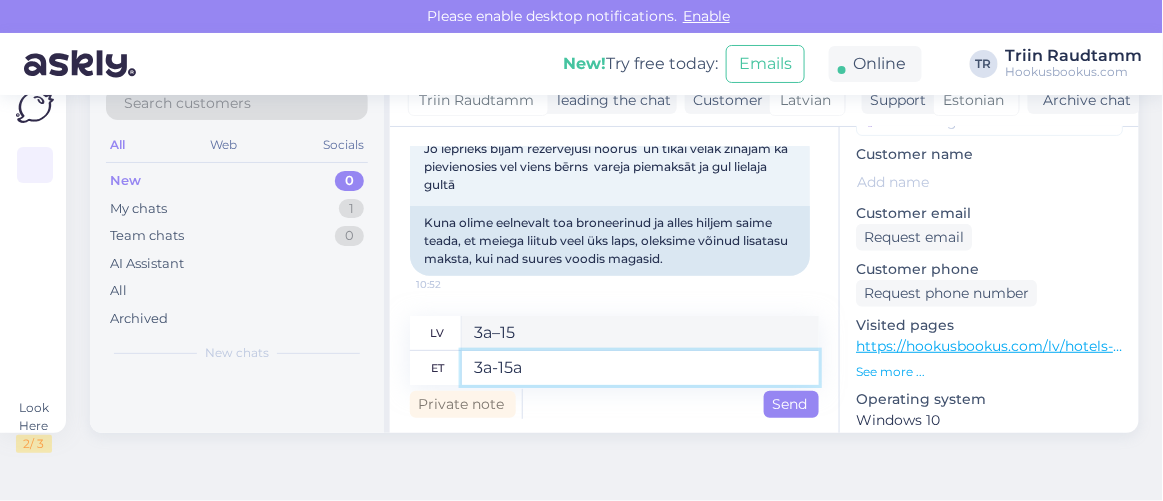 type on "3a-15a" 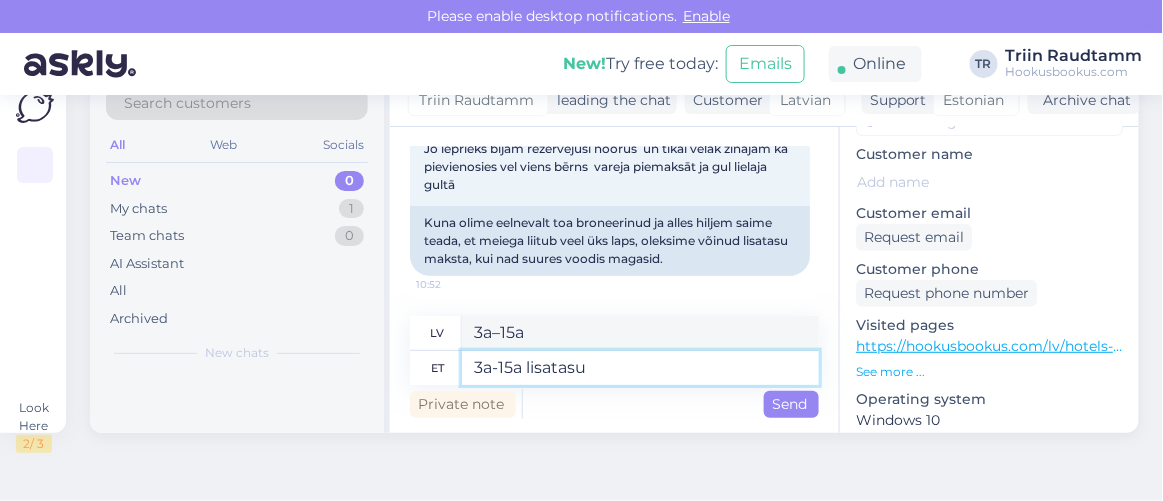 type on "3a-15a lisatasu" 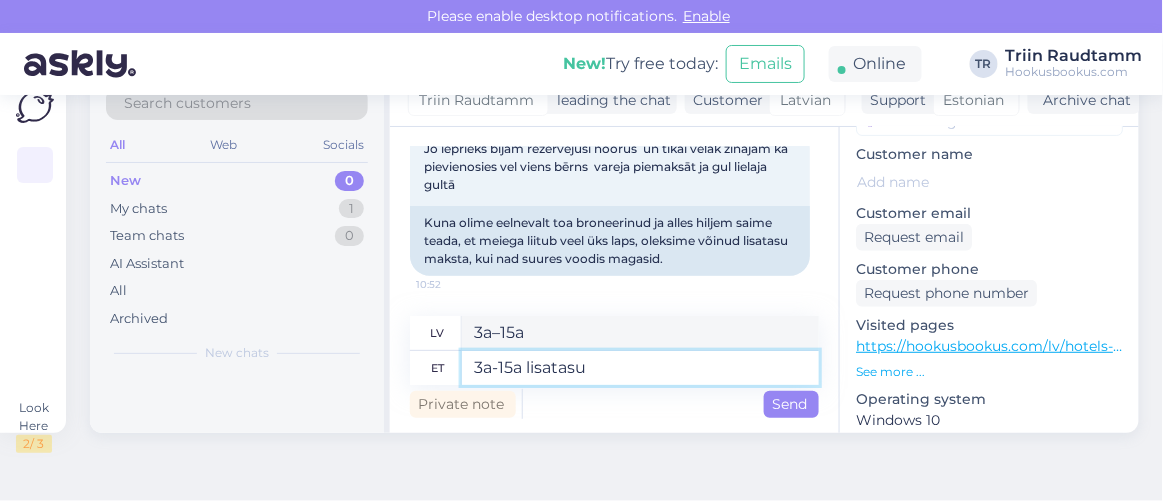 type on "3a-15a papildu maksa" 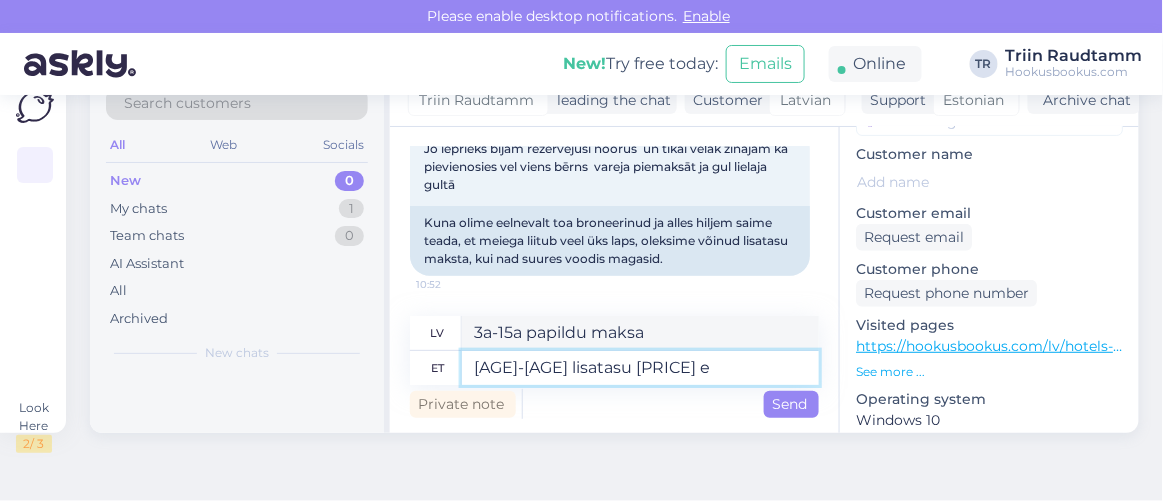 type on "3a-15a lisatasu 20 eu" 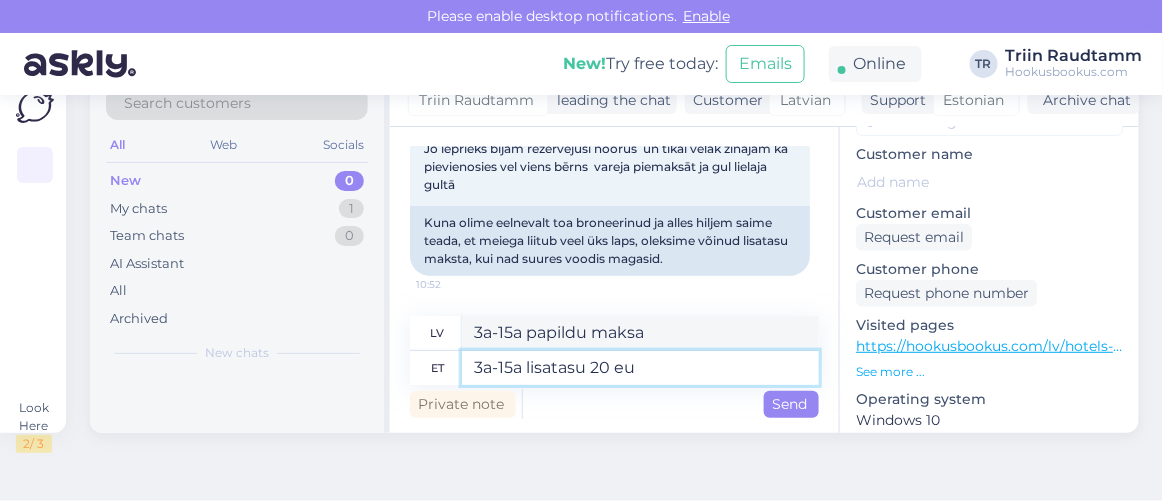 type on "3–15 gadi + 20" 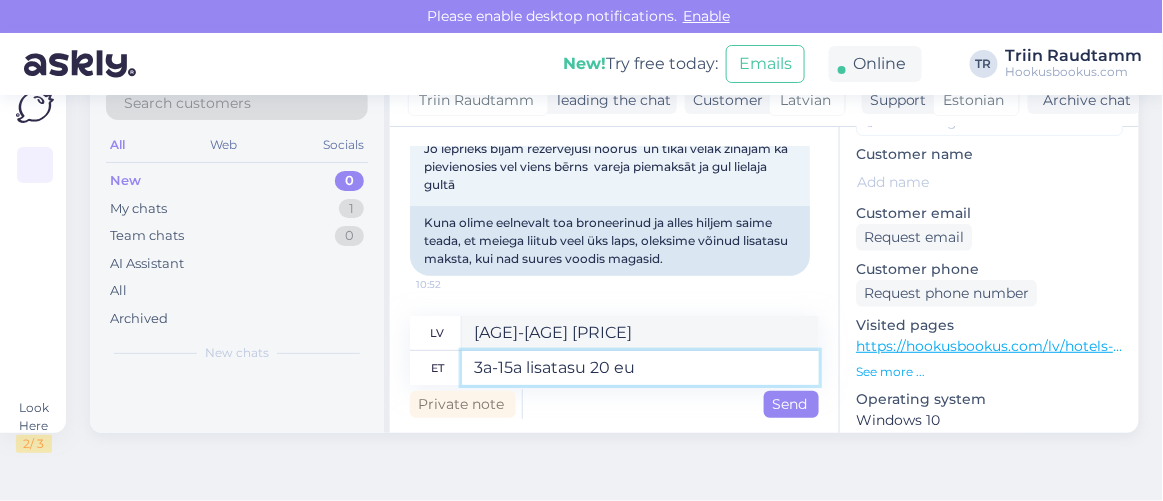 type on "3a-15a lisatasu 20 eur" 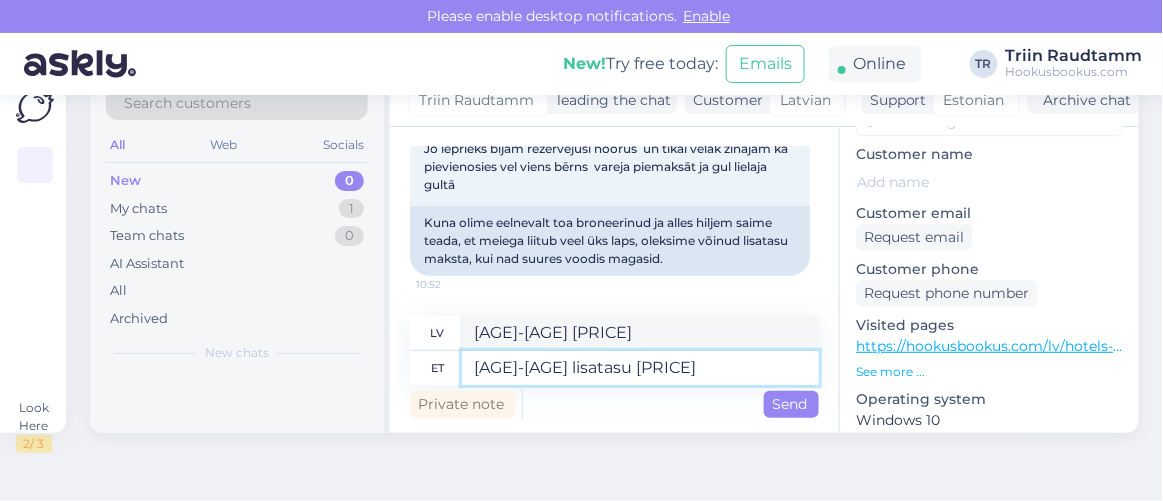 type on "3-15 gadi papildus maksa 20 EUR" 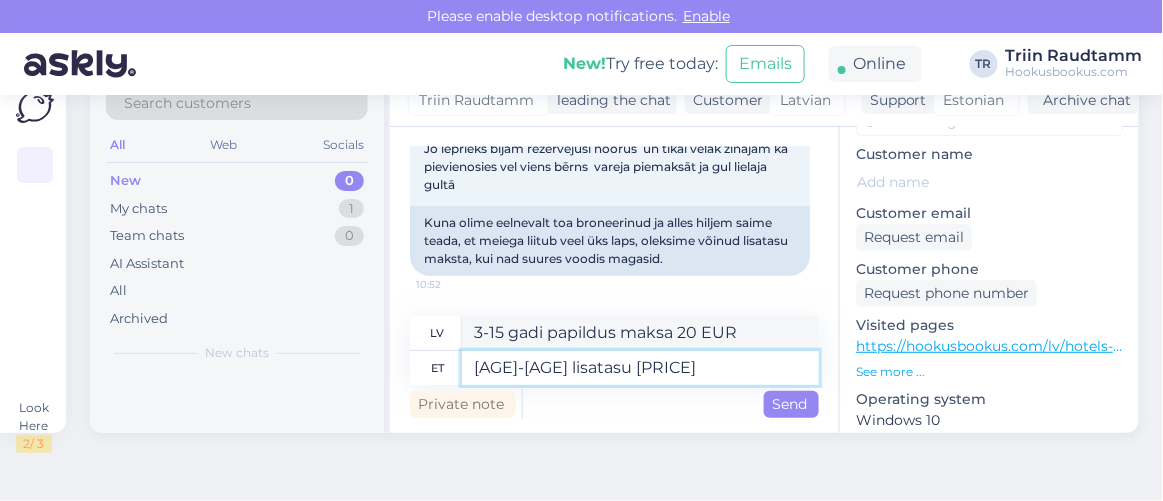 type 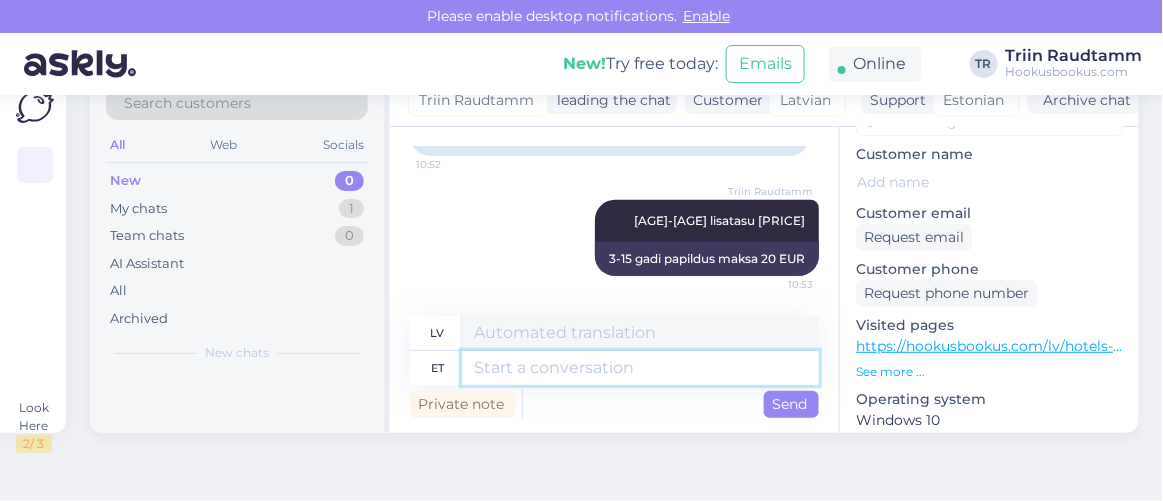 scroll, scrollTop: 15017, scrollLeft: 0, axis: vertical 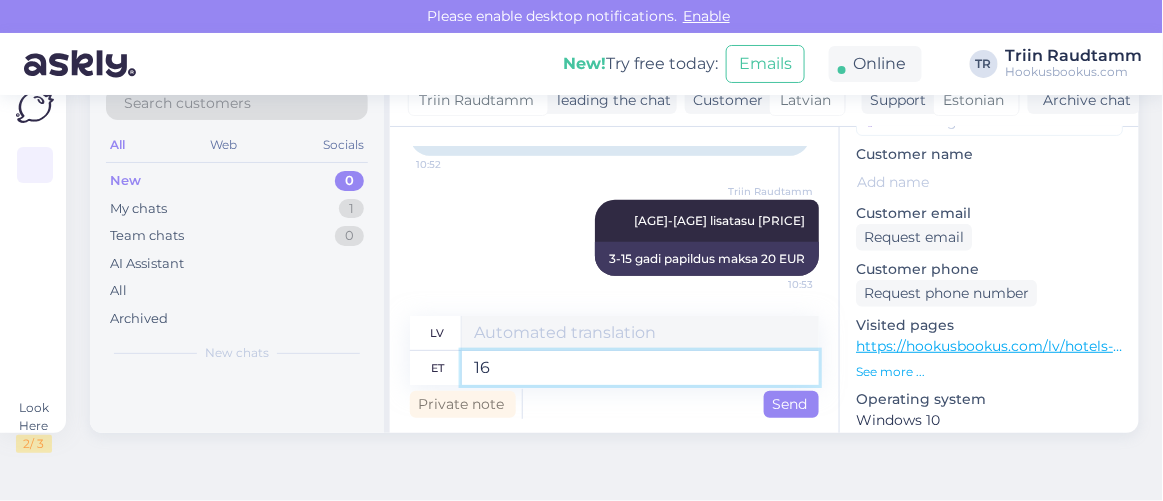 type on "16a" 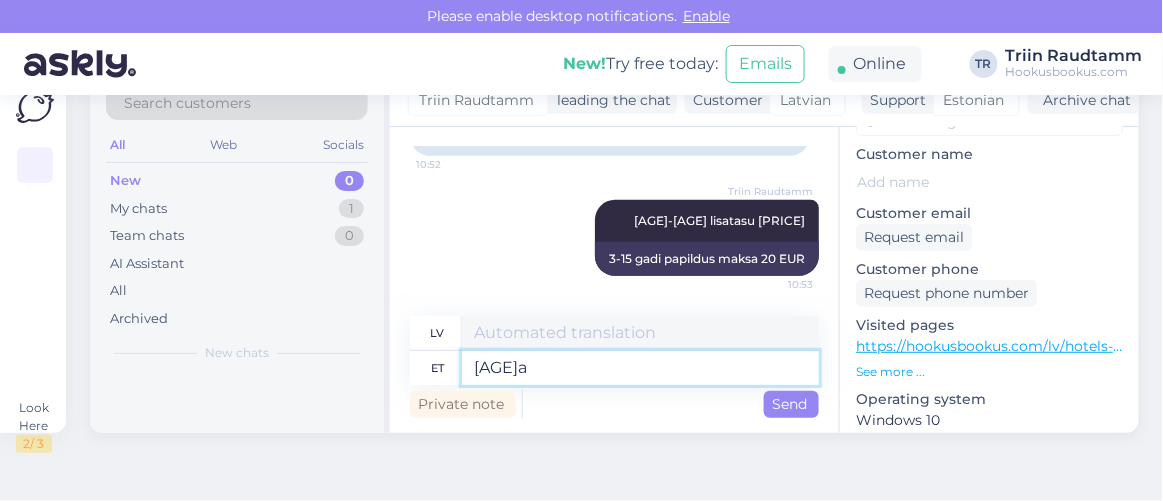 type on "16a" 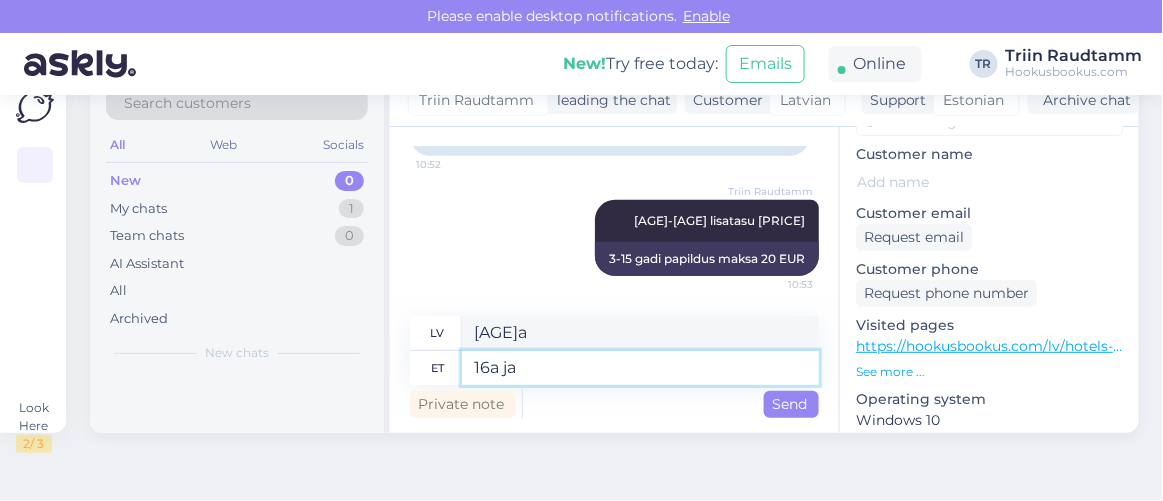 type on "16a ja" 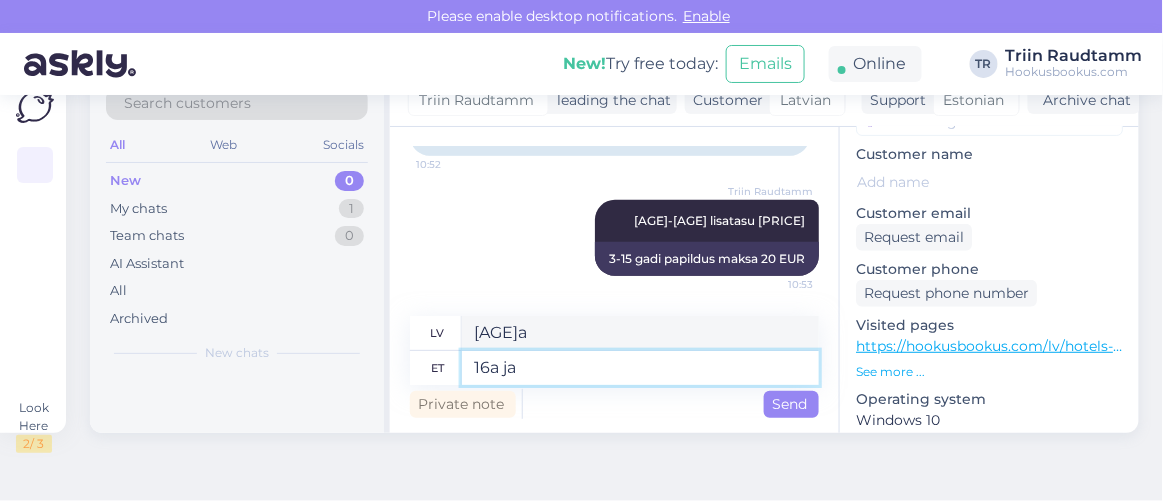 type on "16 gadi un" 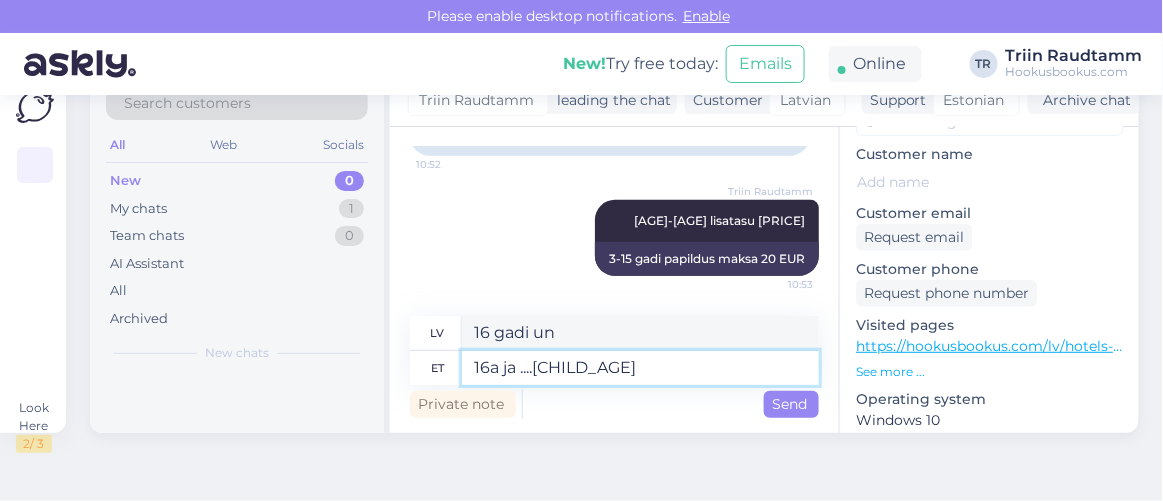 type on "16a ja ...." 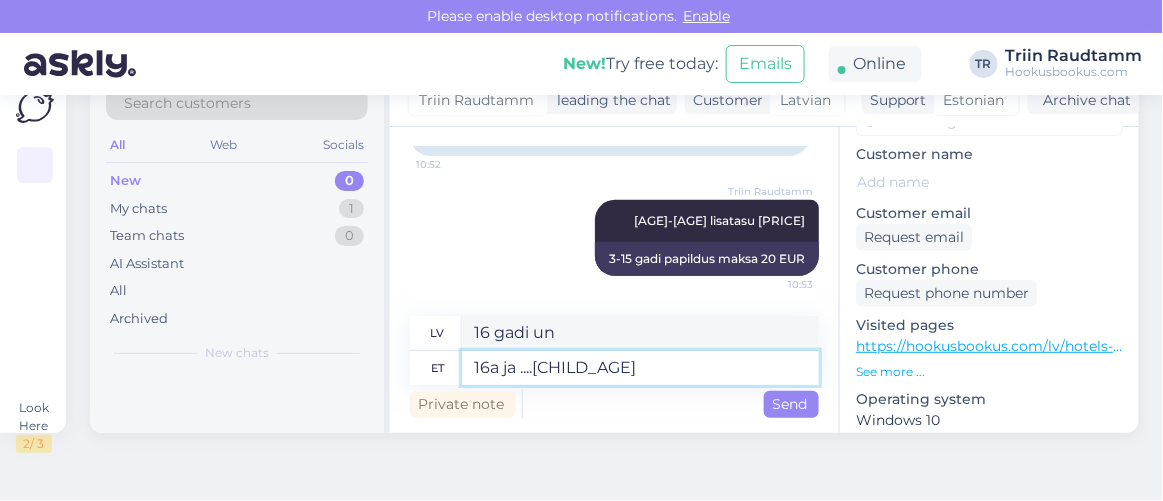 type on "16 gadi un ...." 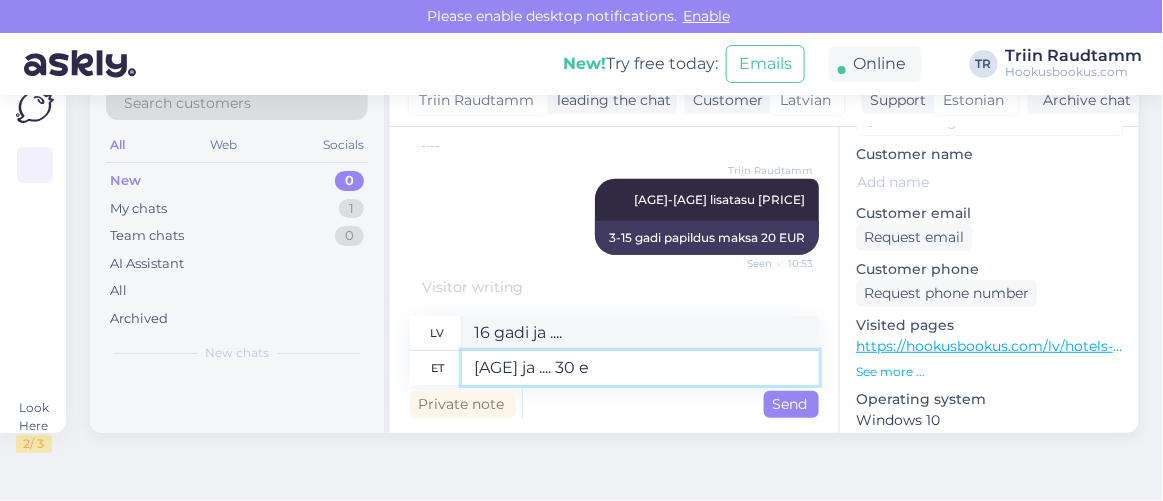 type on "16a ja .... 30 eu" 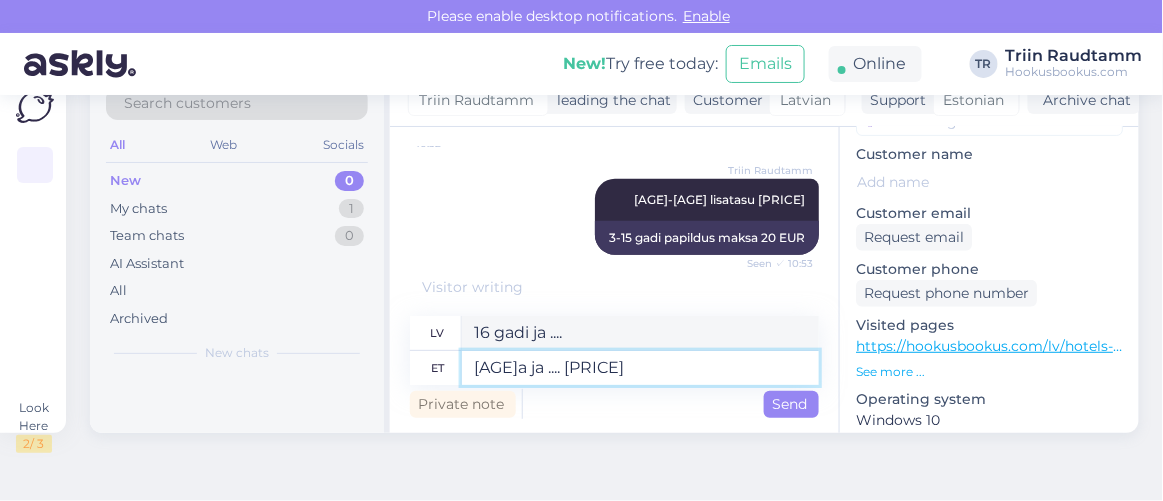 type on "16 gadi un .... 30" 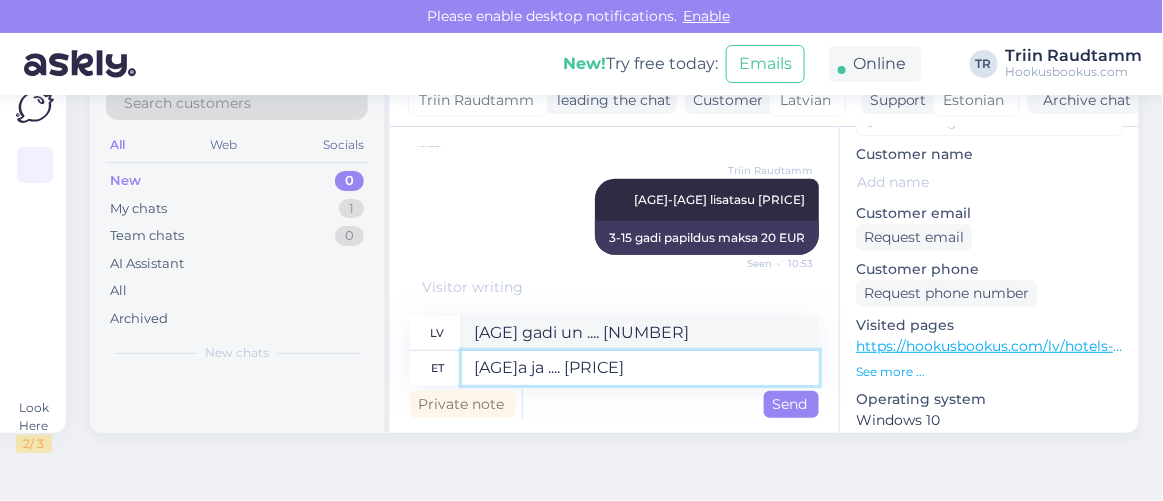 type on "16a ja .... 30 eur" 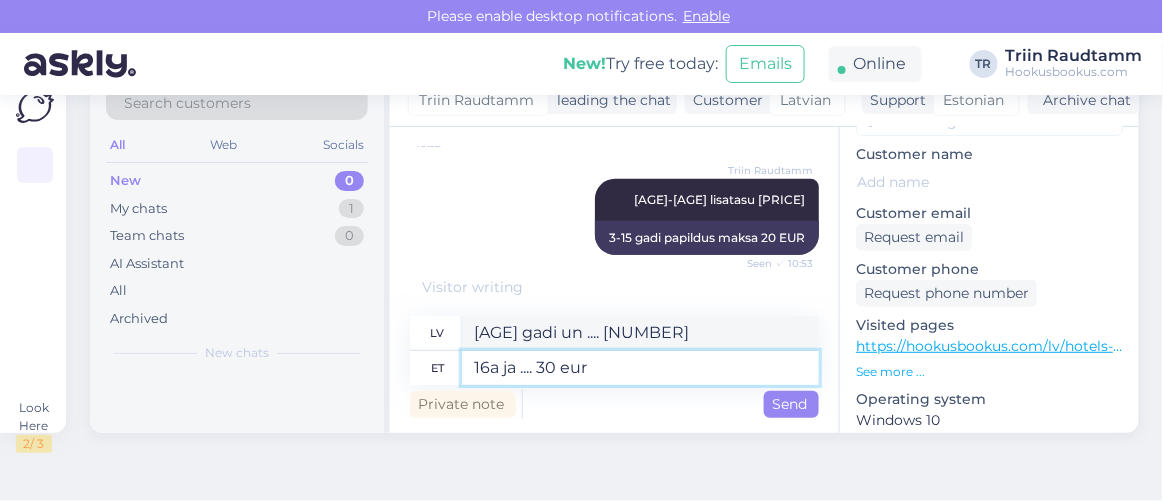 type on "16 gadi un .... 30 eiro" 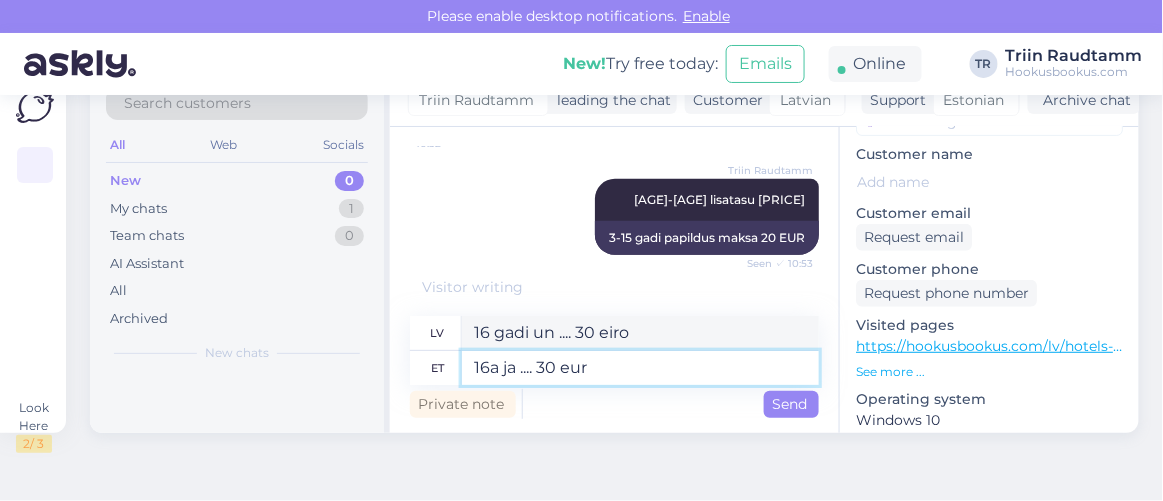 type 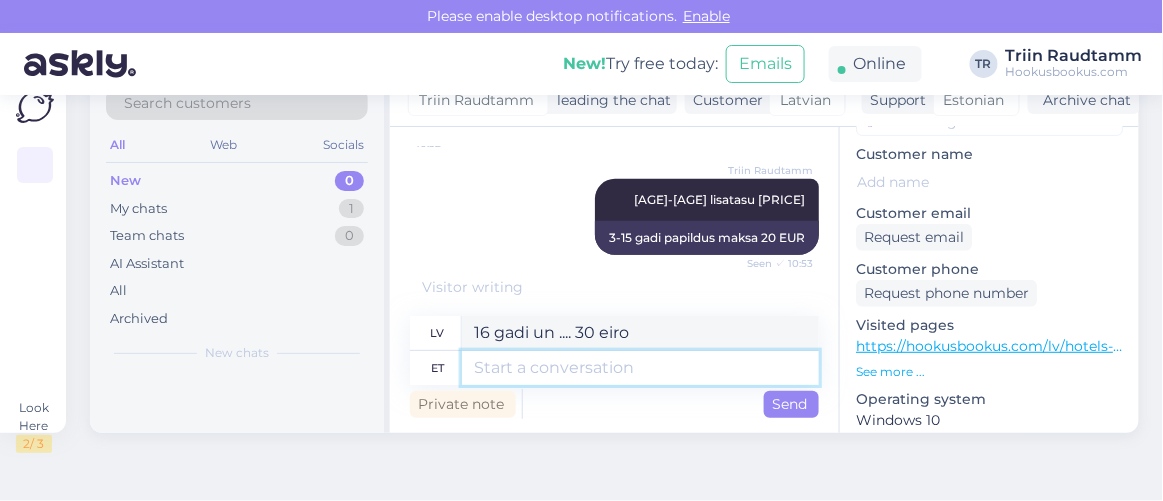type 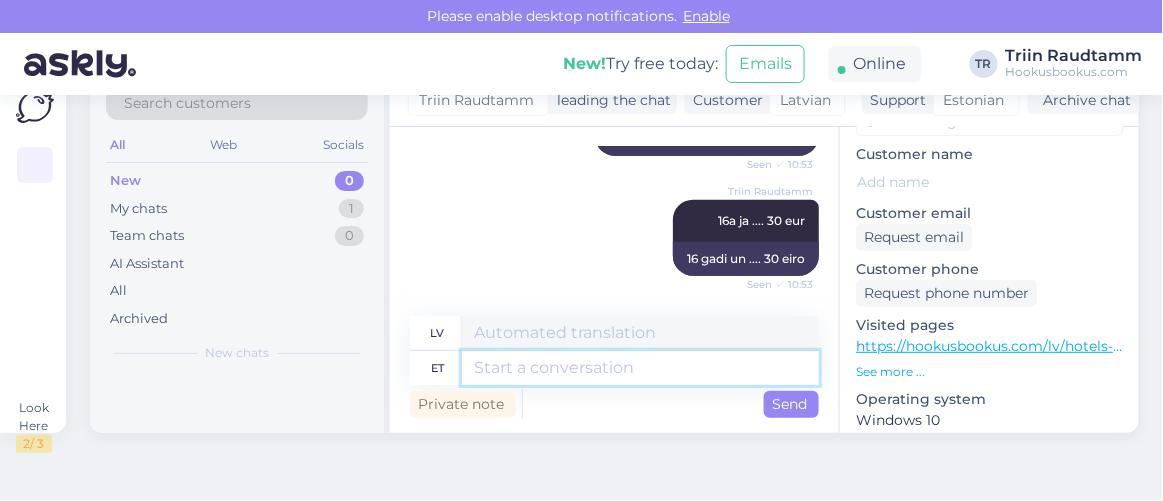 scroll, scrollTop: 15158, scrollLeft: 0, axis: vertical 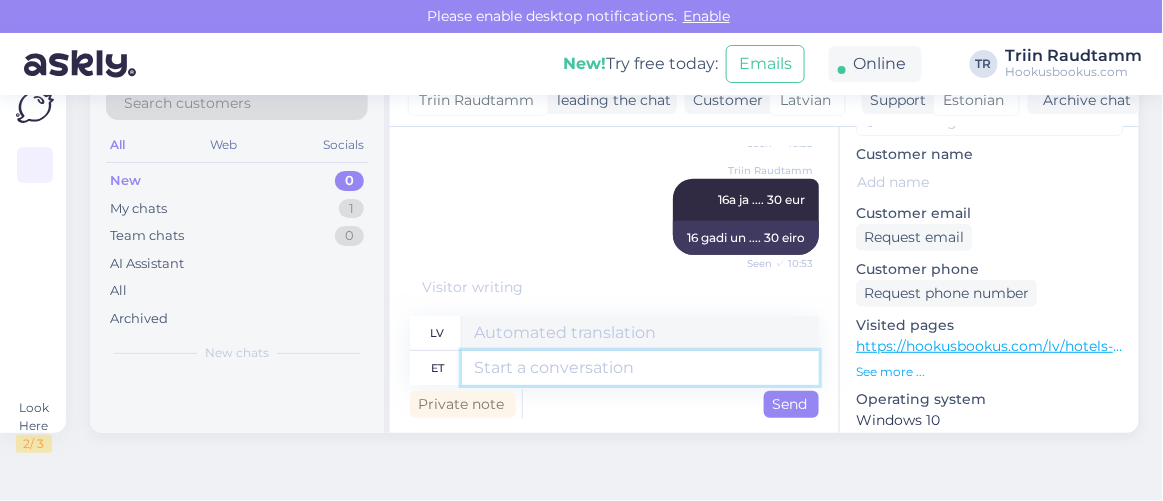 click at bounding box center (640, 368) 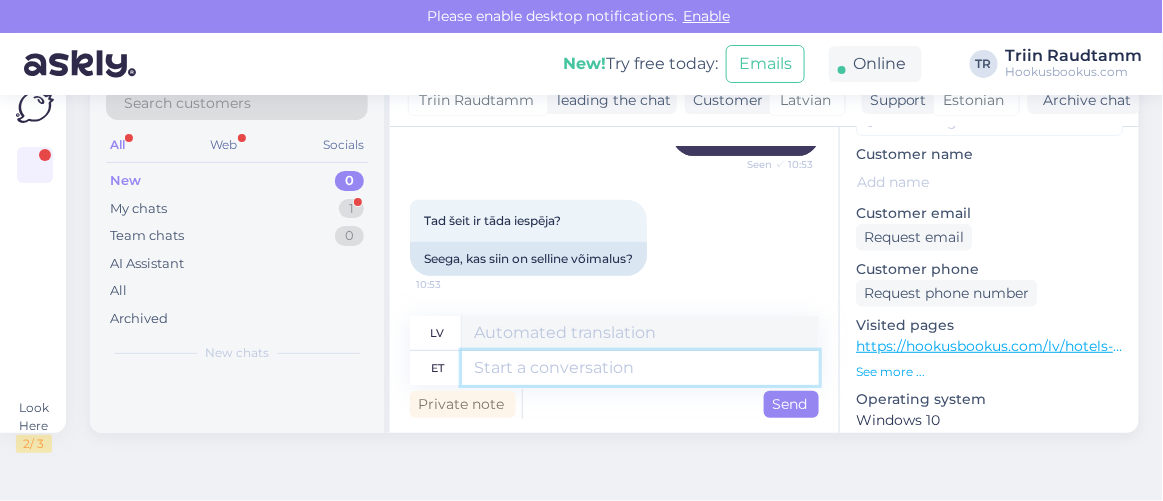 scroll, scrollTop: 15257, scrollLeft: 0, axis: vertical 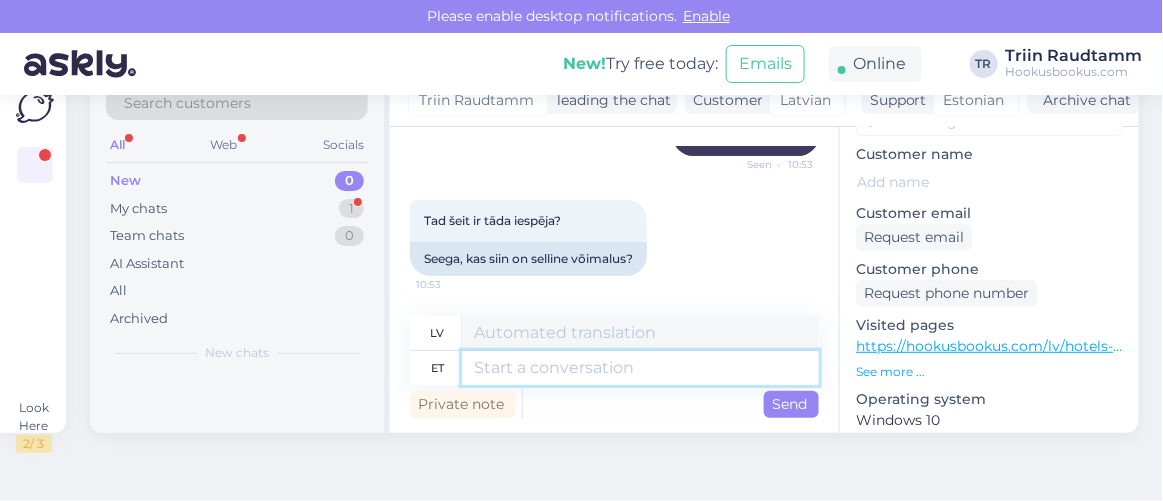 click at bounding box center (640, 368) 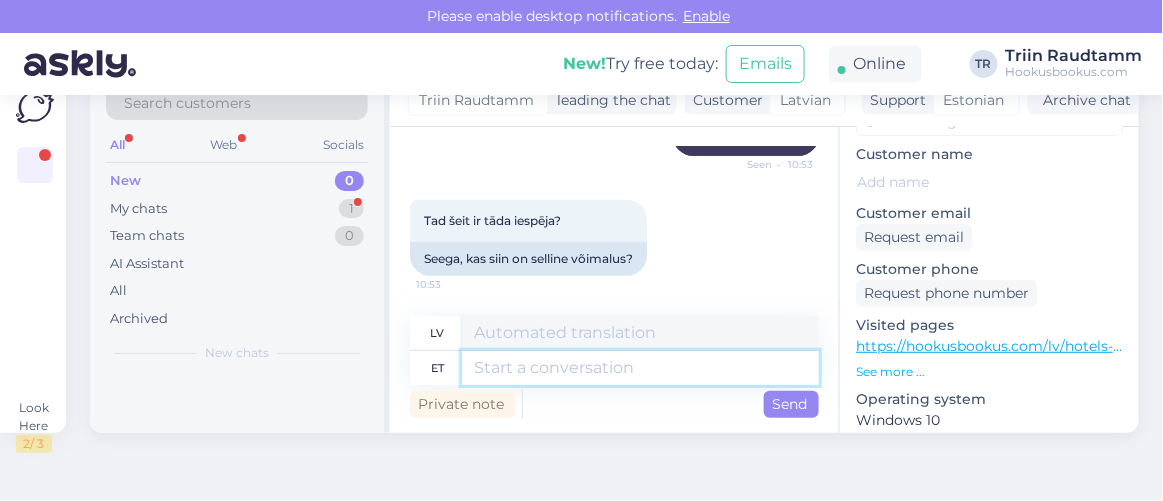 scroll, scrollTop: 15278, scrollLeft: 0, axis: vertical 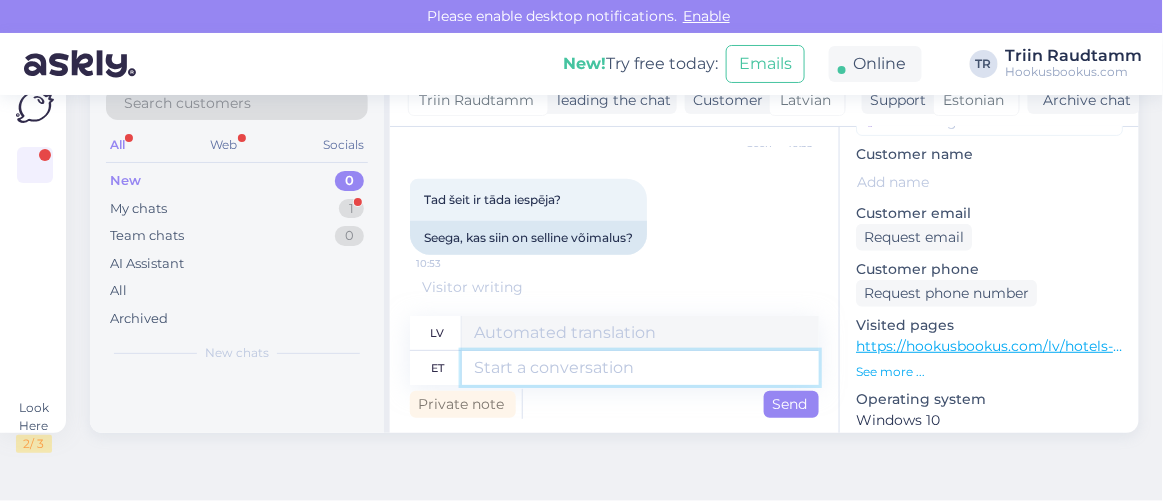 click at bounding box center (640, 368) 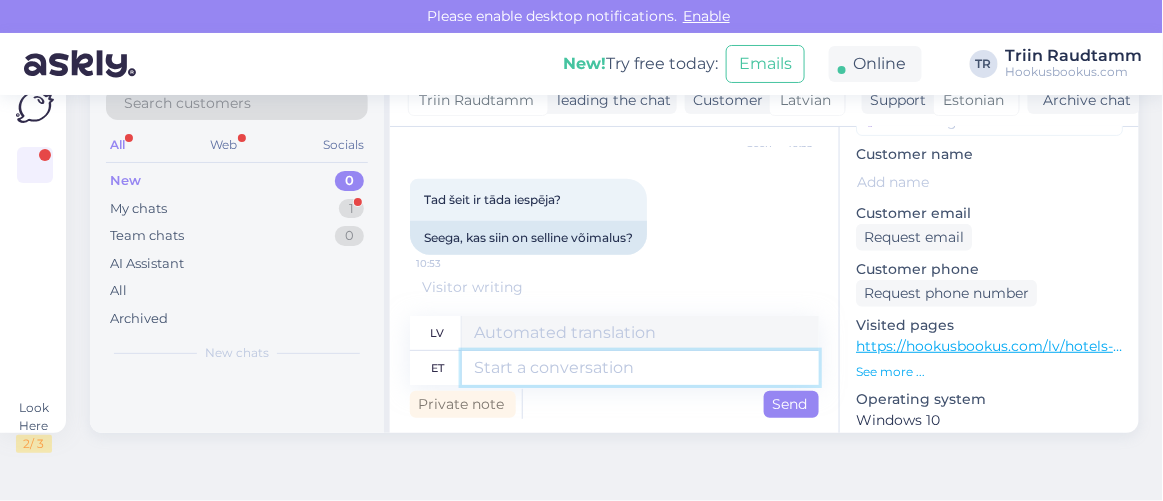 click at bounding box center (640, 368) 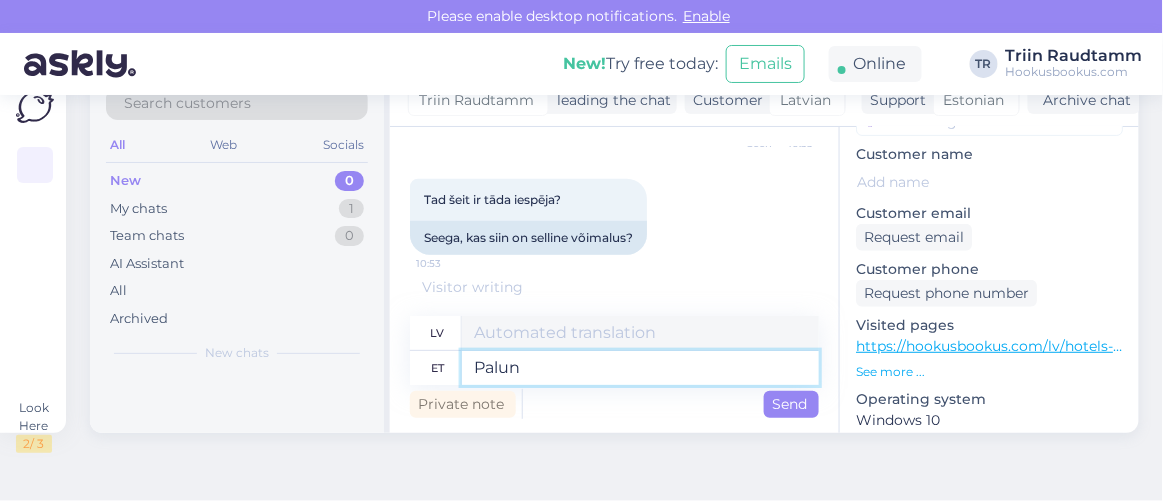 type on "Palun t" 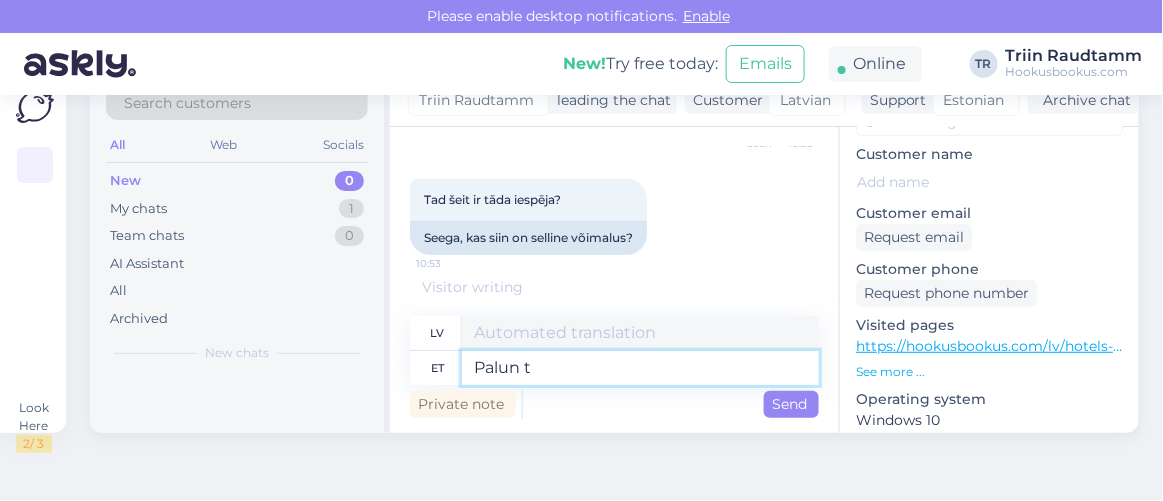 type on "Lūdzu" 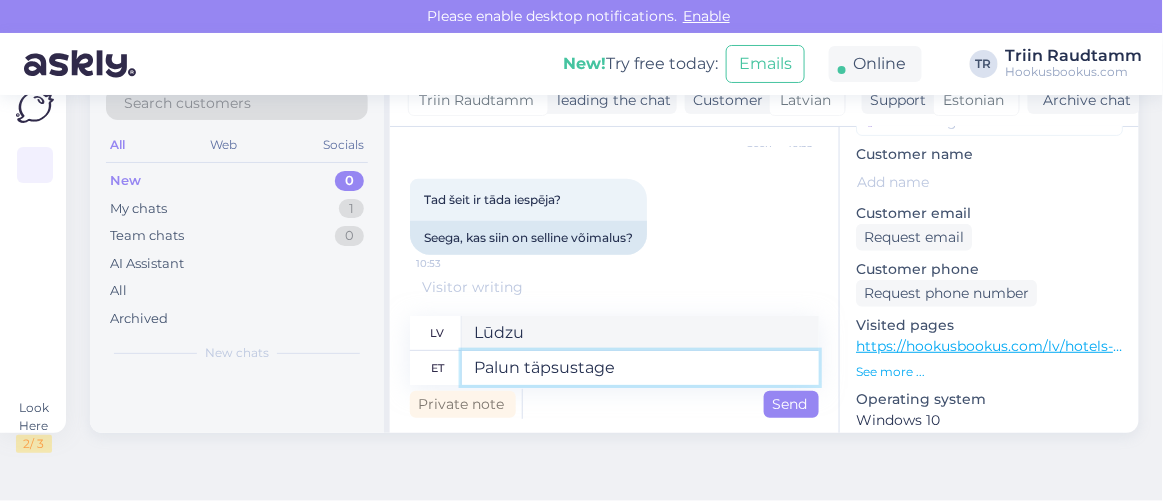 type on "Palun täpsustage o" 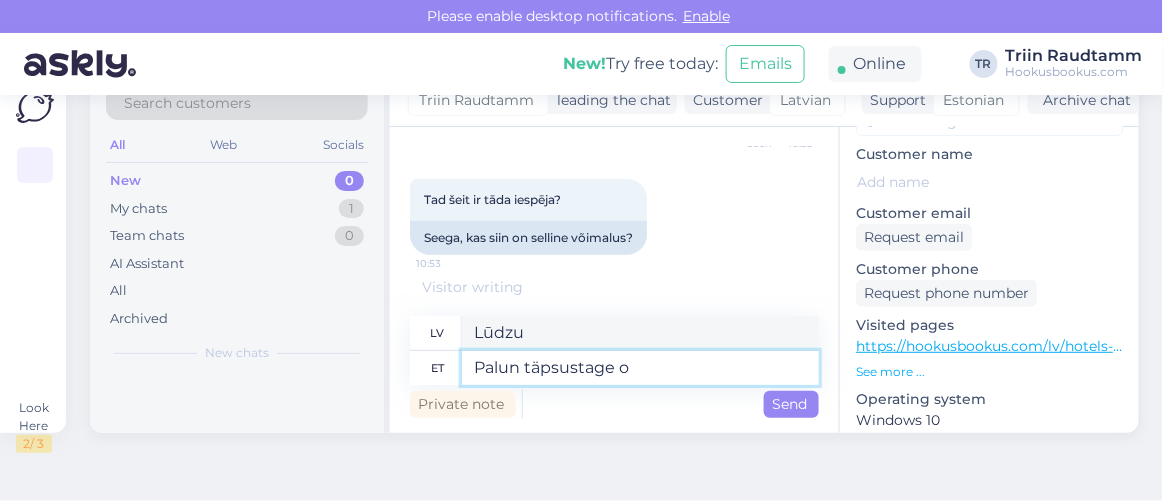 type on "Lūdzu, precizējiet" 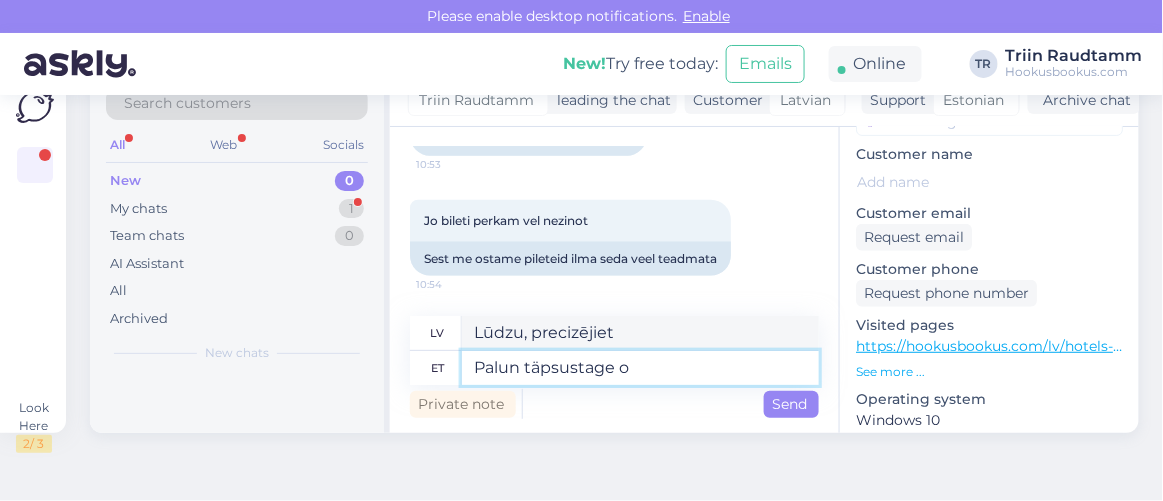 scroll, scrollTop: 15377, scrollLeft: 0, axis: vertical 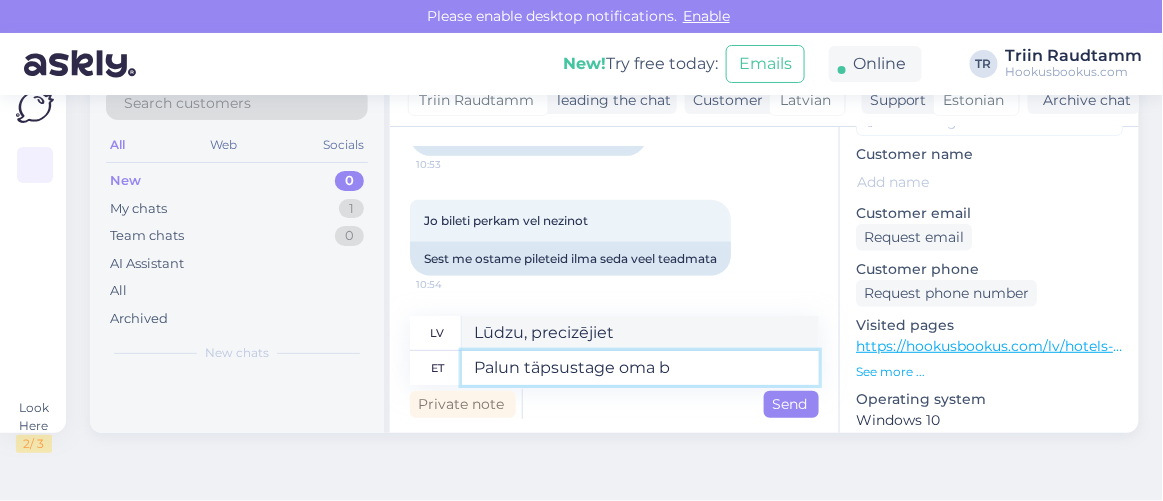 type on "Palun täpsustage oma br" 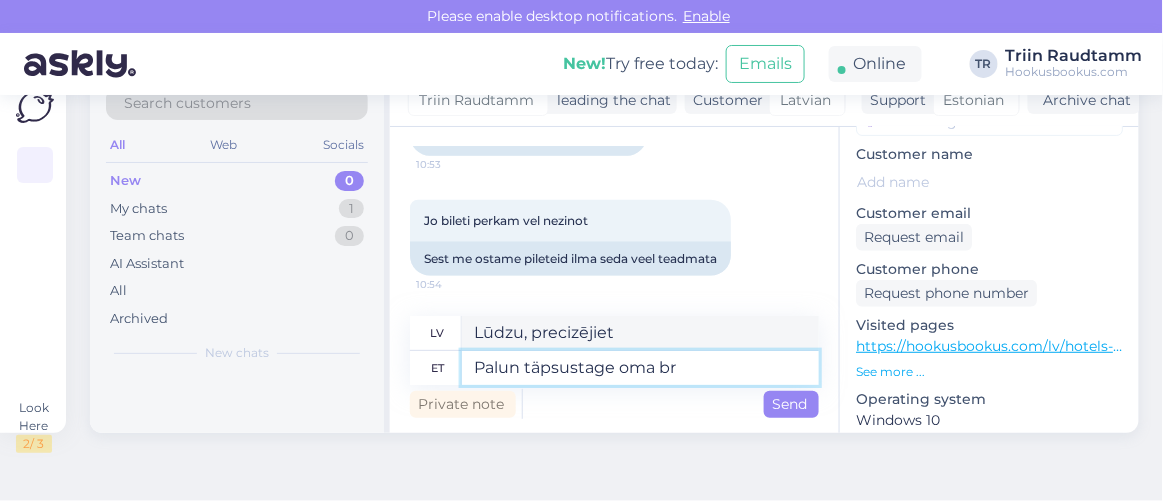 type on "Lūdzu, norādiet savu" 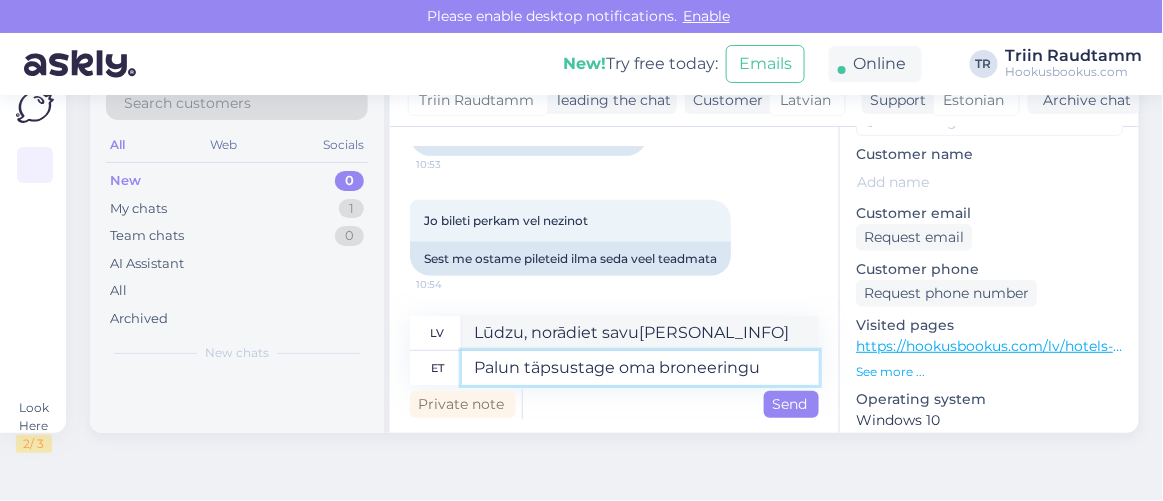 type on "Palun täpsustage oma broneeringu n" 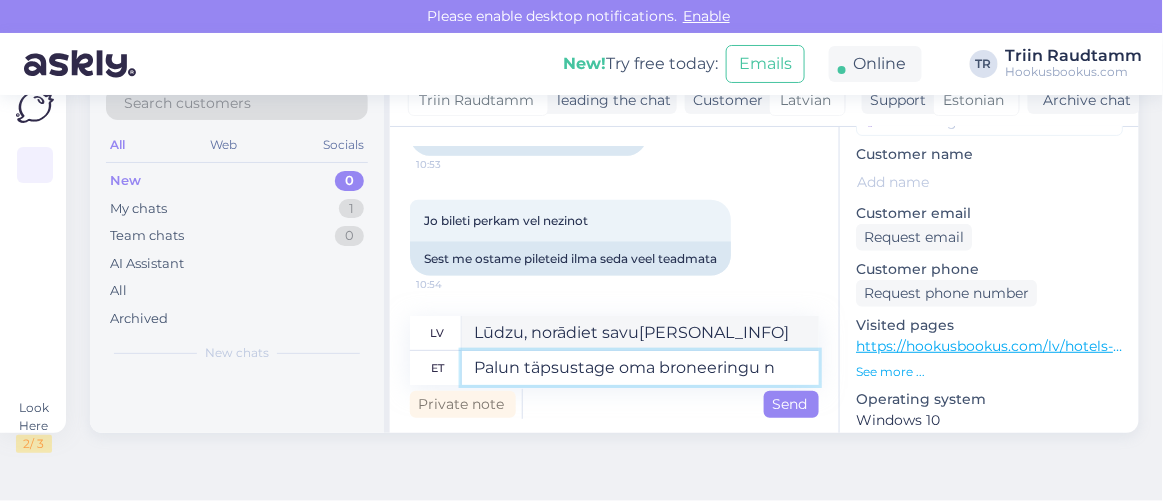 type on "Lūdzu, precizējiet savu rezervāciju." 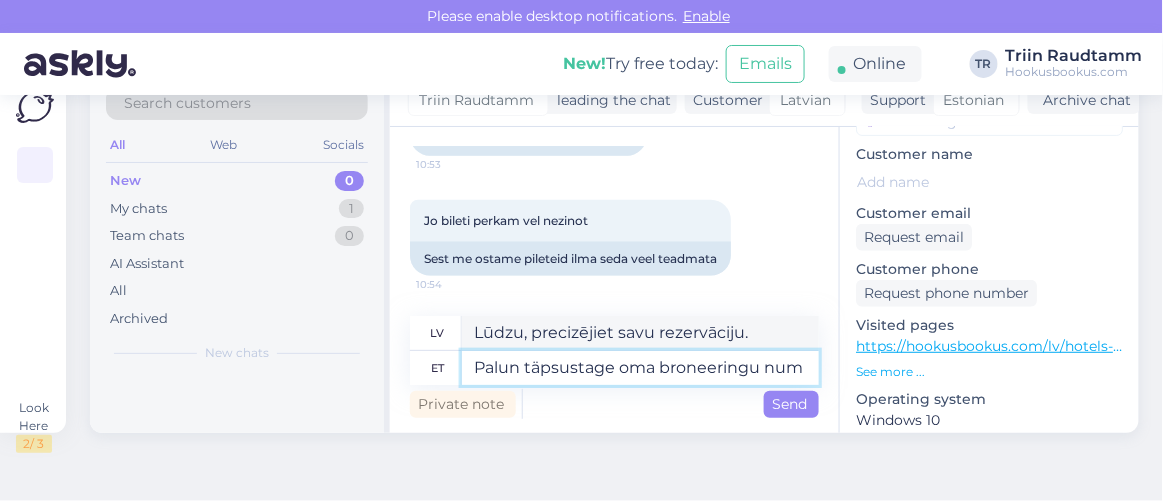 scroll, scrollTop: 15395, scrollLeft: 0, axis: vertical 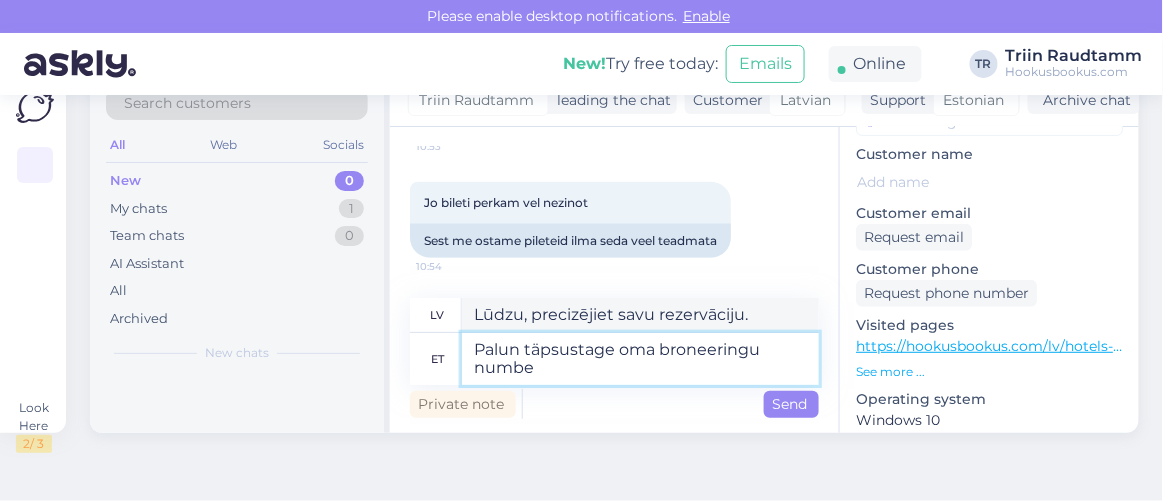 type on "Palun täpsustage oma broneeringu number" 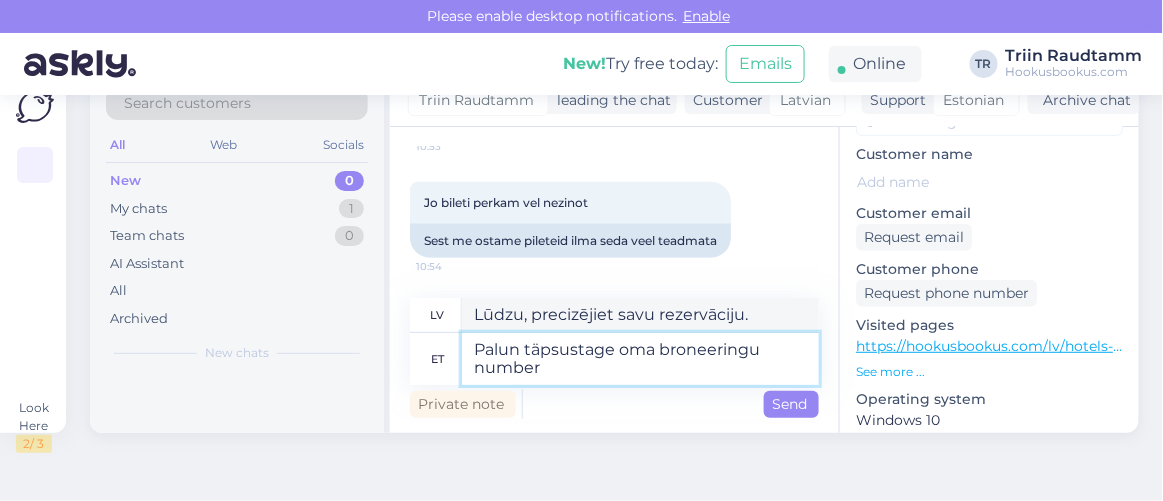 type on "Lūdzu, norādiet savu rezervācijas numuru." 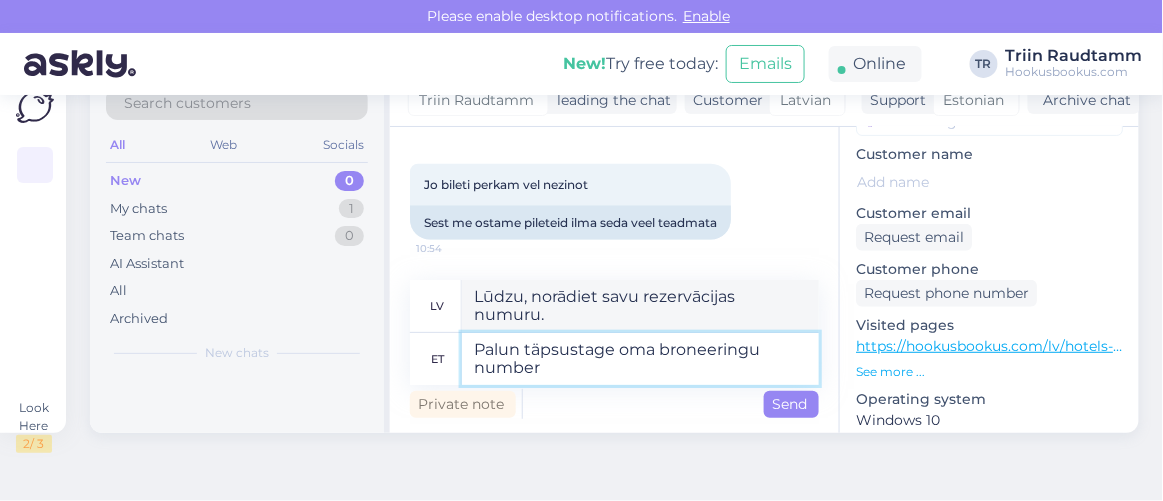 scroll, scrollTop: 15398, scrollLeft: 0, axis: vertical 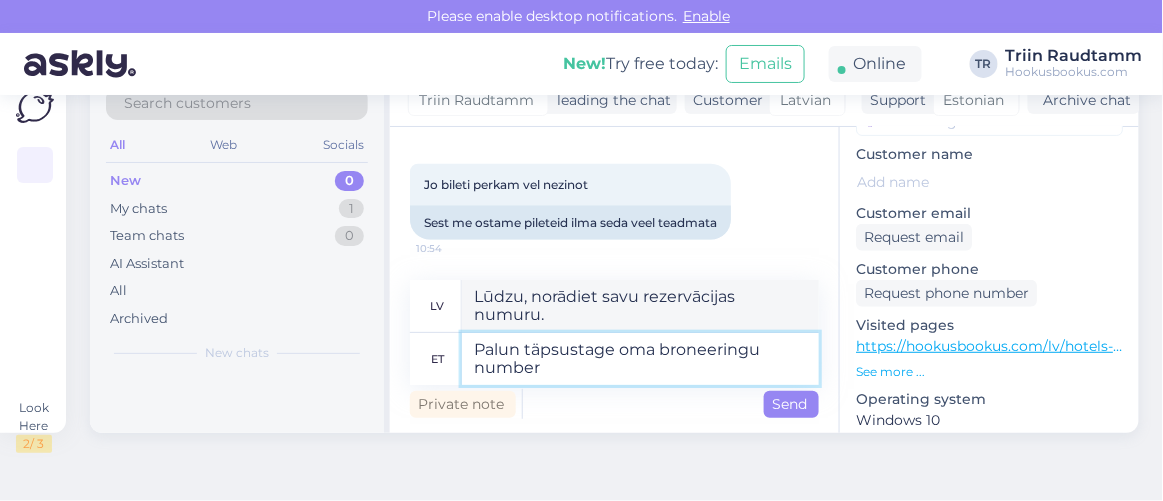 type 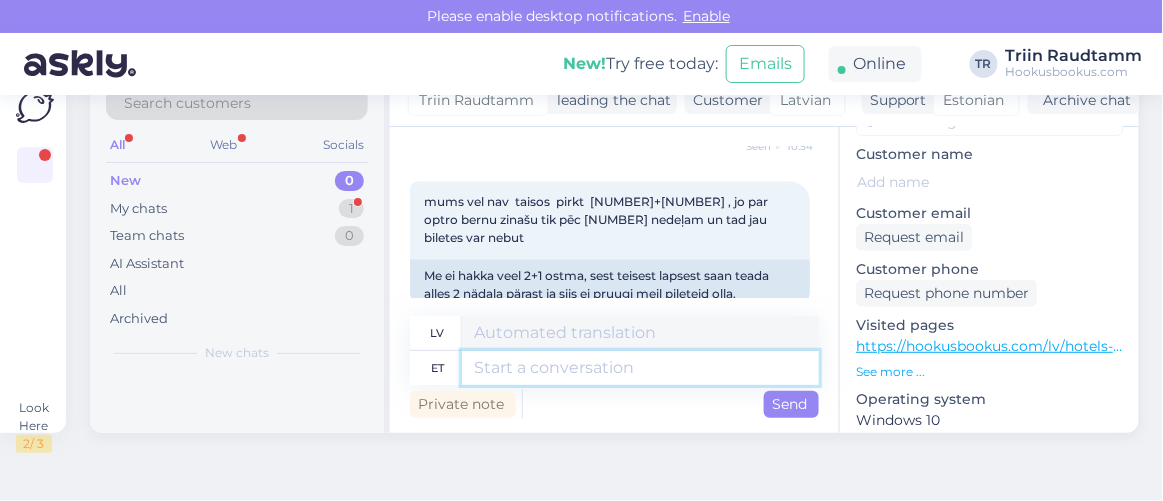 scroll, scrollTop: 15653, scrollLeft: 0, axis: vertical 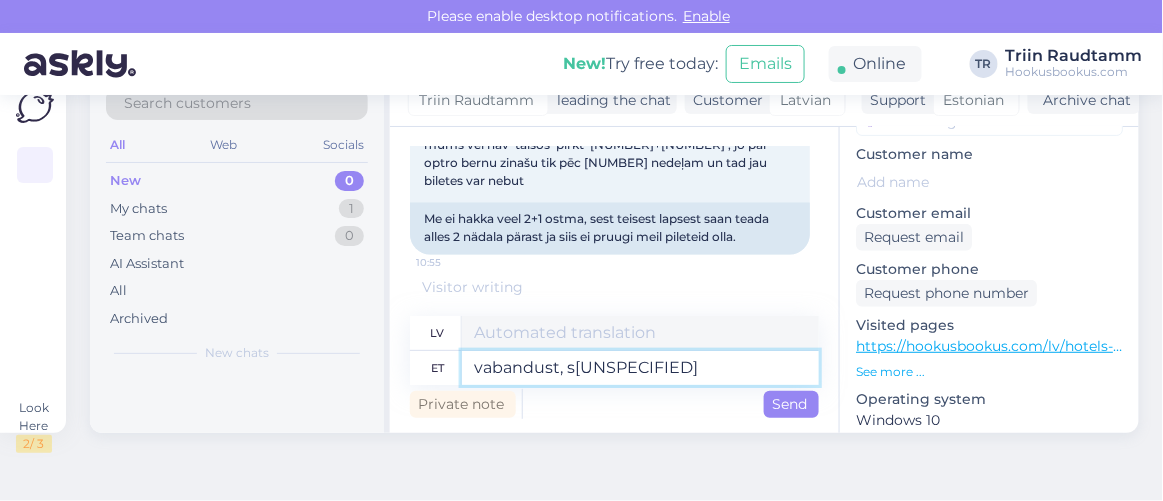 type on "vabandust, sa" 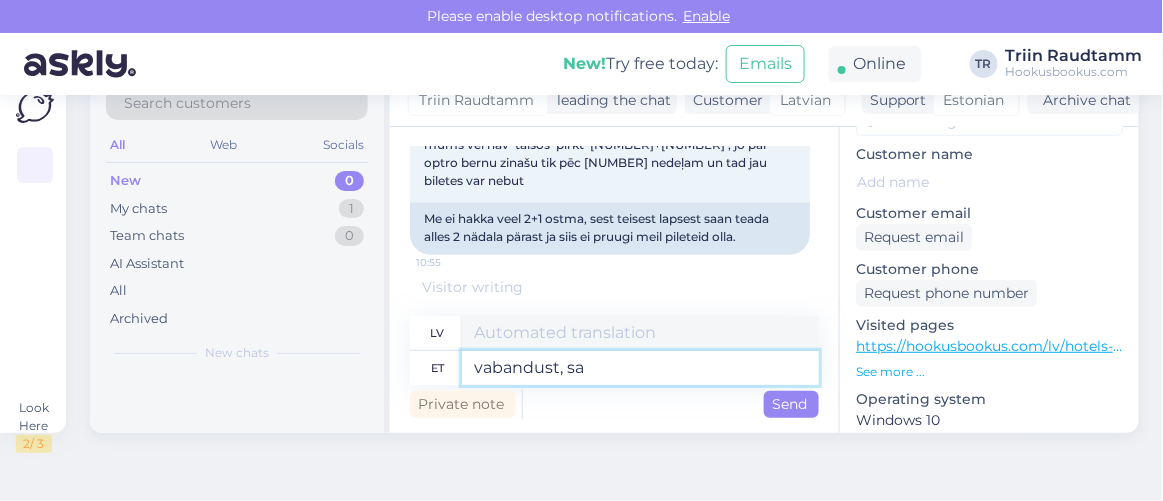type on "atvainojiet," 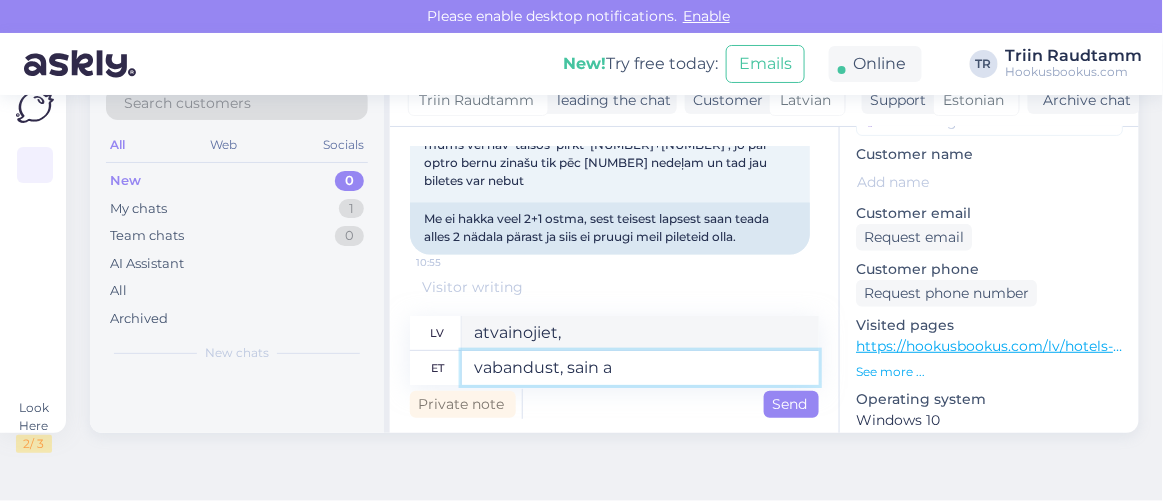 type on "vabandust, sain ar" 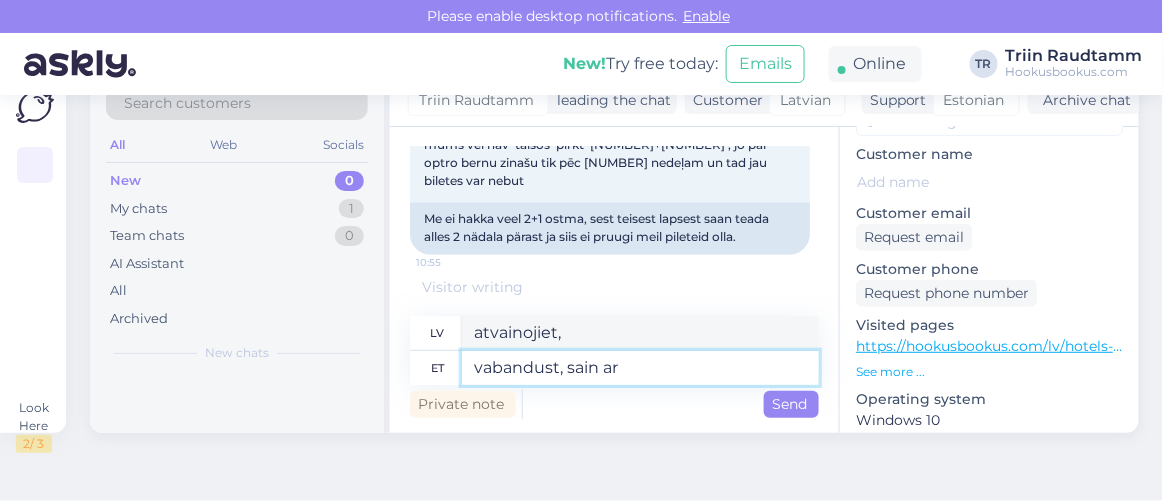 type on "Atvainojiet, es sapratu" 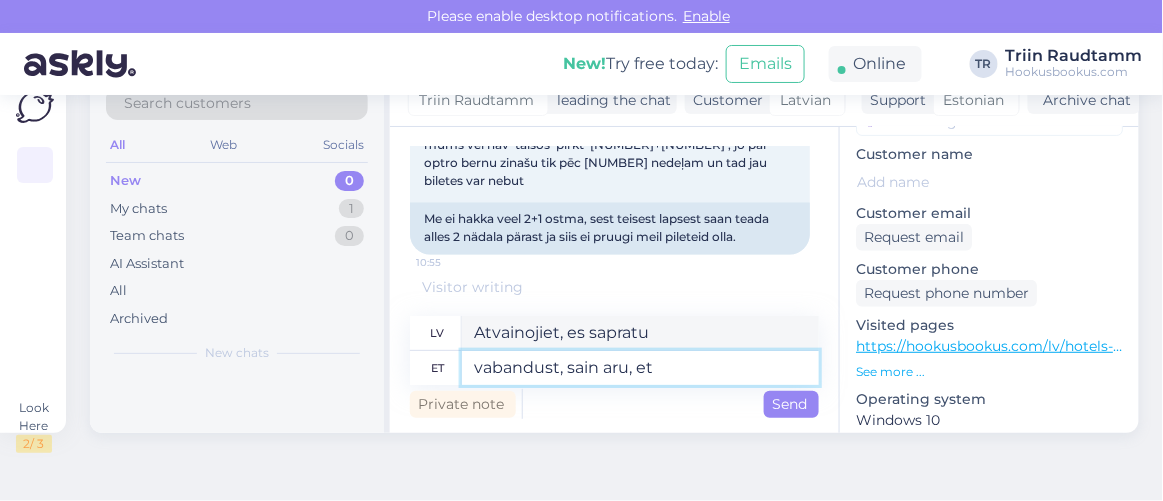 type on "vabandust, sain aru, et" 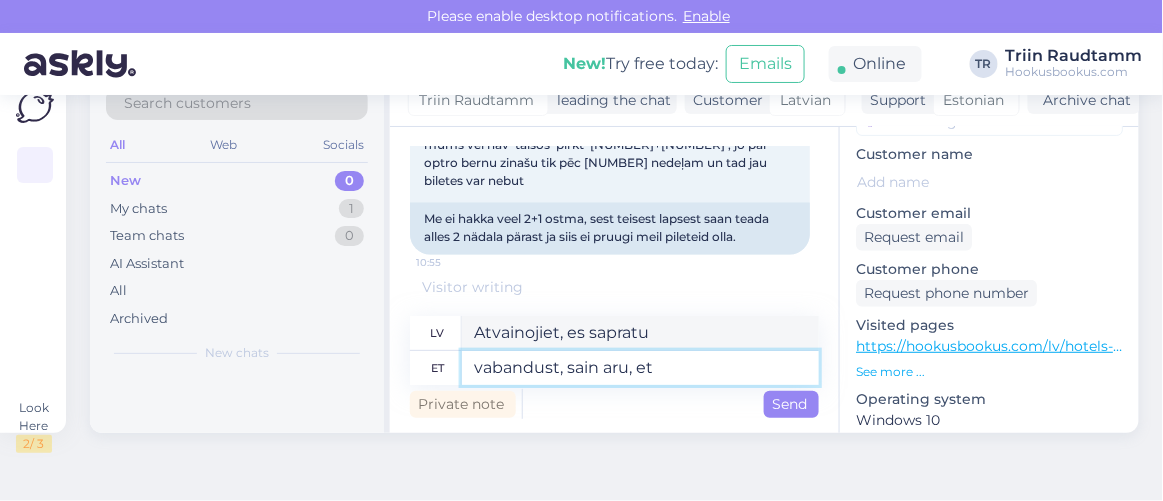 type on "Atvainojiet, es saprotu," 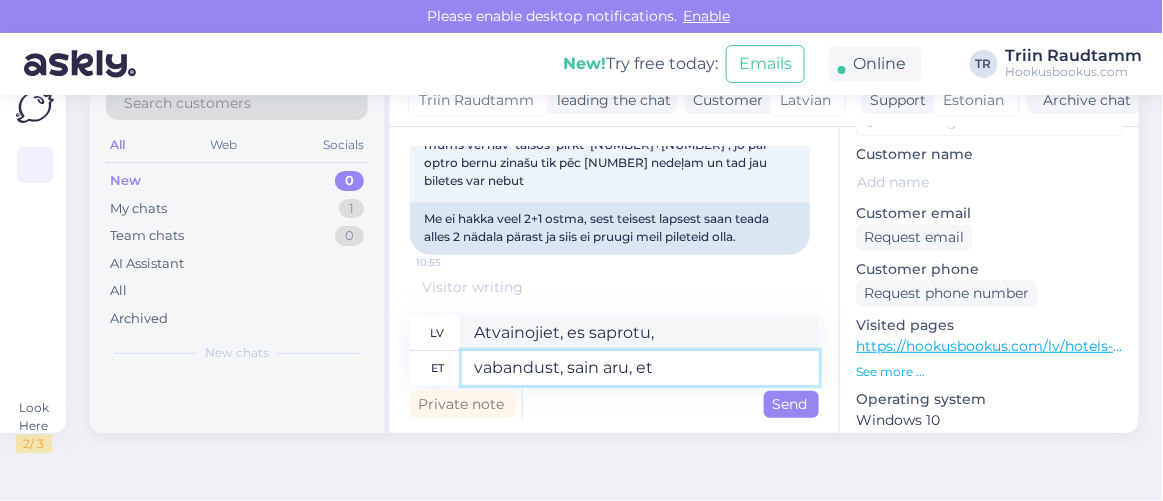 type on "vabandust, sain aru, et t" 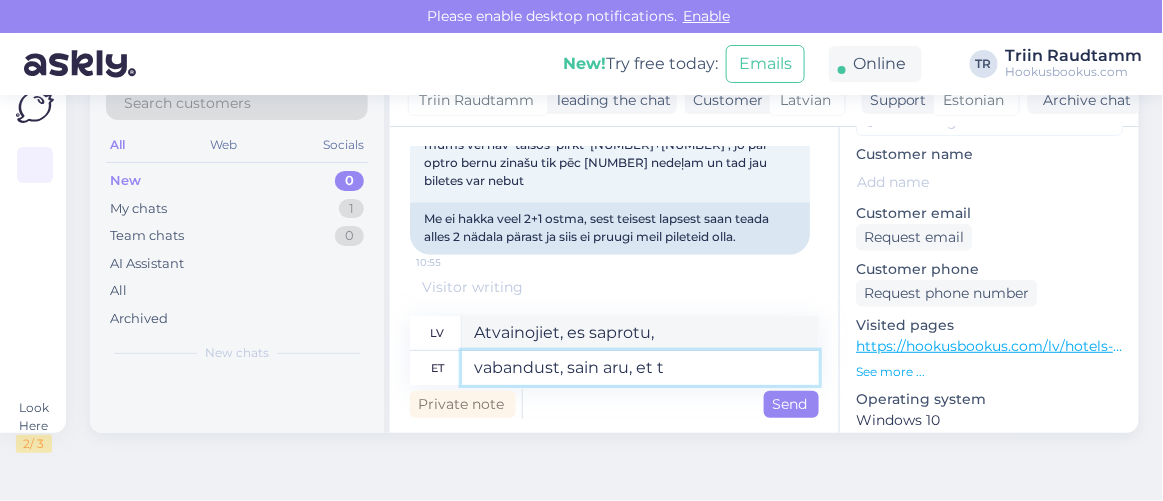 type on "atvainojiet, es to sapratu" 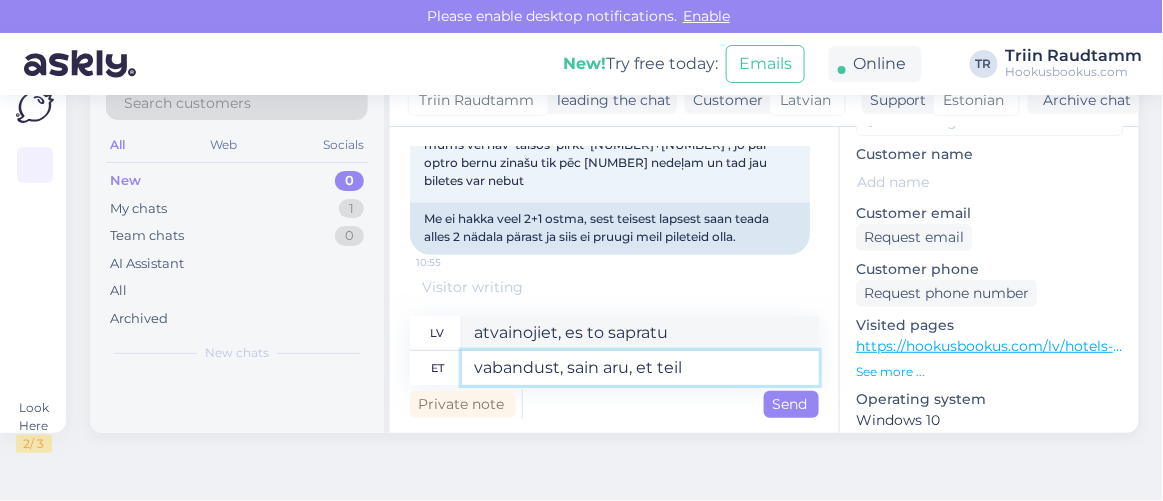 type on "vabandust, sain aru, et teil b" 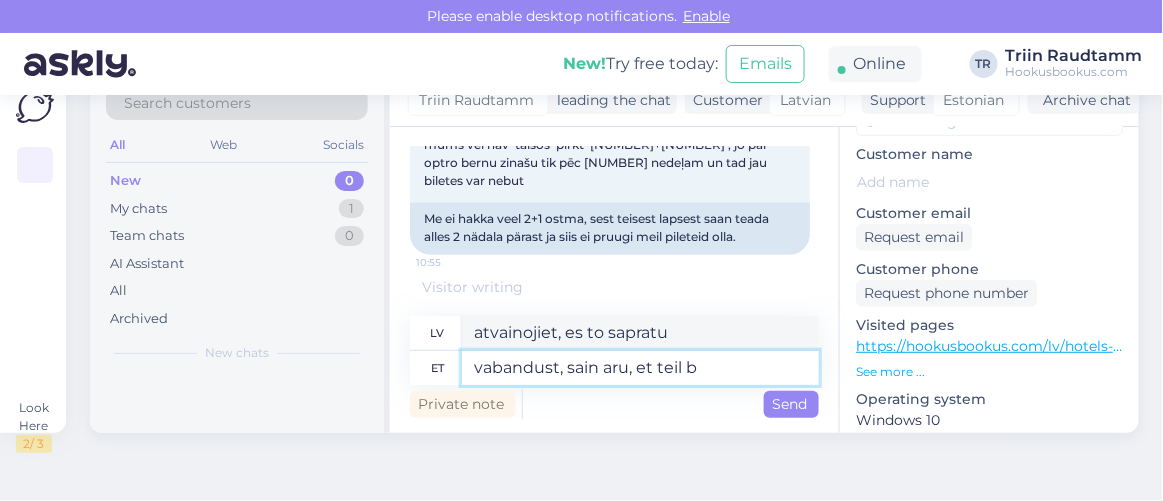 type on "Atvainojiet, es saprotu, ka jūs" 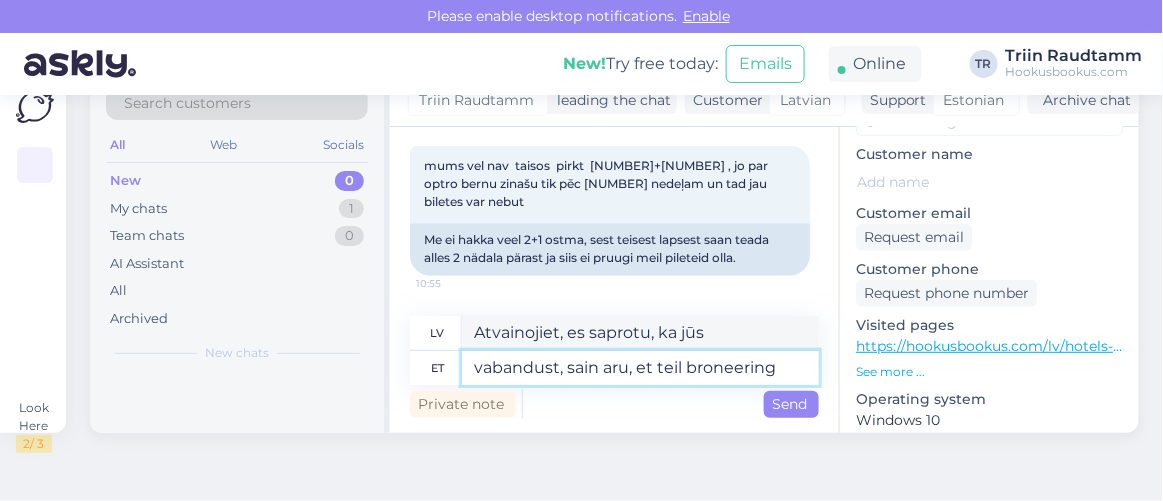 type on "vabandust, sain aru, et teil broneering j" 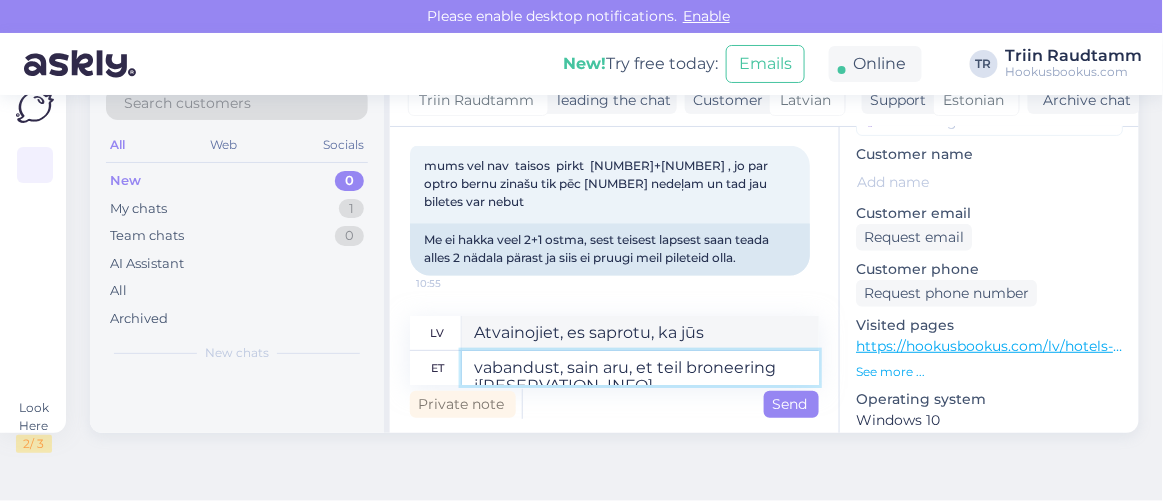 type on "Atvainojiet, cik saprotu, jums ir rezervācija." 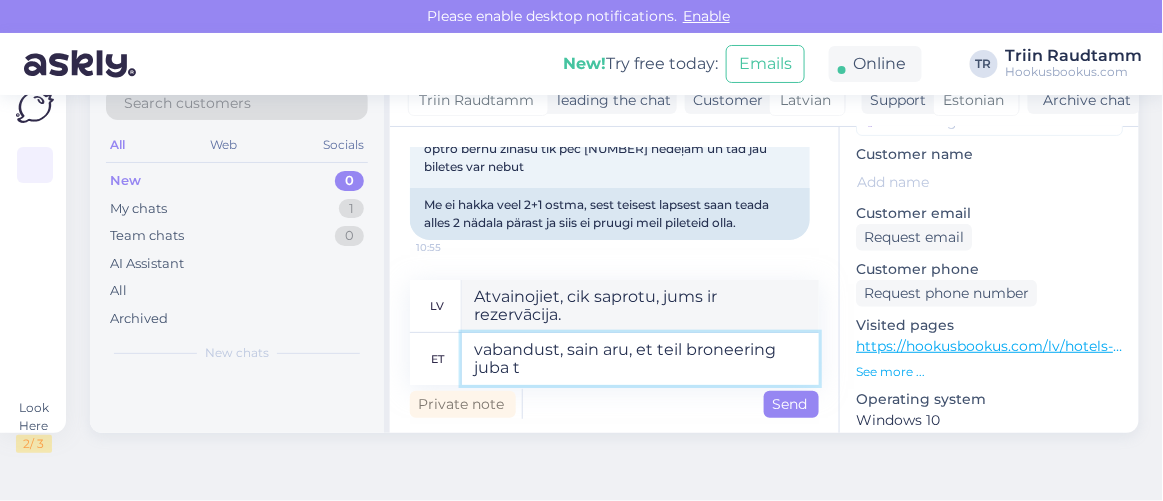 type on "vabandust, sain aru, et teil broneering juba te" 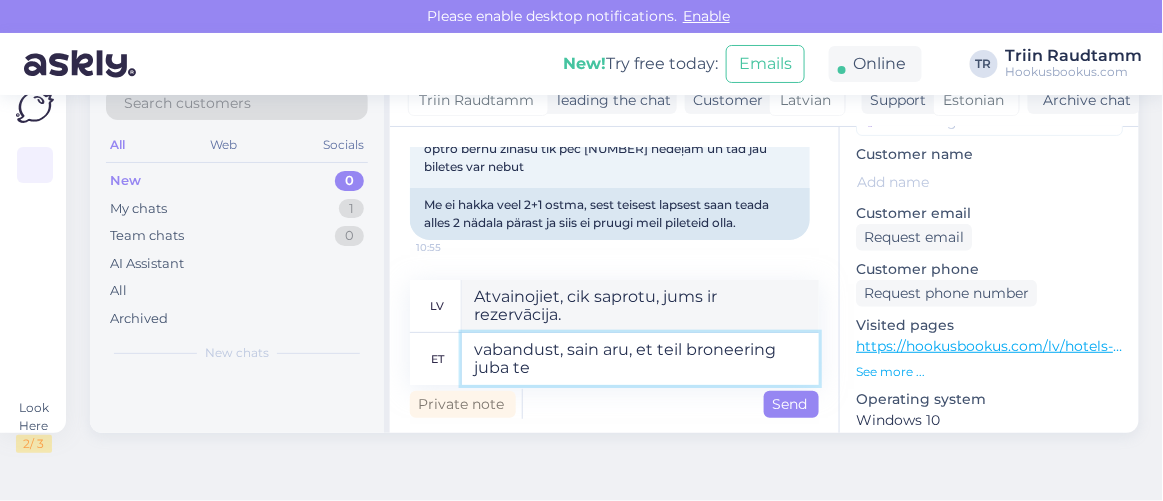type on "Atvainojiet, cik saprotu, jums jau ir rezervācija." 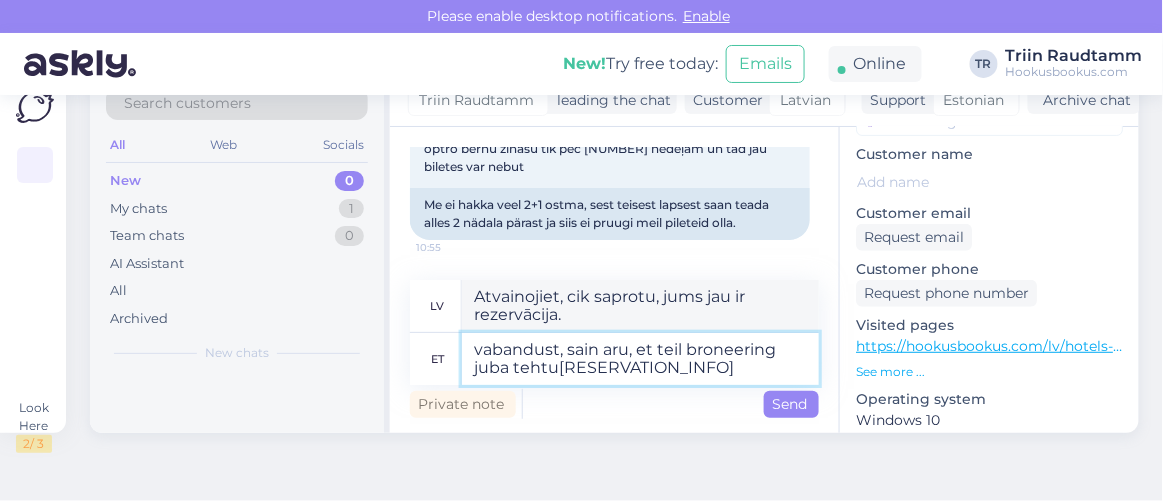 type on "vabandust, sain aru, et teil broneering juba tehtud" 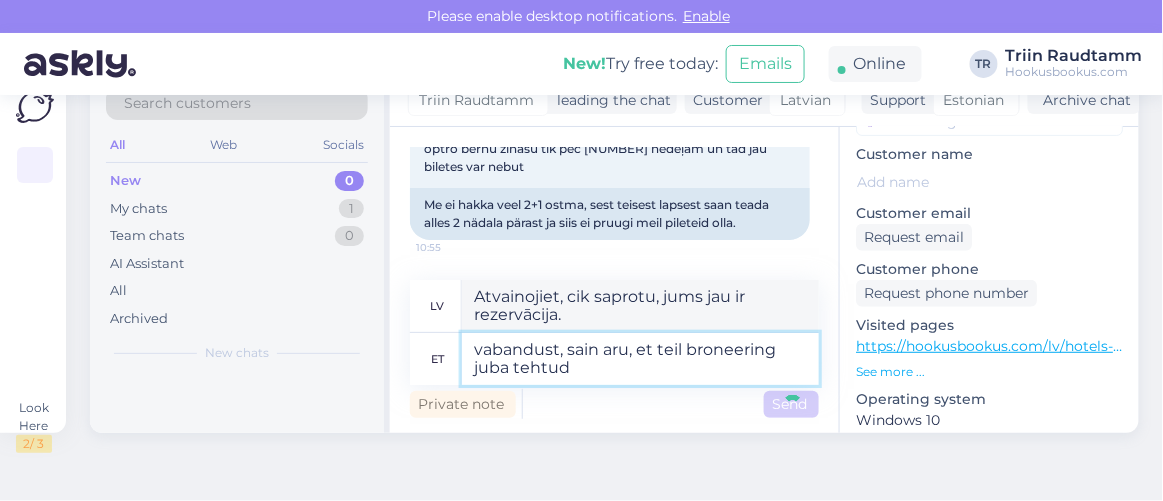 type 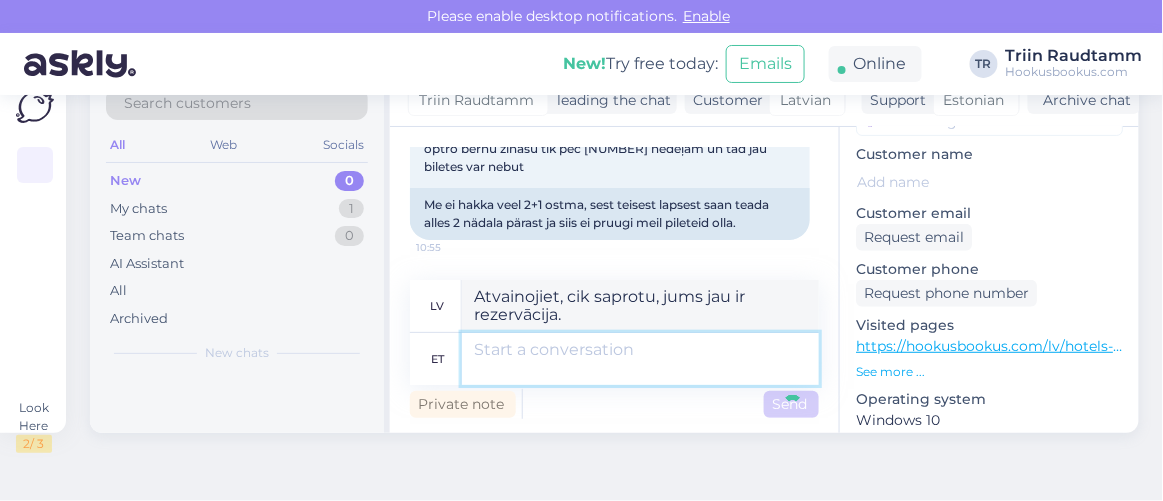 type 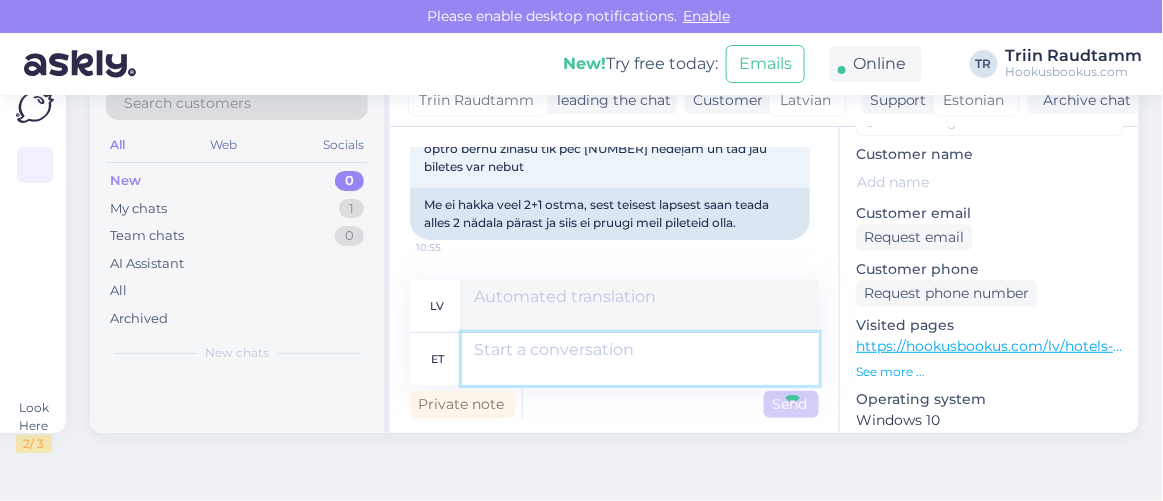 scroll, scrollTop: 15773, scrollLeft: 0, axis: vertical 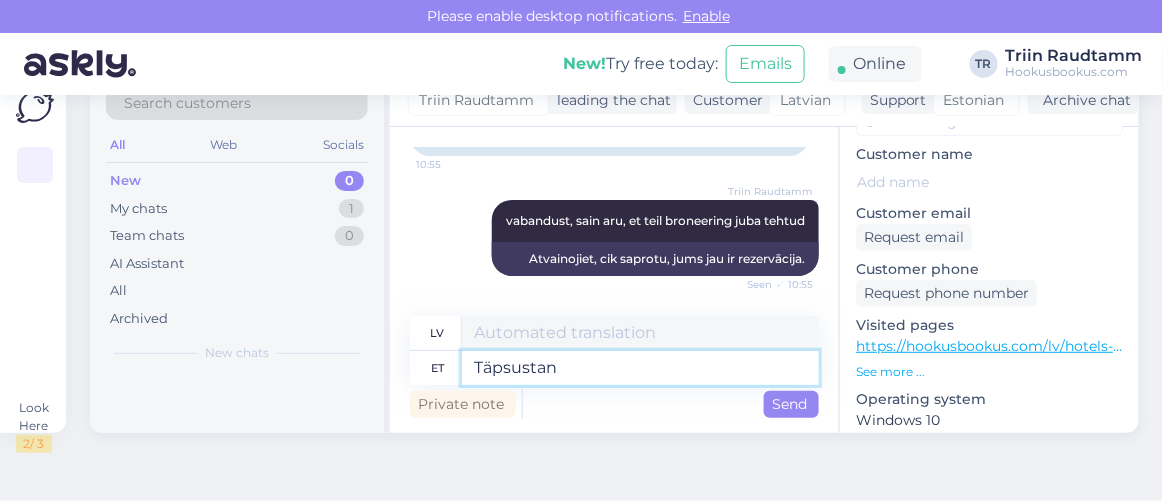 type on "Täpsustan" 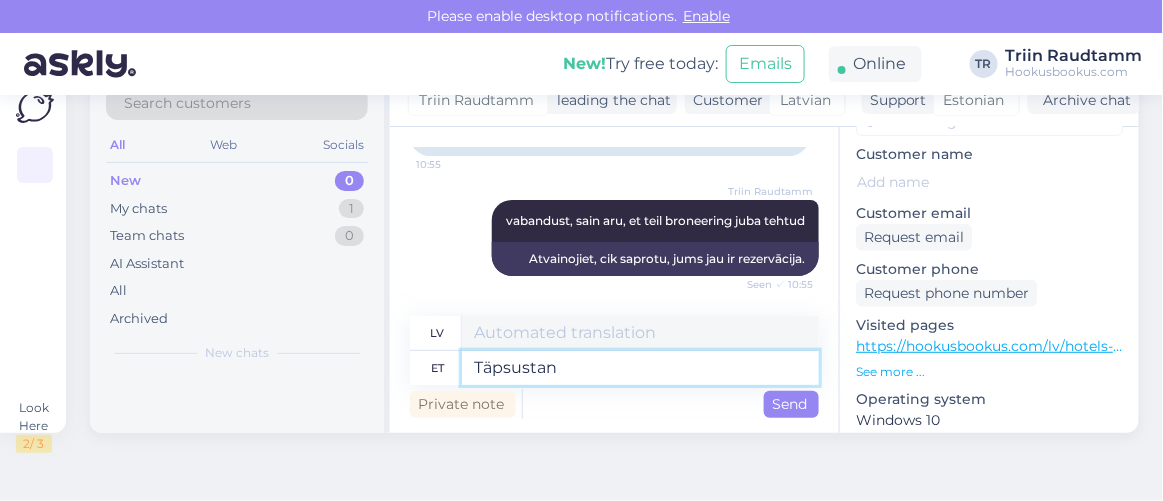 type on "Es paskaidrošu." 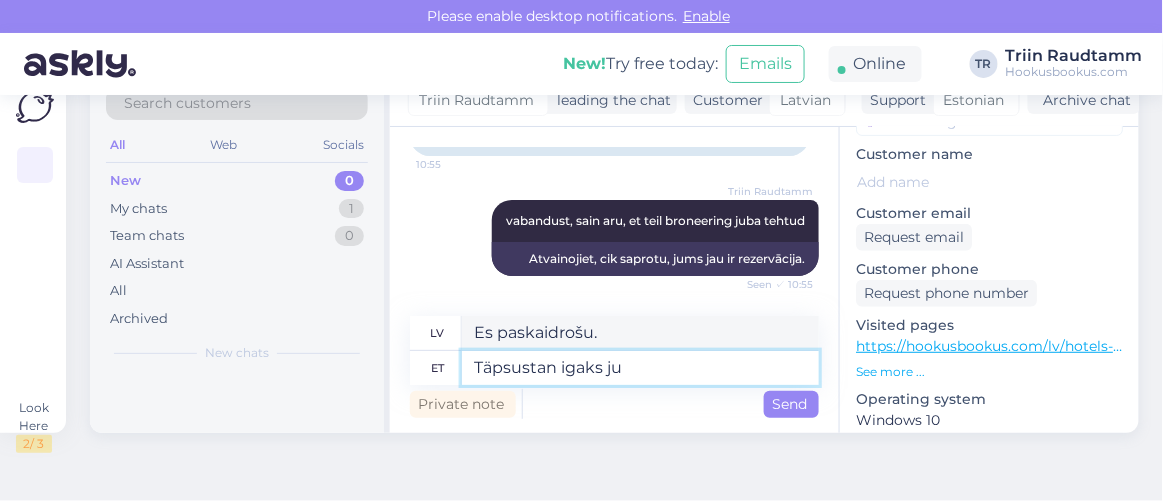 type on "Täpsustan igaks juh" 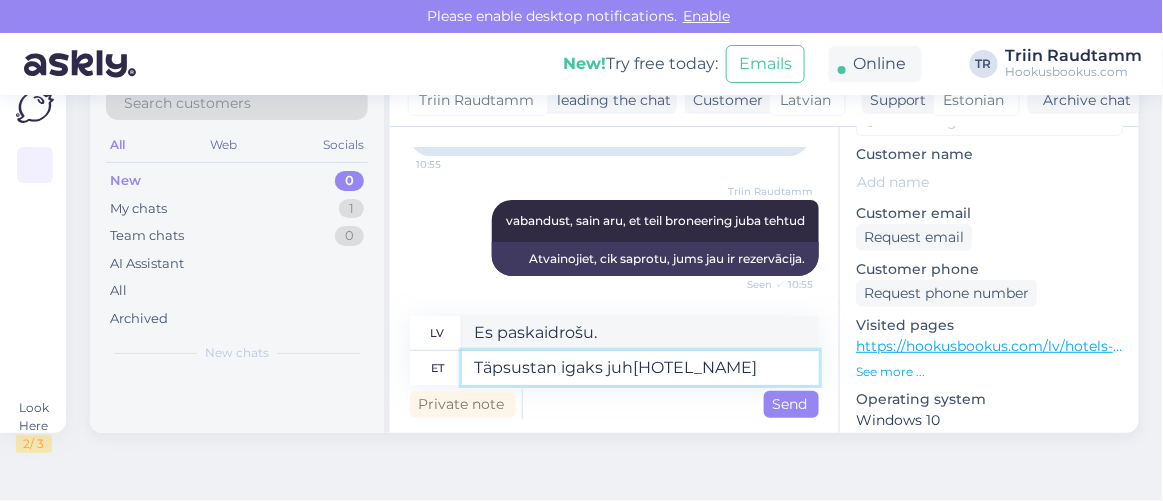 type on "Es jums paskaidrošu." 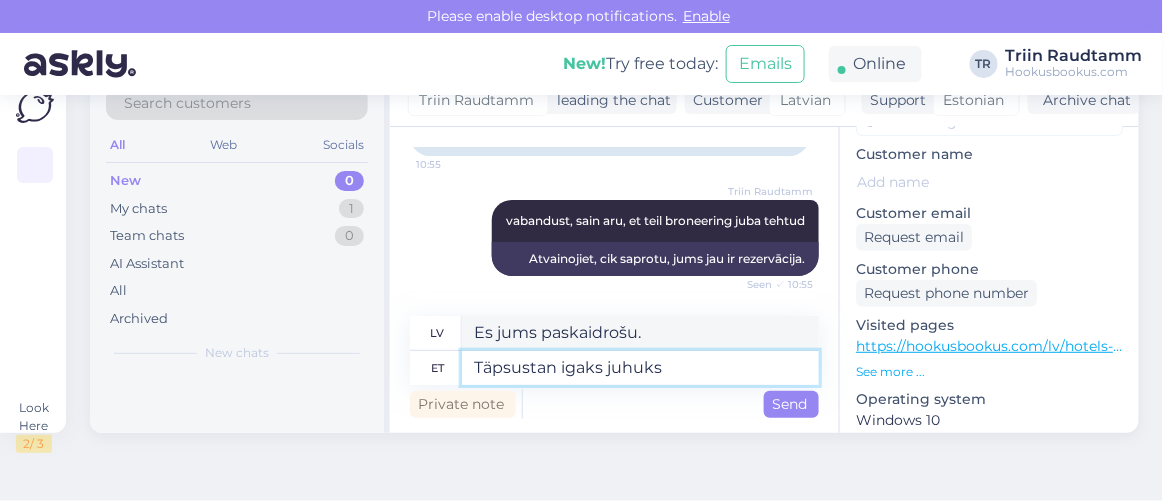 type on "Täpsustan igaks juhuks o" 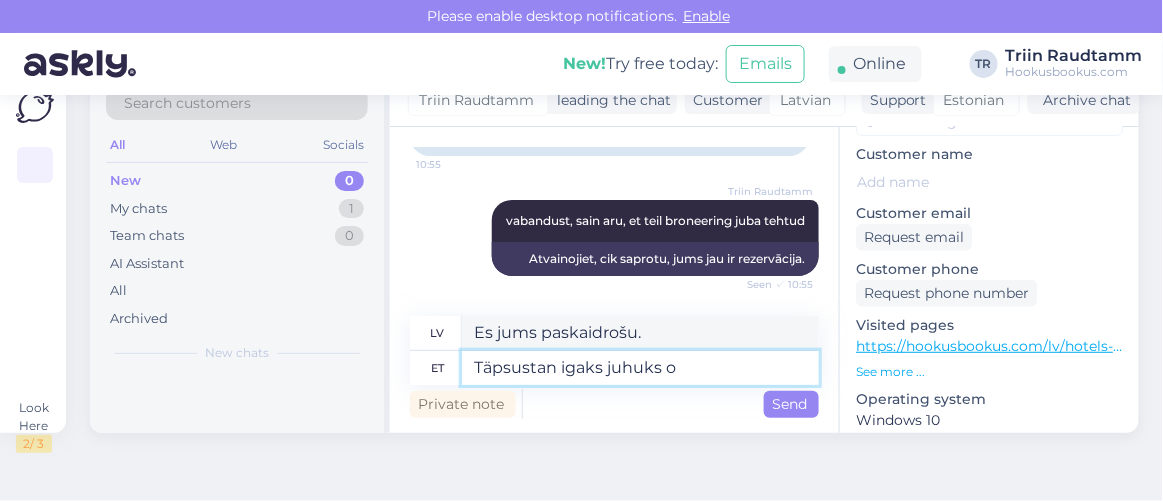 type on "Es precizēšu, ja nu gadījumā." 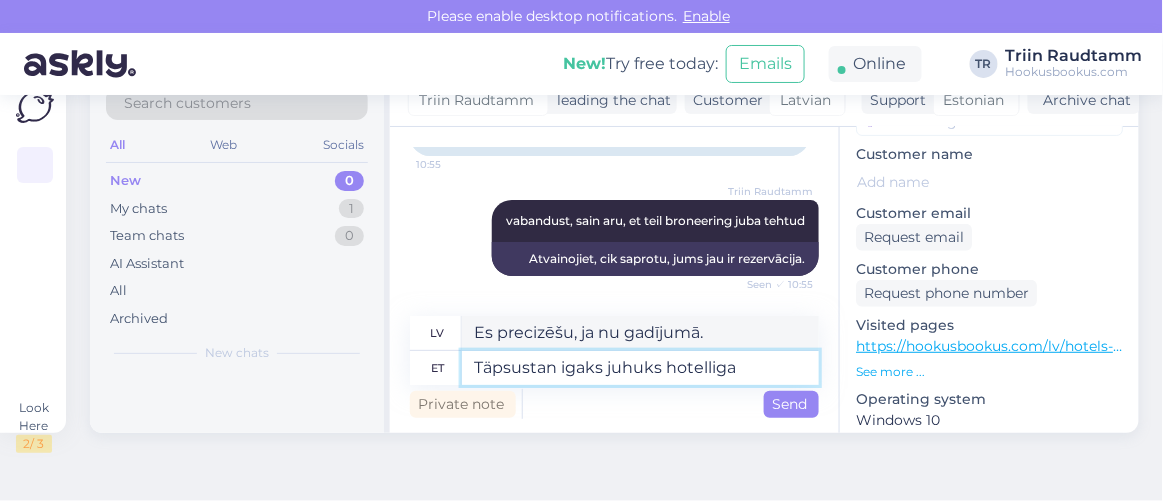type on "Täpsustan igaks juhuks hotelliga ü" 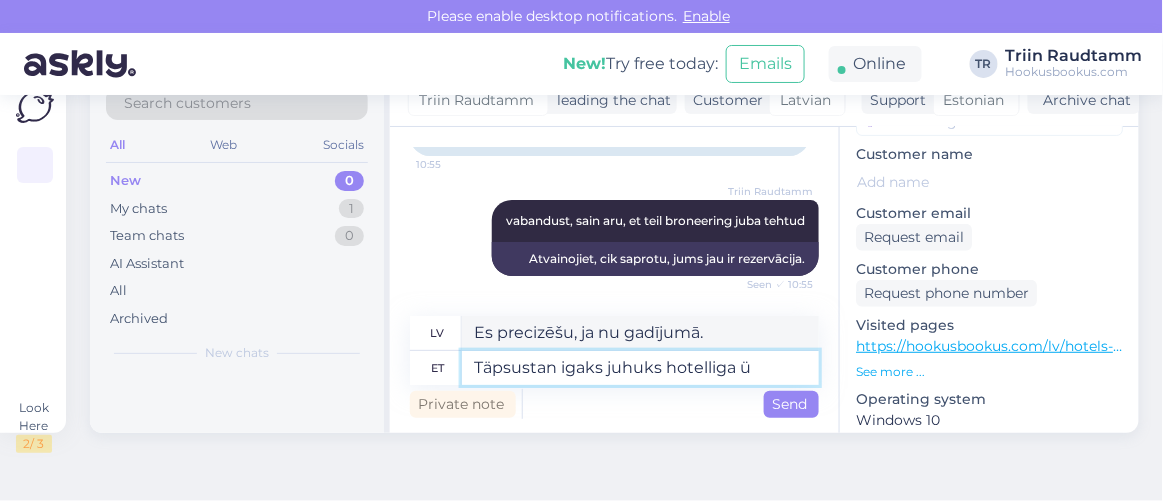 type on "Katram gadījumam pārbaudīšu viesnīcā." 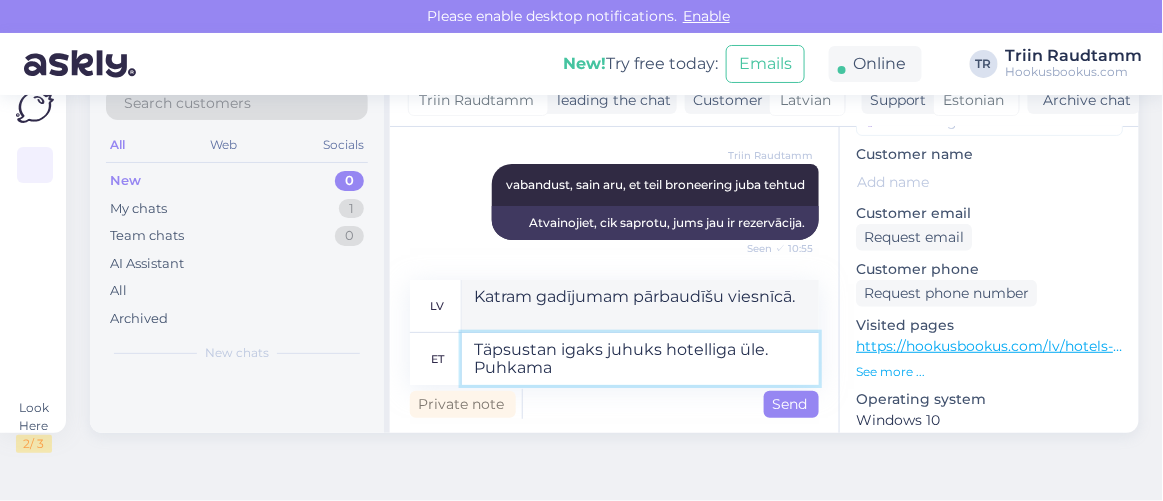 type on "Täpsustan igaks juhuks hotelliga üle. Puhkama o" 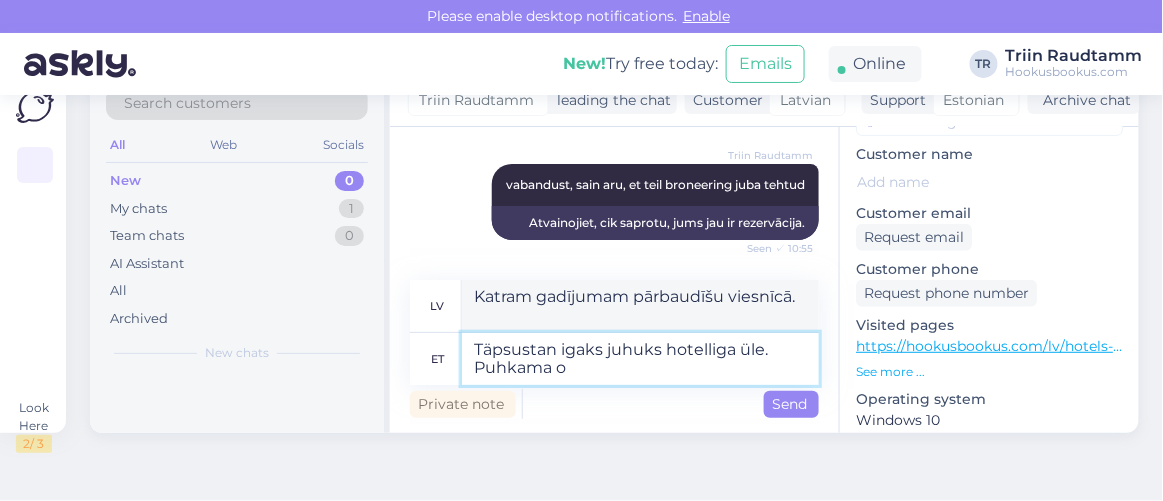 type on "Es katram gadījumam pārbaudīšu viesnīcā. Atpūtieties." 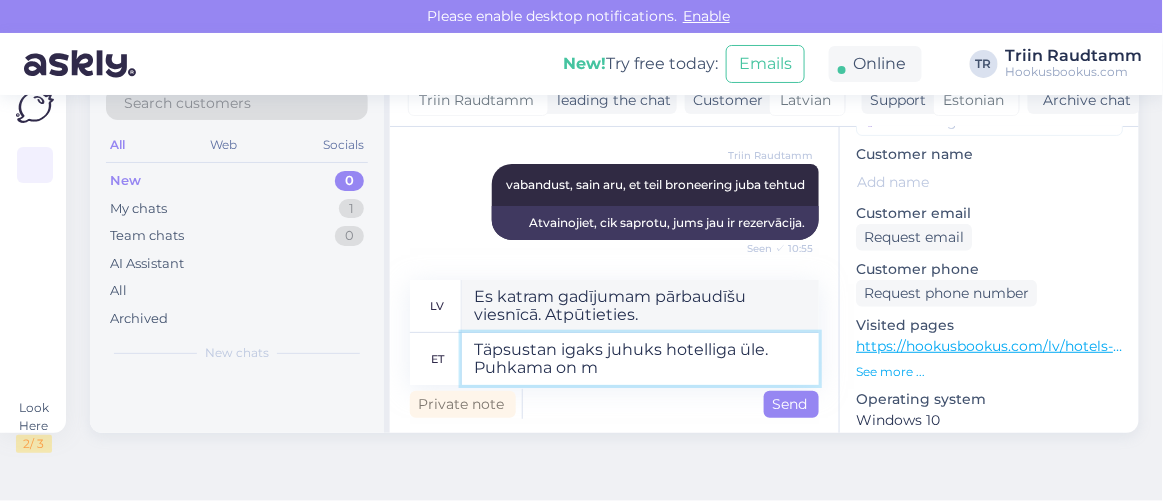type on "Täpsustan igaks juhuks hotelliga üle. Puhkama on mi" 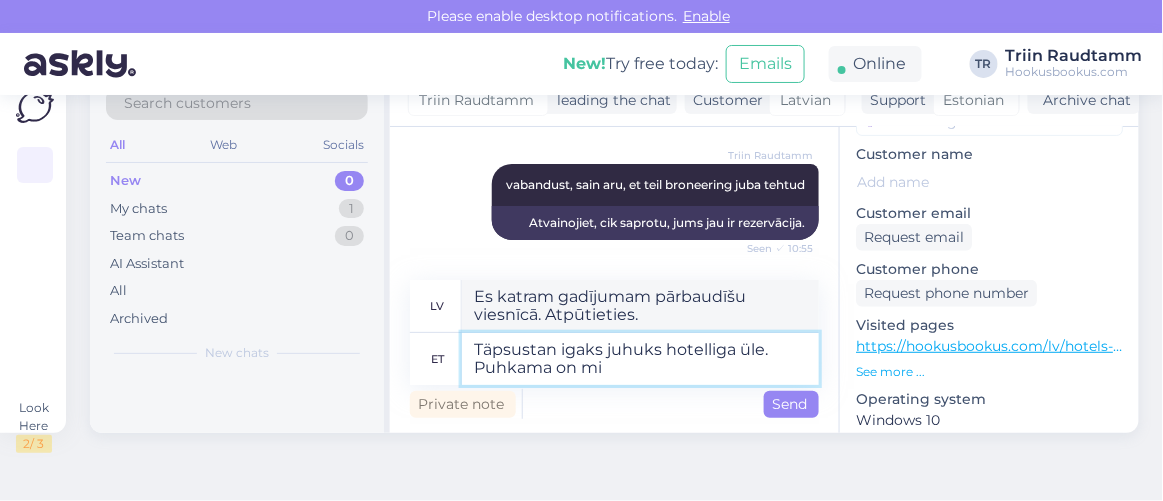 type on "Es pārbaudīšu viesnīcā, ja nu kas. Esmu atvaļinājumā." 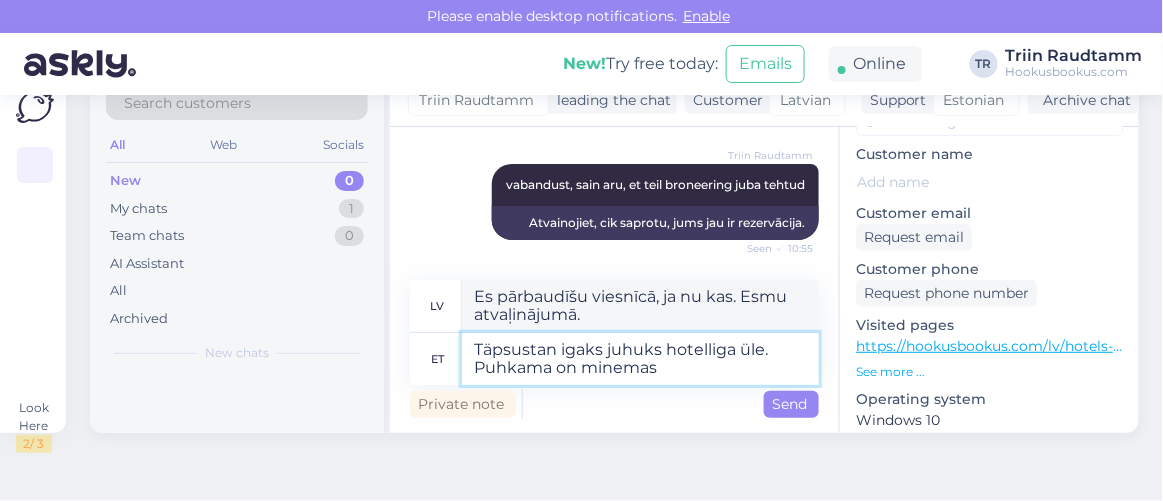 type on "Täpsustan igaks juhuks hotelliga üle. Puhkama on minemas 2" 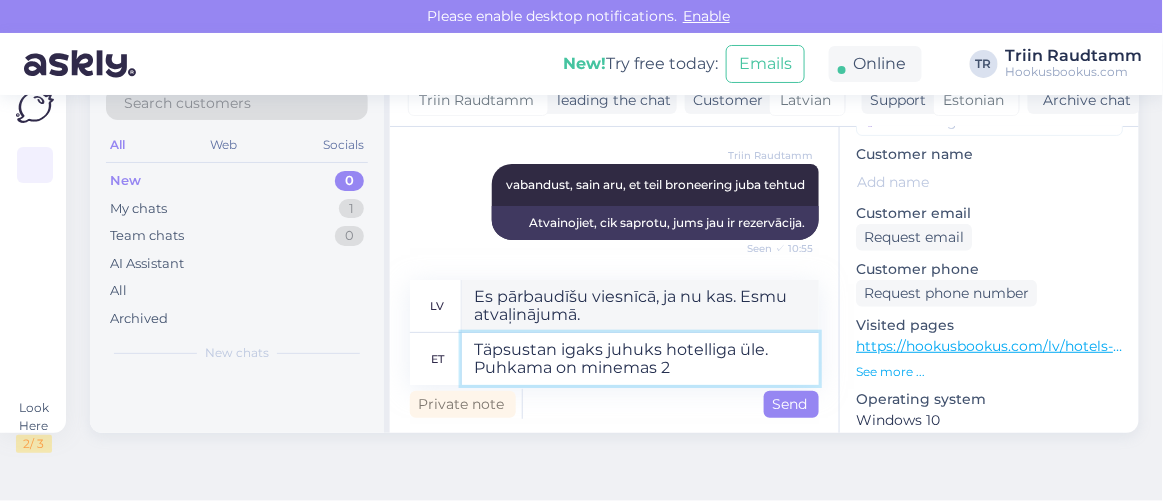 type on "Es pārbaudīšu viesnīcā, ja nu kas. Es dodos atvaļinājumā." 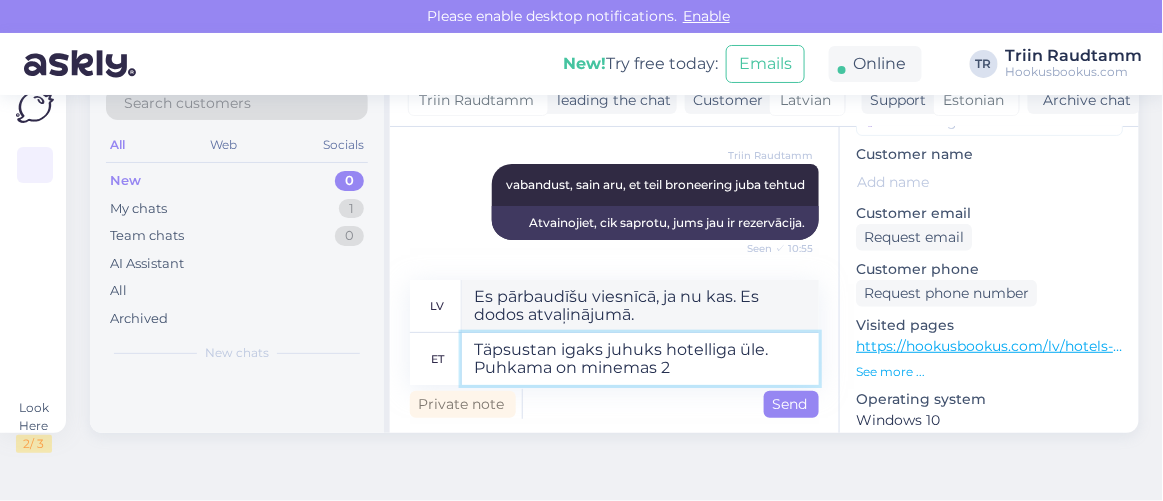 type on "Täpsustan igaks juhuks hotelliga üle. Puhkama on minemas 2" 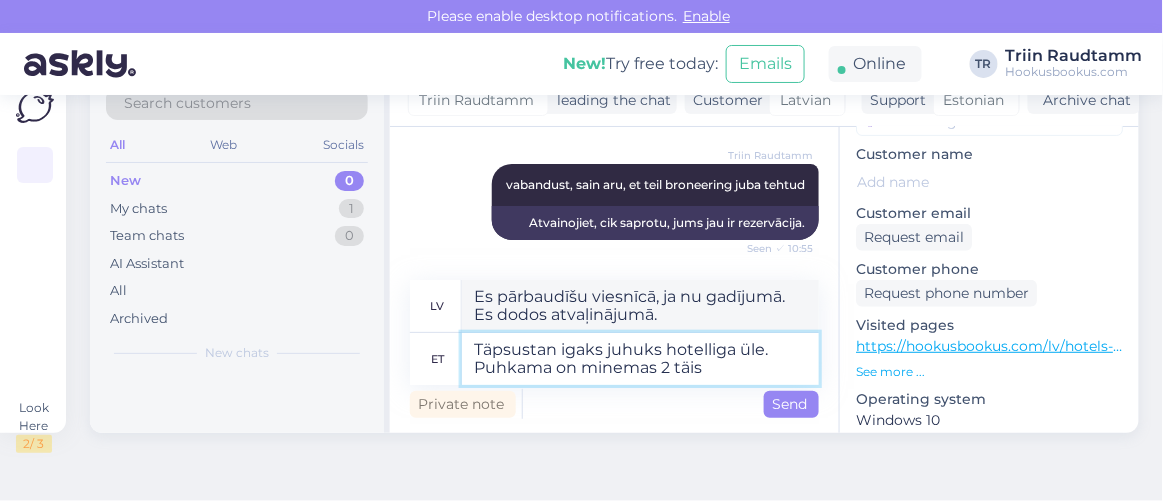 type on "Täpsustan igaks juhuks hotelliga üle. Puhkama on minemas 2 täis" 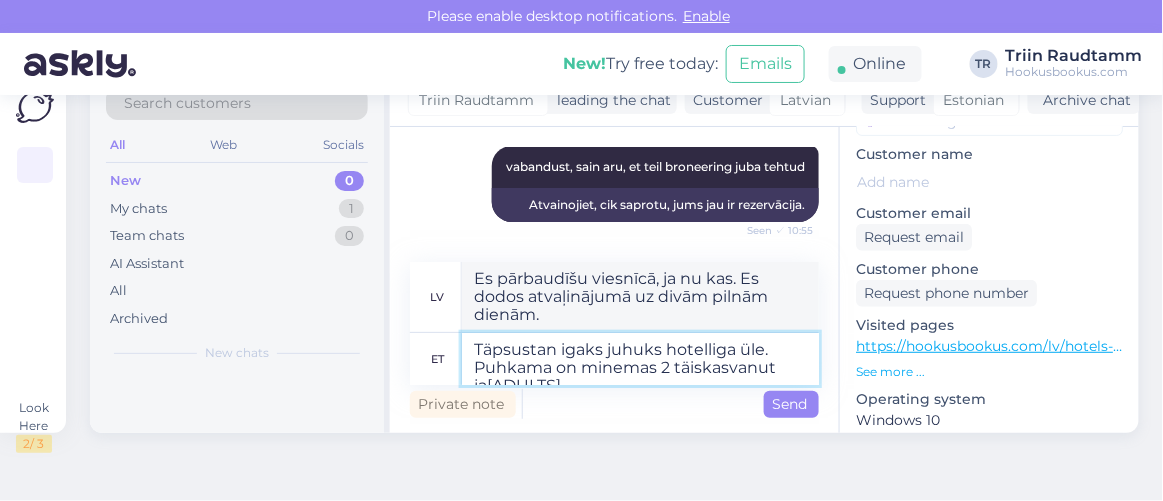 type on "Täpsustan igaks juhuks hotelliga üle. Puhkama on minemas 2 täiskasvanut ja" 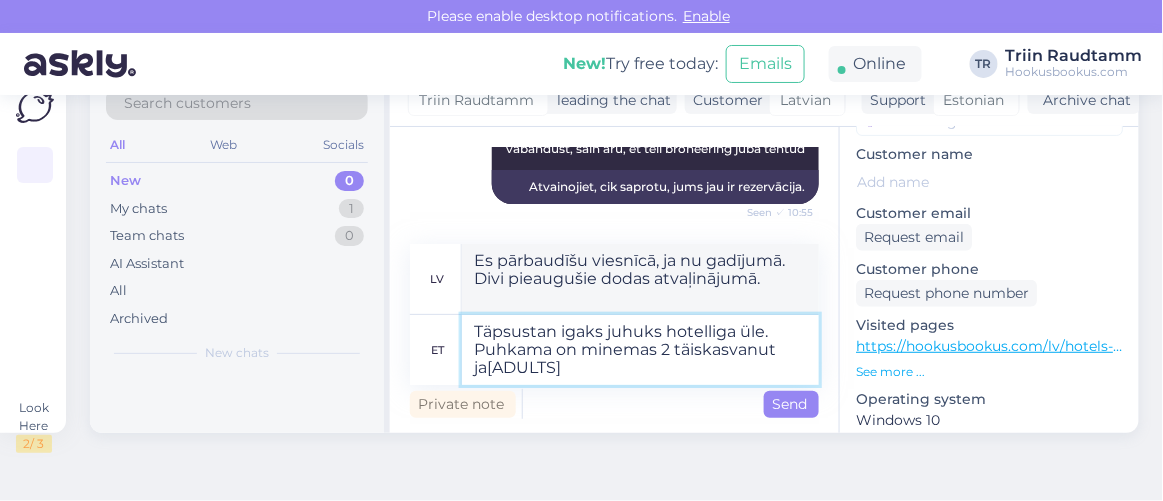 type on "Es pārbaudīšu viesnīcā, ja nu gadījumā. Mēs dodamies atvaļinājumā ar diviem pieaugušajiem un" 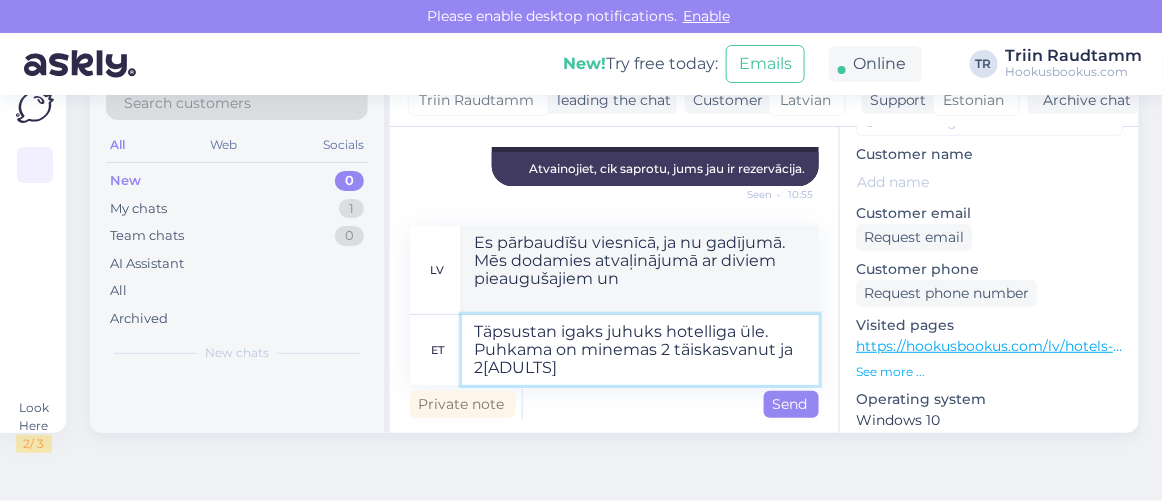 type on "Täpsustan igaks juhuks hotelliga üle. Puhkama on minemas 2 täiskasvanut ja 2" 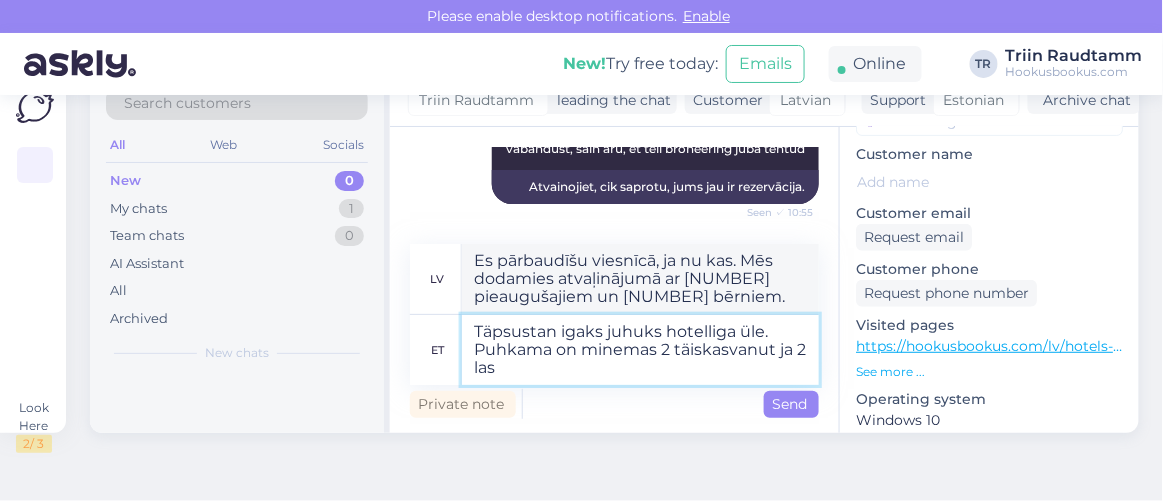 type on "Täpsustan igaks juhuks hotelliga üle. Puhkama on minemas 2 täiskasvanut ja 2 last" 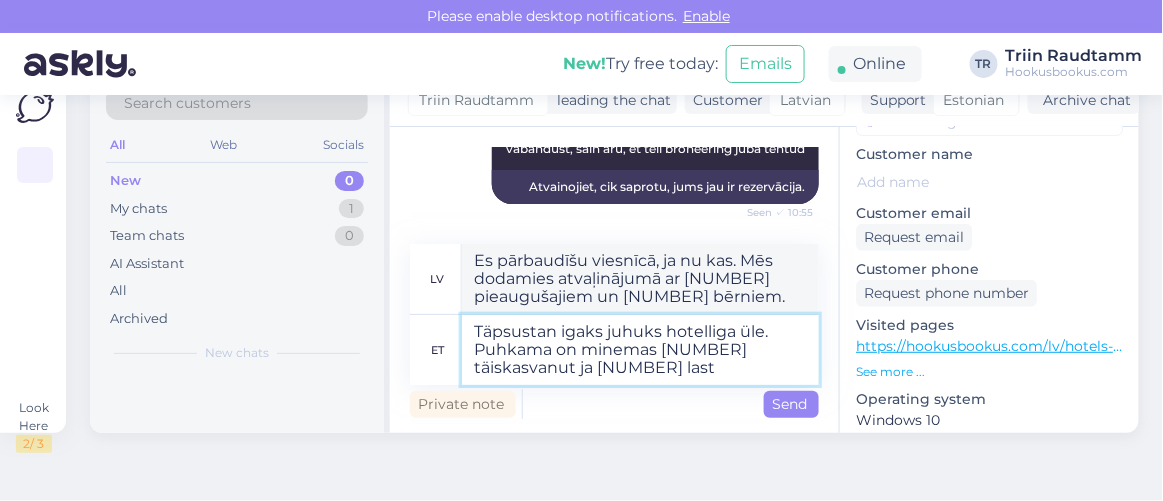 type on "Es pārbaudīšu viesnīcā, ja nu gadījumā. 2 pieaugušie un 2 bērni dodas atvaļinājumā." 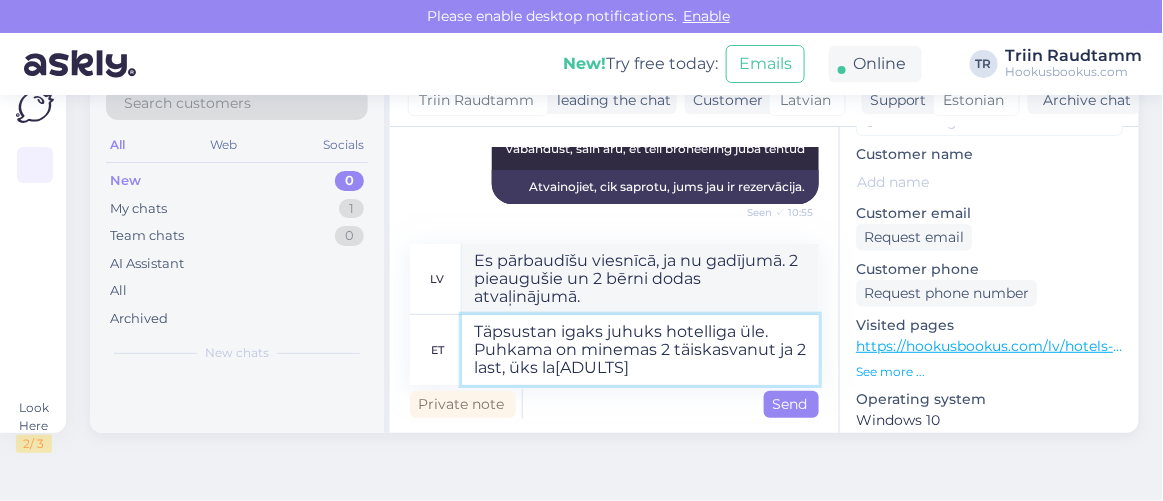 type on "Täpsustan igaks juhuks hotelliga üle. Puhkama on minemas 2 täiskasvanut ja 2 last, üks lap" 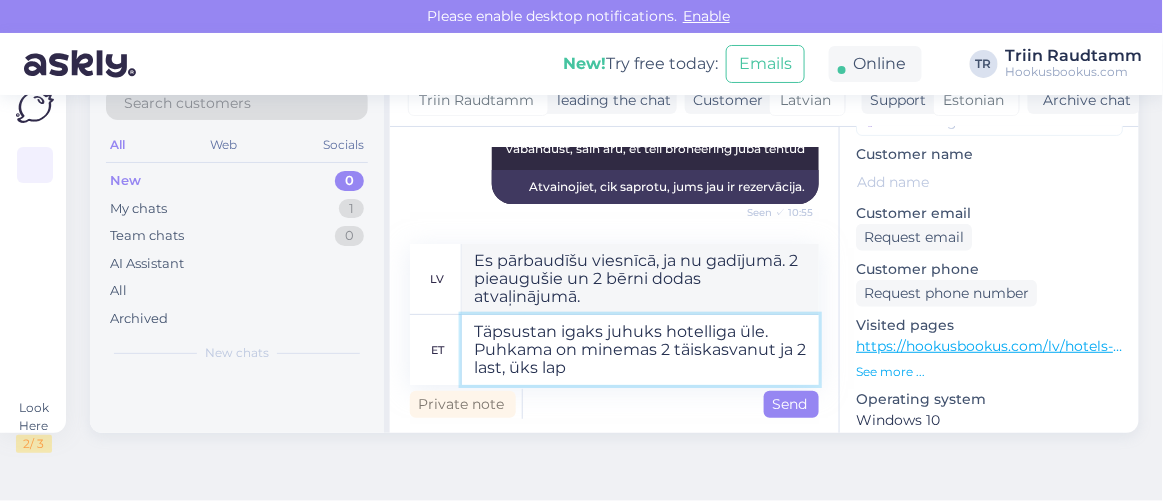 type on "Es pārbaudīšu viesnīcā, ja nu gadījumā. Mēs dodamies atvaļinājumā ar 2 pieaugušajiem un 2 bērniem, vienu" 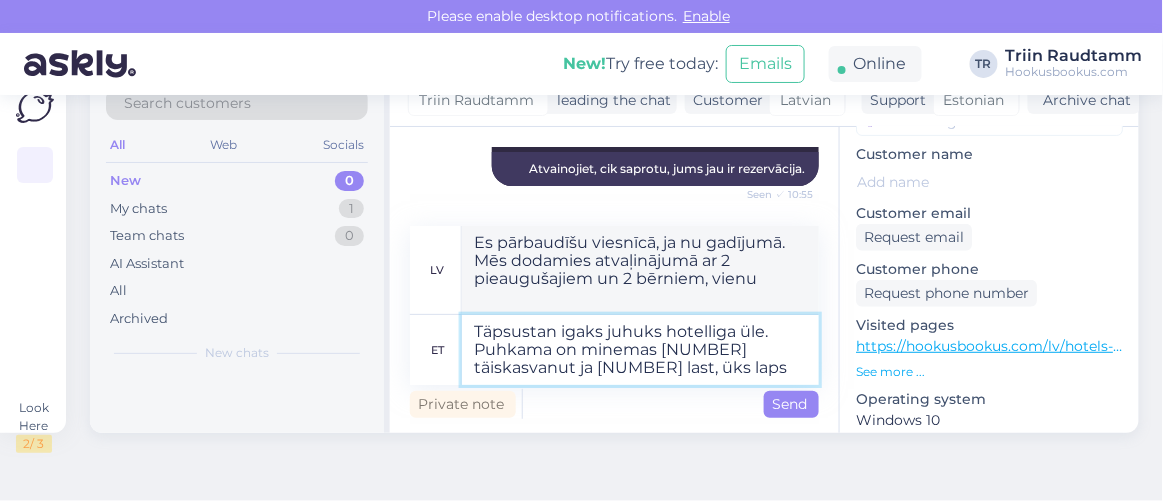 type on "Täpsustan igaks juhuks hotelliga üle. Puhkama on minemas 2 täiskasvanut ja 2 last, üks laps o" 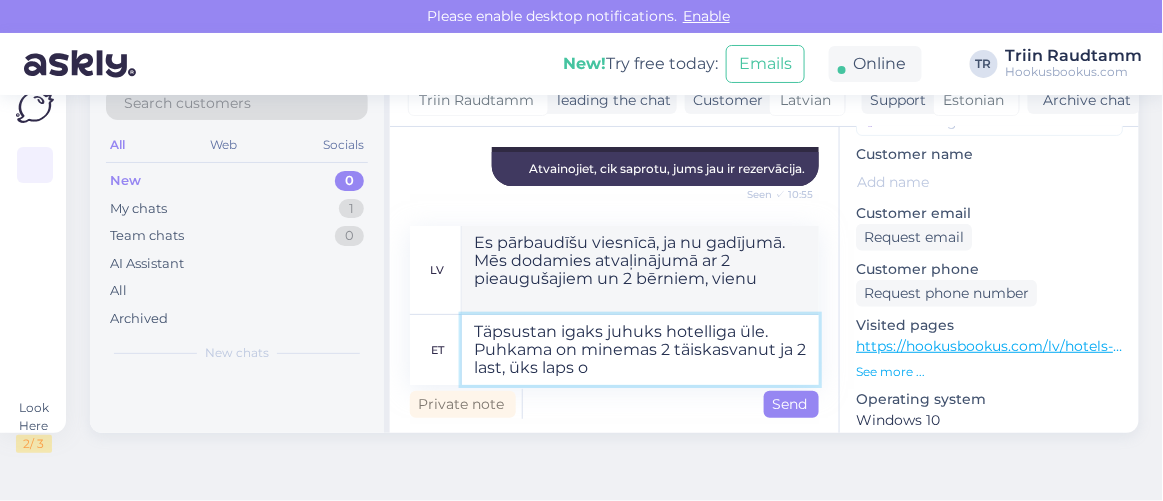 type on "Es pārbaudīšu viesnīcā, ja nu gadījumā. Mēs dodamies atvaļinājumā ar 2 pieaugušajiem un 2 bērniem, vienu bērnu." 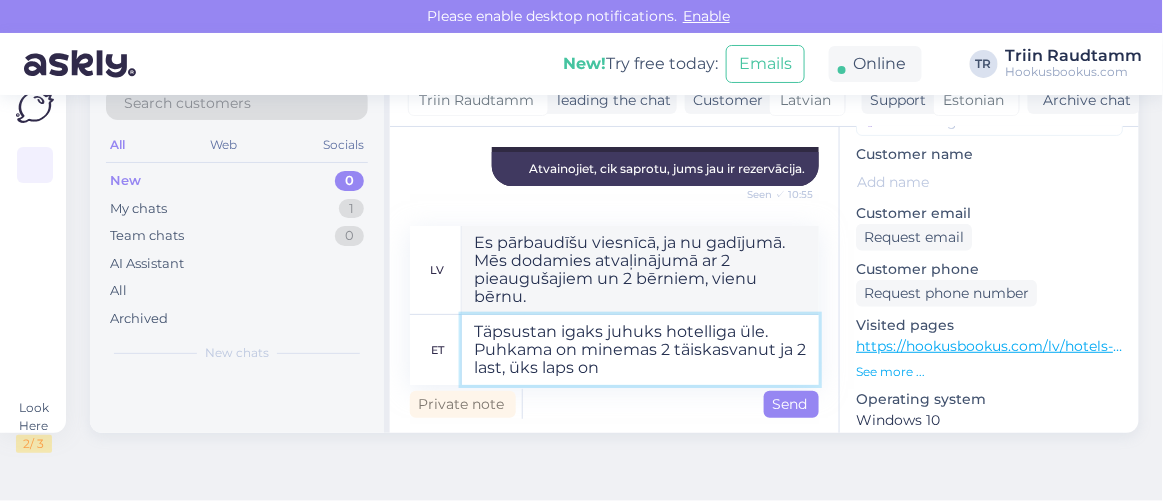 type on "Täpsustan igaks juhuks hotelliga üle. Puhkama on minemas 2 täiskasvanut ja 2 last, üks laps on" 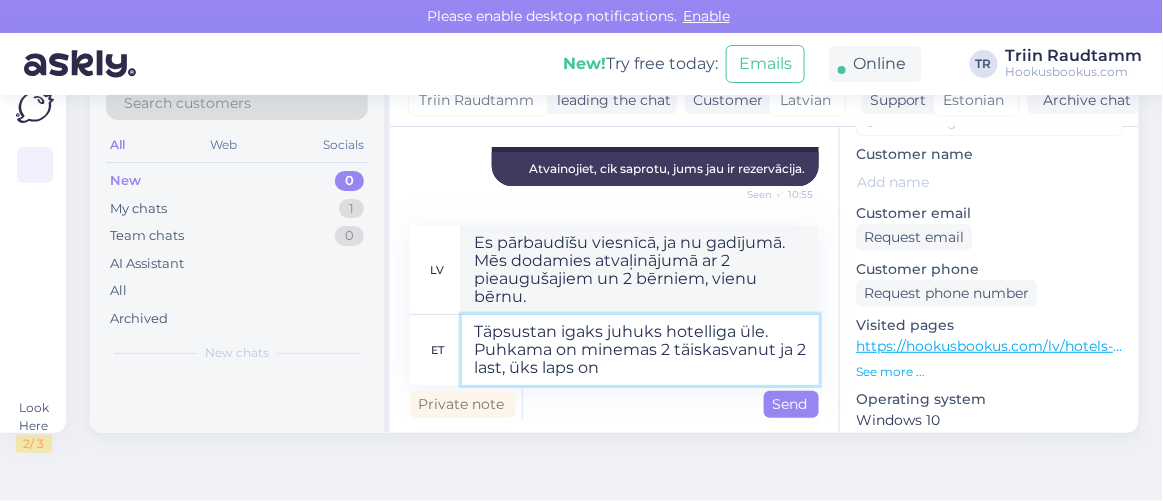 type on "Es pārbaudīšu viesnīcā, ja nu gadījumā. Mēs dodamies atvaļinājumā ar 2 pieaugušajiem un 2 bērniem, viens bērns ir" 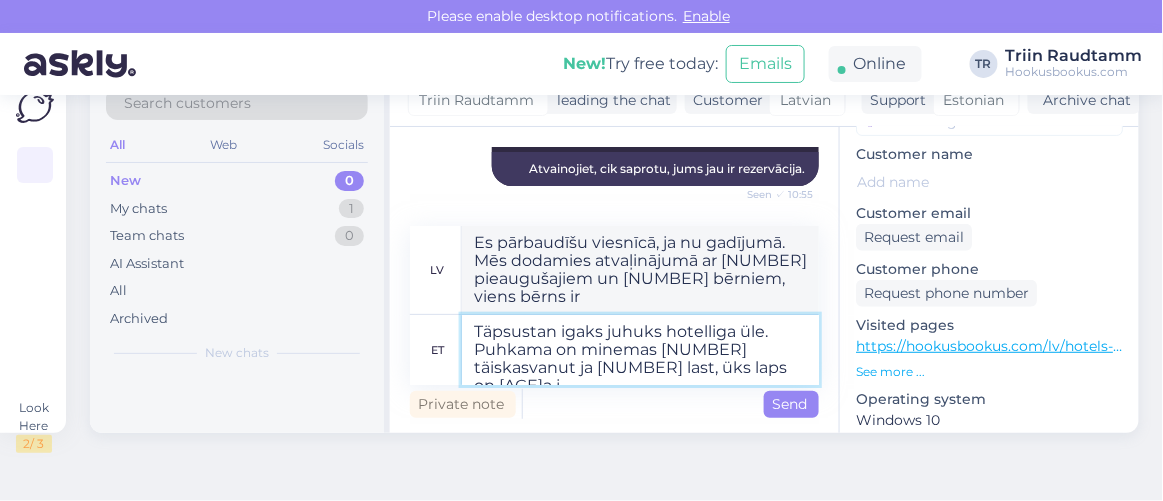 type on "Täpsustan igaks juhuks hotelliga üle. Puhkama on minemas 2 täiskasvanut ja 2 last, üks laps on 8a ja" 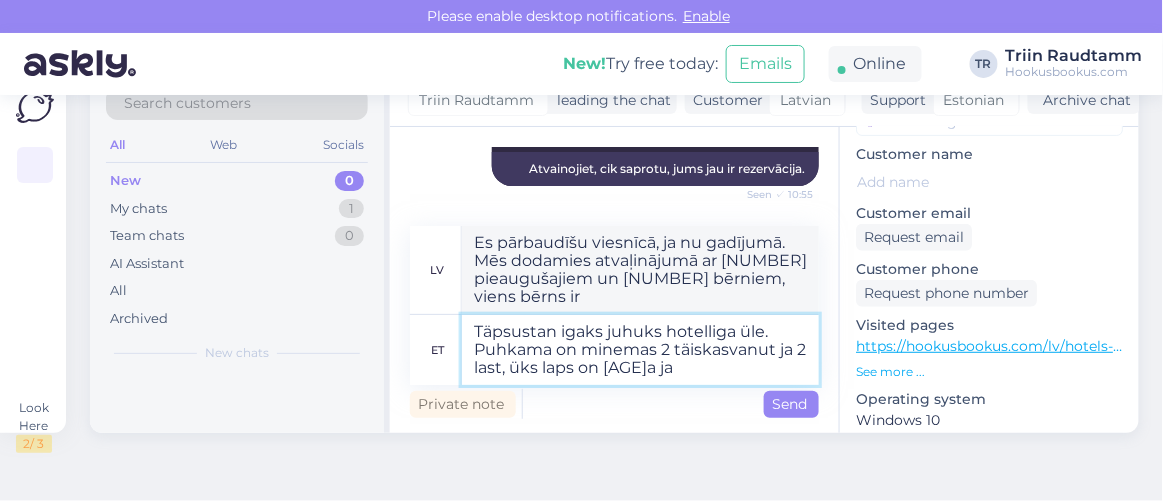 type on "Es pārbaudīšu viesnīcā, ja nu kas. Mēs dodamies atvaļinājumā ar 2 pieaugušajiem un 2 bērniem, vienam bērnam ir 8 gadi." 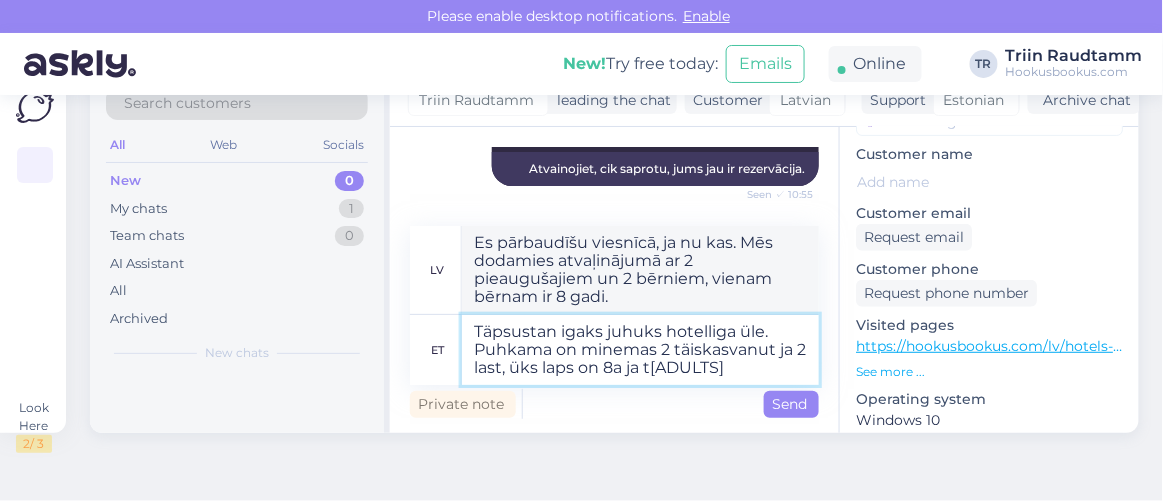 type on "Täpsustan igaks juhuks hotelliga üle. Puhkama on minemas 2 täiskasvanut ja 2 last, üks laps on 8a ja te" 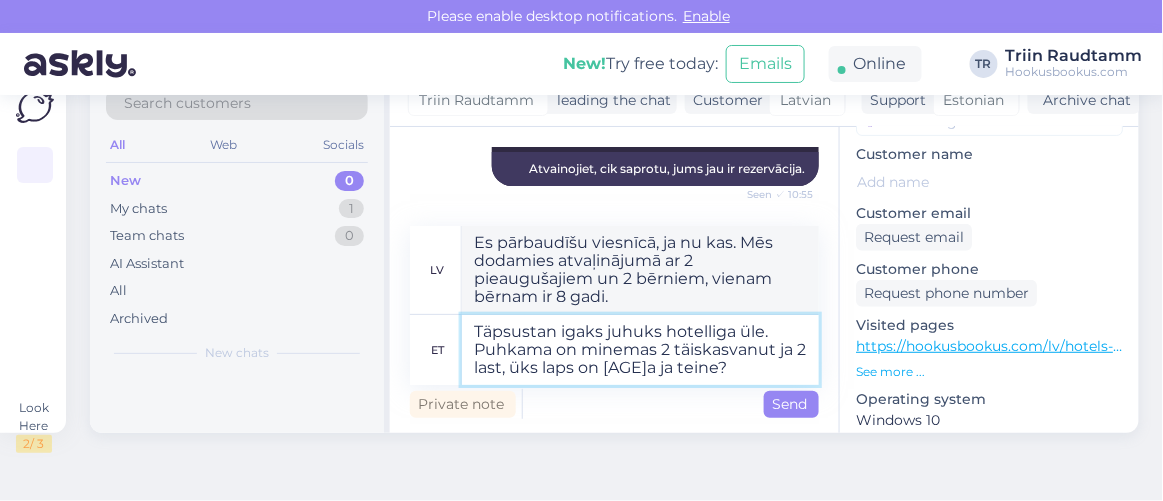 type on "Es pārbaudīšu viesnīcā, ja nu kas. Mēs dodamies atvaļinājumā ar 2 pieaugušajiem un 2 bērniem, vienam bērnam ir 8 gadi un..." 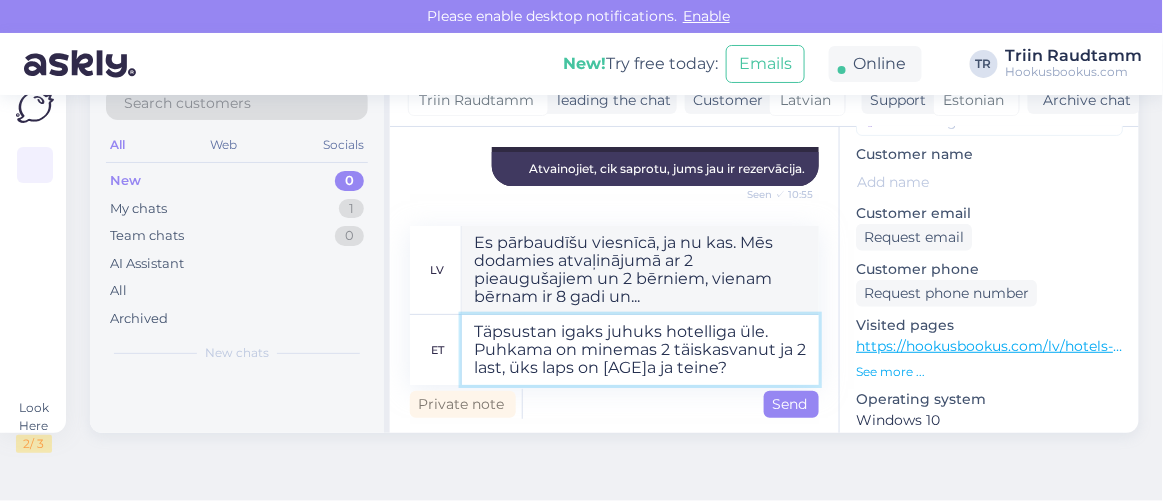scroll, scrollTop: 16018, scrollLeft: 0, axis: vertical 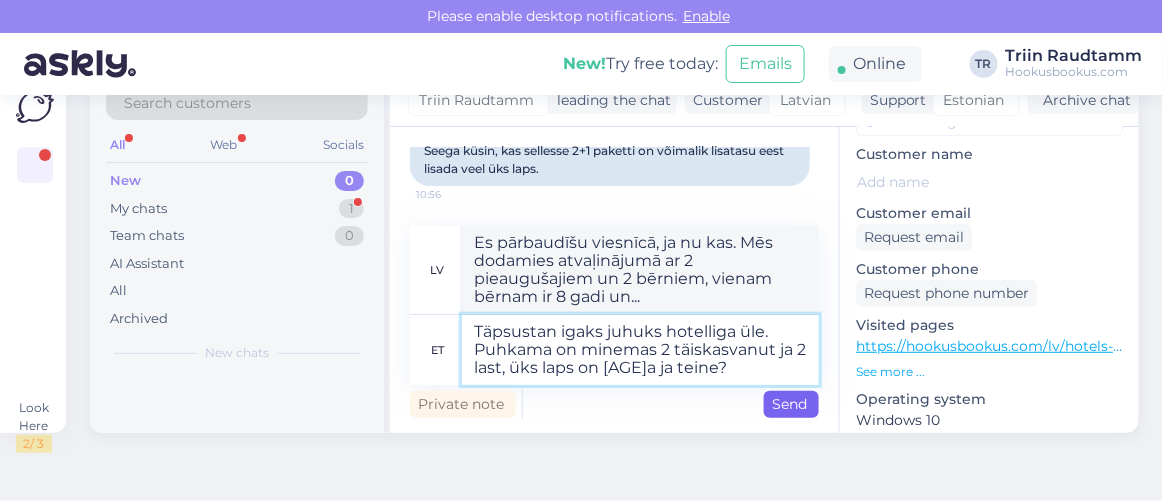 type on "Täpsustan igaks juhuks hotelliga üle. Puhkama on minemas 2 täiskasvanut ja 2 last, üks laps on 8a ja teine?" 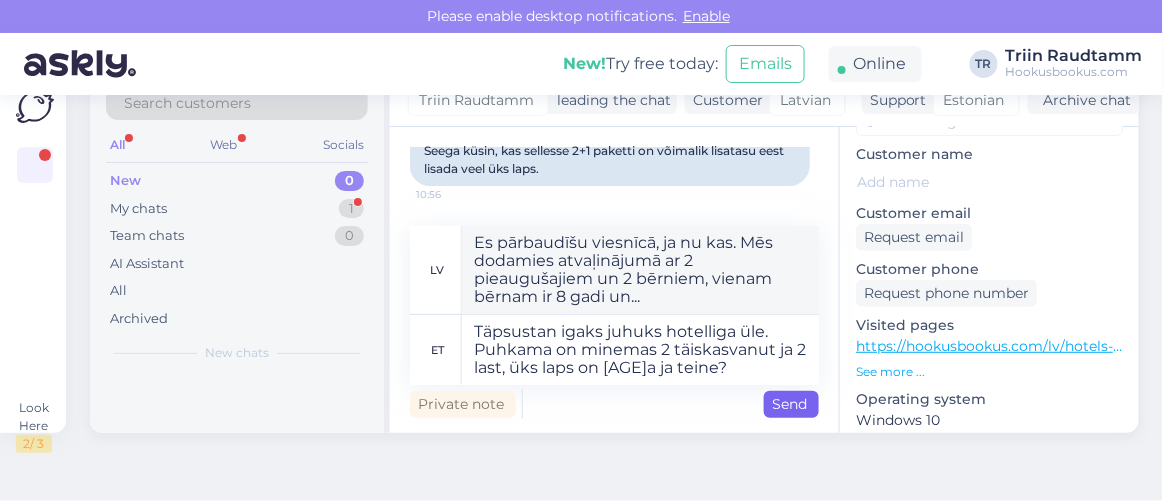 click on "Send" at bounding box center [791, 404] 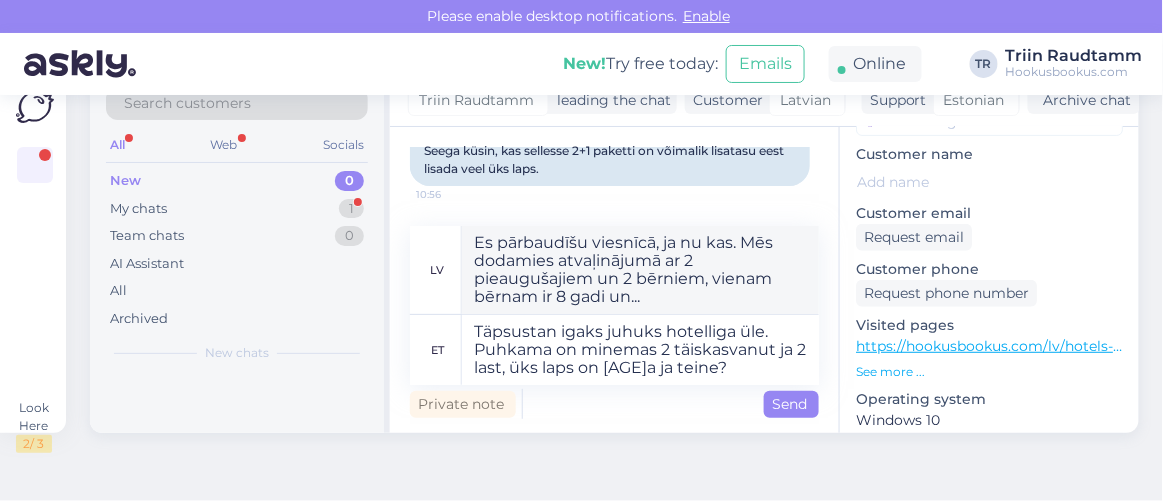 type on "Es pārbaudīšu viesnīcā, ja nu gadījumā. Mēs dodamies atvaļinājumā ar 2 pieaugušajiem un 2 bērniem, vienam bērnam ir 8 gadi, bet otram?" 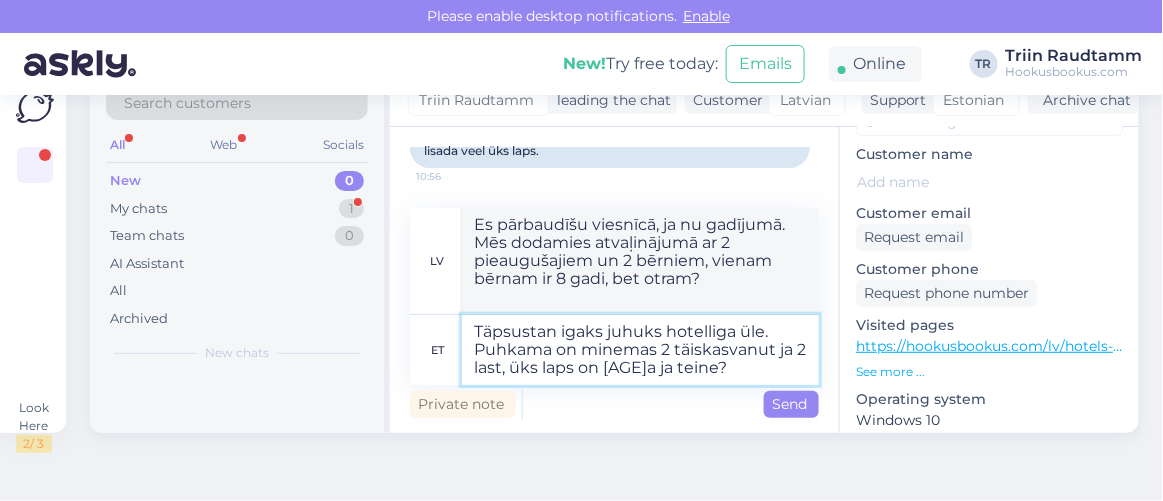 click on "Täpsustan igaks juhuks hotelliga üle. Puhkama on minemas 2 täiskasvanut ja 2 last, üks laps on 8a ja teine?" at bounding box center (640, 350) 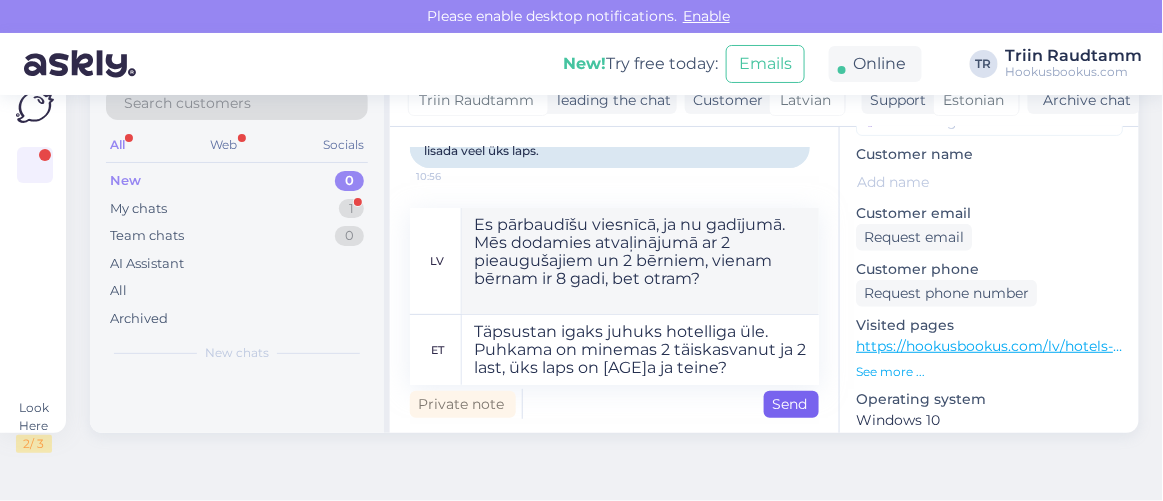 click on "Send" at bounding box center (791, 404) 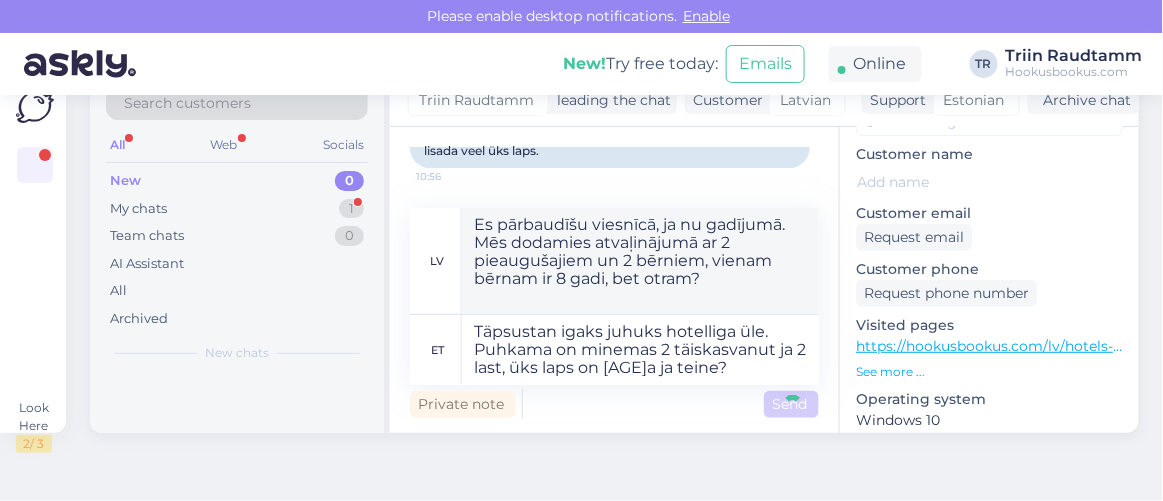 type 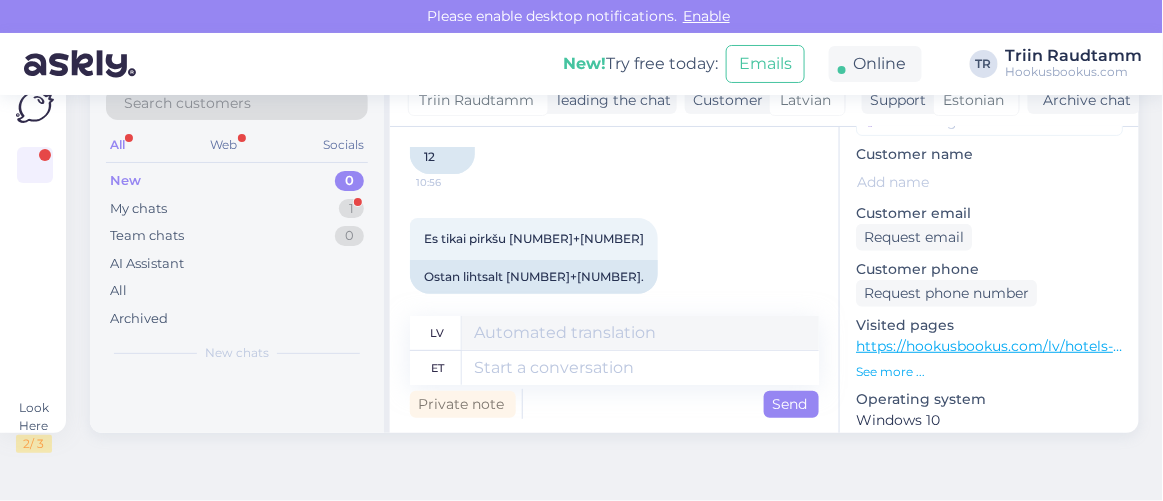 scroll, scrollTop: 16343, scrollLeft: 0, axis: vertical 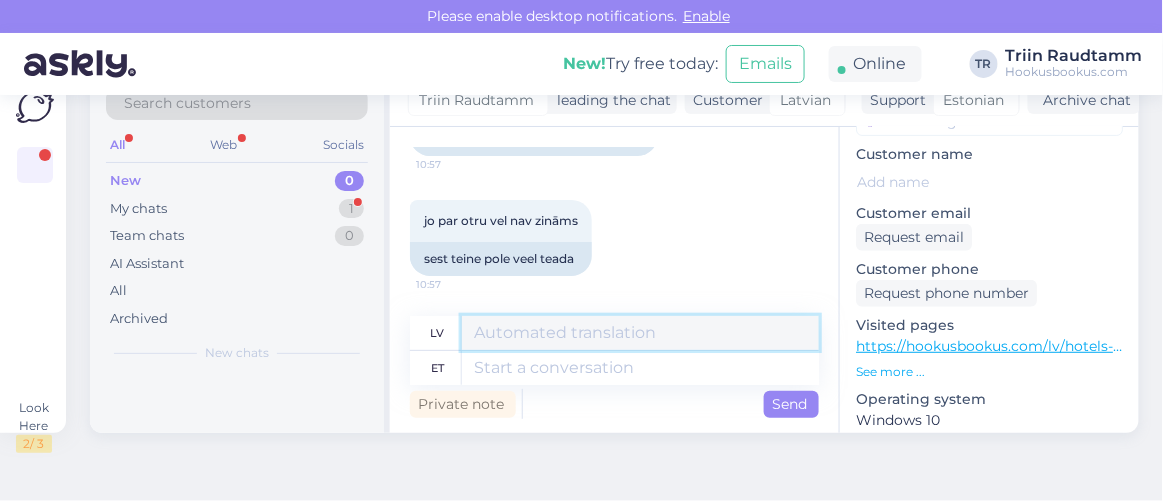 click at bounding box center (640, 333) 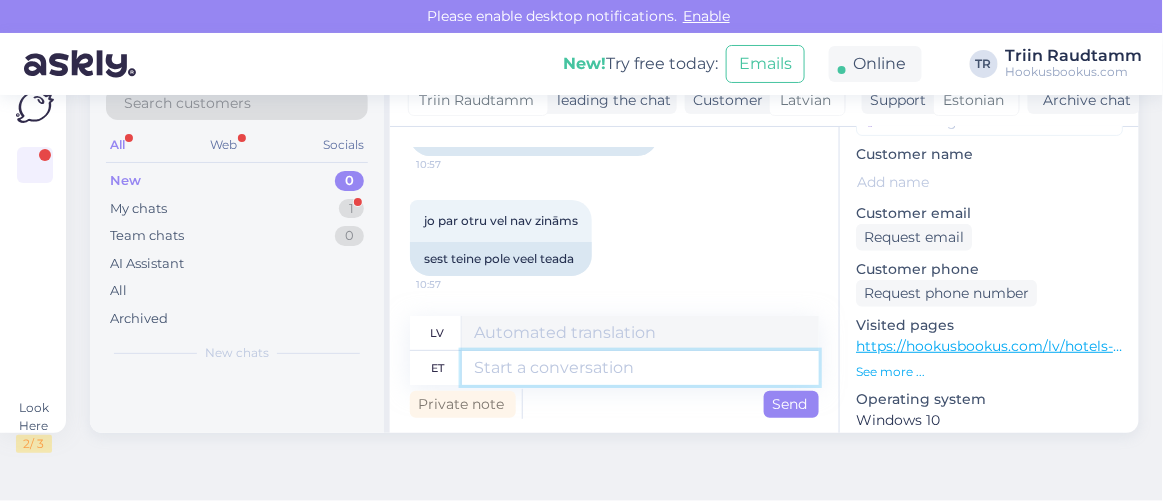 click at bounding box center (640, 368) 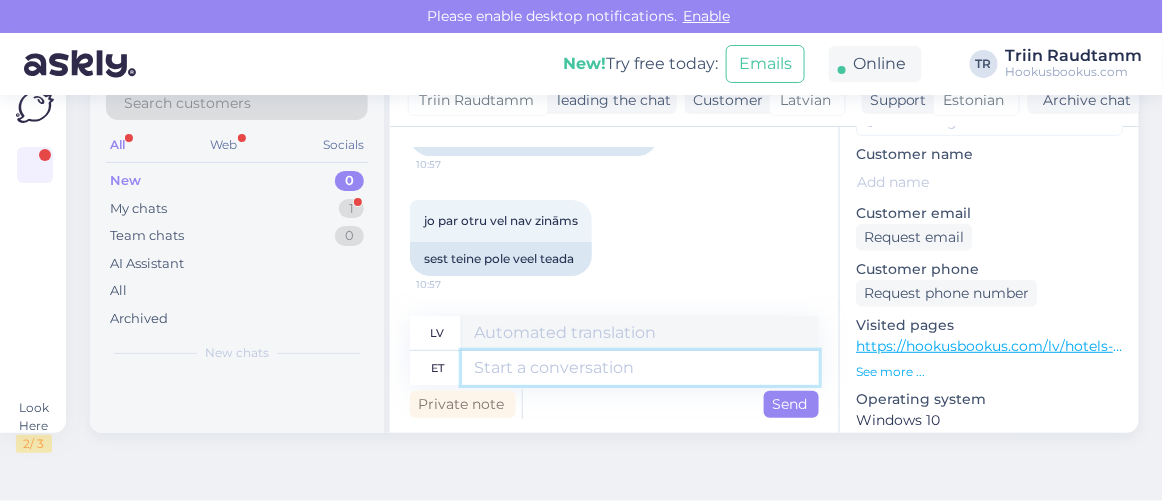 type on "O" 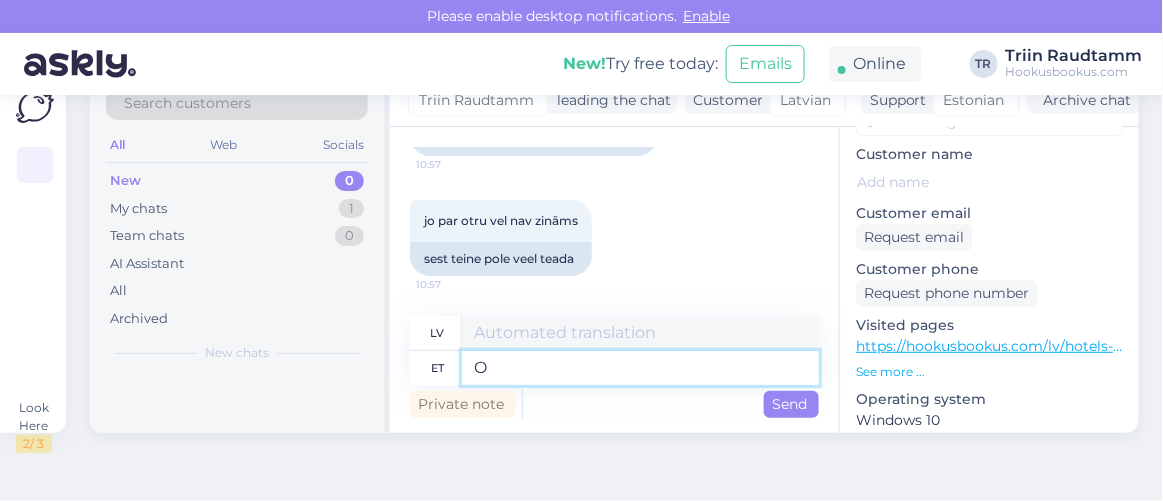 type on "O" 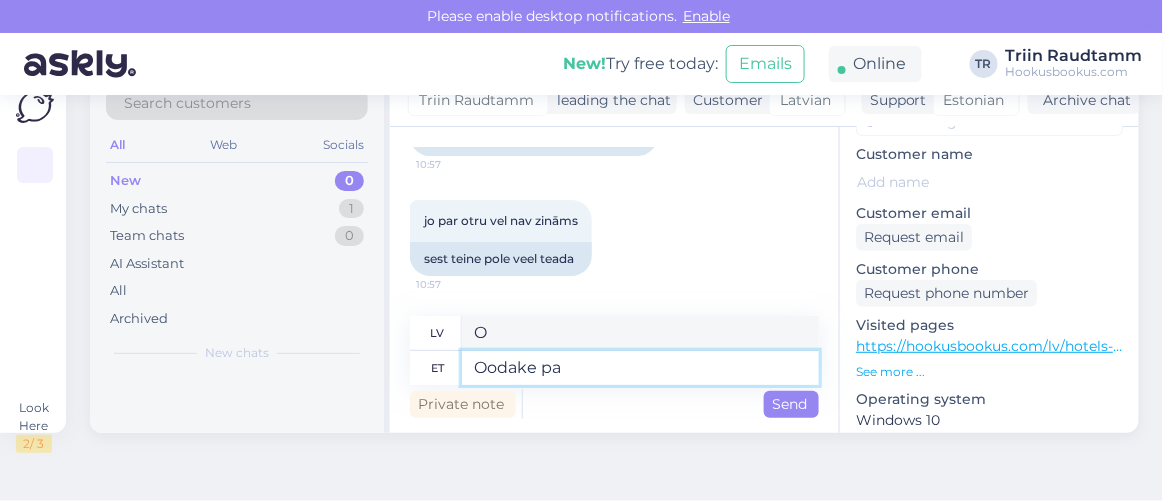 type on "Oodake pal" 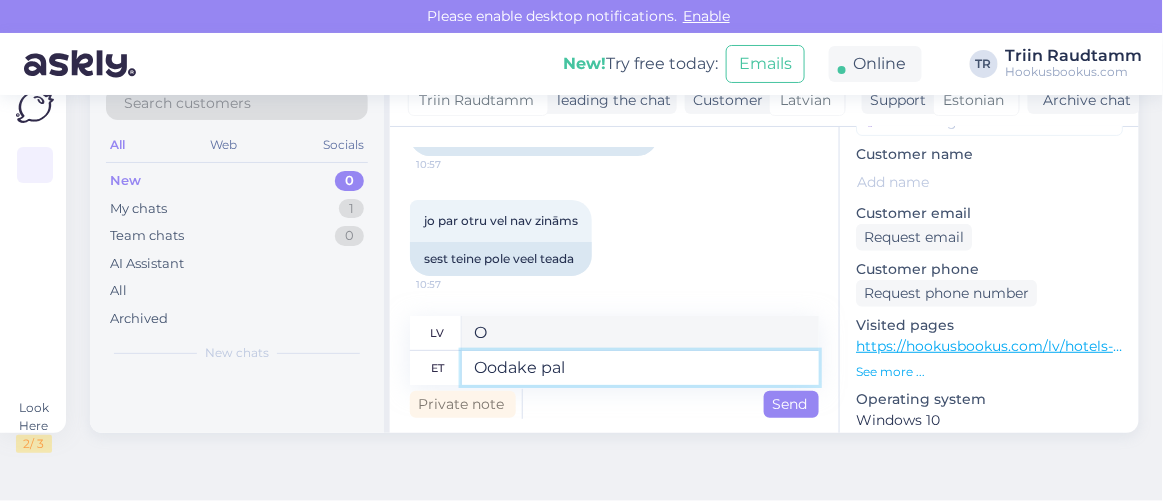 type on "Pagaidiet" 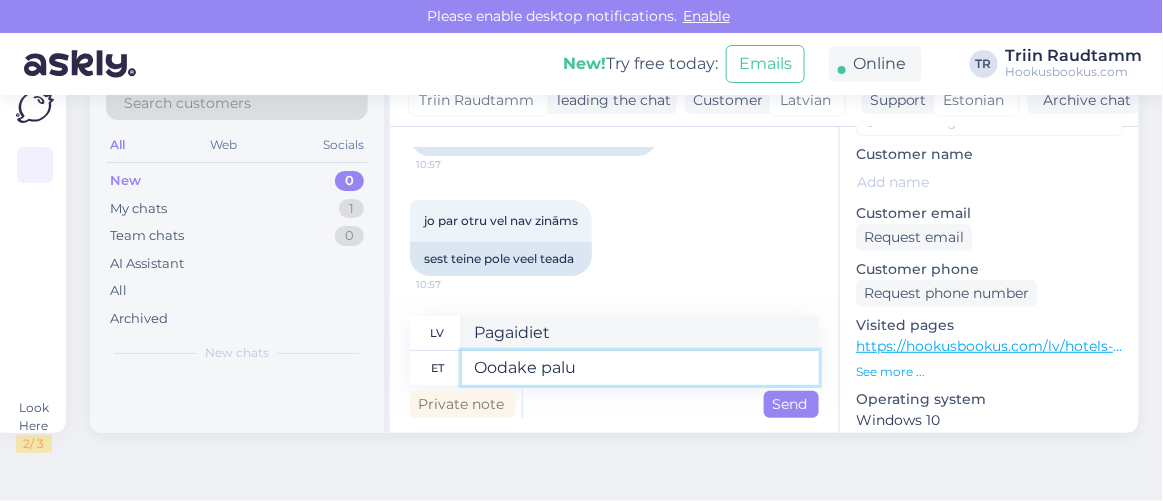 type on "Oodake palun" 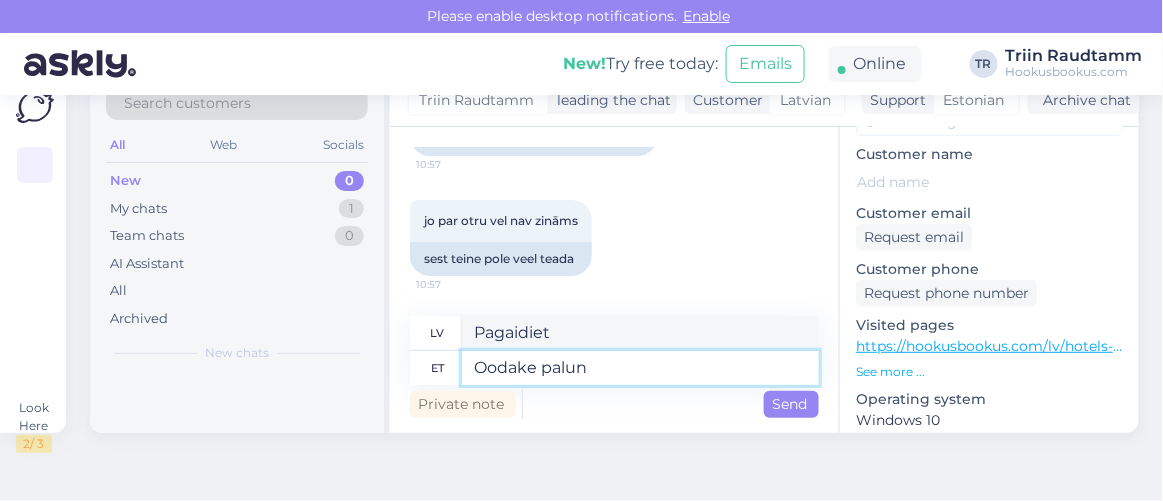 type on "Lūdzu, uzgaidiet." 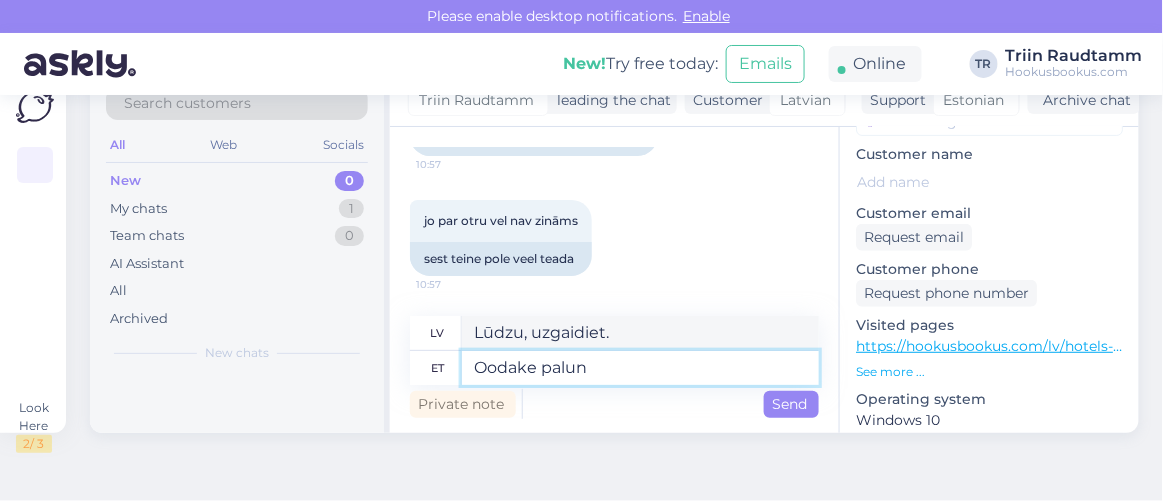 type 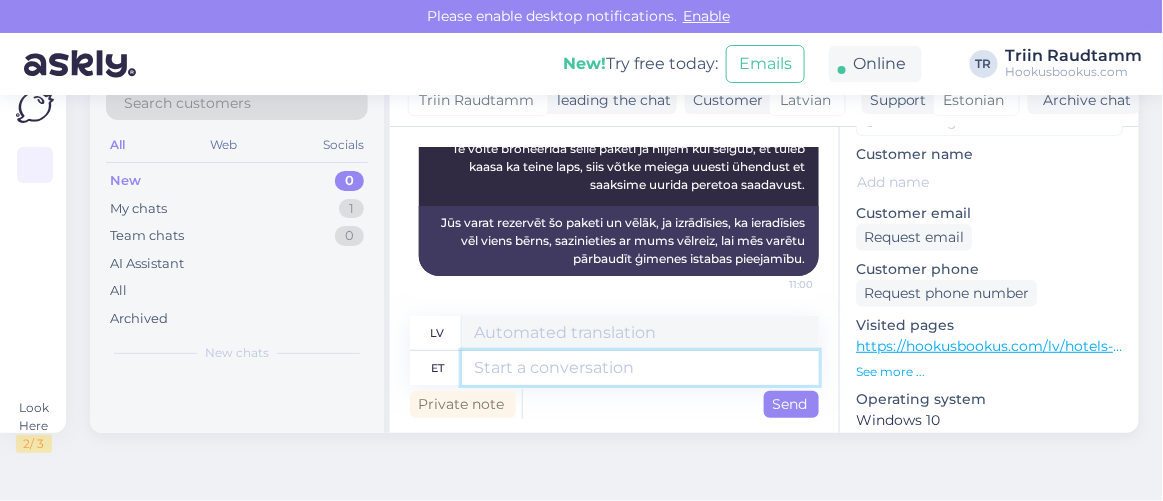scroll, scrollTop: 18238, scrollLeft: 0, axis: vertical 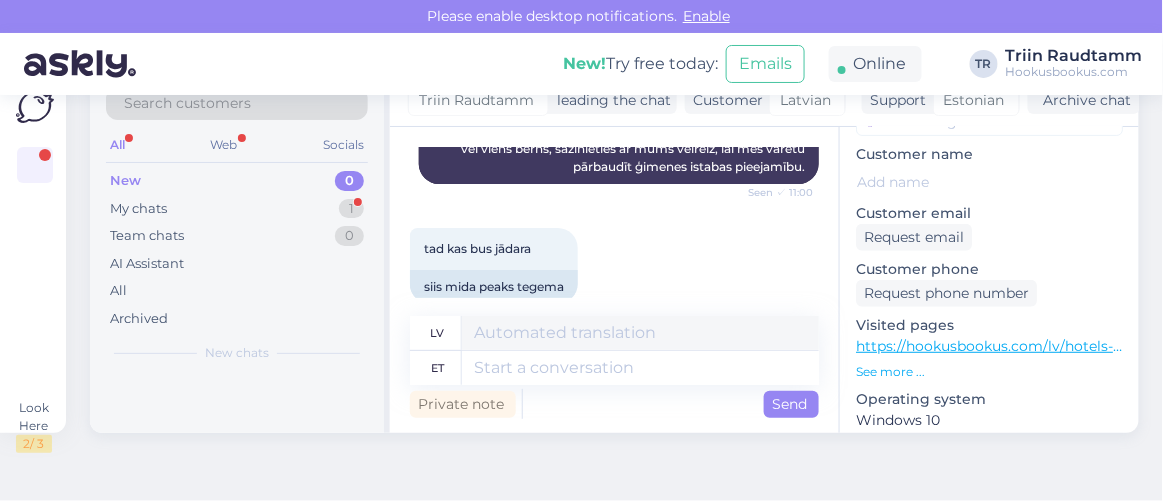 drag, startPoint x: 450, startPoint y: 157, endPoint x: 769, endPoint y: 206, distance: 322.7414 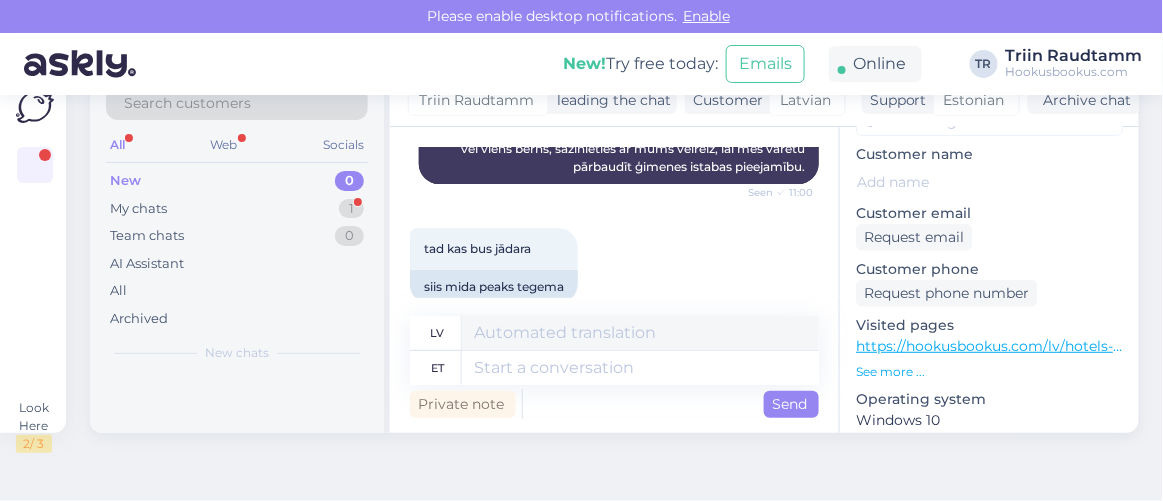 click on "Triin Raudtamm Te võite broneerida selle paketi ja hiljem kui selgub, et tuleb kaasa ka teine laps, siis võtke meiega uuesti ühendust et saaksime uurida peretoa saadavust. Seen ✓ 11:00" at bounding box center [619, 75] 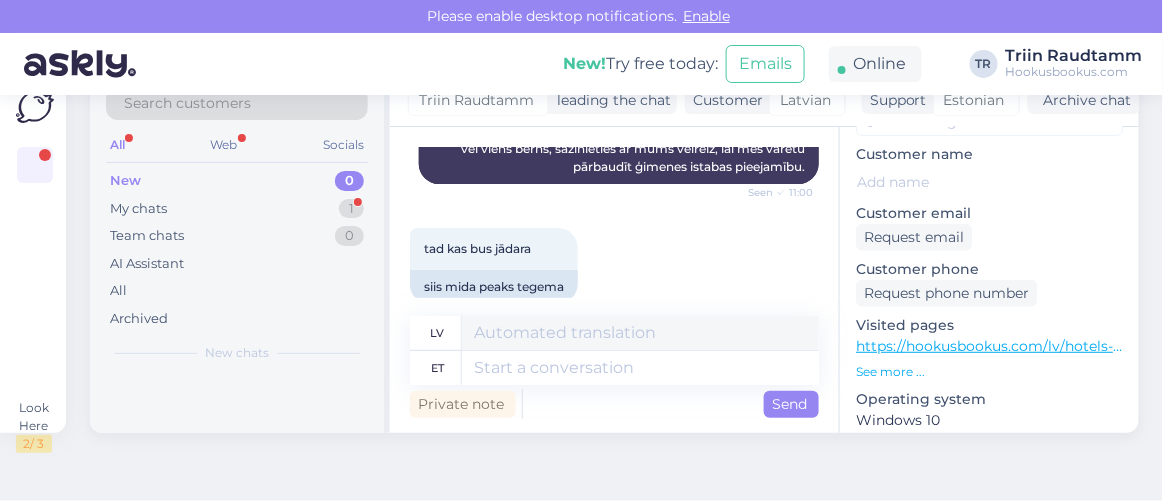 copy on "Te võite broneerida selle paketi ja hiljem kui selgub, et tuleb kaasa ka teine laps, siis võtke meiega uuesti ühendust et saaksime uurida peretoa saadavust." 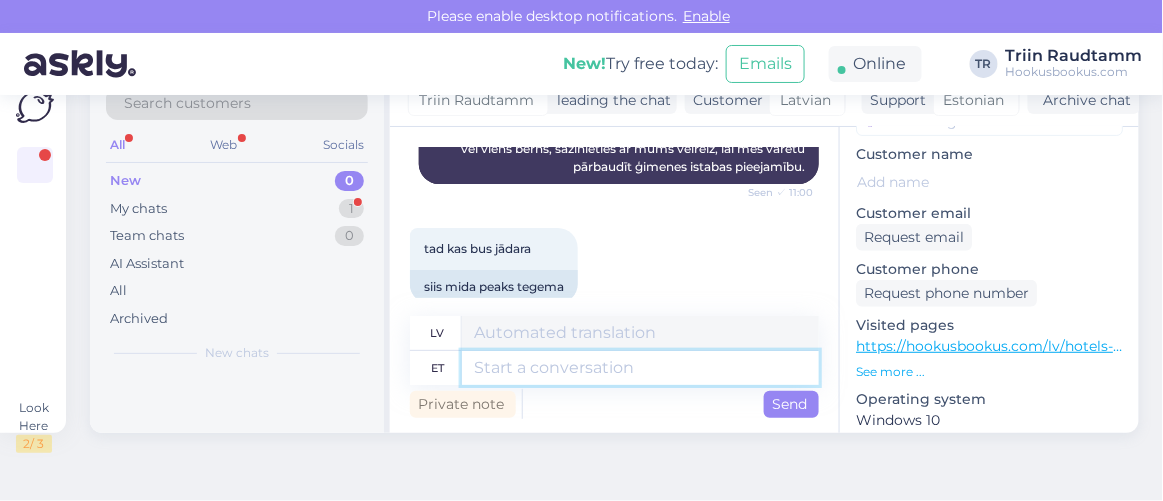 click at bounding box center (640, 368) 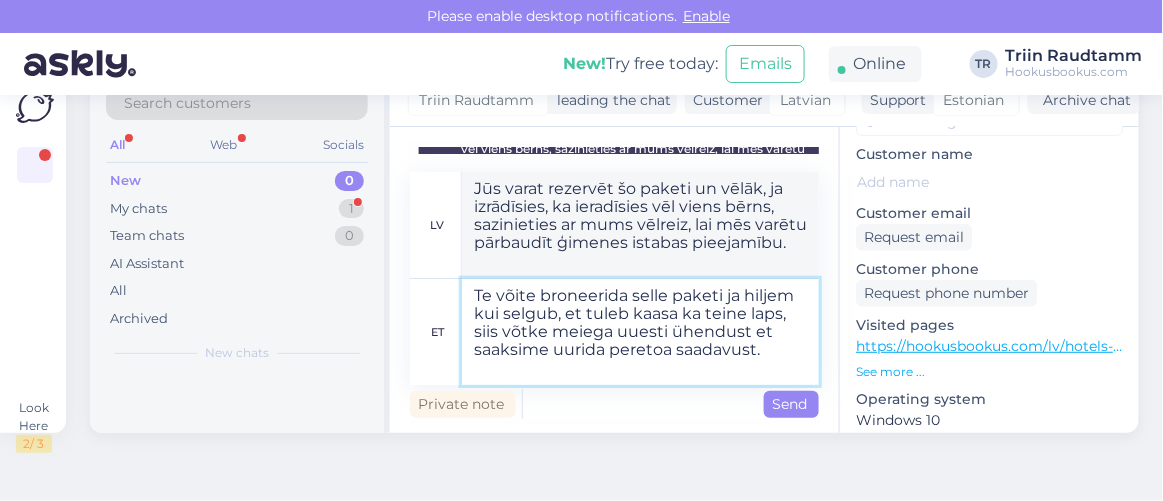 click on "Te võite broneerida selle paketi ja hiljem kui selgub, et tuleb kaasa ka teine laps, siis võtke meiega uuesti ühendust et saaksime uurida peretoa saadavust." at bounding box center [640, 332] 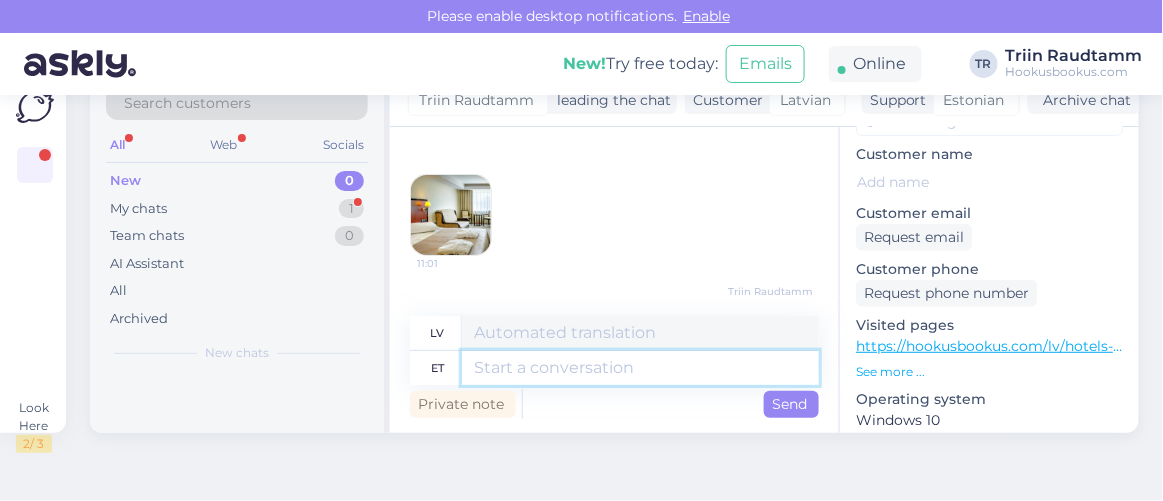 scroll, scrollTop: 18675, scrollLeft: 0, axis: vertical 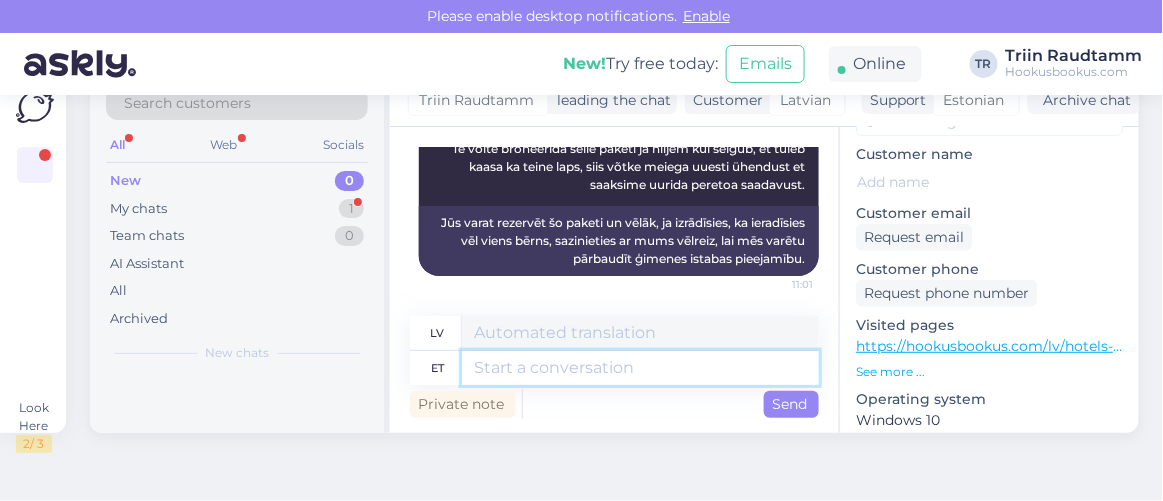 click at bounding box center [640, 368] 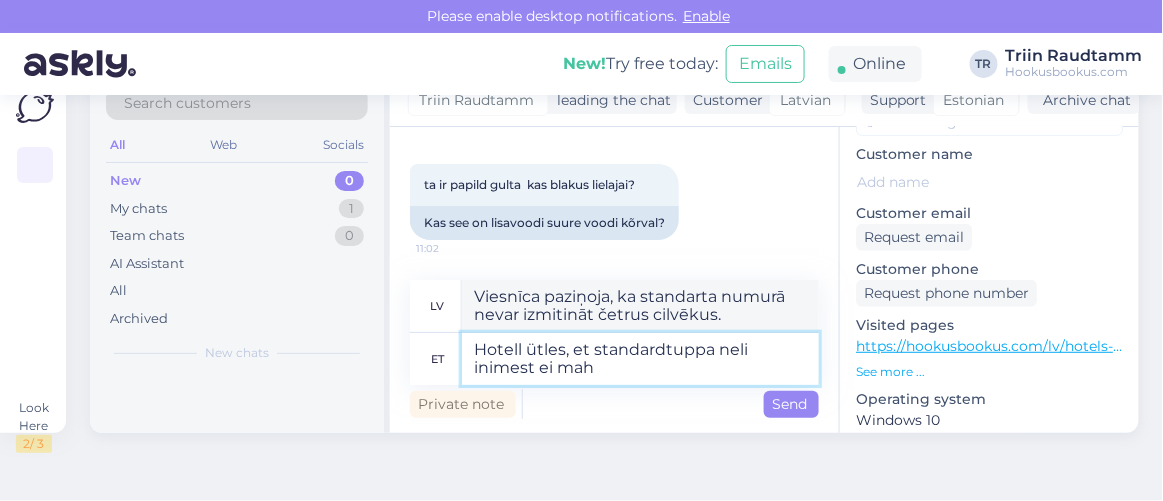scroll, scrollTop: 18834, scrollLeft: 0, axis: vertical 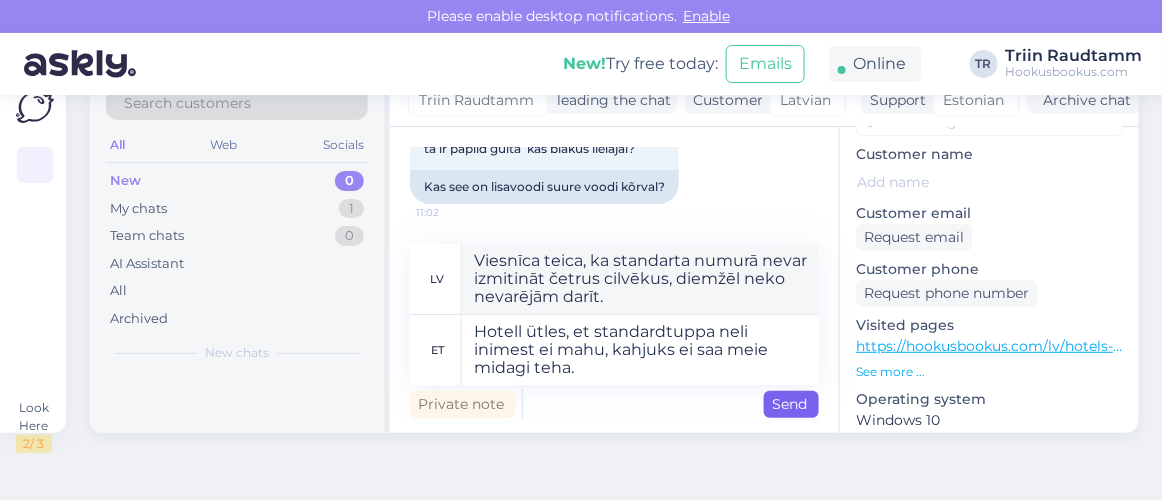 click on "Send" at bounding box center (791, 404) 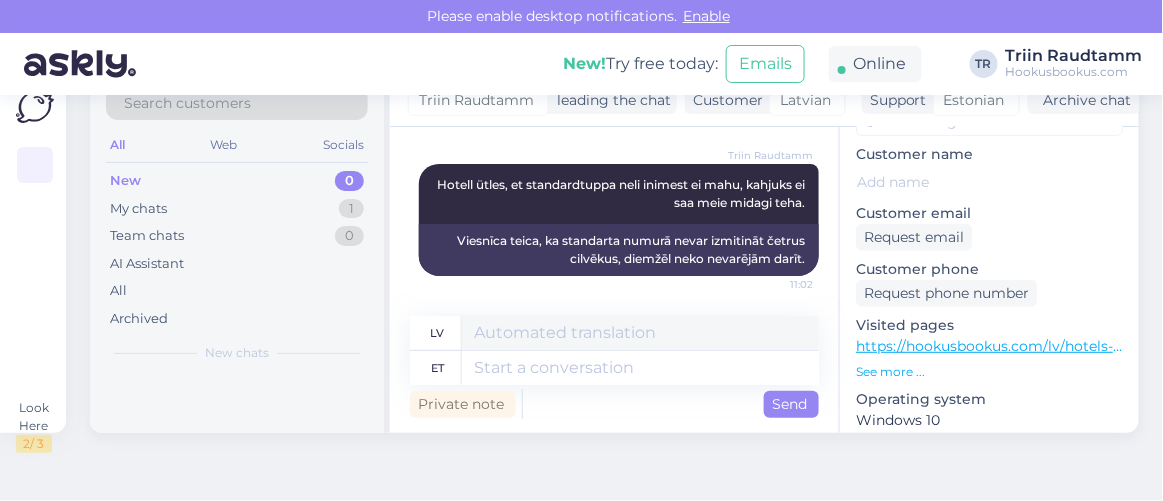 scroll, scrollTop: 18951, scrollLeft: 0, axis: vertical 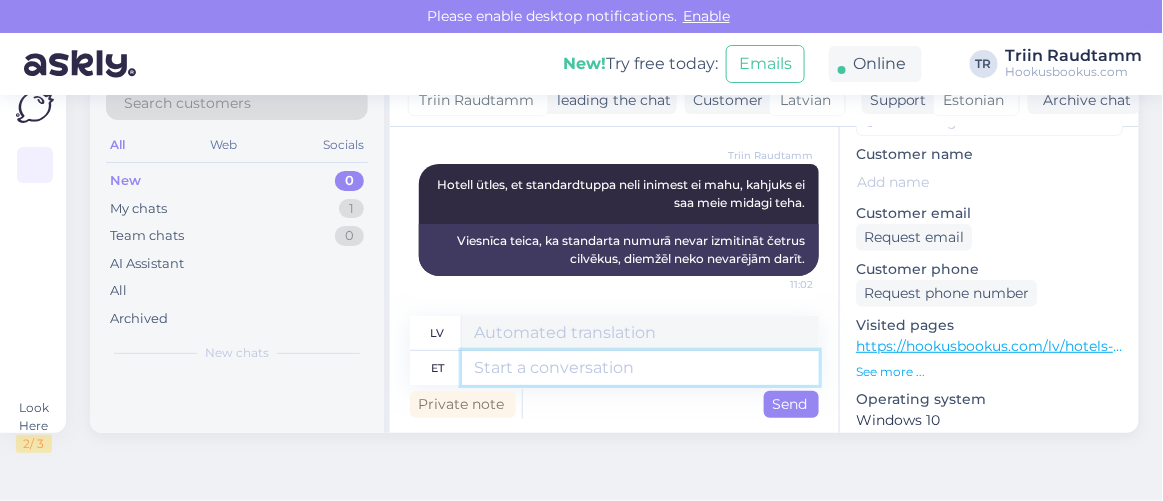 click at bounding box center (640, 368) 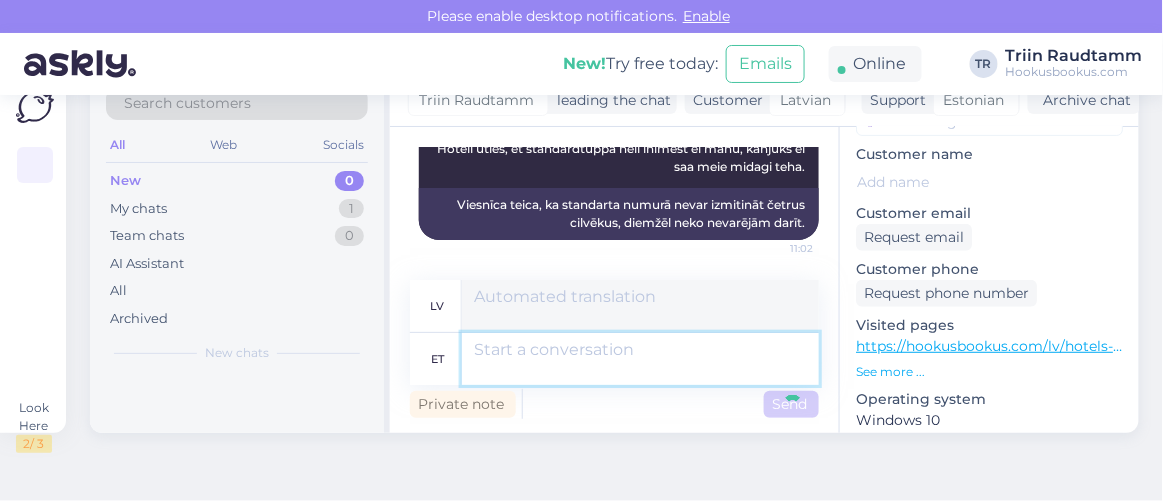 scroll, scrollTop: 19071, scrollLeft: 0, axis: vertical 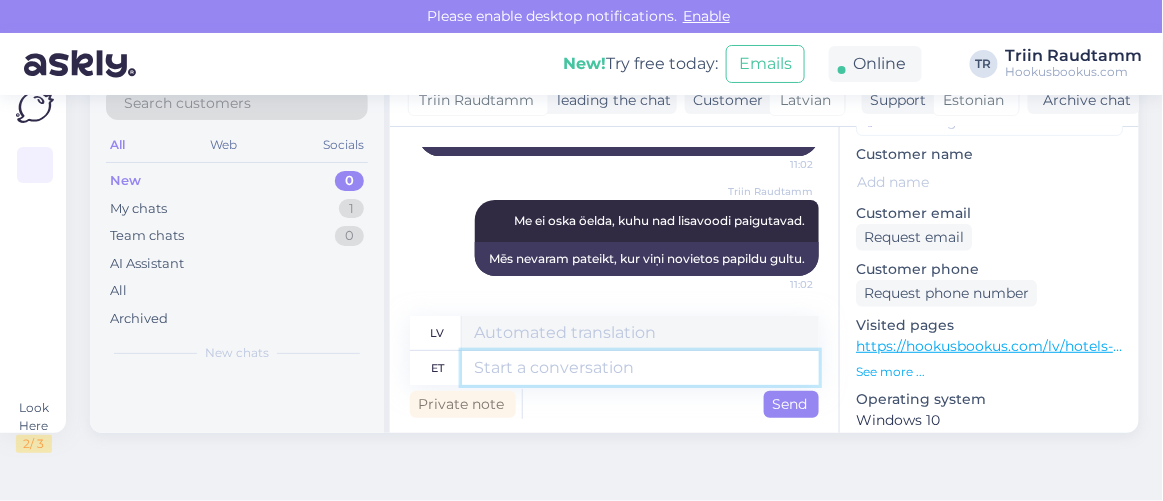 click at bounding box center [640, 368] 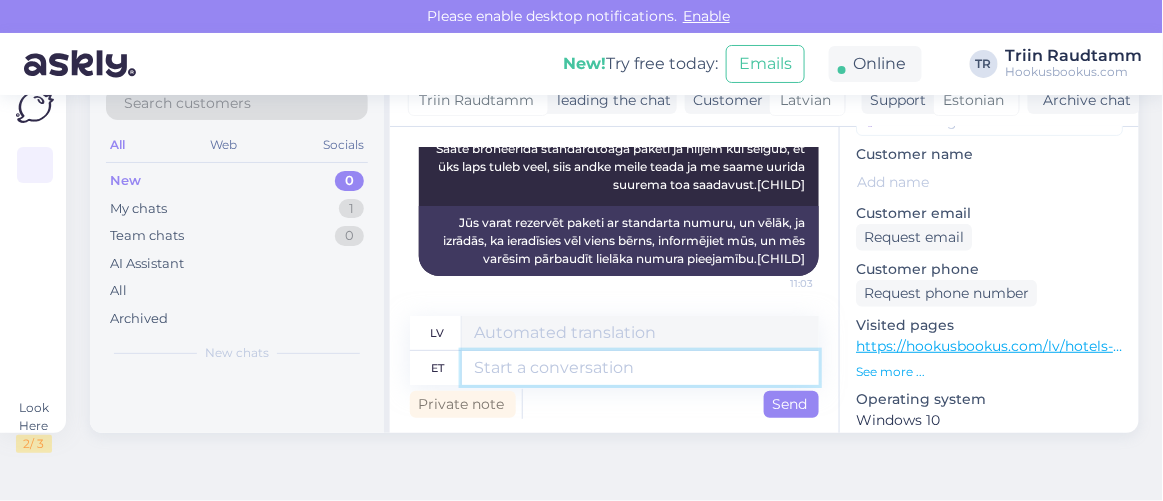 scroll, scrollTop: 19263, scrollLeft: 0, axis: vertical 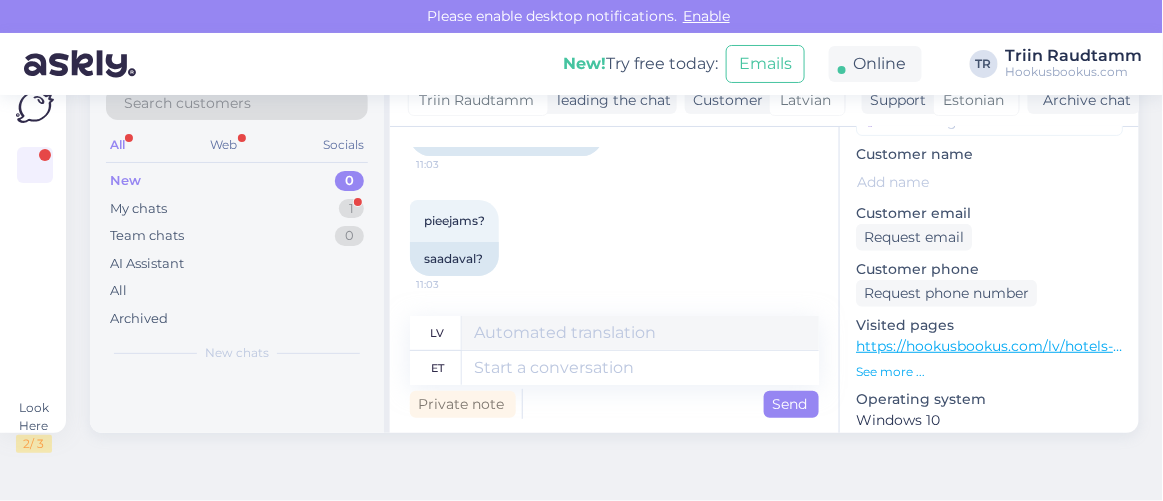 click on "Private note Send" at bounding box center (614, 404) 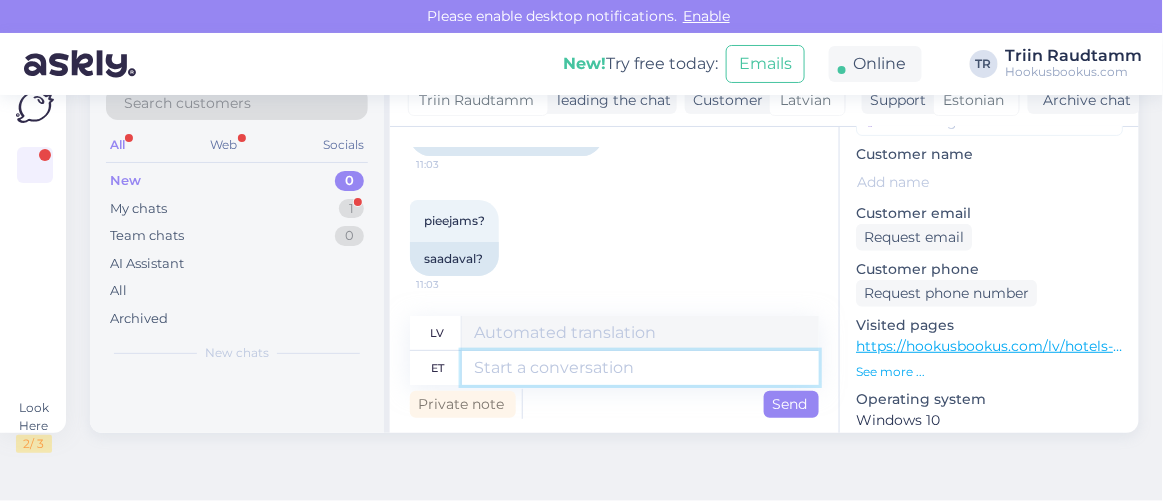 click at bounding box center [640, 368] 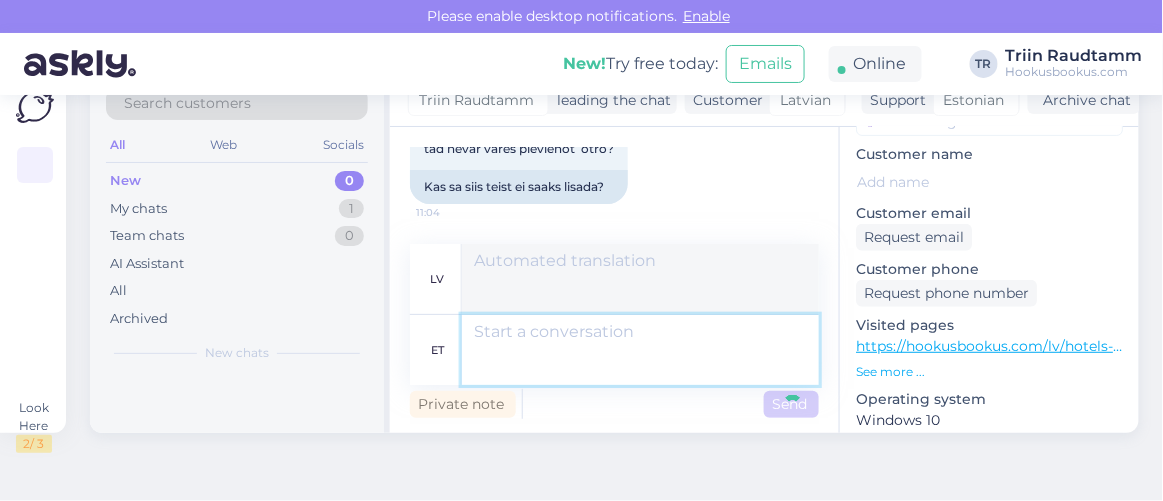 scroll, scrollTop: 19779, scrollLeft: 0, axis: vertical 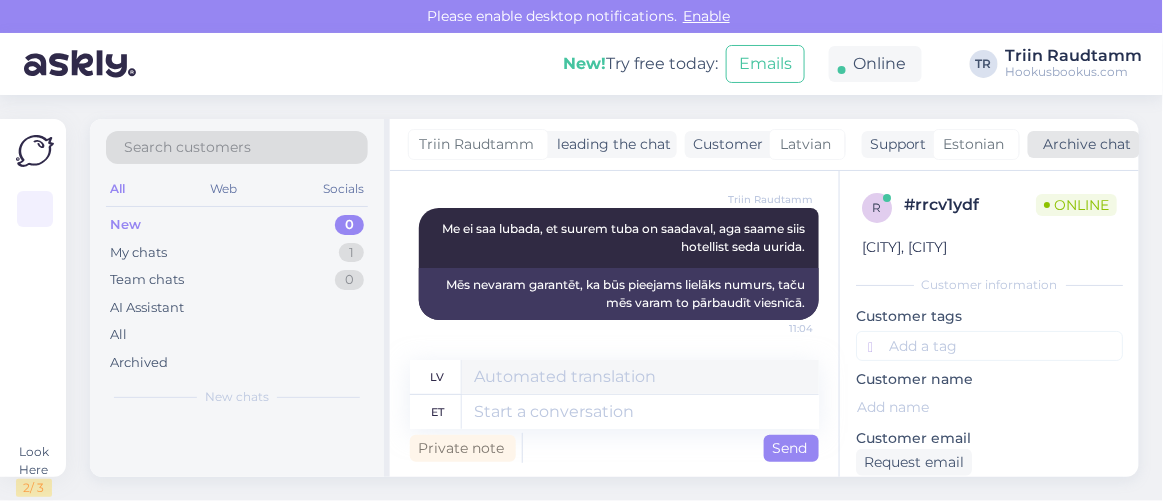 click on "Archive chat" at bounding box center [1084, 144] 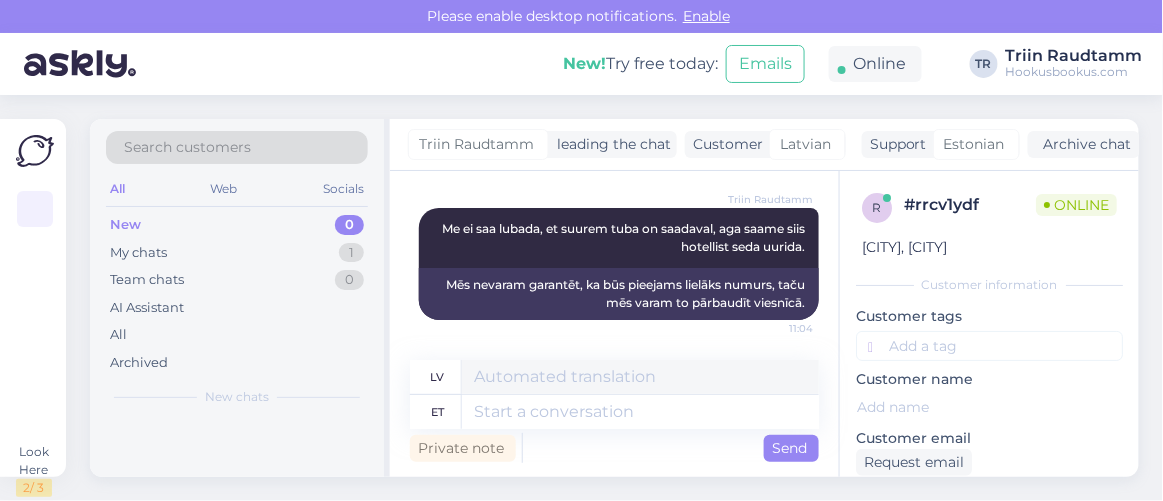 scroll, scrollTop: 19759, scrollLeft: 0, axis: vertical 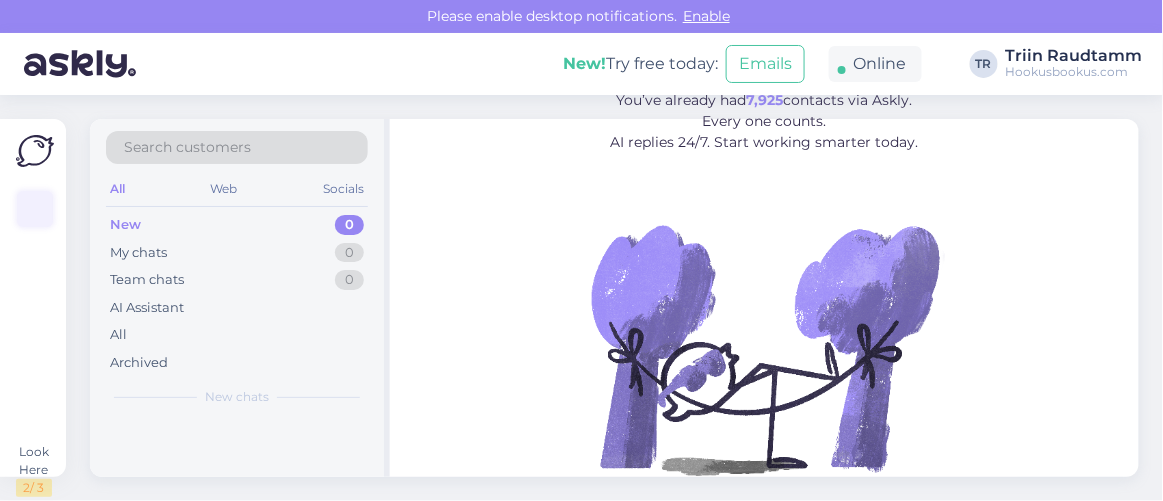 click at bounding box center (35, 209) 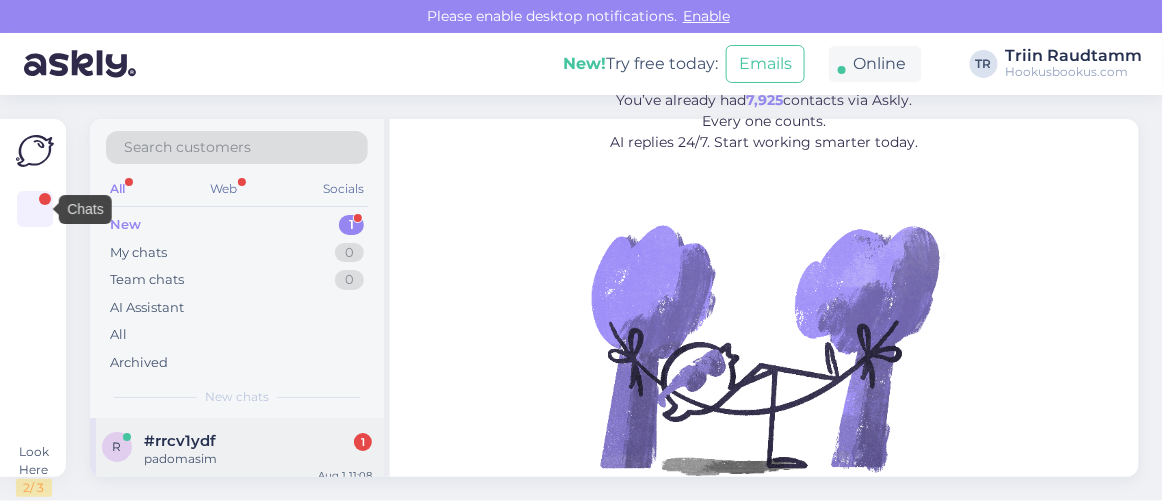 click on "padomasim" at bounding box center [258, 459] 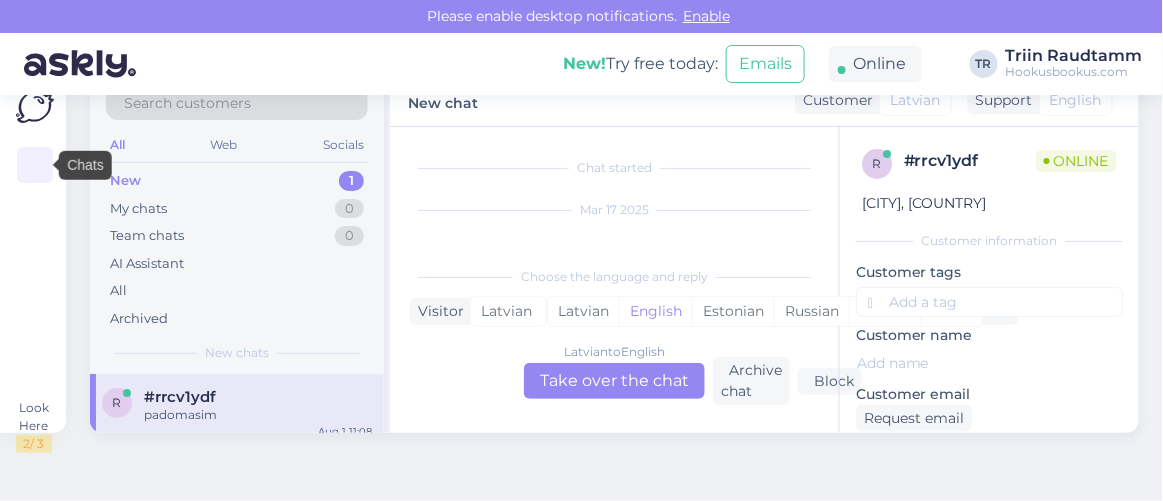 scroll, scrollTop: 14856, scrollLeft: 0, axis: vertical 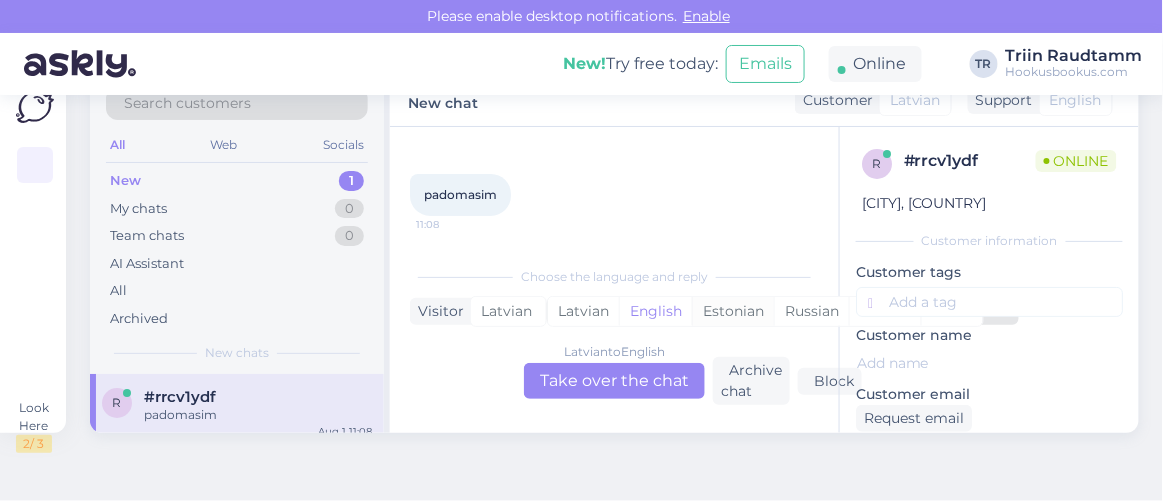 click on "Estonian" at bounding box center [733, 311] 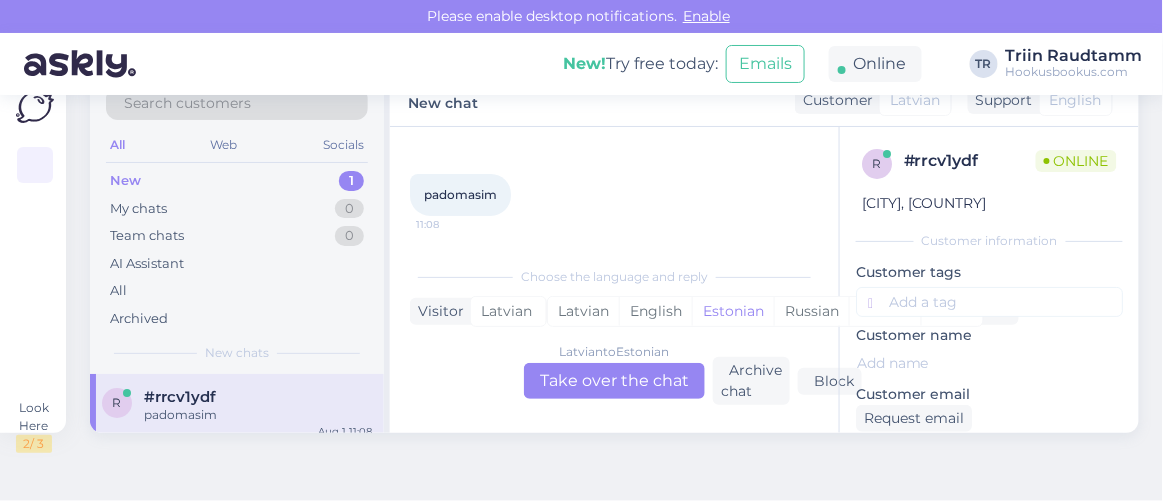 click on "Latvian  to  Estonian Take over the chat" at bounding box center [614, 381] 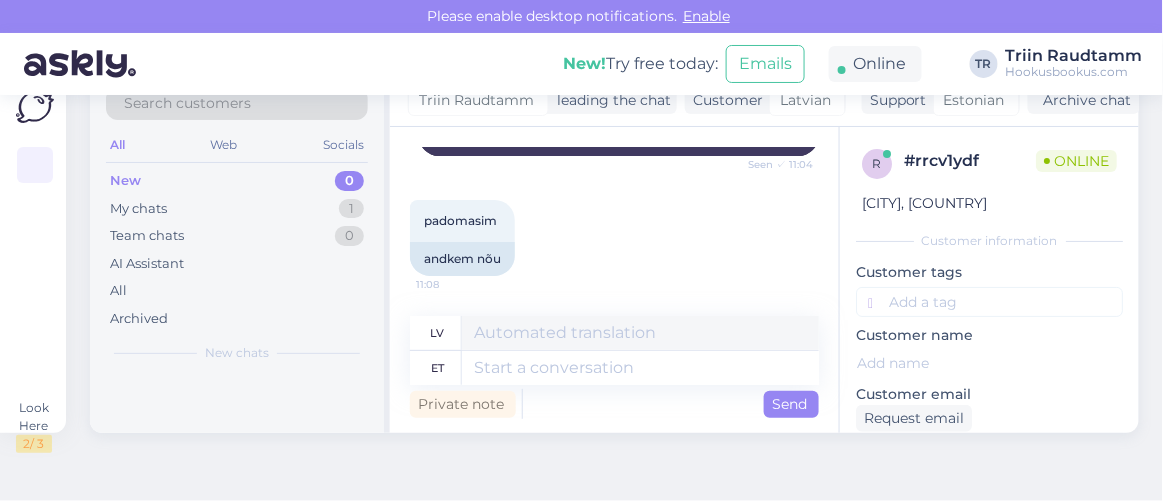 scroll, scrollTop: 14830, scrollLeft: 0, axis: vertical 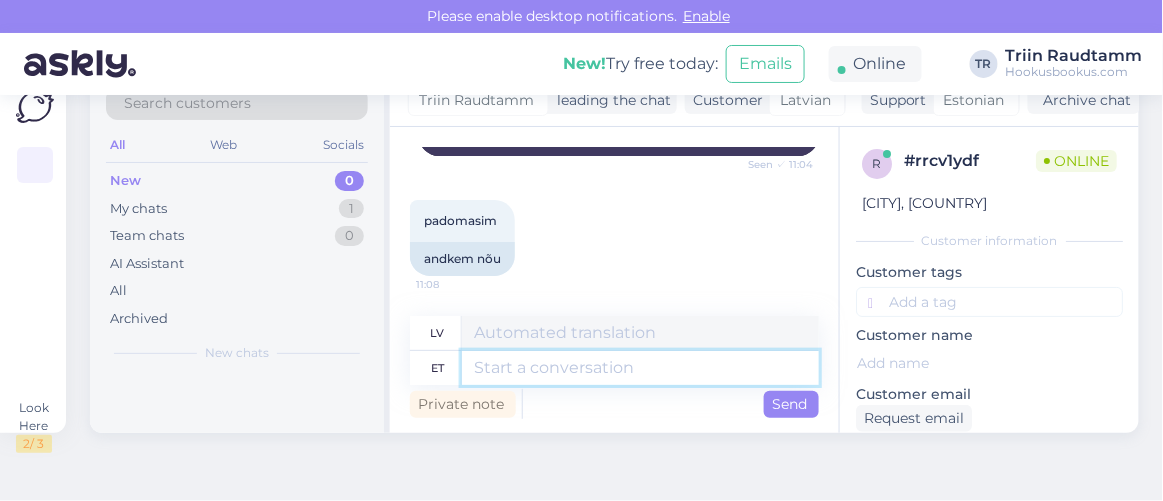 click at bounding box center [640, 368] 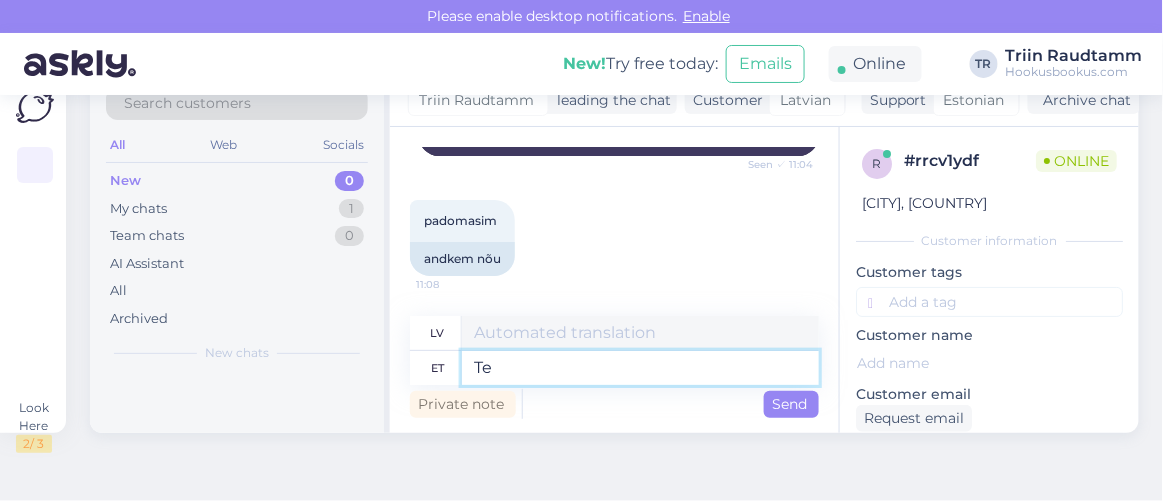 type on "Te" 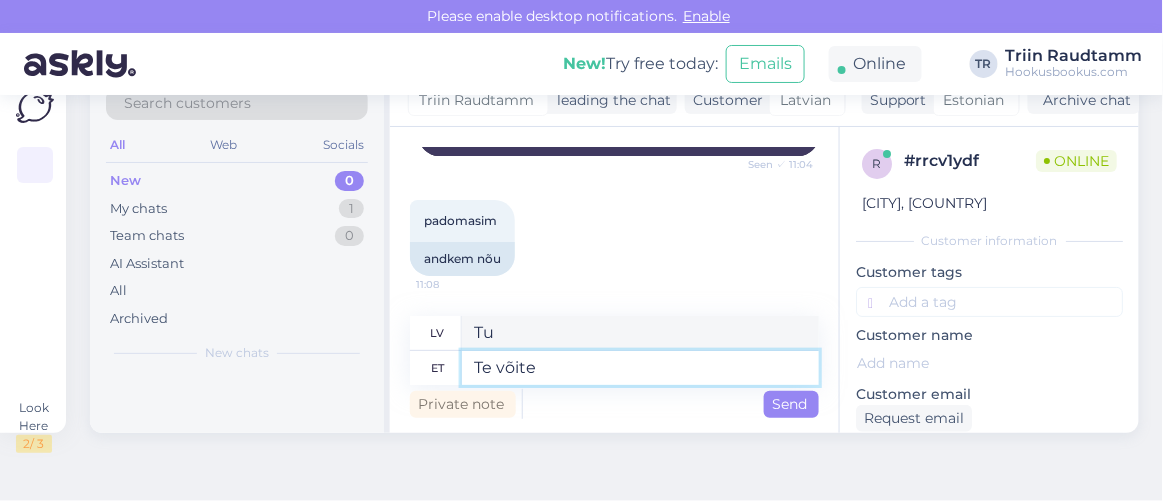type on "Te võite" 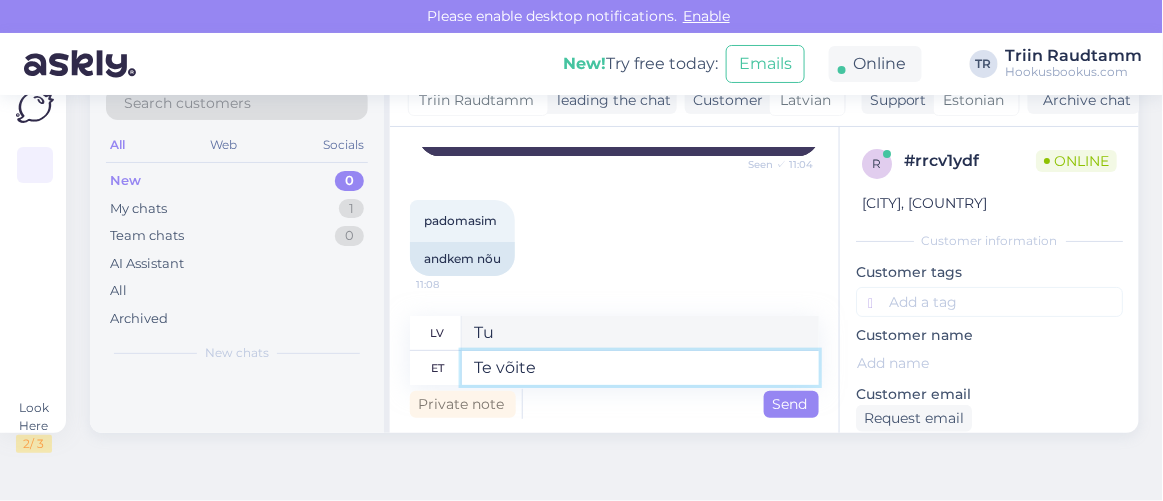 type on "Jūs varat" 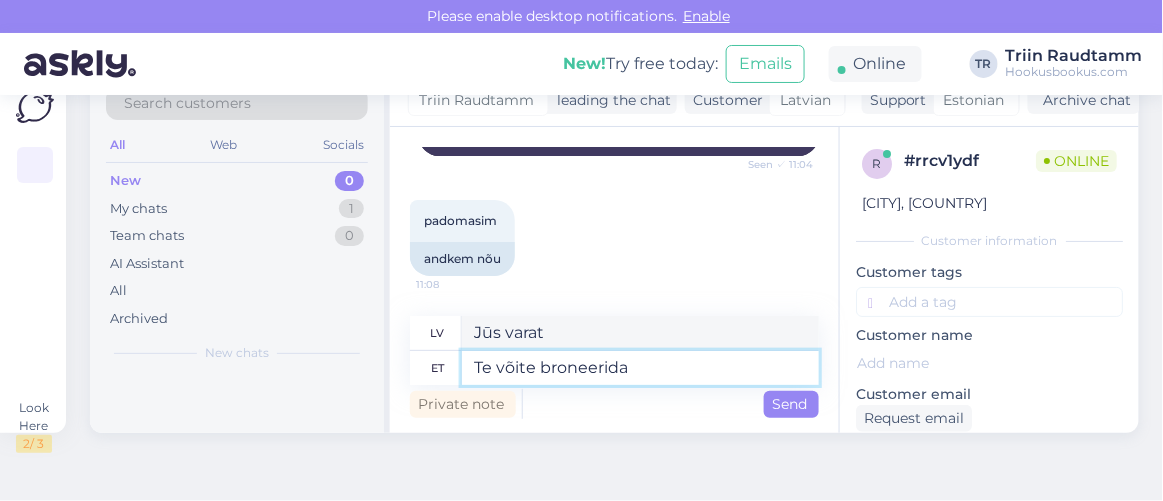 type on "Te võite broneerida s" 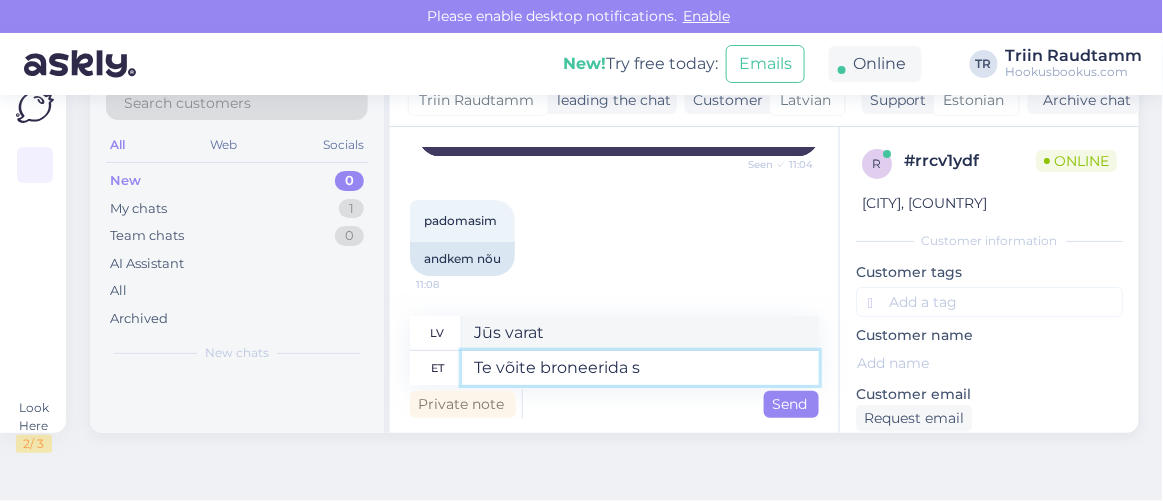 type on "Jūs varat rezervēt" 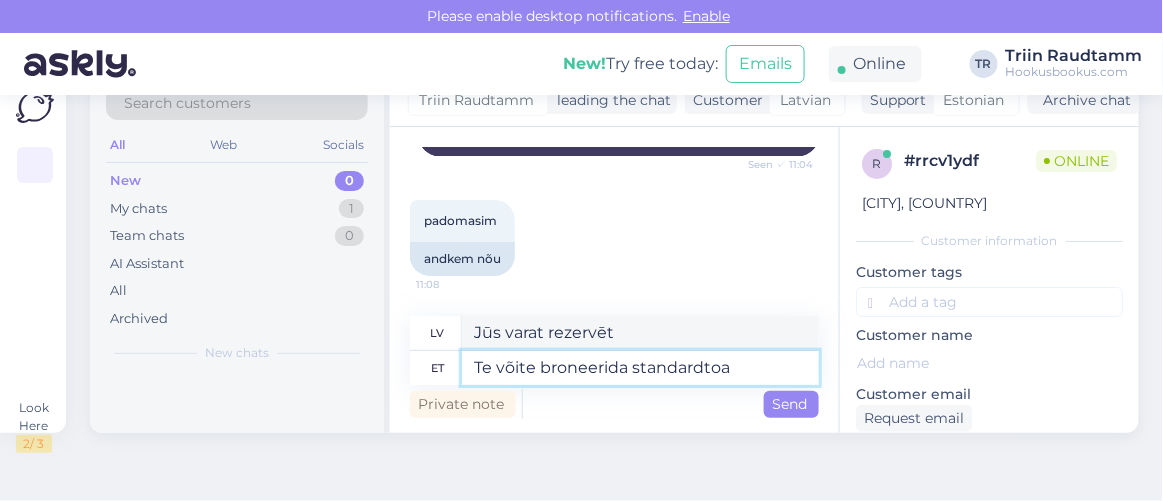type on "Te võite broneerida standardtoa" 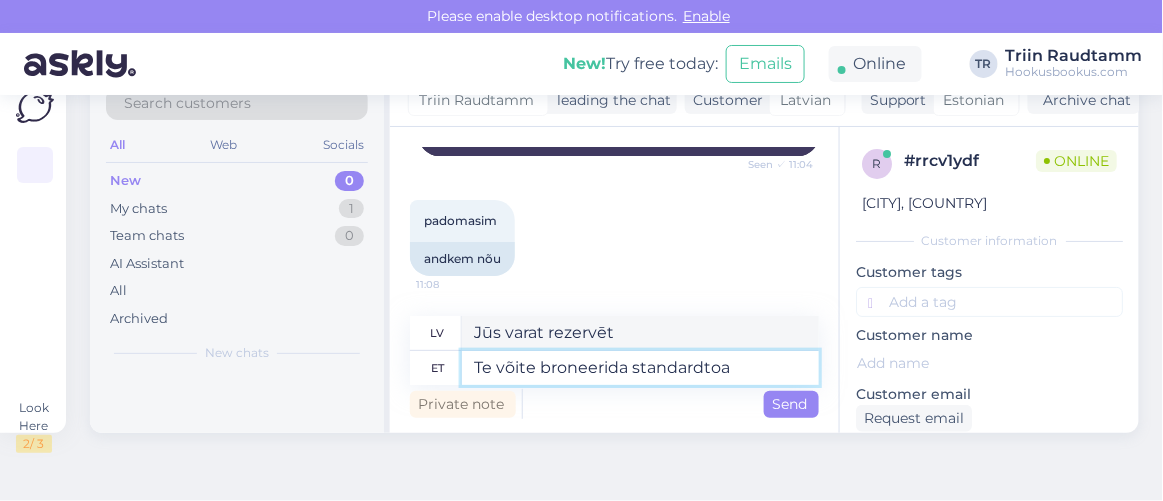 type on "Jūs varat rezervēt standarta numuru" 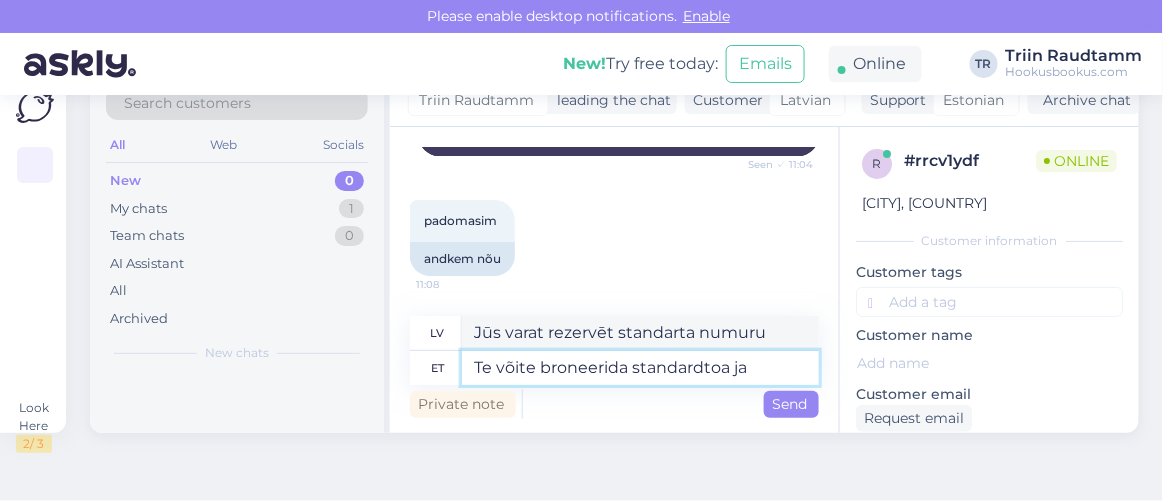 type on "Te võite broneerida standardtoa ja" 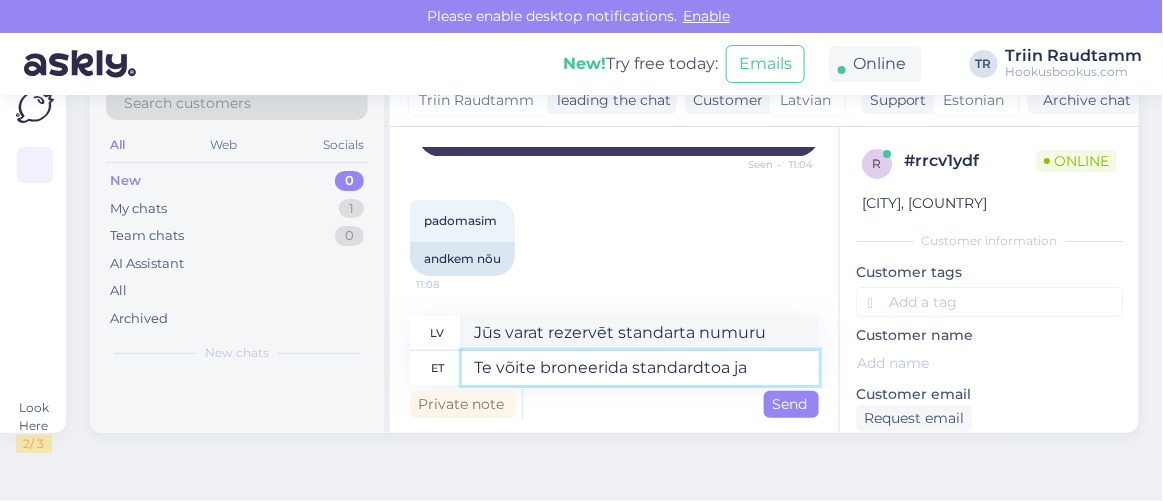 type on "Jūs varat rezervēt standarta numuru un" 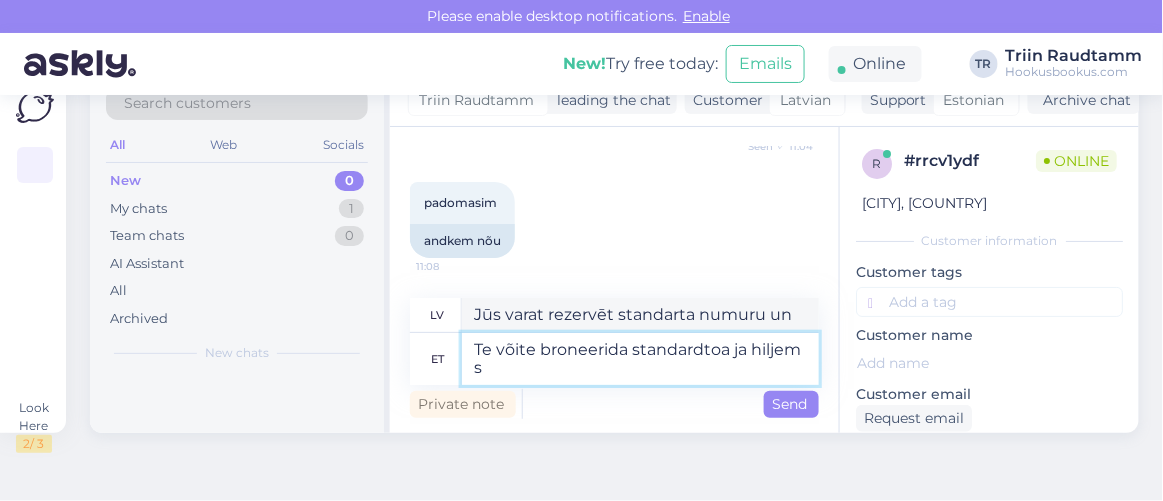 type on "Te võite broneerida standardtoa ja hiljem sa" 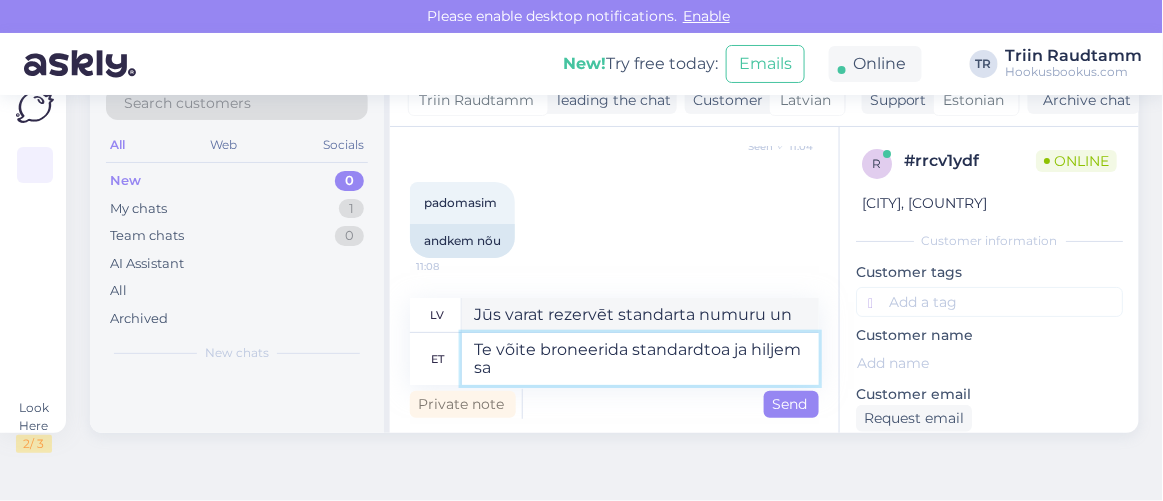 type on "Jūs varat rezervēt standarta numuru un vēlāk" 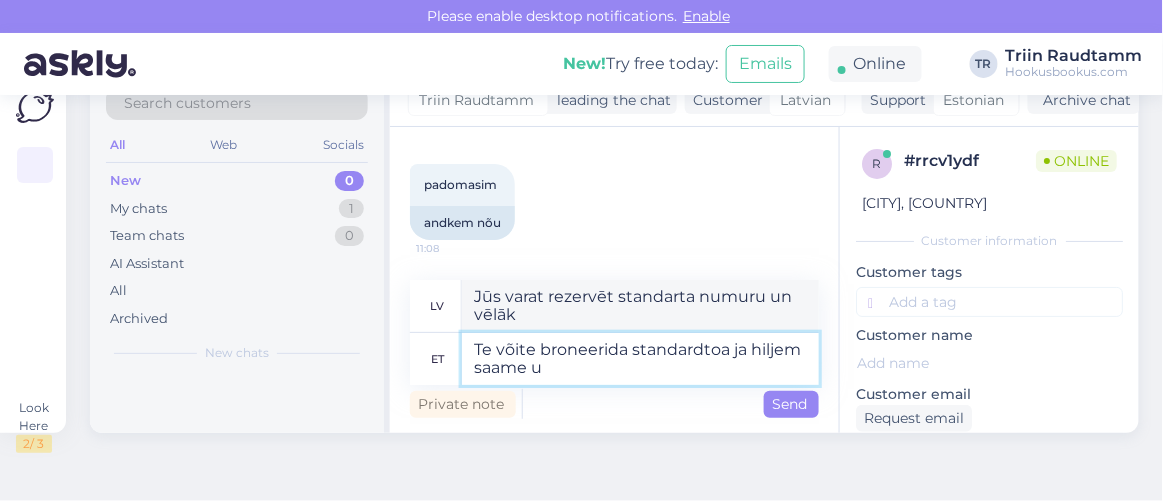 type on "Te võite broneerida standardtoa ja hiljem saame uu" 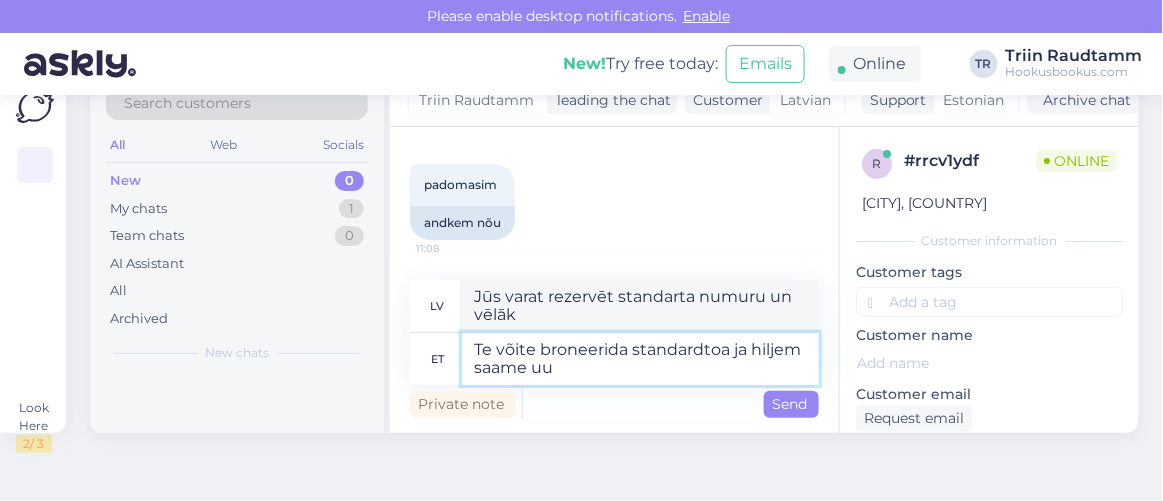 type on "Jūs varat rezervēt standarta numuru, un vēlāk mēs varam" 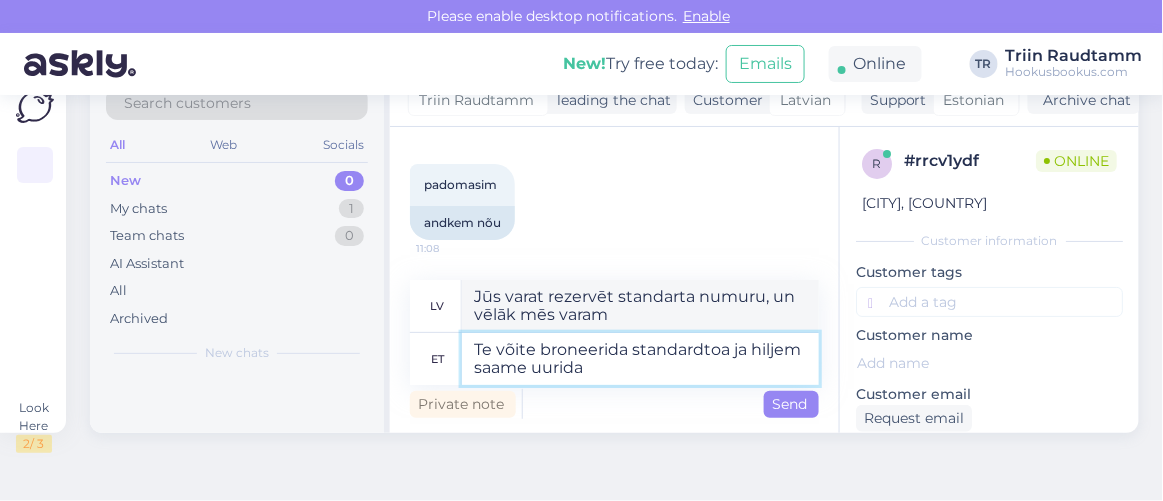 type on "Te võite broneerida standardtoa ja hiljem saame uurida" 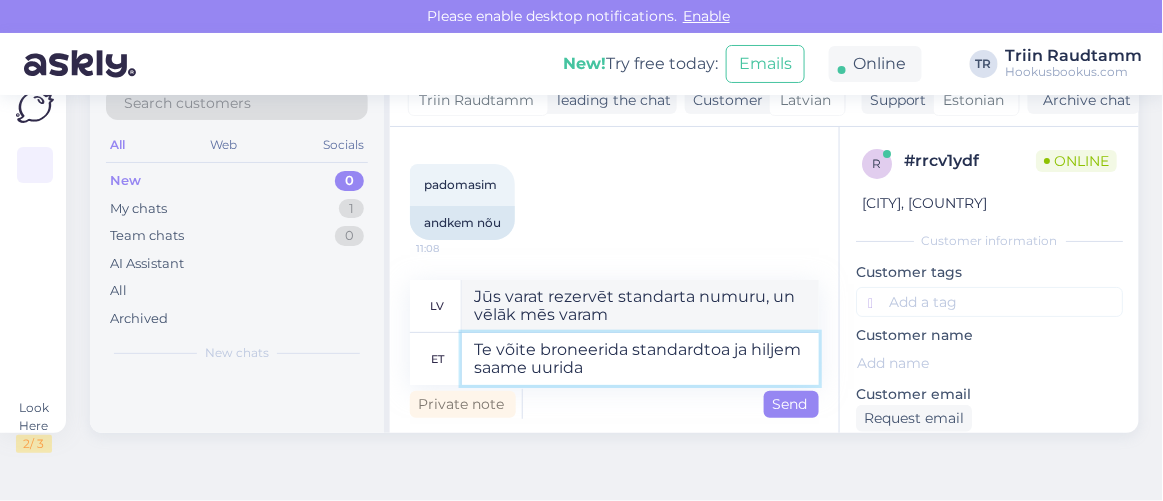 type on "Jūs varat rezervēt standarta numuru, un mēs varam to vēlāk izpētīt." 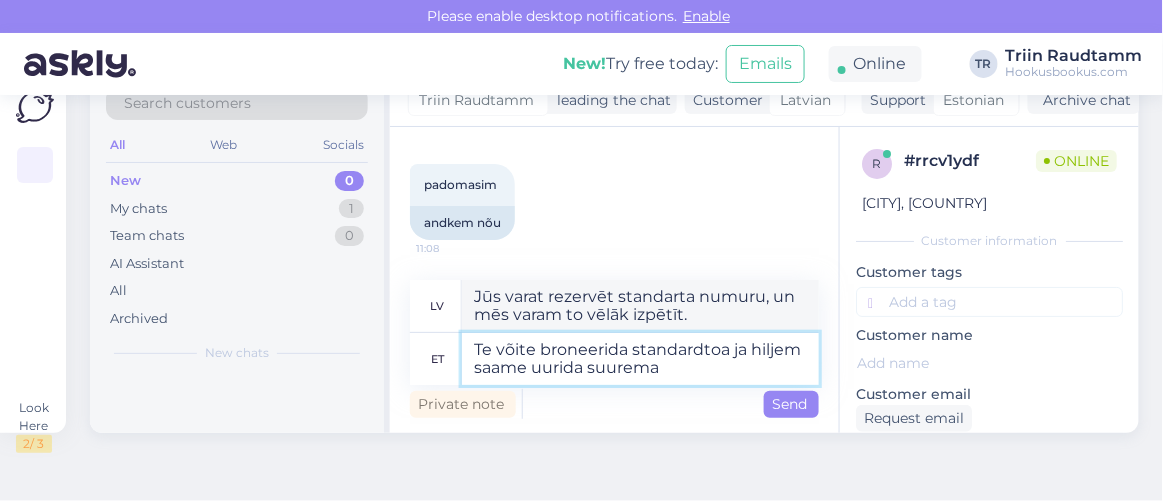 type on "Te võite broneerida standardtoa ja hiljem saame uurida suurema t" 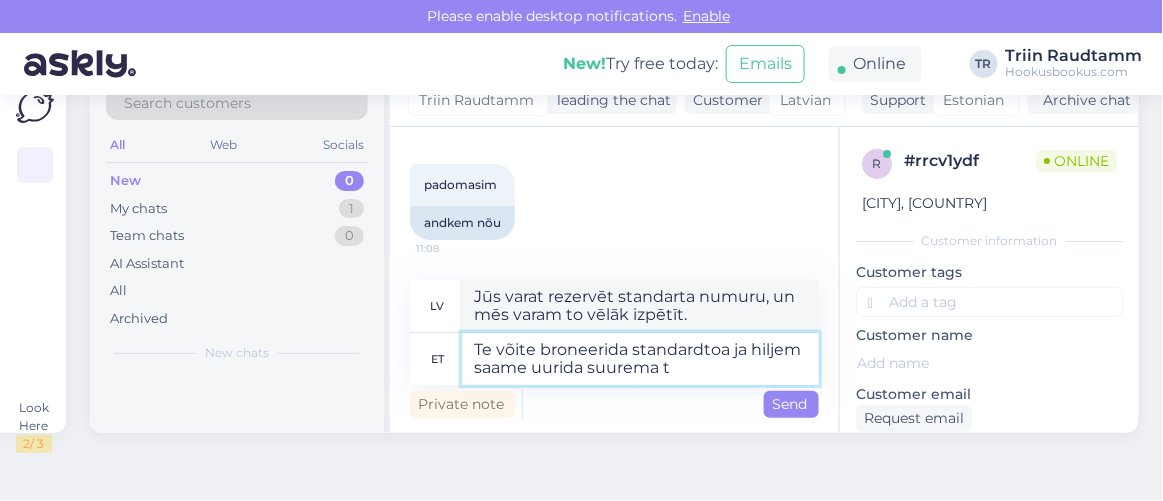 type on "Jūs varat rezervēt standarta numuru, un vēlāk mēs varam apskatīt lielāku." 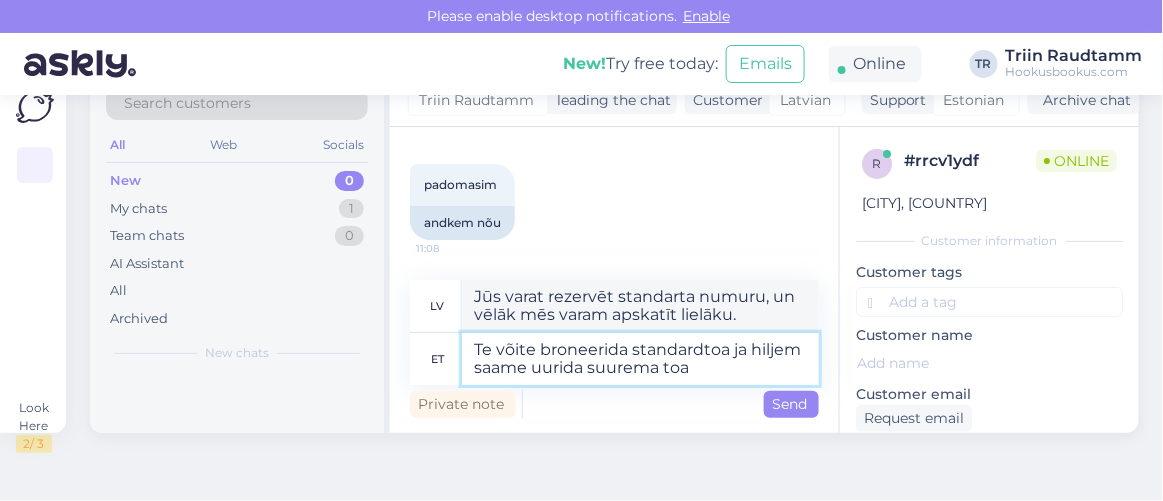 type on "Te võite broneerida standardtoa ja hiljem saame uurida suurema toa s" 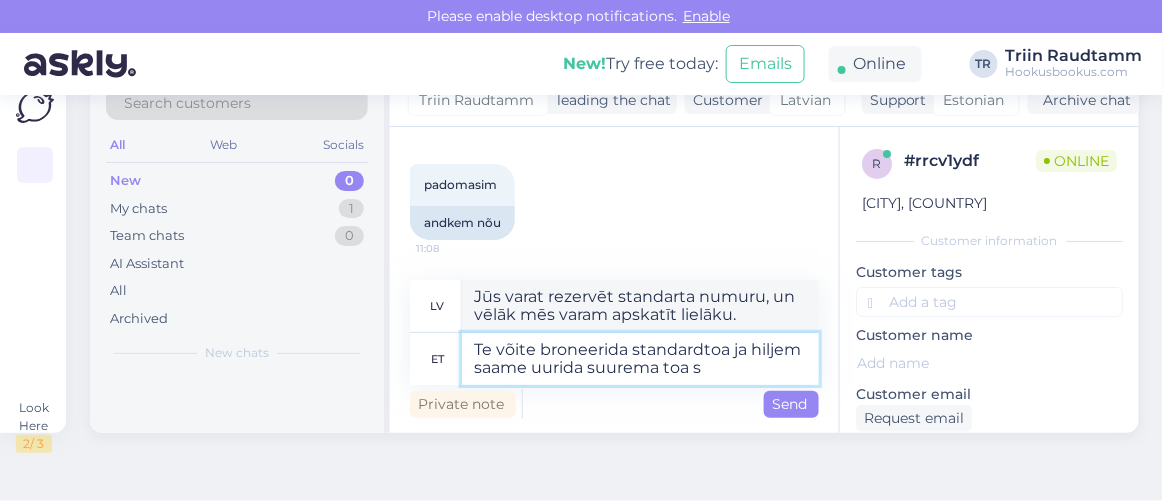 type on "Jūs varat rezervēt standarta numuru, un vēlāk mēs varam apskatīt lielāku numuru." 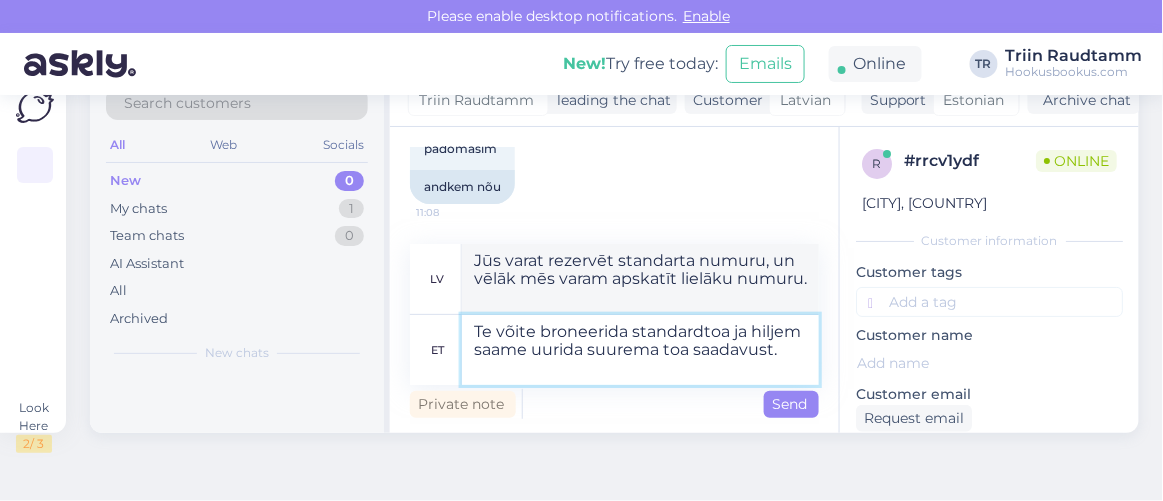 type on "Te võite broneerida standardtoa ja hiljem saame uurida suurema toa saadavust. K" 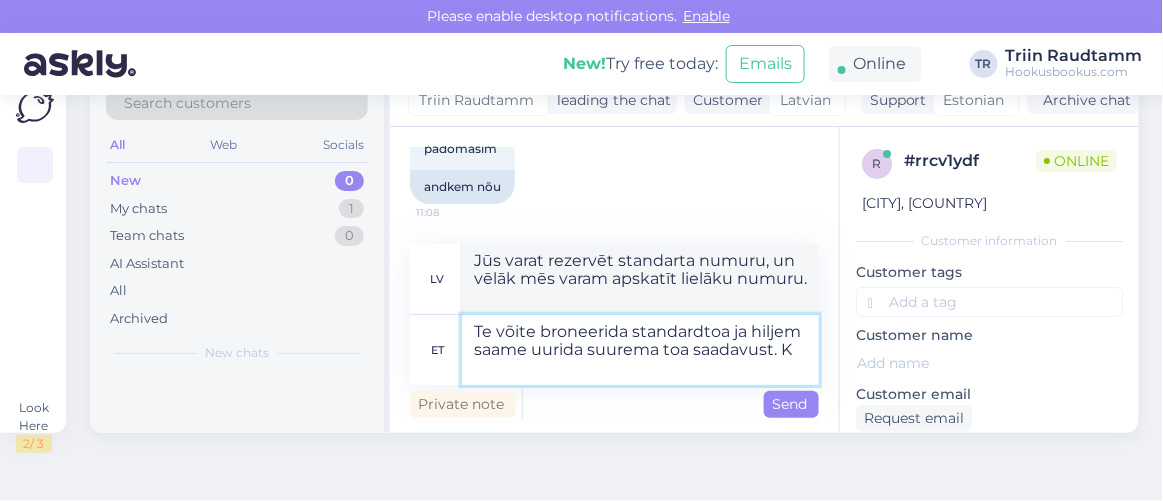 type on "Jūs varat rezervēt standarta numuru, un vēlāk mēs varam pārbaudīt lielāka numura pieejamību." 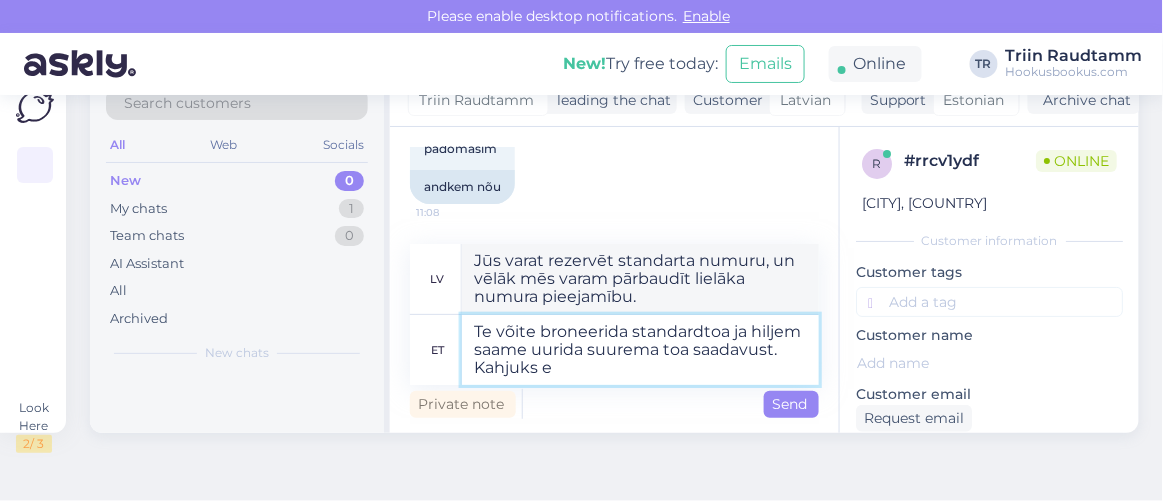 type on "Te võite broneerida standardtoa ja hiljem saame uurida suurema toa saadavust. Kahjuks ei" 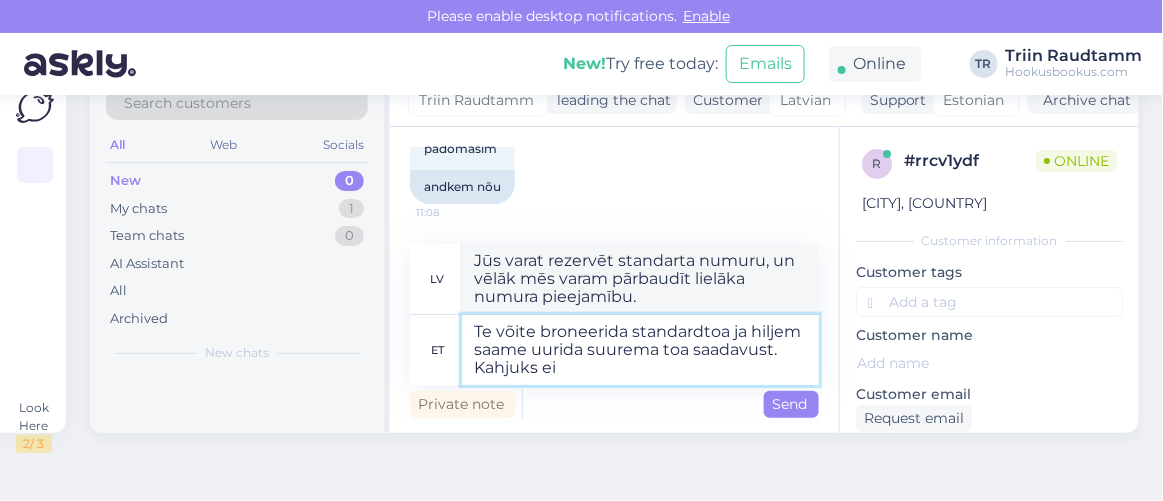 type on "Jūs varat rezervēt standarta numuru, un vēlāk mēs varam izpētīt lielāka numura pieejamību. Diemžēl" 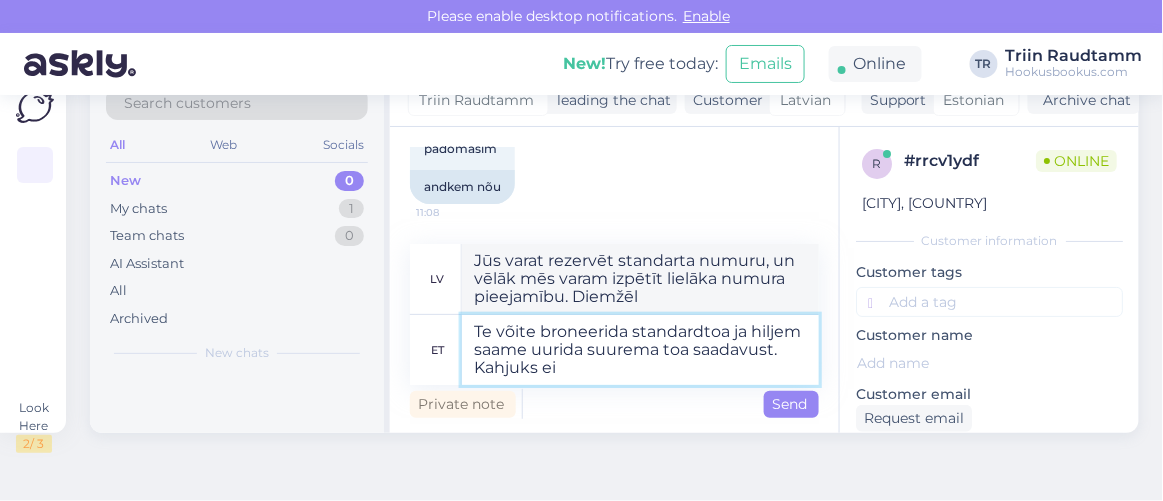 type on "Te võite broneerida standardtoa ja hiljem saame uurida suurema toa saadavust. Kahjuks ei s" 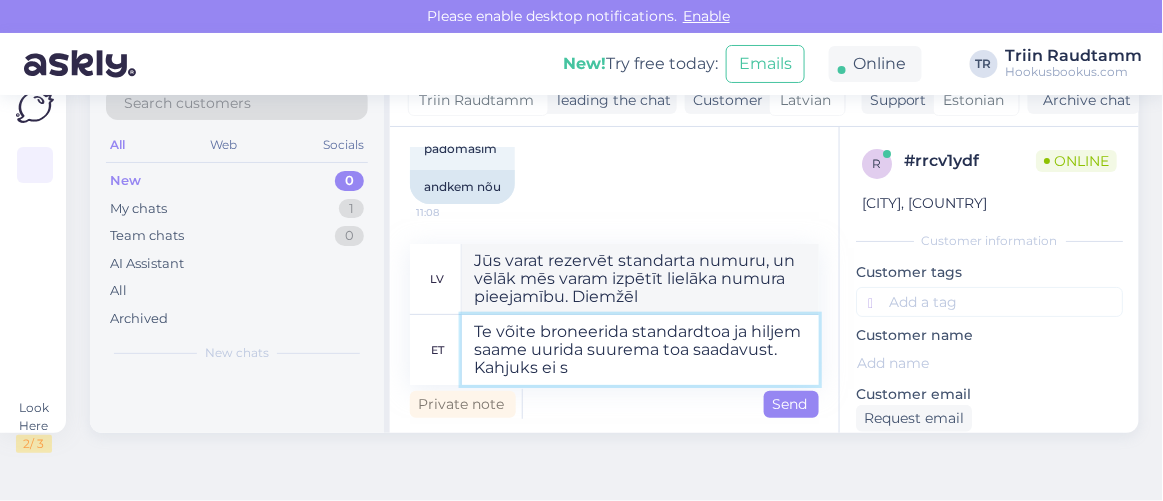 type on "Jūs varat rezervēt standarta numuru, un mēs vēlāk varēsim pārbaudīt lielāka numura pieejamību. Diemžēl nē." 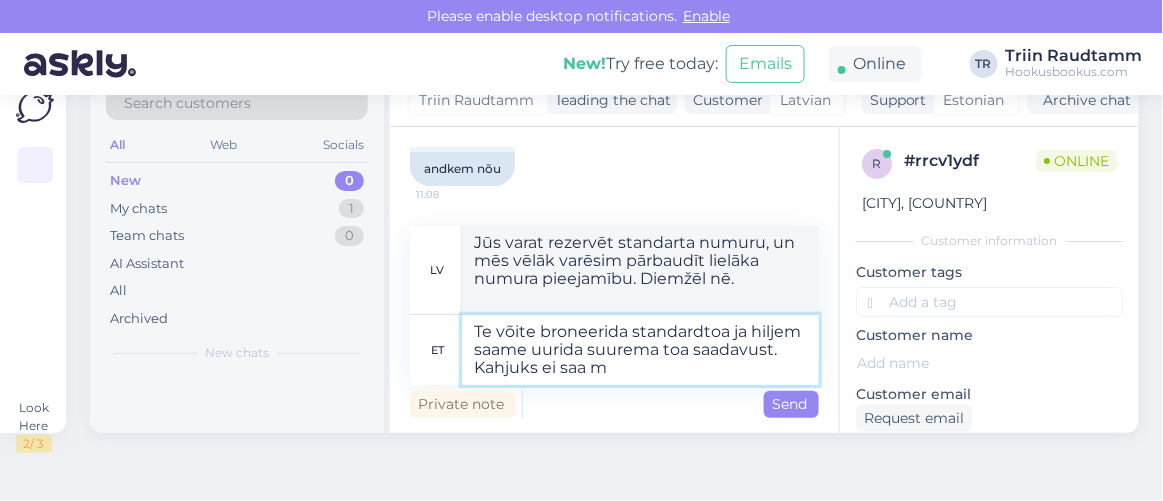 type on "Te võite broneerida standardtoa ja hiljem saame uurida suurema toa saadavust. Kahjuks ei saa me" 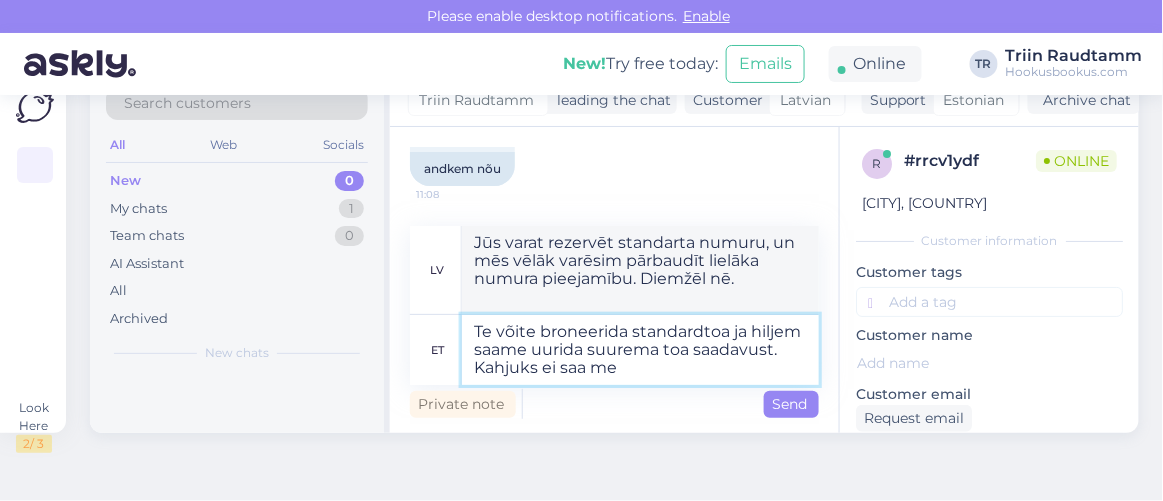 type on "Jūs varat rezervēt standarta numuru, un vēlāk mēs varam izpētīt lielāka numura pieejamību. Diemžēl mēs nevaram" 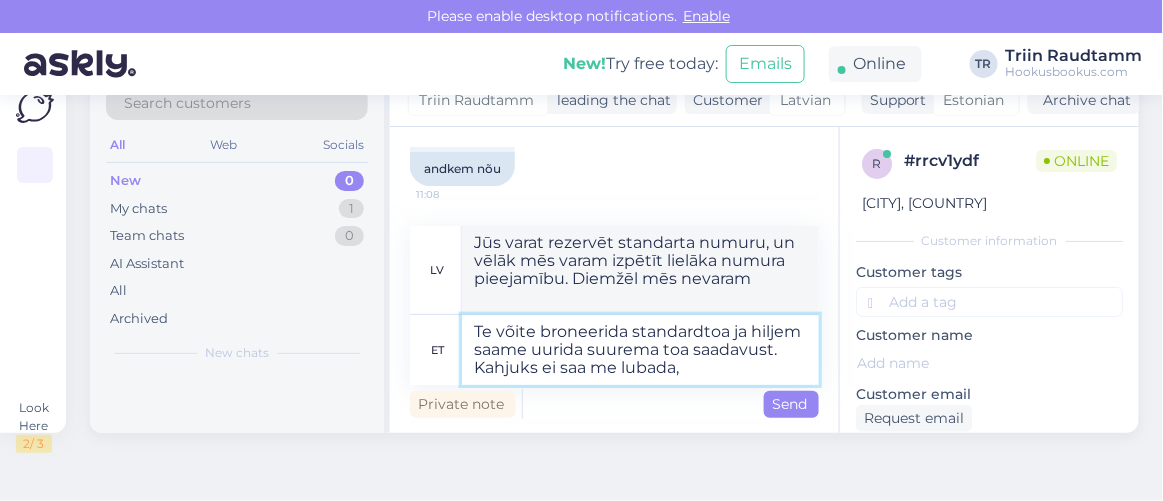type on "Te võite broneerida standardtoa ja hiljem saame uurida suurema toa saadavust. Kahjuks ei saa me lubada, e" 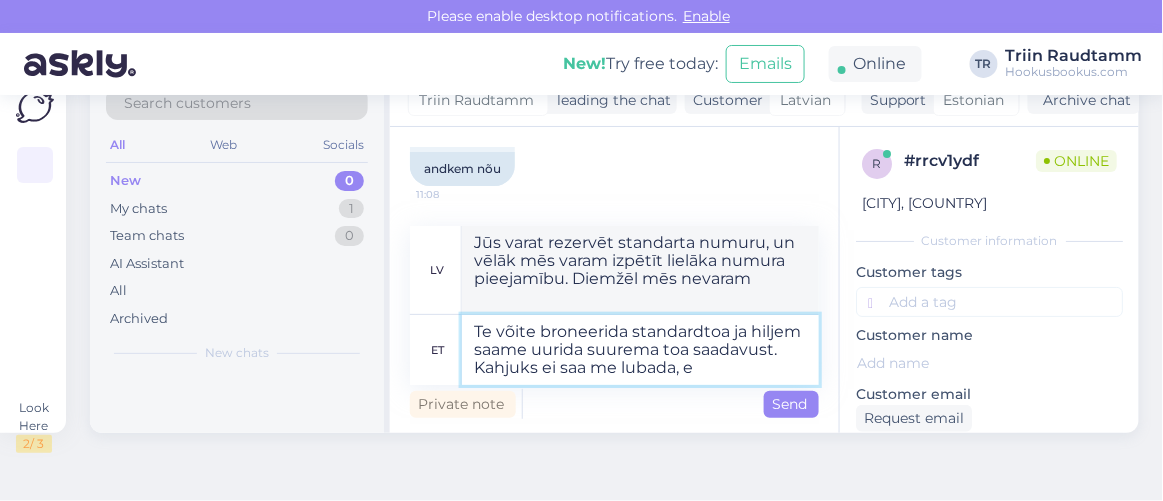 type on "Jūs varat rezervēt standarta numuru, un vēlāk mēs varam pārbaudīt lielāka numura pieejamību. Diemžēl mēs nevaram garantēt, ka" 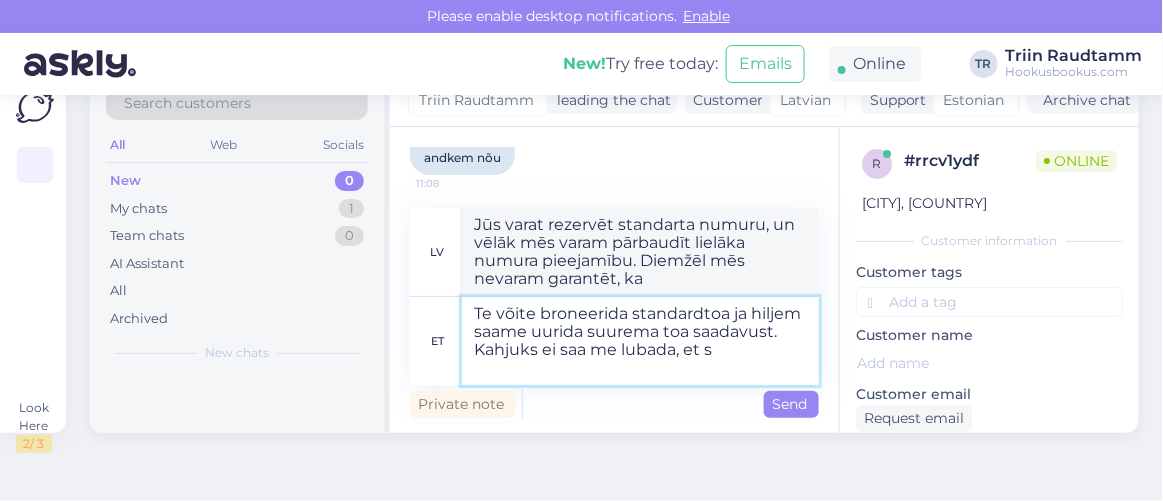 type on "Te võite broneerida standardtoa ja hiljem saame uurida suurema toa saadavust. Kahjuks ei saa me lubada, et su" 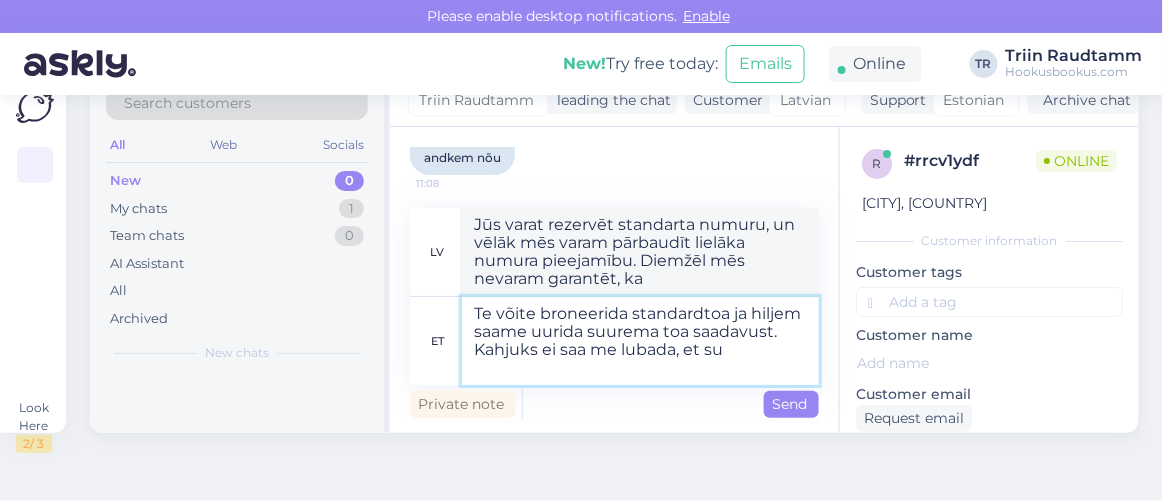 type on "Jūs varat rezervēt standarta numuru, un mēs vēlāk varam pārbaudīt lielāka numura pieejamību. Diemžēl mēs nevaram garantēt, ka" 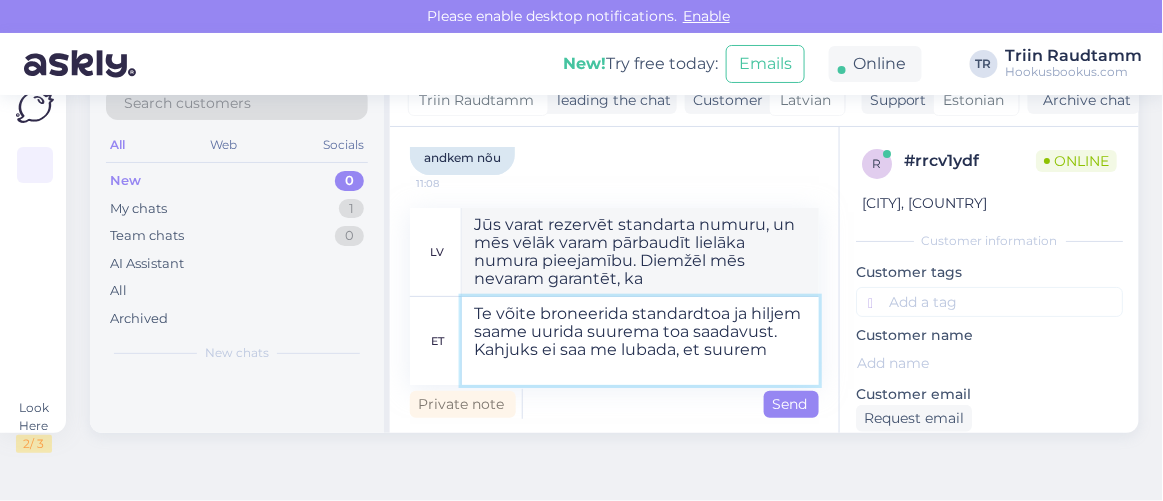 type on "Te võite broneerida standardtoa ja hiljem saame uurida suurema toa saadavust. Kahjuks ei saa me lubada, et suurem t" 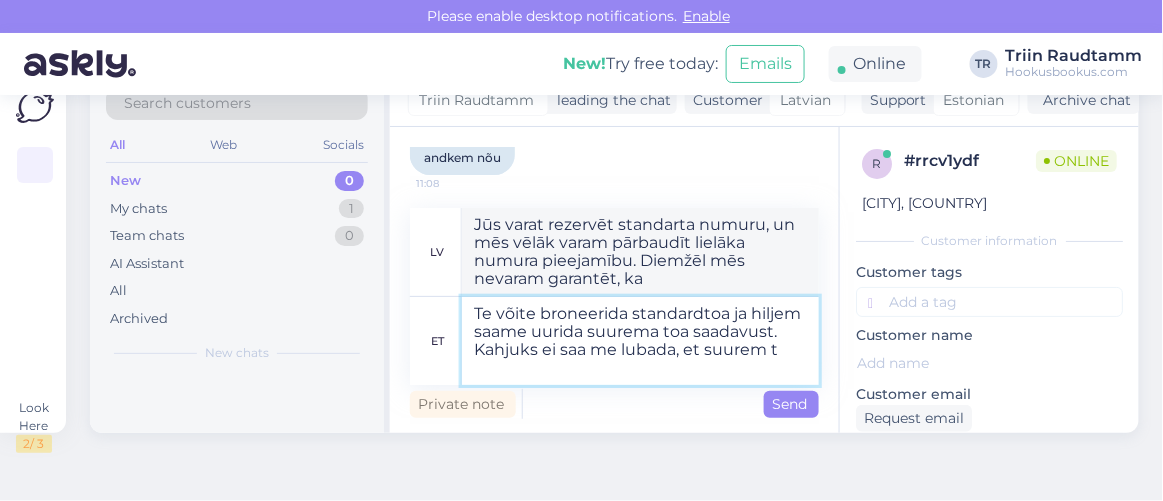 type on "Jūs varat rezervēt standarta numuru, un mēs vēlāk varēsim pārbaudīt lielāka numura pieejamību. Diemžēl mēs nevaram garantēt, ka lielāks numurs būs pieejams." 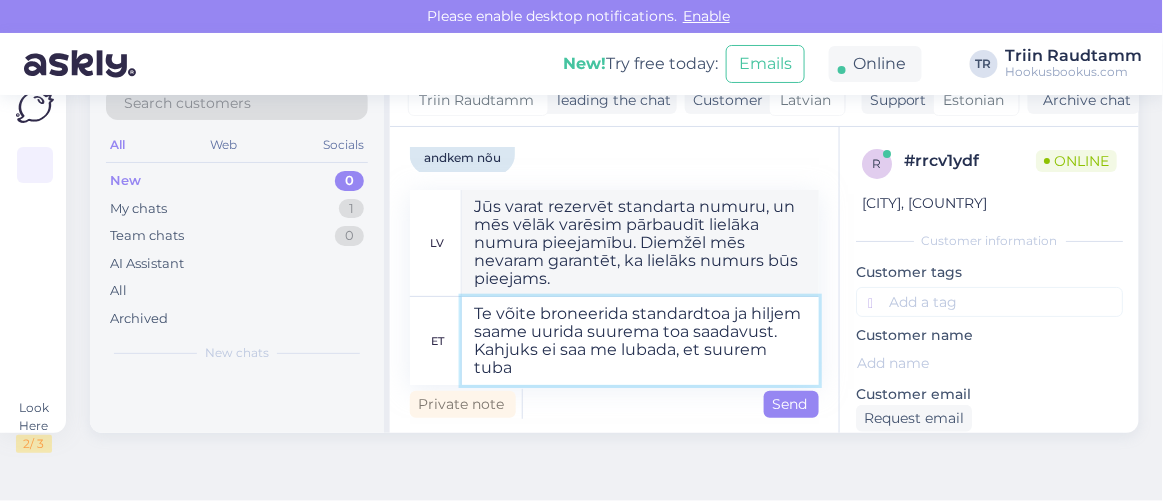 type on "Te võite broneerida standardtoa ja hiljem saame uurida suurema toa saadavust. Kahjuks ei saa me lubada, et suurem tuba o" 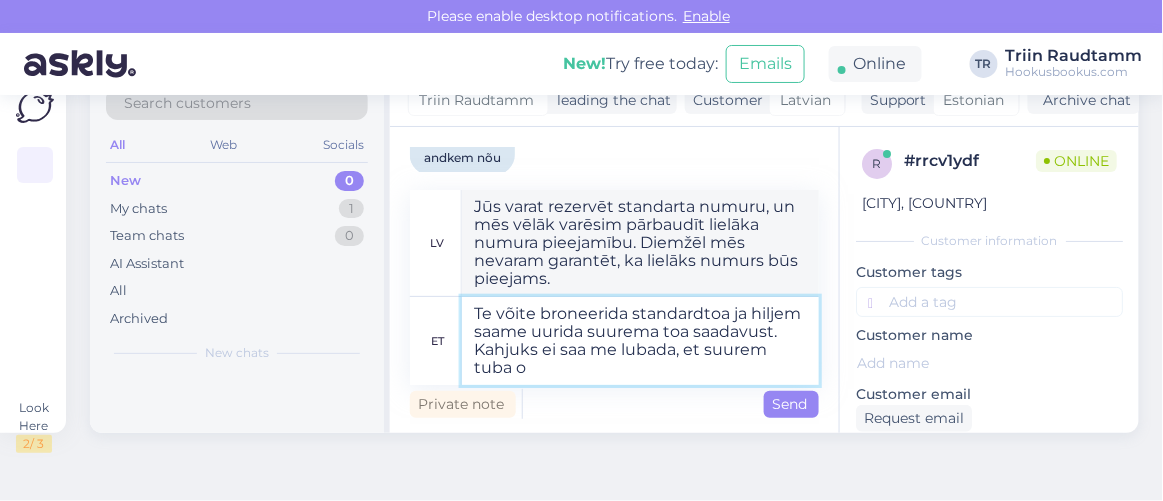 type on "Jūs varat rezervēt standarta numuru, un vēlāk mēs varam izpētīt lielāka numura pieejamību. Diemžēl mēs nevaram garantēt, ka lielāks numurs būs pieejams." 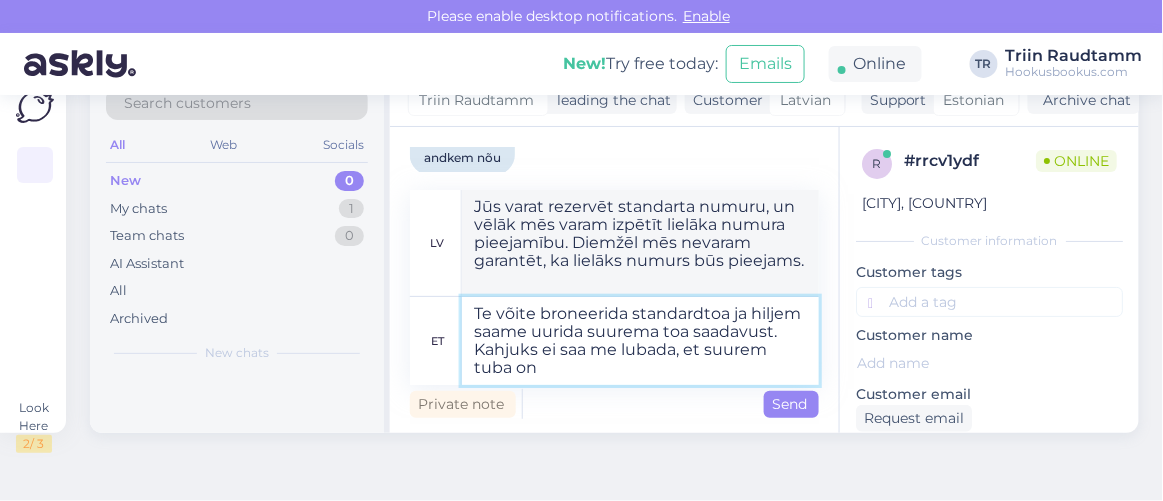 type on "Te võite broneerida standardtoa ja hiljem saame uurida suurema toa saadavust. Kahjuks ei saa me lubada, et suurem tuba on s" 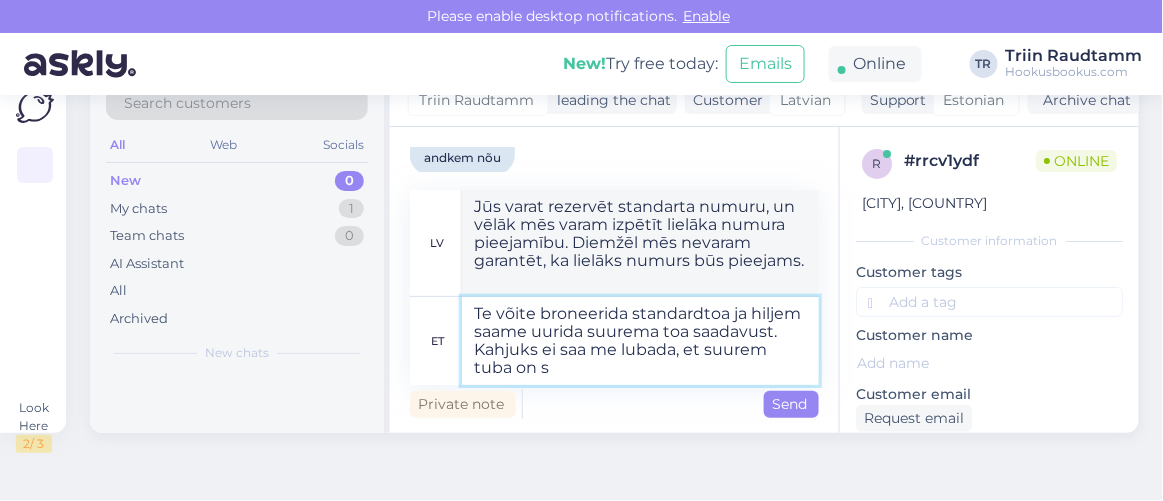 type on "Jūs varat rezervēt standarta numuru, un mēs vēlāk varam izpētīt lielāka numura pieejamību. Diemžēl mēs nevaram garantēt, ka lielāks numurs būs pieejams." 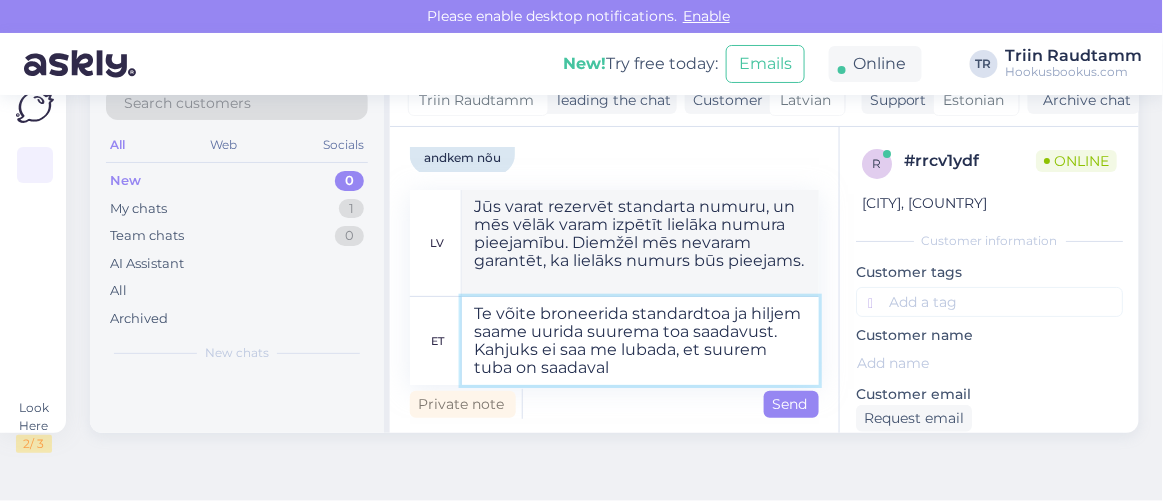 type on "Te võite broneerida standardtoa ja hiljem saame uurida suurema toa saadavust. Kahjuks ei saa me lubada, et suurem tuba on saadaval." 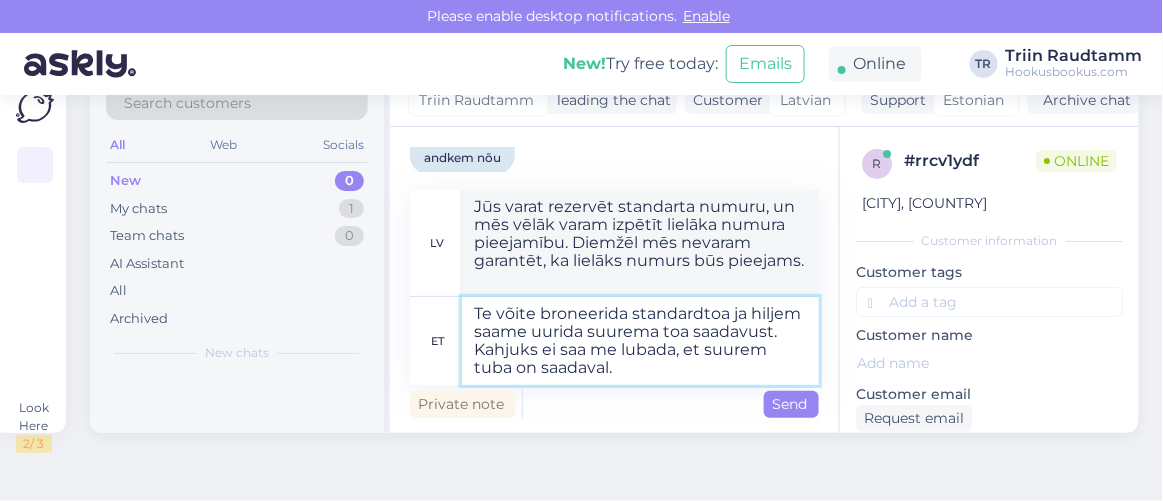type on "Jūs varat rezervēt standarta numuru, un mēs varam vēlāk pārbaudīt lielāka numura pieejamību. Diemžēl mēs nevaram garantēt, ka lielāks numurs būs pieejams." 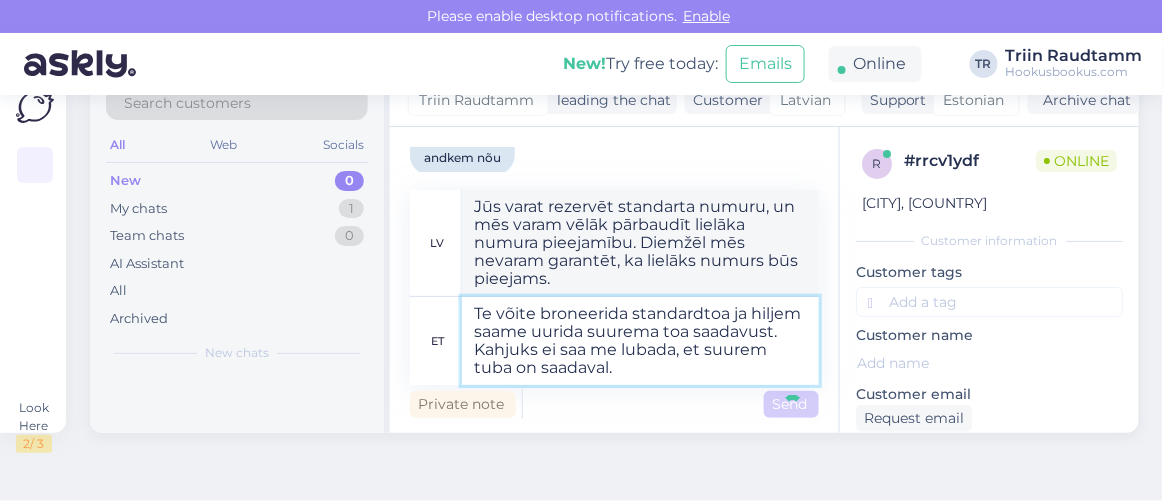 type 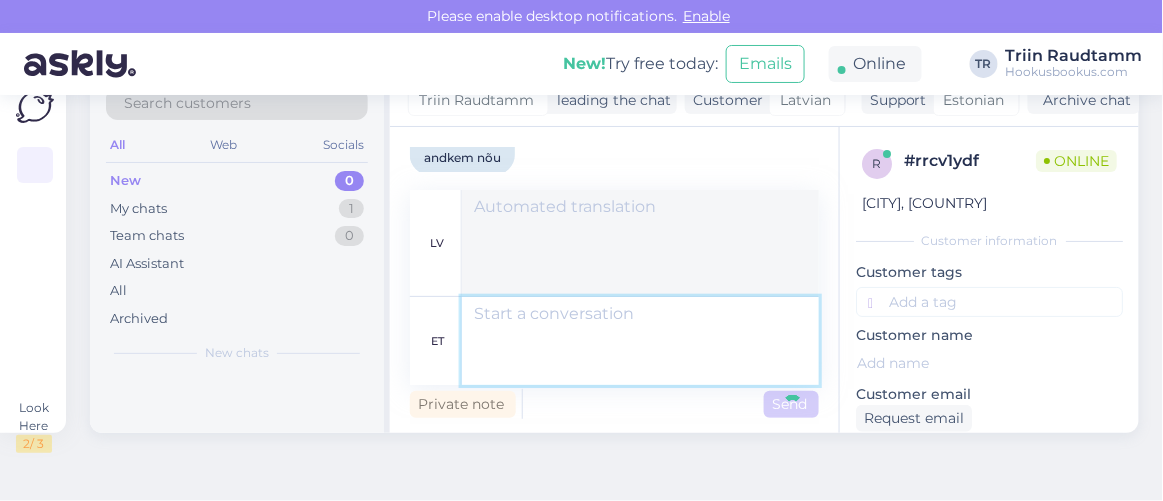 scroll, scrollTop: 15022, scrollLeft: 0, axis: vertical 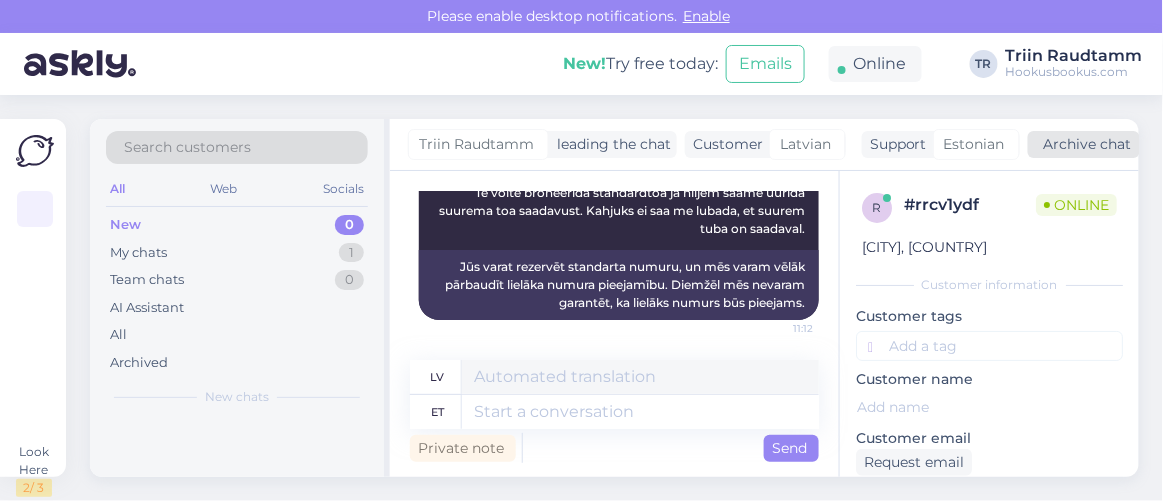 click on "Archive chat" at bounding box center (1084, 144) 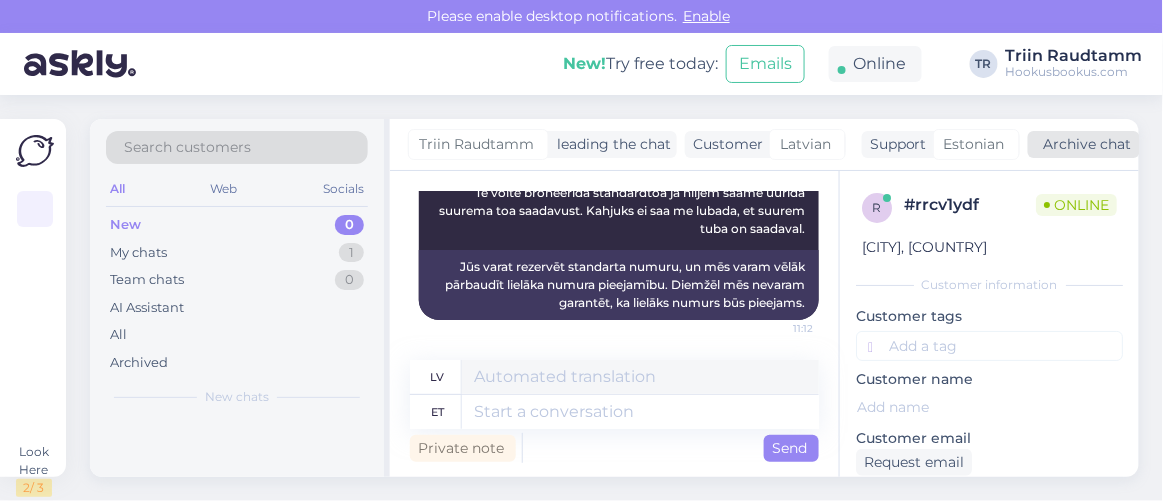 scroll, scrollTop: 15002, scrollLeft: 0, axis: vertical 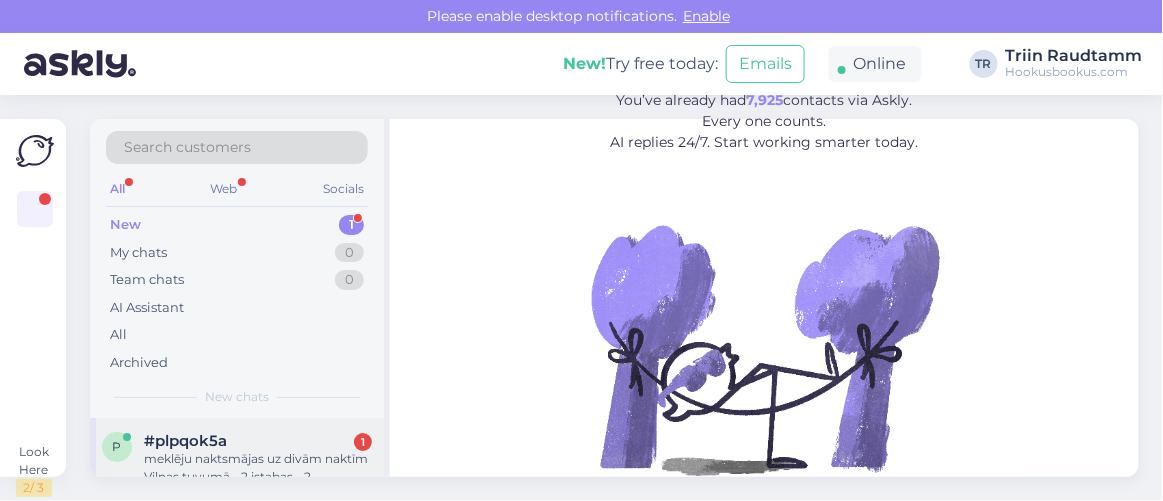 click on "#plpqok5a 1" at bounding box center [258, 441] 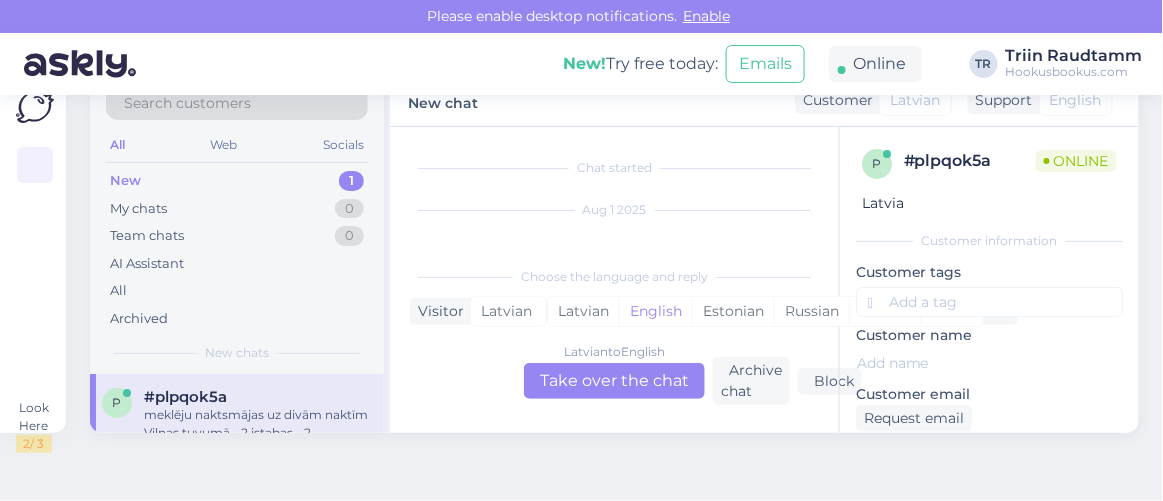 scroll, scrollTop: 41, scrollLeft: 0, axis: vertical 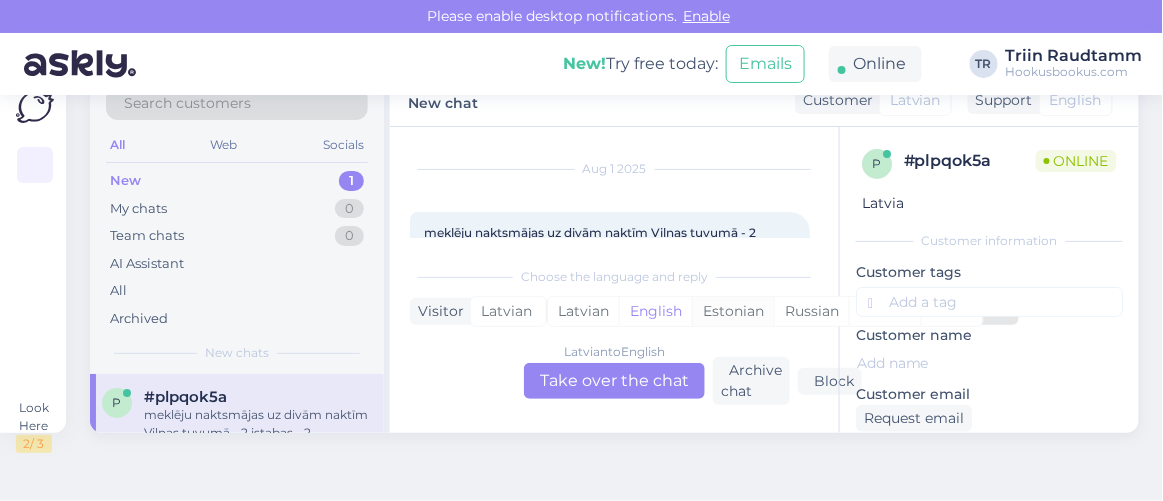 click on "Estonian" at bounding box center (733, 311) 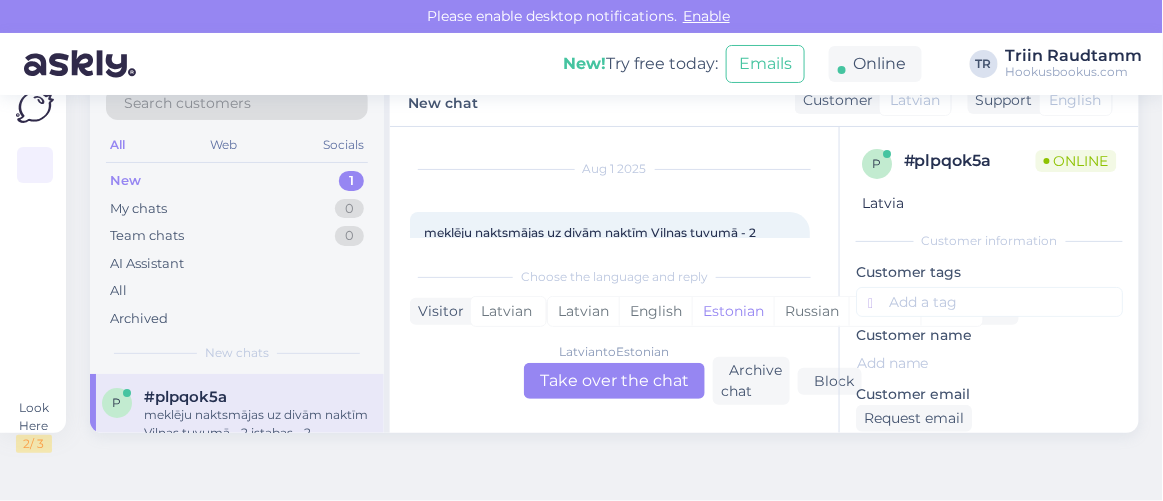 click on "Latvian  to  Estonian Take over the chat" at bounding box center [614, 381] 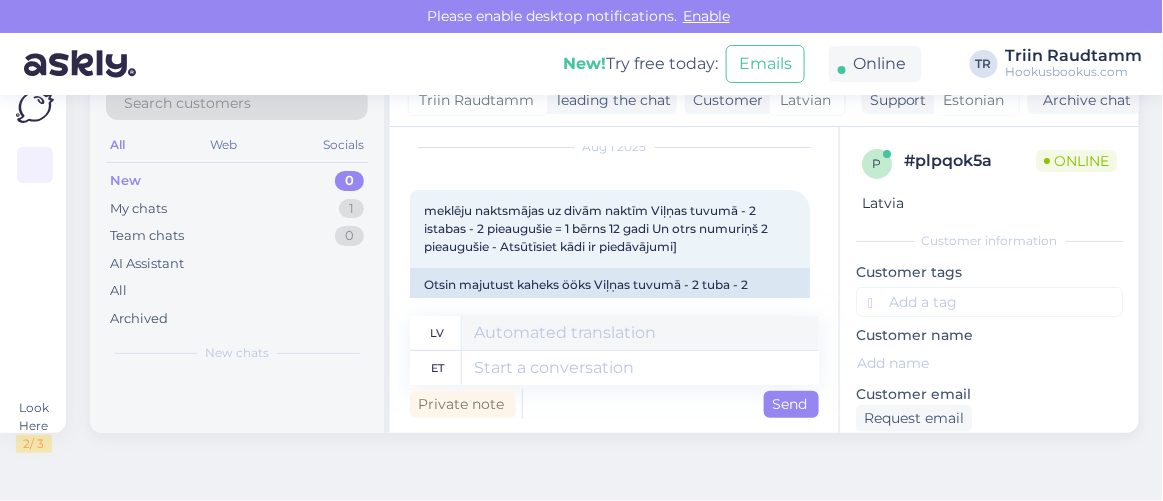 scroll, scrollTop: 124, scrollLeft: 0, axis: vertical 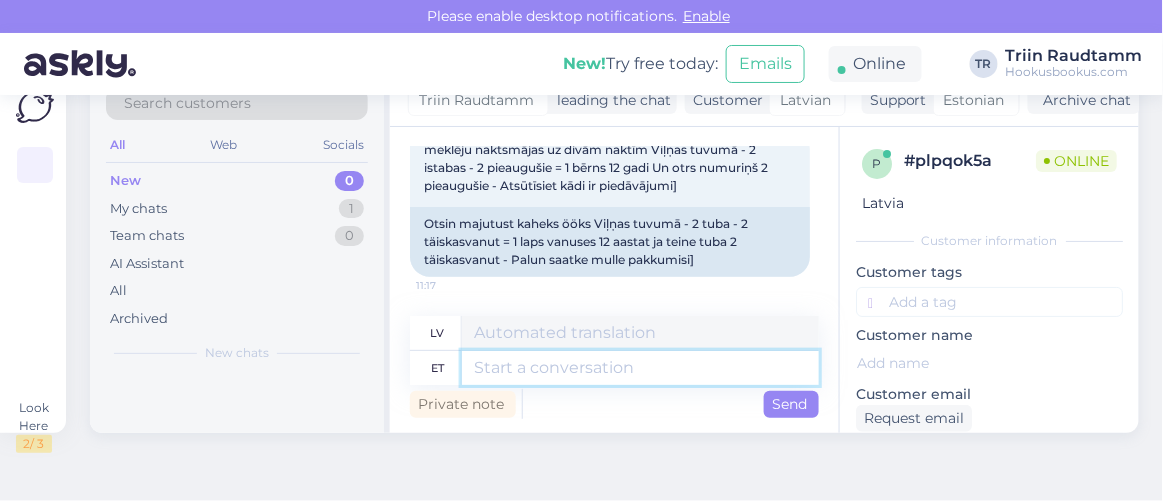 click at bounding box center (640, 368) 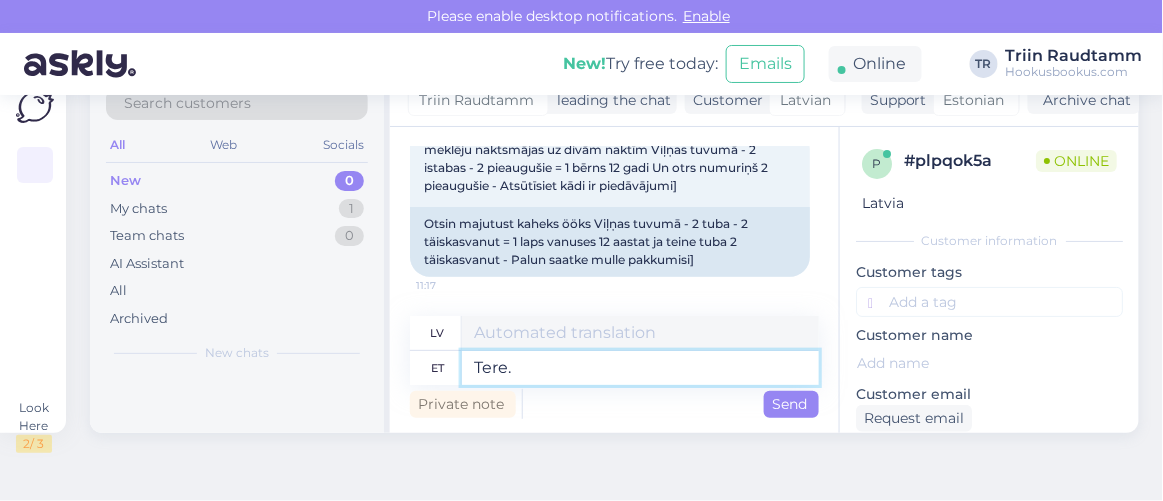 type on "Tere." 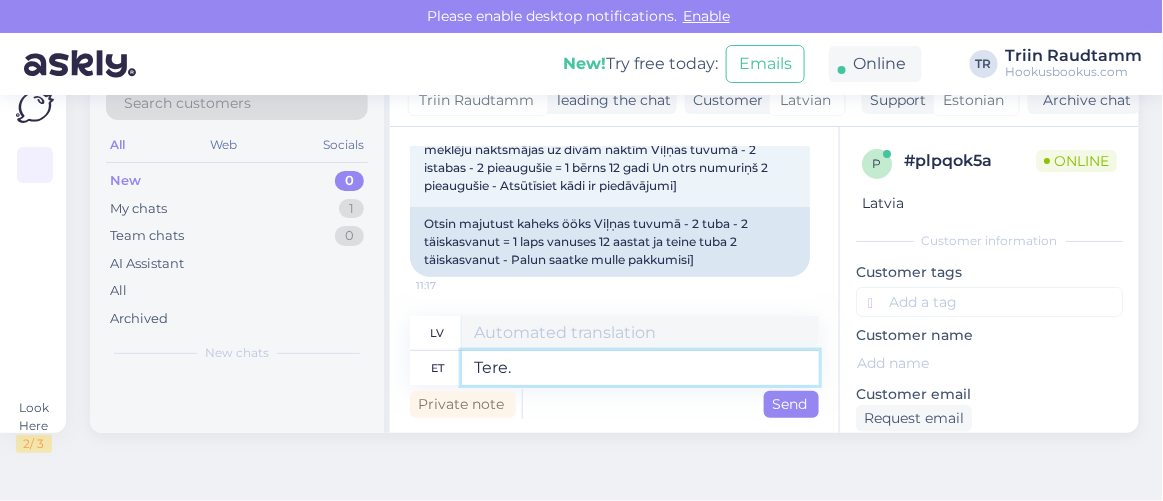 type on "Sveiki." 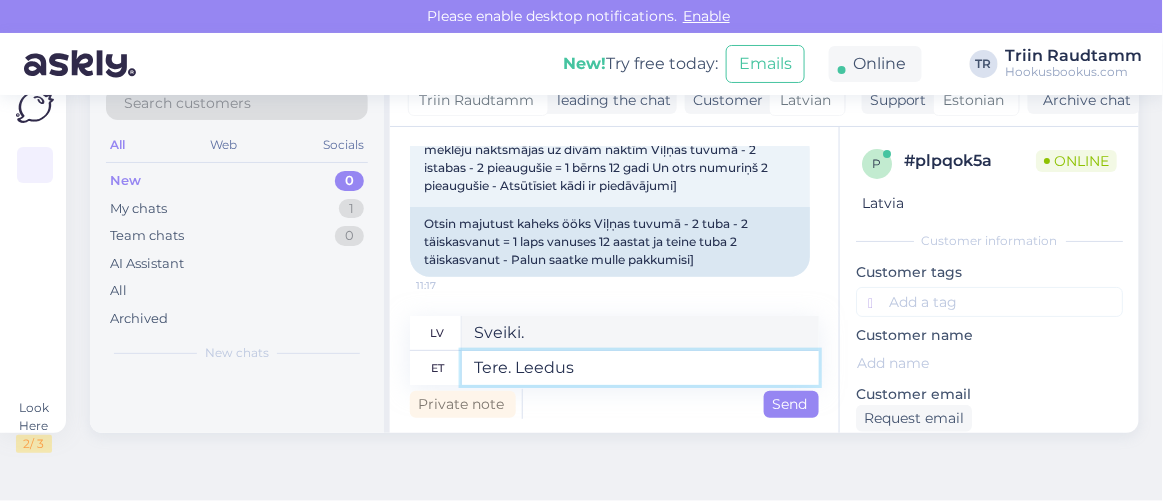 type on "Tere. Leedus o" 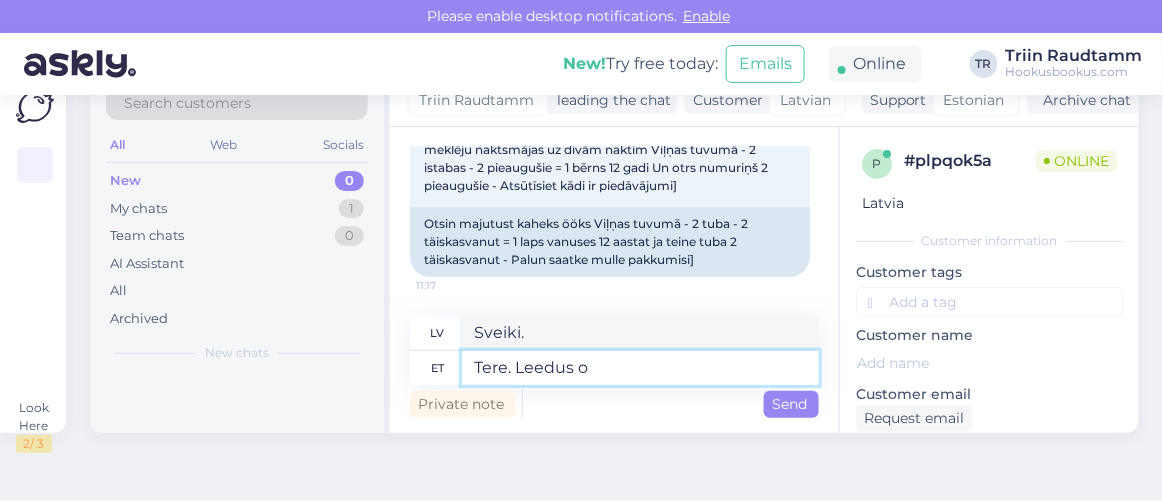type on "Sveiki. Lietuvā" 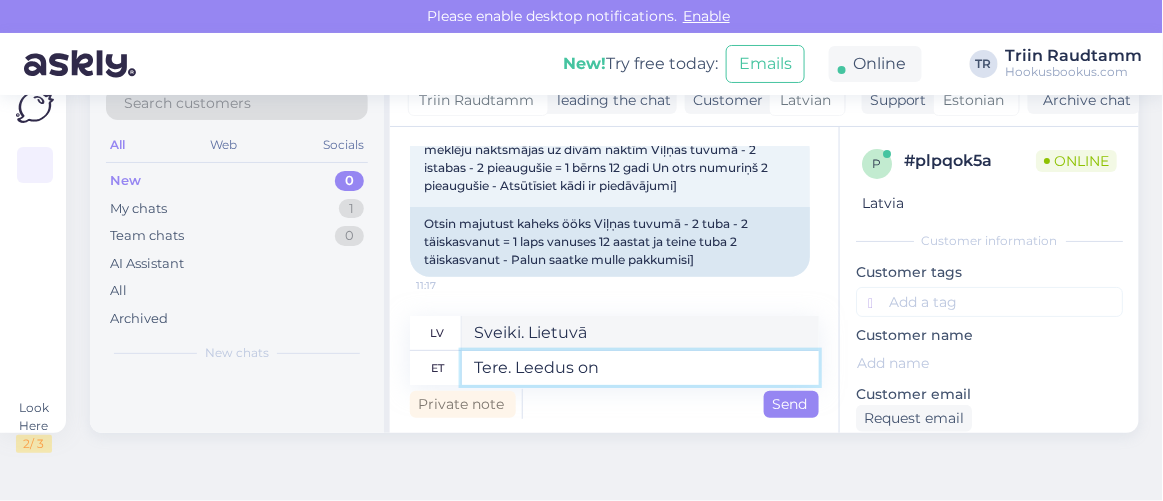 type on "Tere. Leedus on" 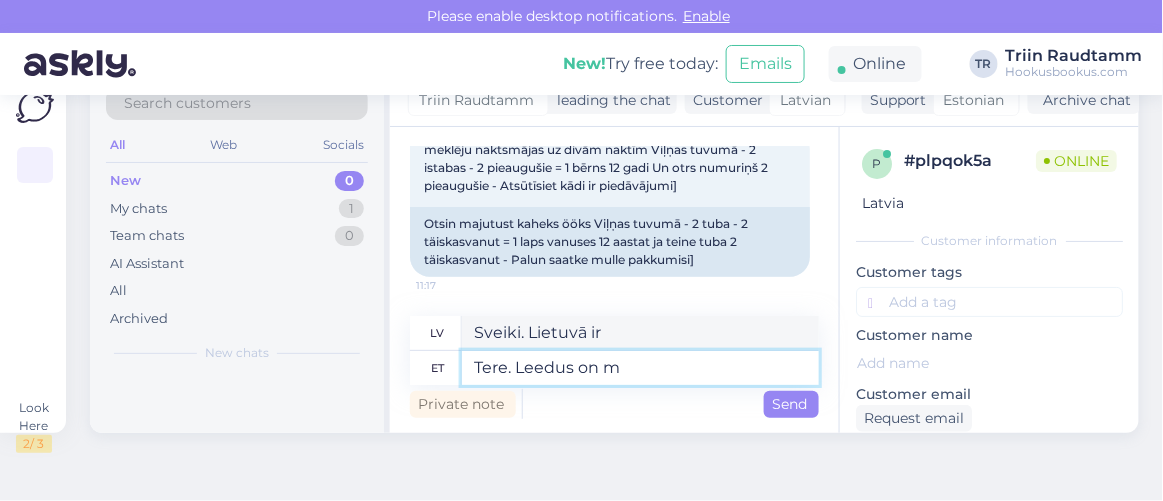 type on "Tere. Leedus on me" 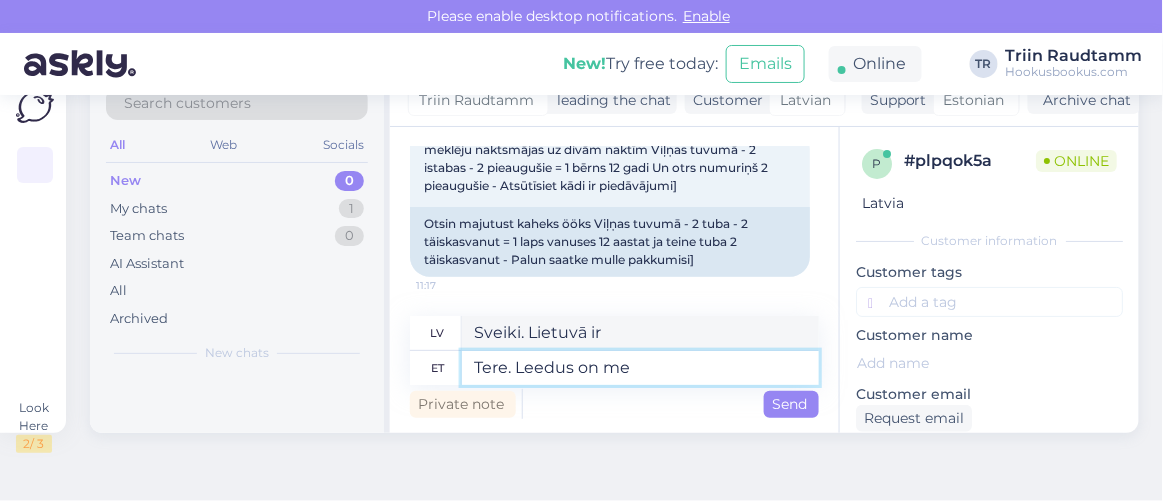type on "Sveiki. Mēs esam Lietuvā." 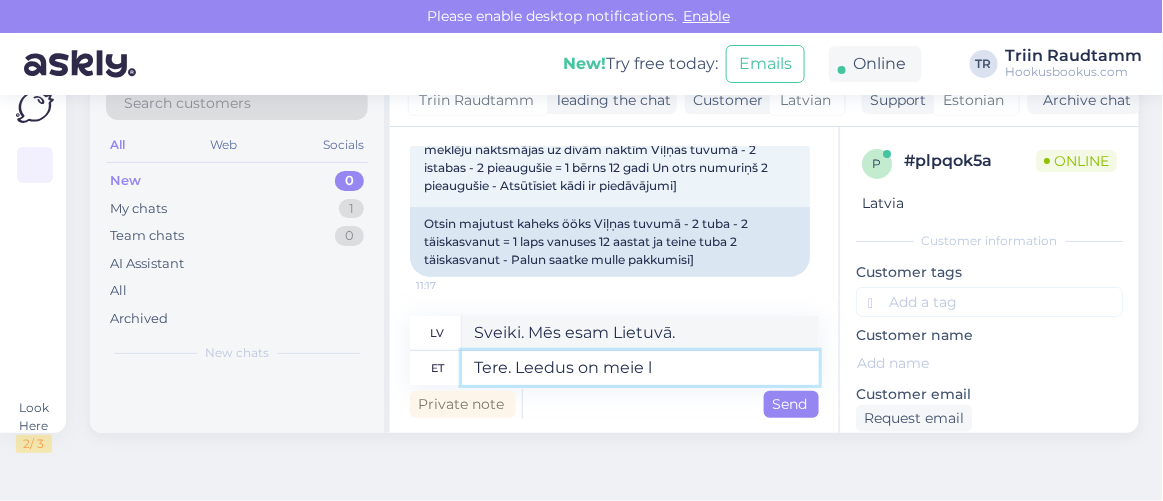 type on "Tere. Leedus on meie le" 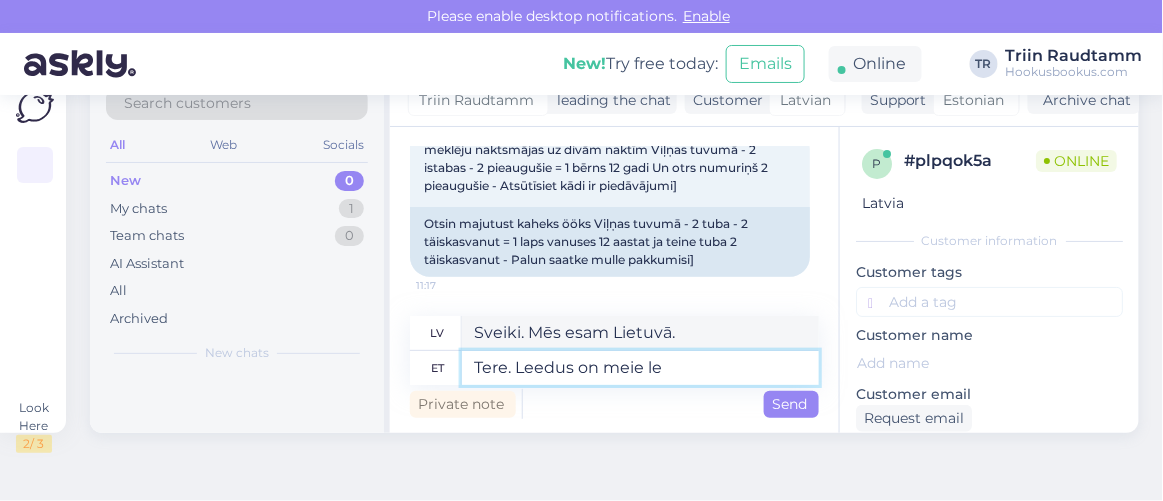 type on "Sveiki. Lietuvā mums ir" 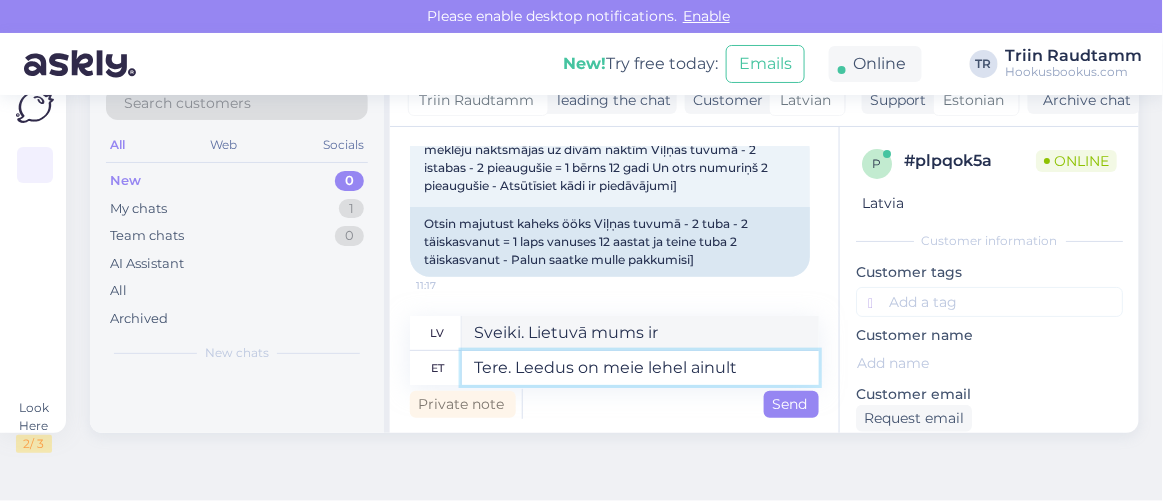 type on "Tere. Leedus on meie lehel ainult" 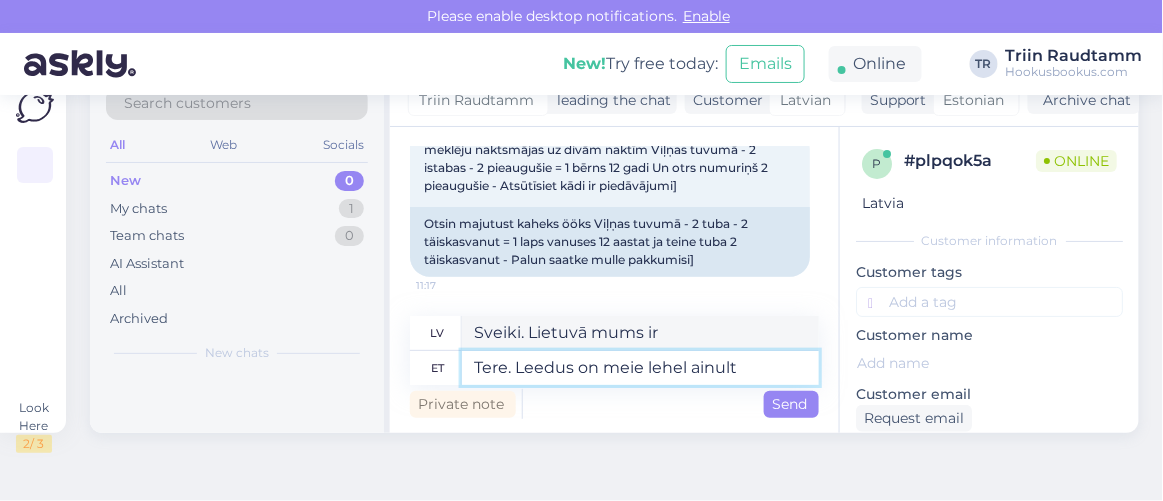 type on "Sveiki. Lietuvā mūsu lapā ir tikai" 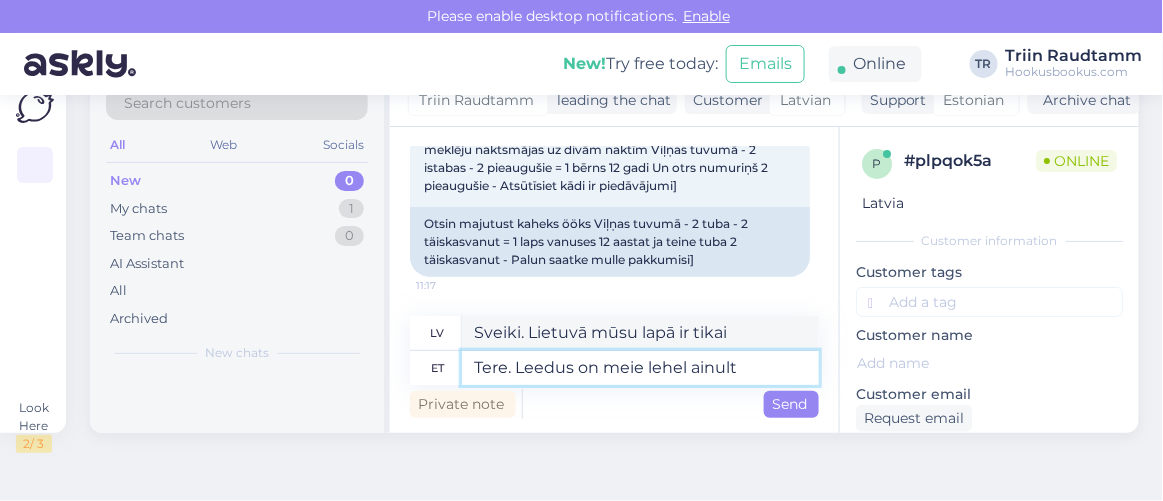 paste on "Vilnius Grand Resort" 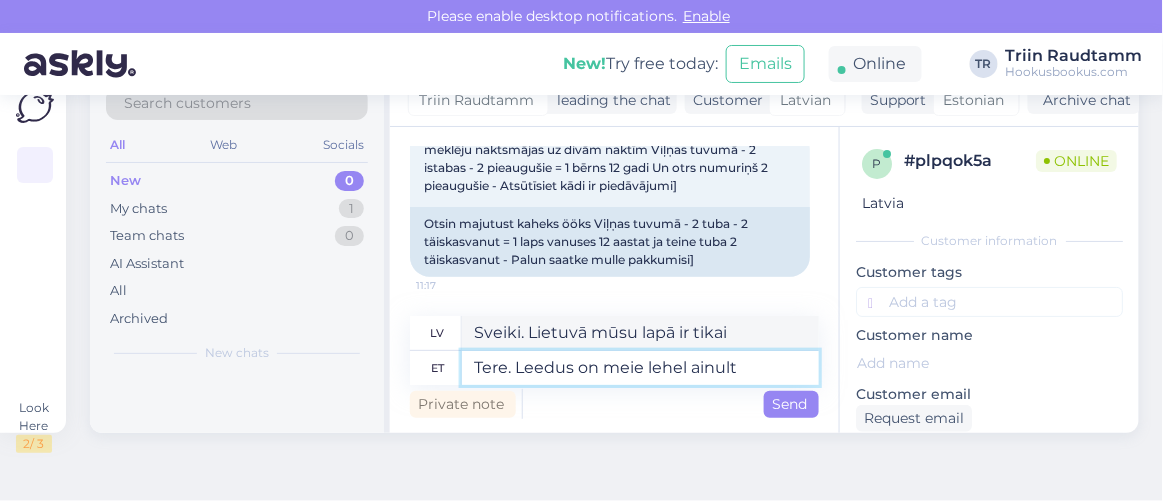 type on "Tere. Leedus on meie lehel ainult Vilnius Grand Resort" 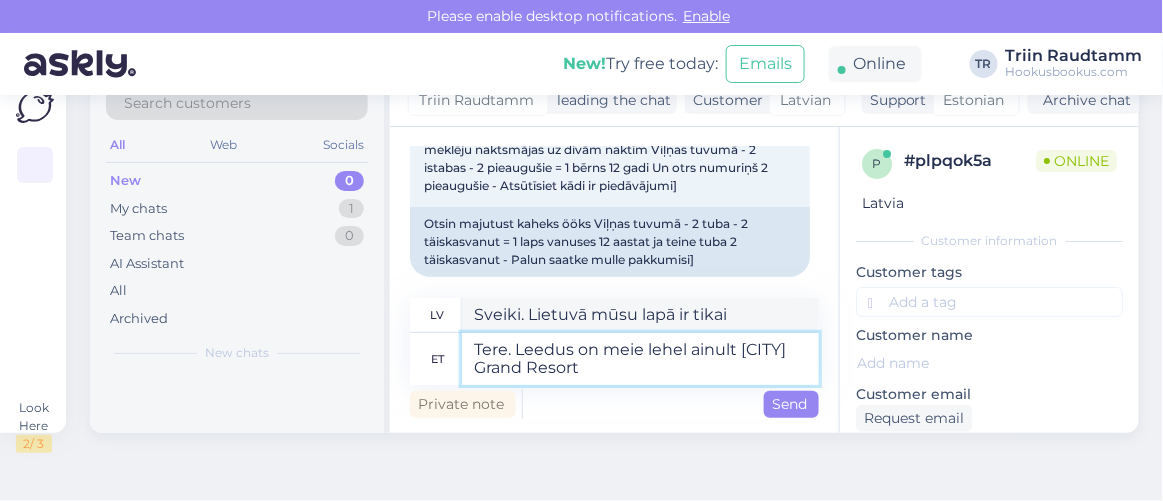 type on "Sveiki. Lietuvā mūsu vietnē ir pieejams tikai Vilnius Grand Resort." 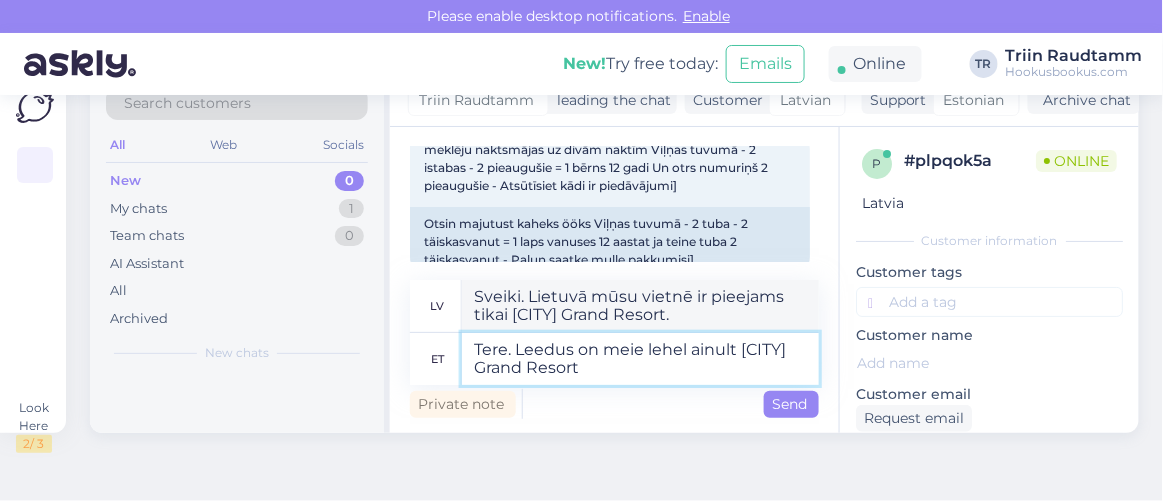 type 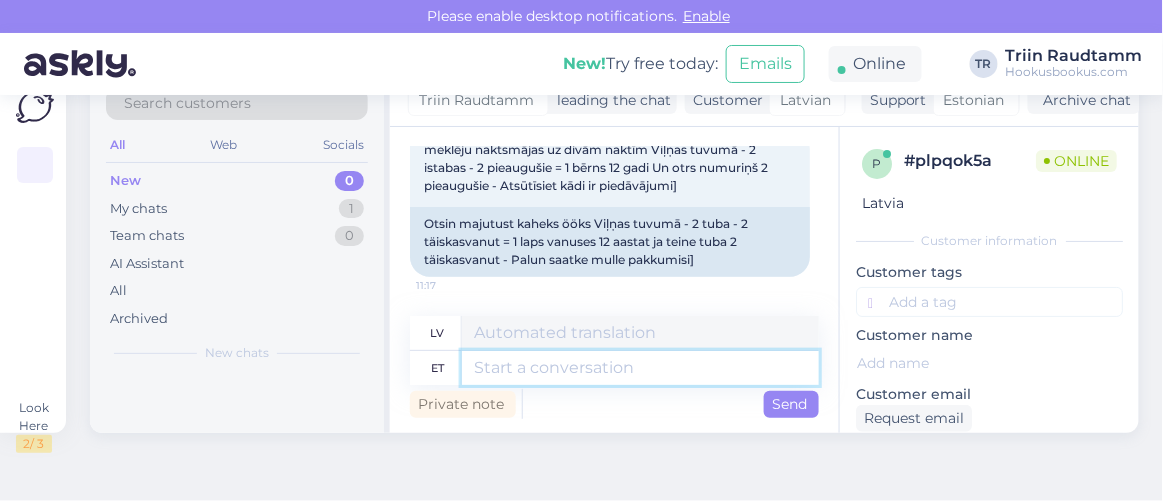 scroll, scrollTop: 262, scrollLeft: 0, axis: vertical 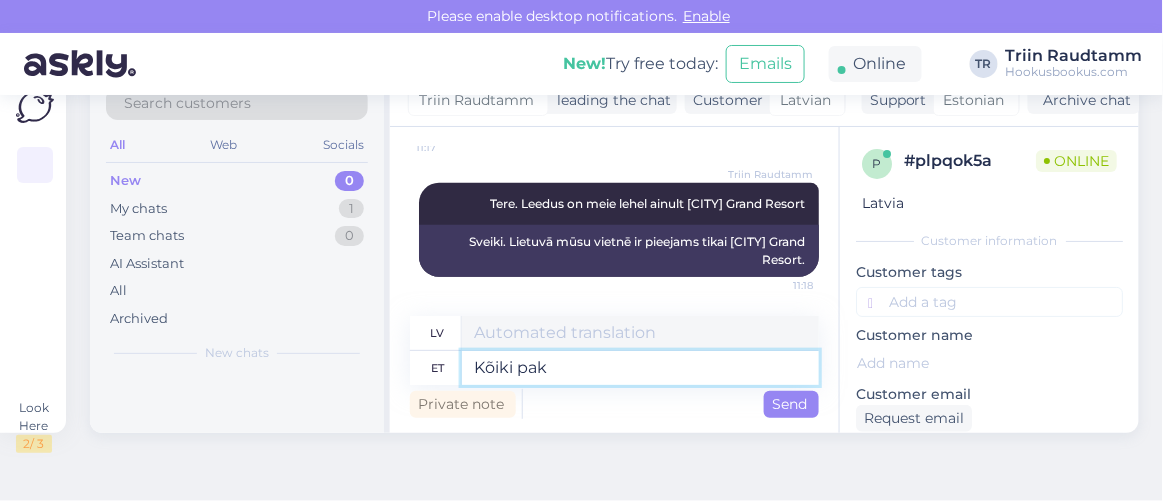 type on "Kõiki pake" 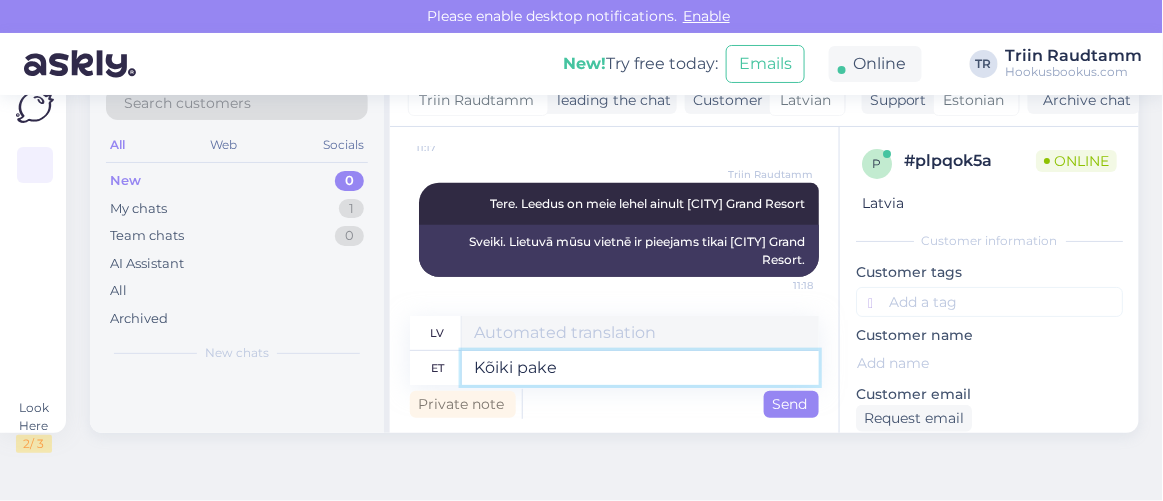 type on "Visi" 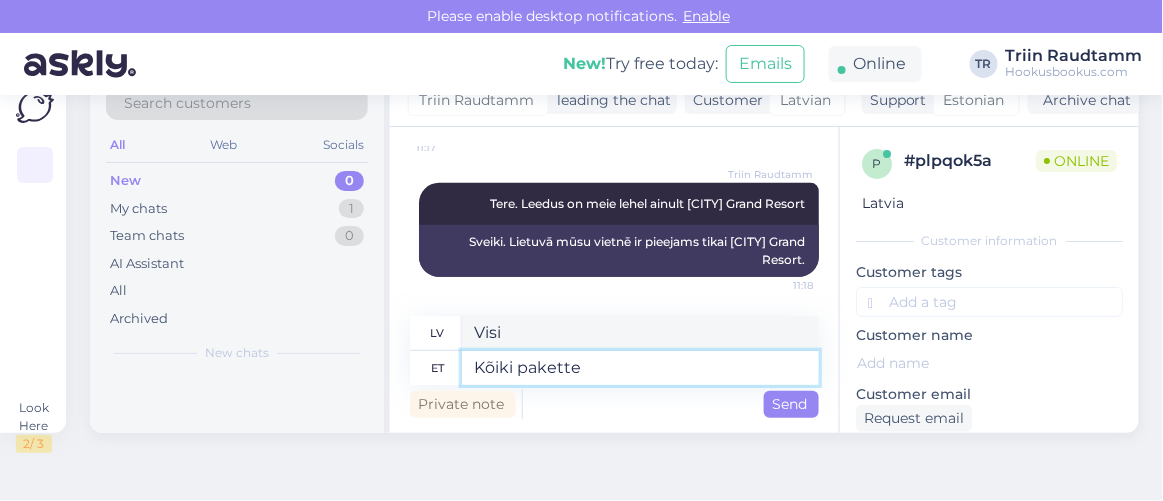 type on "Kõiki pakette n" 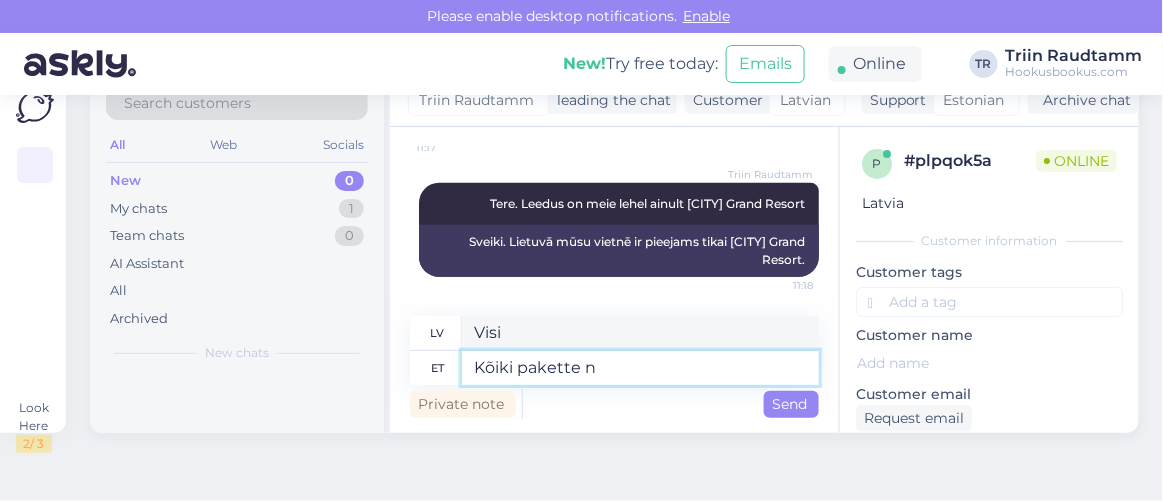 type on "Visas paketes" 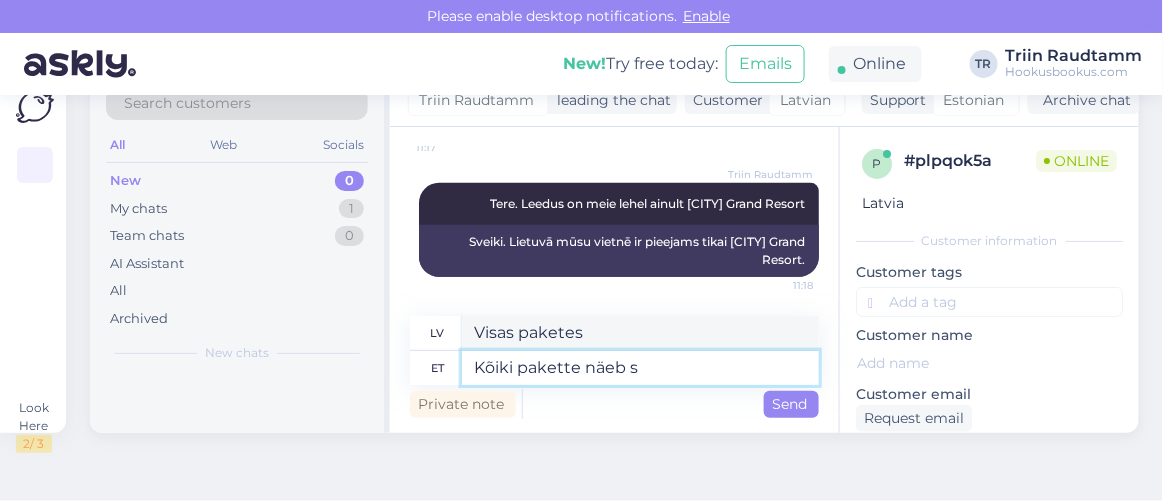 type on "Kõiki pakette näeb si" 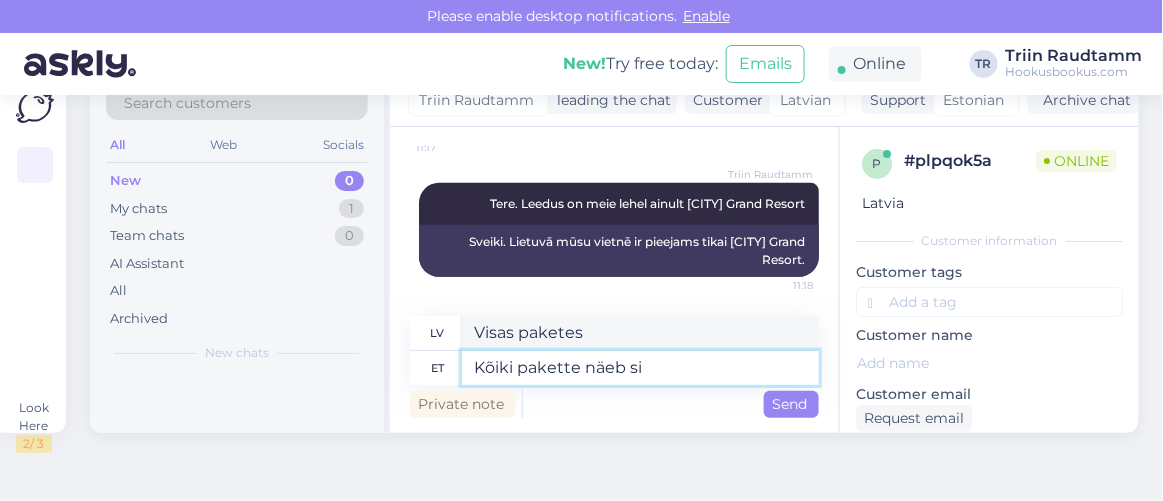 type on "Skatīt visus komplektus" 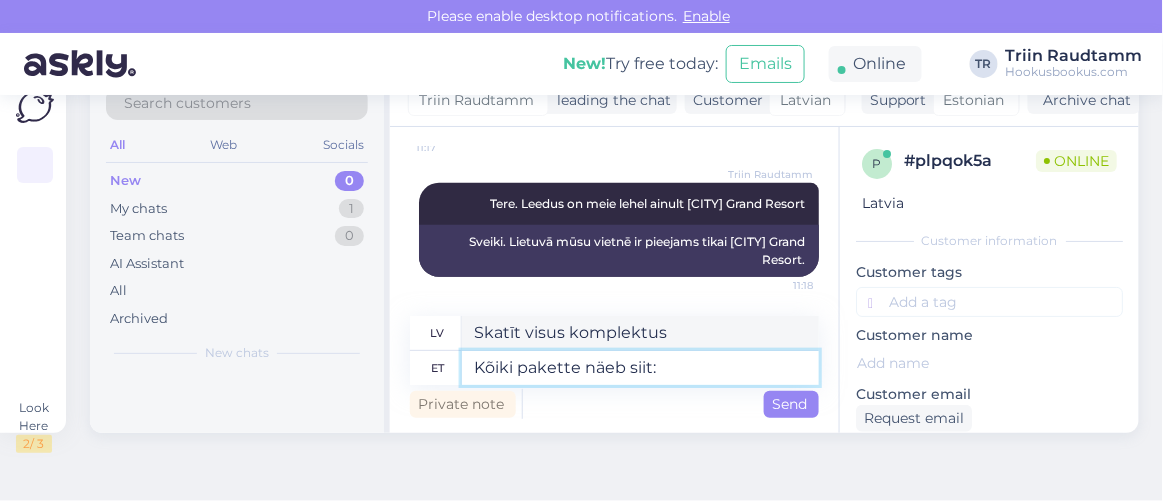 type on "Kõiki pakette näeb siit:" 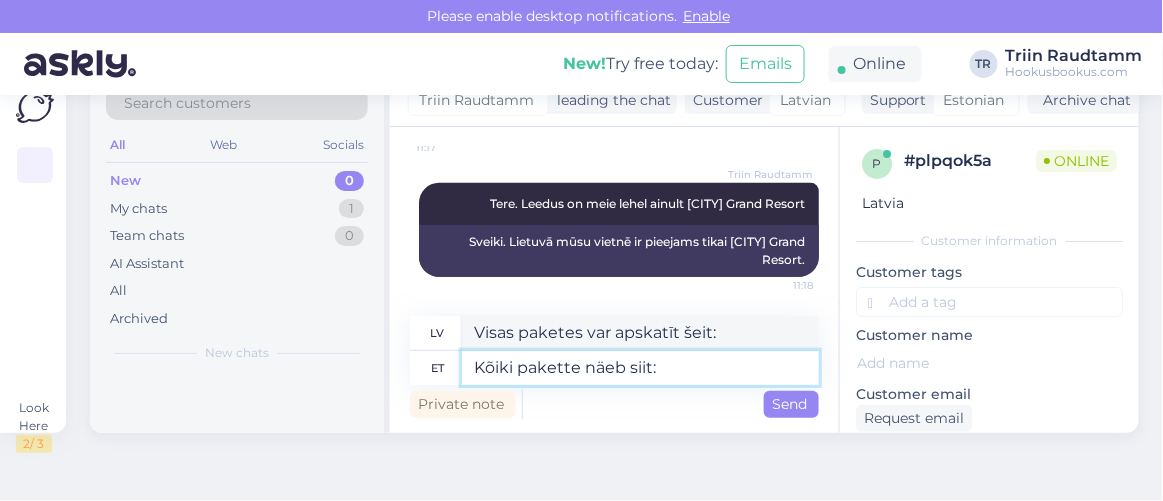 paste on "https://hookusbookus.com/lv/hotels-spas/lithuania/vilnius;dateArrival=2025-08-01;dateDeparture=2025-08-02;language=lv_lv;participants=%5B%7B%22adultsCnt%22:2,%22childrenCnt%22:0,%22childAges%22:%5B%5D,%22names%22:%5B%5D,%22babyBedNotRequiredCnt%22:0,%22babyBedNotRequiredAges%22:%5B%5D,%22petsCount%22:0%7D%5D;sortField=popularity;sortDirection=DESC;useDates=false;priceFrom=0;priceTo=2000;address=Vilnius,%20Leedu;placeType=CITY;placeSearchId=5697;placeId=ChIJFy9zBAmU3UYRKK78gfC5fjU;lat=54.689104;lng=25.265574;city=Vilnius;country=lt;countrySearchName=lithuania;searchName=vilnius;citySearchName=vilnius;distanceMinValue=0;distanceMaxValue=25;useDistance=true;selectedFilters=;getCheapestUrl=false;canCancel=false" 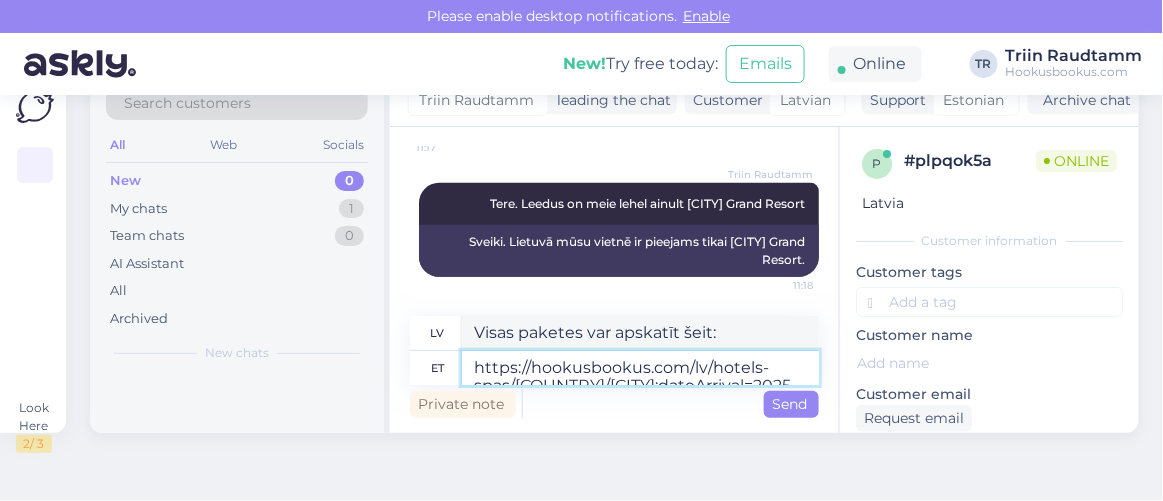 scroll, scrollTop: 225, scrollLeft: 0, axis: vertical 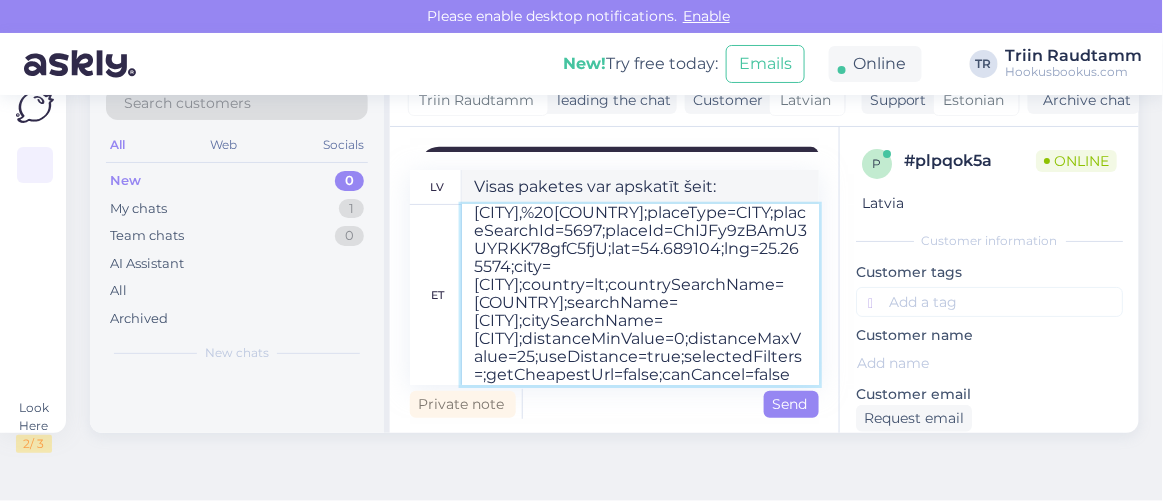 type on "Visas paketes var apskatīt šeit: https://hookusbookus.com/lv/hotels-spas/lithuania/vilnius;dateArrival=2025-08-01;dateDeparture=2025-08-02;language=lv_lv;participants=%5B%7B%22adultsCnt%22:2,%22childrenCnt%22:0,%22childAges%22:%5B%5D,%22names%22:%5B%5D,%22babyBedNotRequiredCnt%22:0,%22babyBedNotRequiredAges%22:%5B%5D,%22petsCount%22:0%7D%5D;sortField=popularity;sortDirection=DESC;useDates=false;priceFrom=0;priceTo=2000;address=Vilnius,%20Leedu;placeType=CITY;placeSearchId=5697;placeId=ChIJFy9zBAmU3UYRKK78gfC5fjU;lat=54.689104;lng=25.265574;city=Vilnius;country=lt;countrySearchName=lithuania;searchName=vilnius;citySearchName=vilnius;distanceMinValue=0;distanceMaxValue=25;useDistance=true;selectedFilters=;getCheapestUrl=false;canCancel=false" 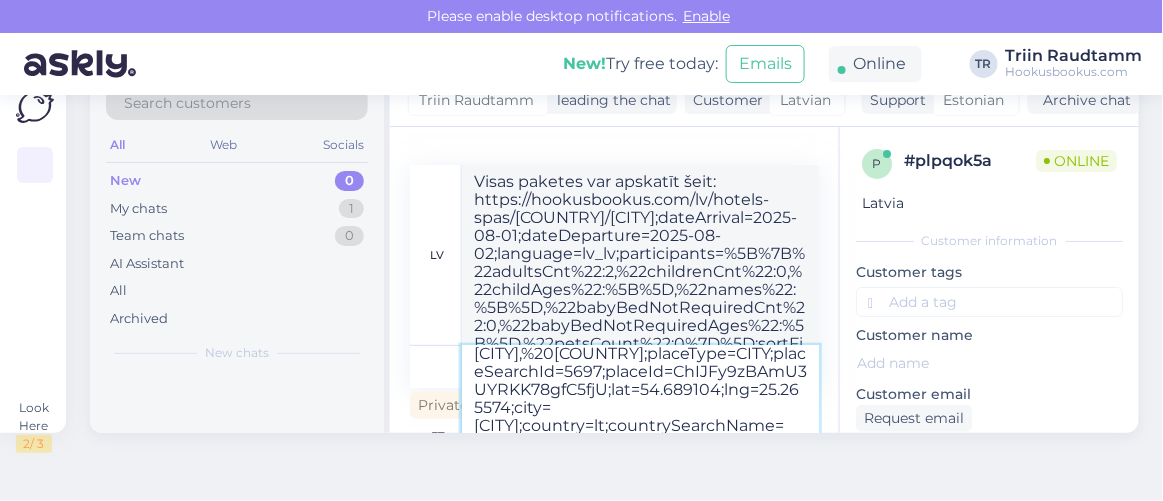 type 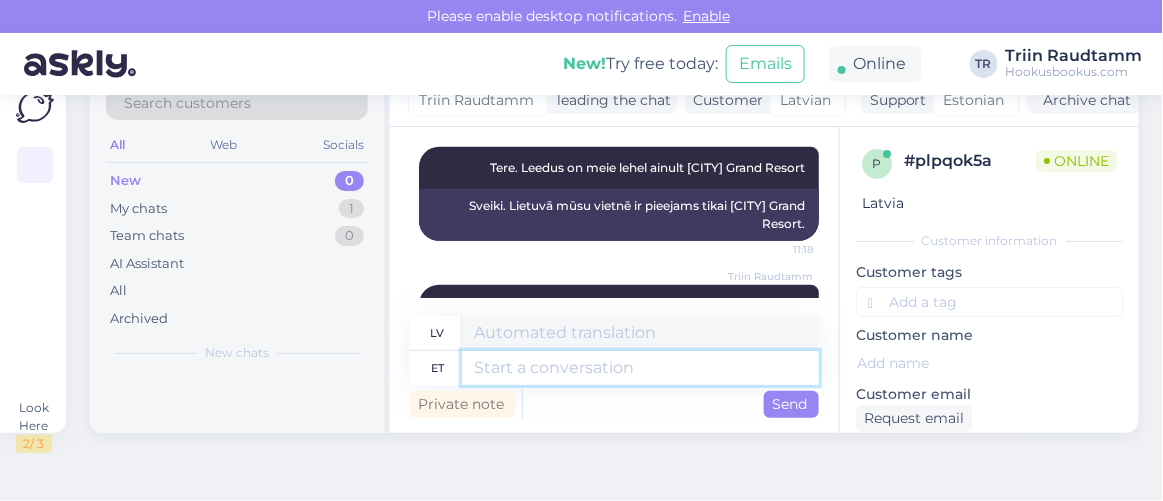 scroll, scrollTop: 904, scrollLeft: 0, axis: vertical 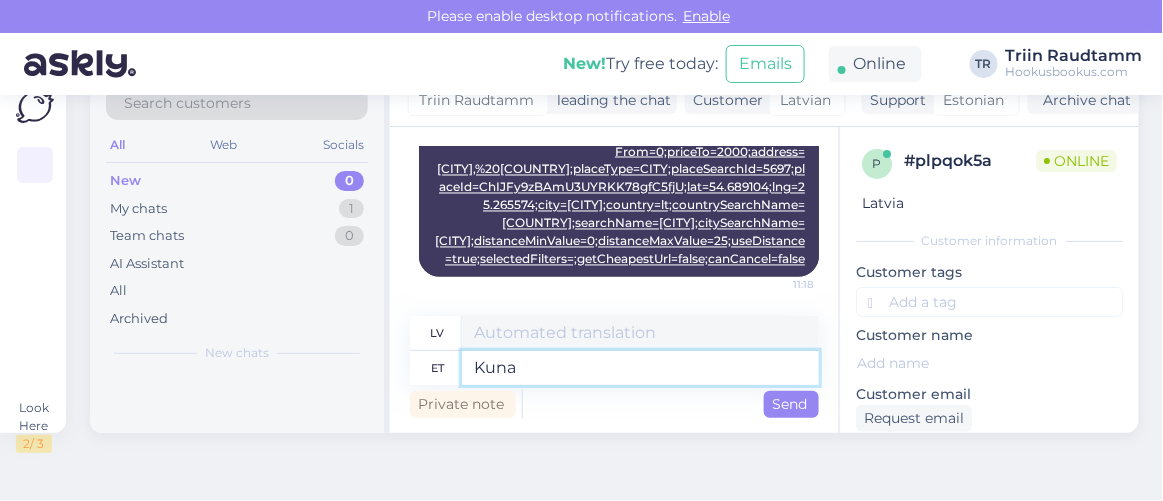 type on "Kuna" 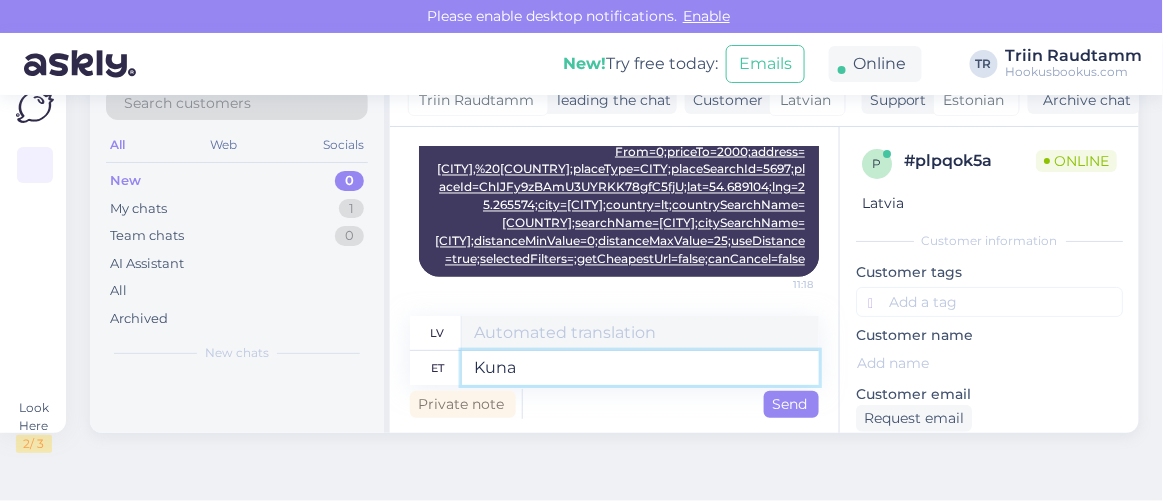 type on "Jo" 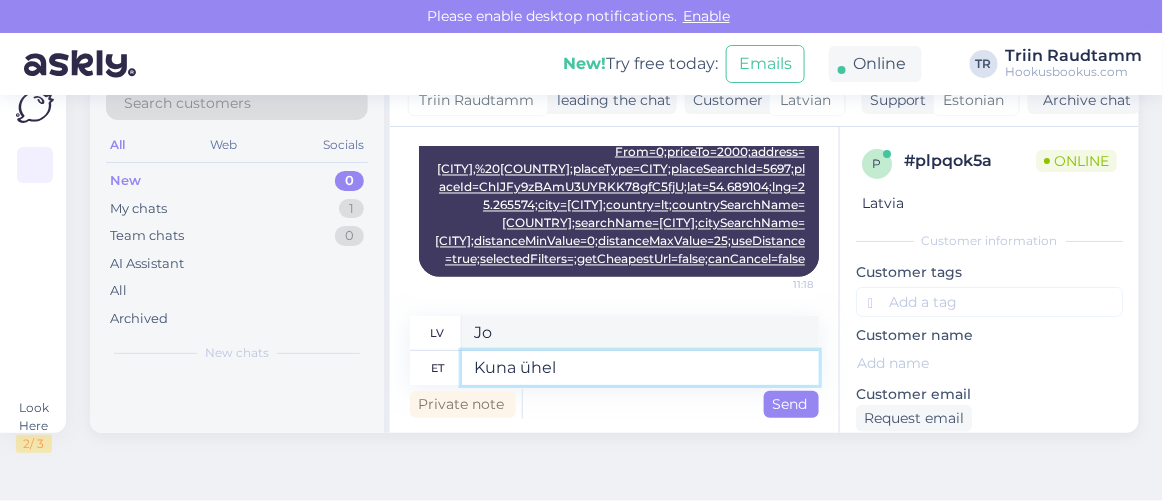 type on "Kuna ühel" 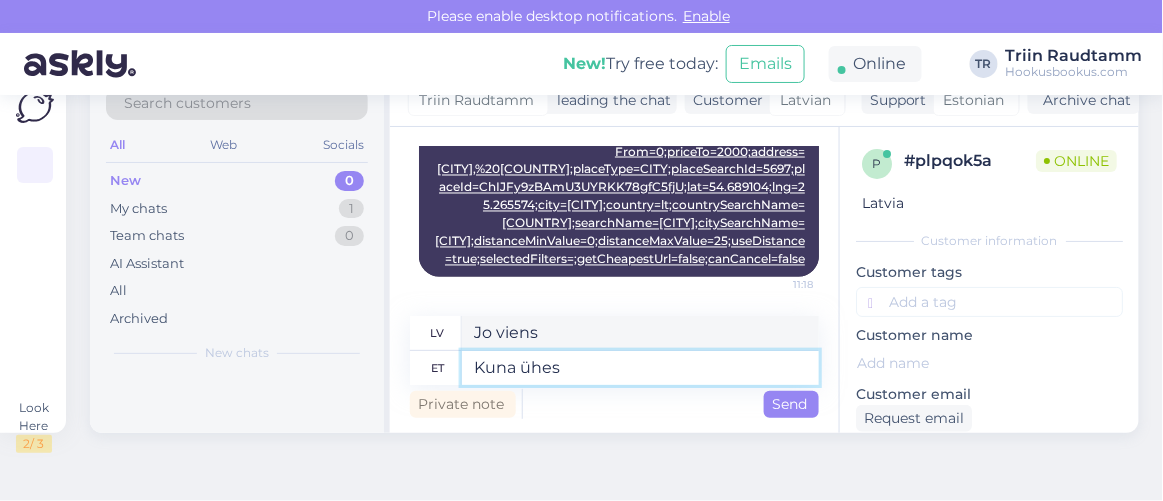 type on "Kuna ühes t" 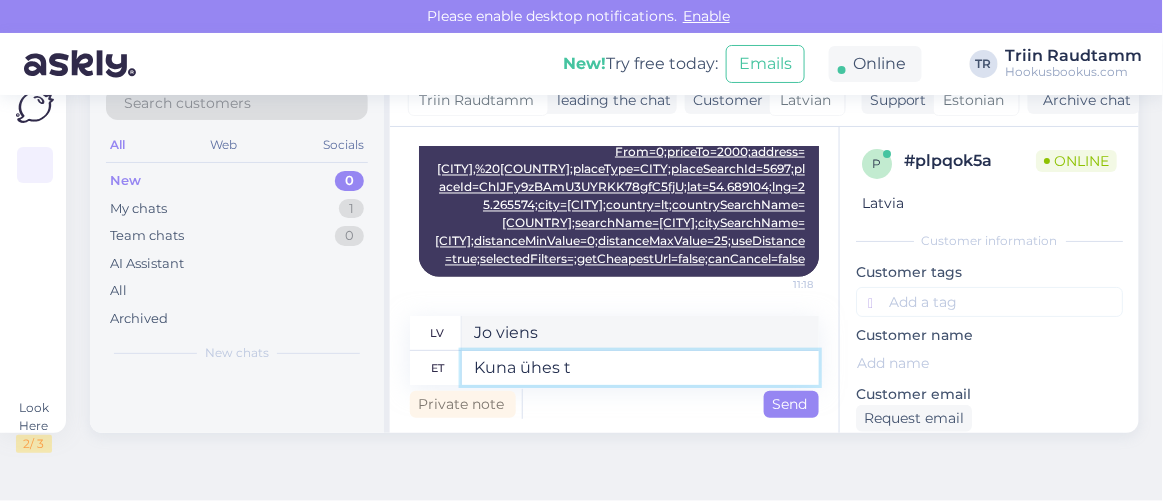 type on "Jo vienā" 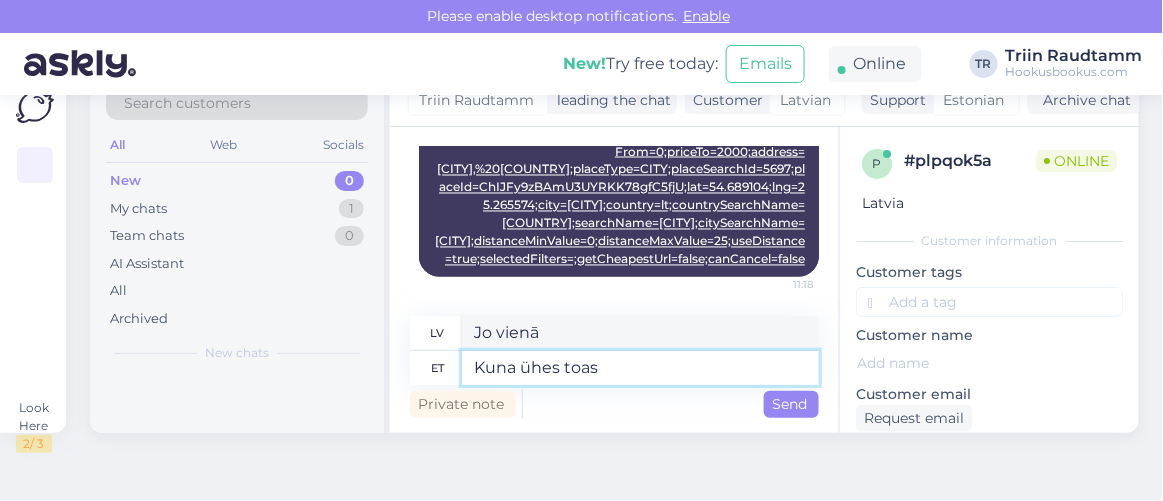 type on "Kuna ühes toas e" 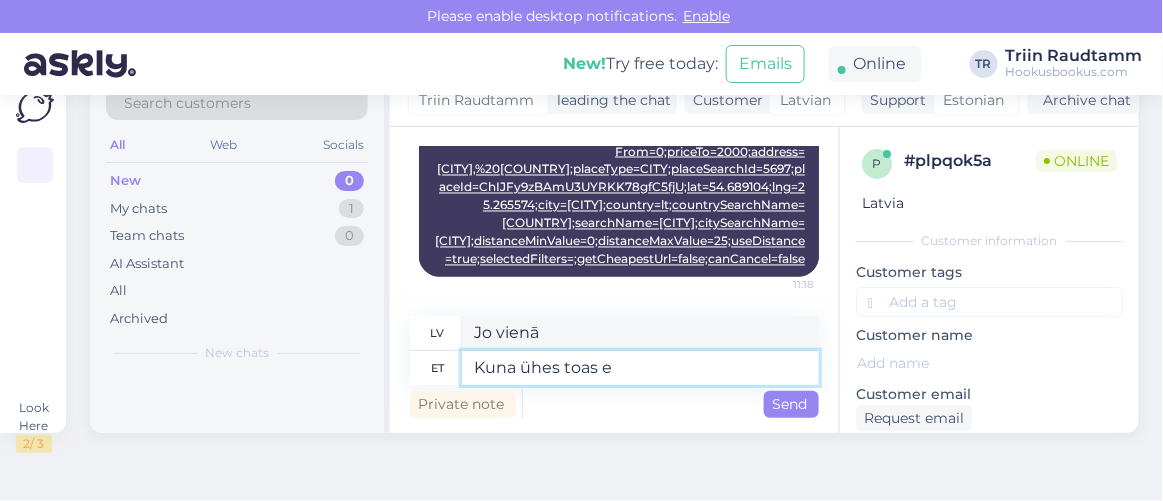 type on "Jo vienā istabā" 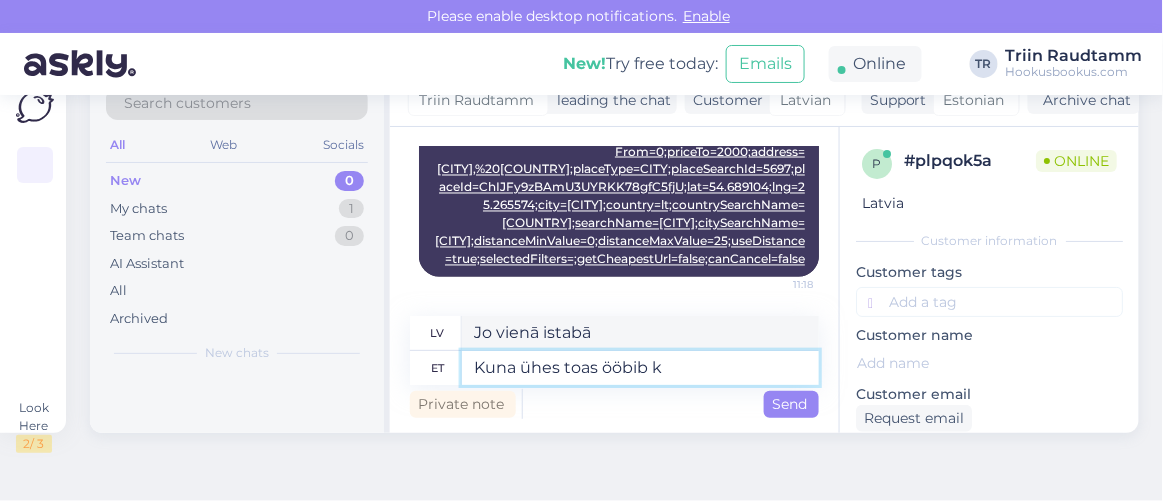 type on "Kuna ühes toas ööbib ka" 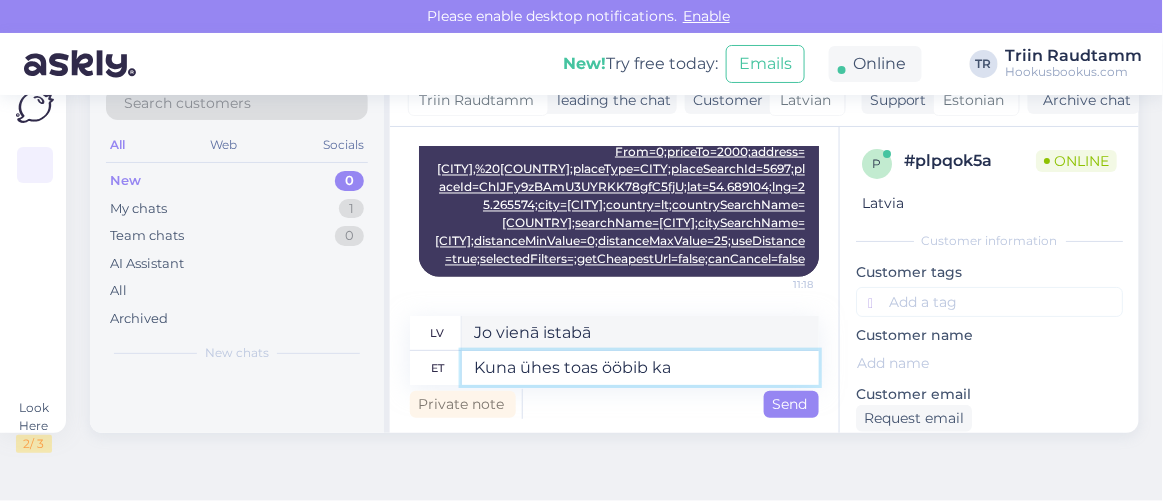 type on "Jo viņš guļ vienā istabā" 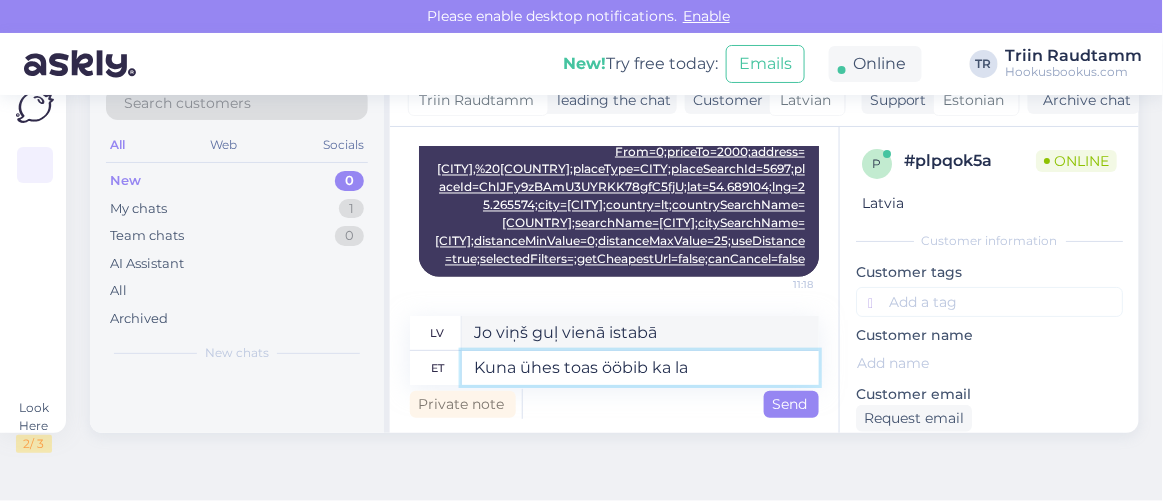 type on "Kuna ühes toas ööbib ka lap" 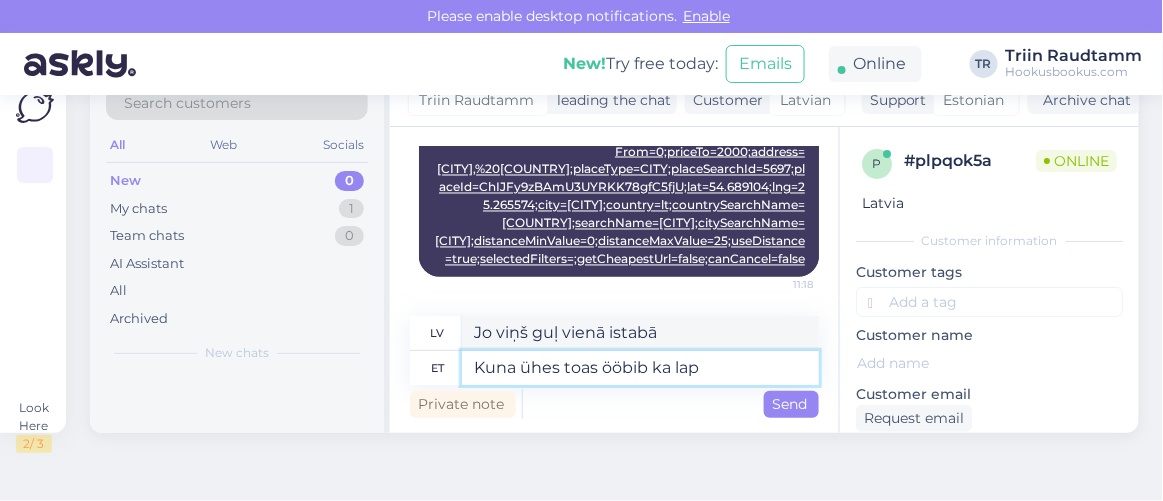 type on "Jo viņš arī paliek tajā pašā istabā" 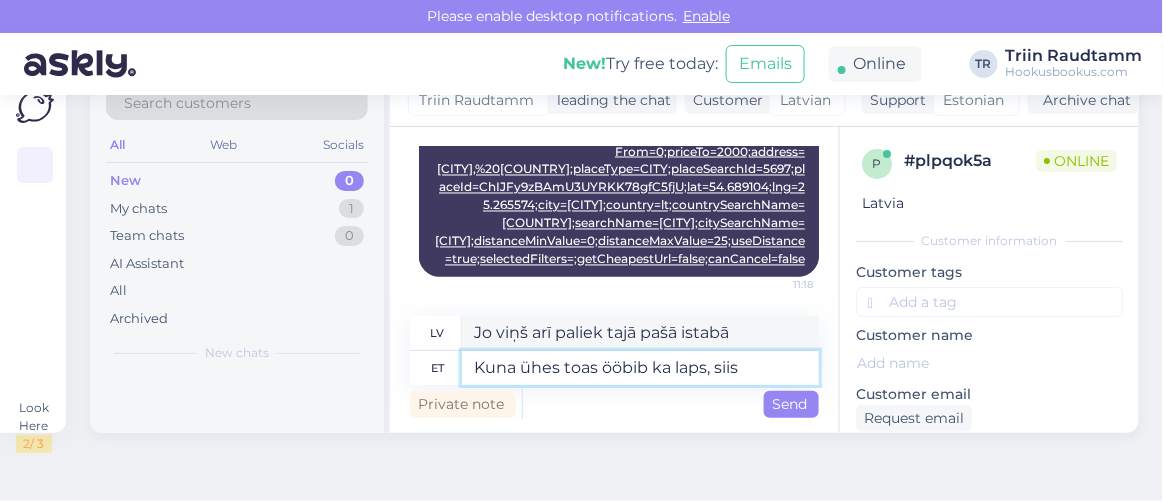 type on "Kuna ühes toas ööbib ka laps, siis" 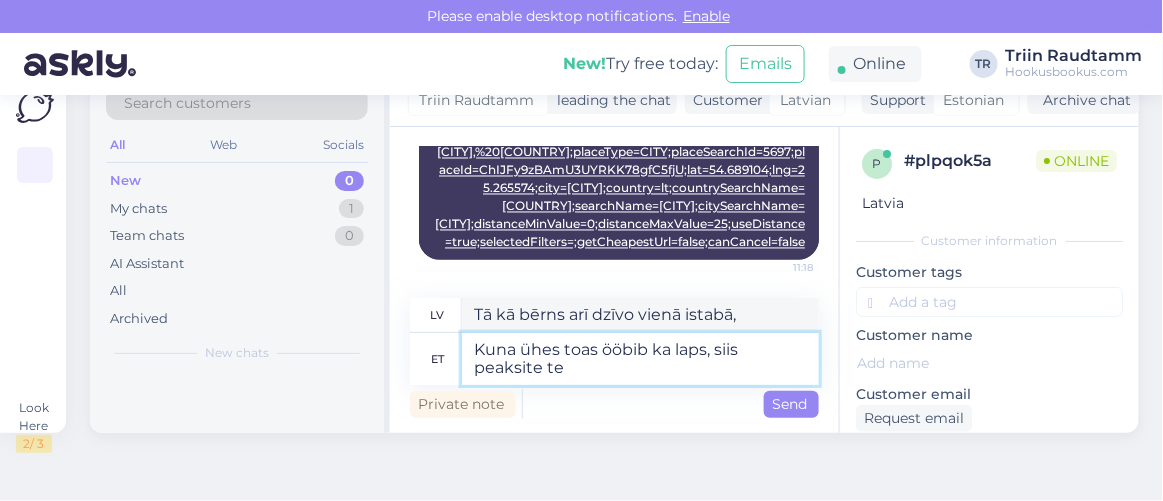 type on "Kuna ühes toas ööbib ka laps, siis peaksite teh" 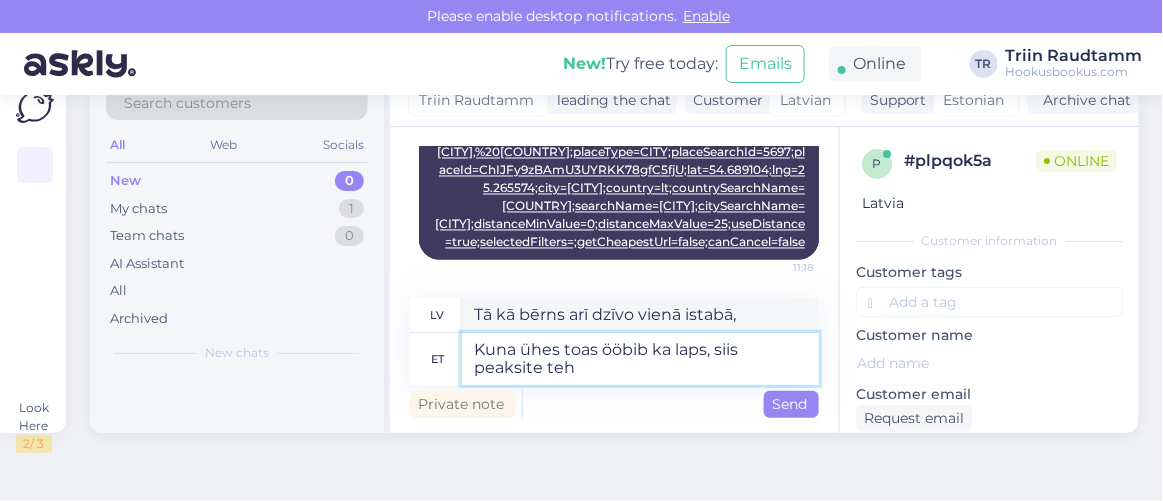type on "Tā kā bērns arī uzturas vienā istabā, jums vajadzētu" 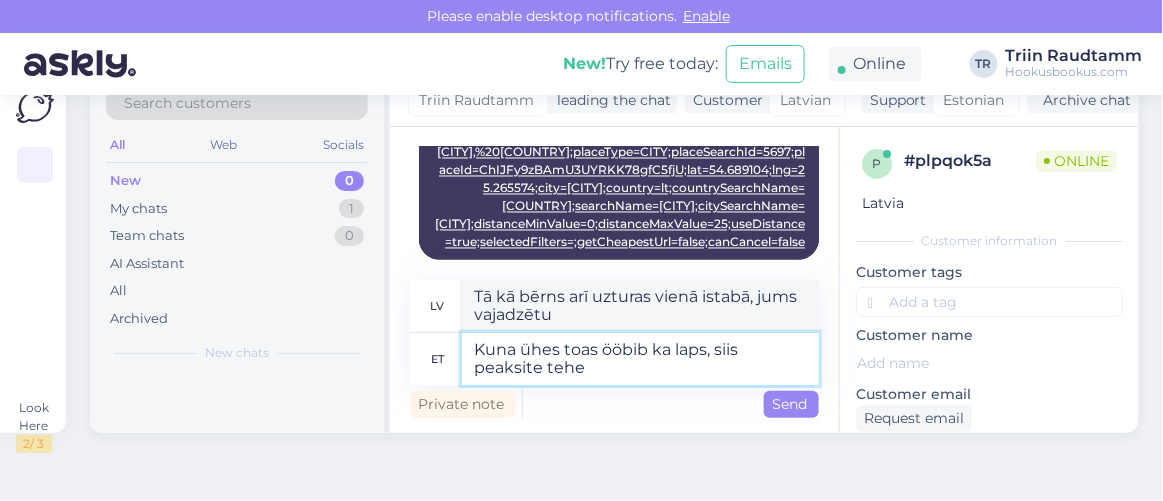 scroll, scrollTop: 939, scrollLeft: 0, axis: vertical 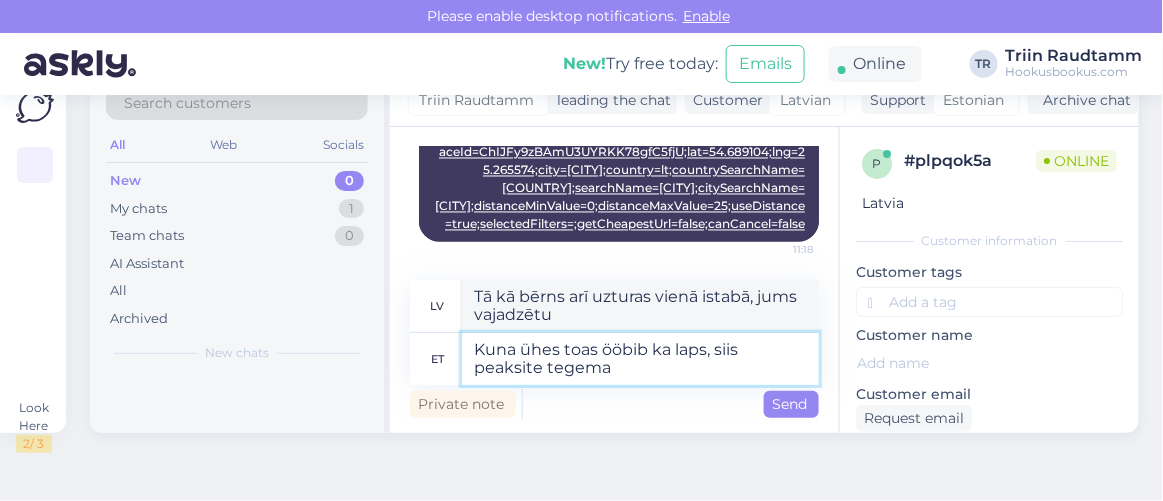 type on "Kuna ühes toas ööbib ka laps, siis peaksite tegema" 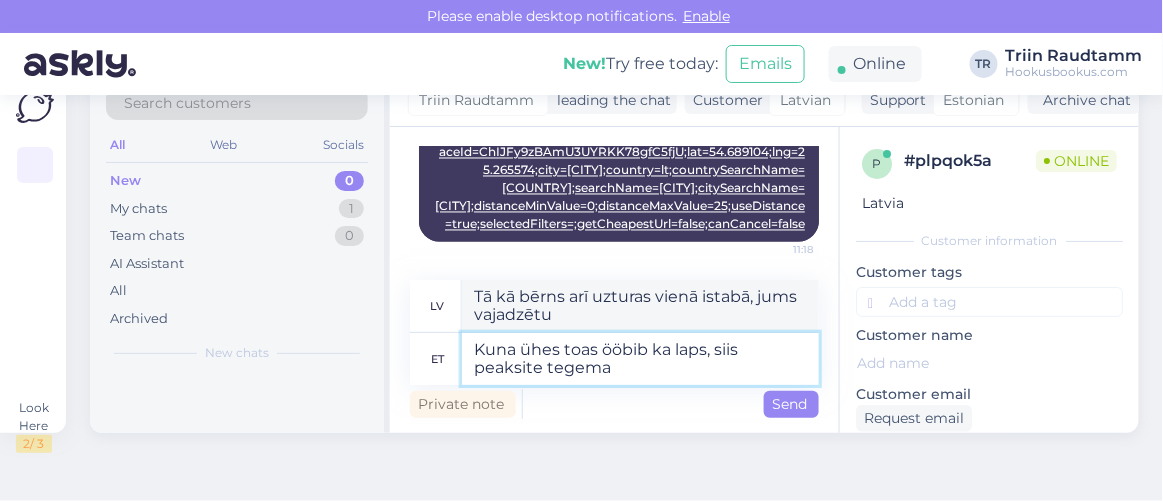 type on "Tā kā bērns arī uzturas vienā istabā, jums tas jādara" 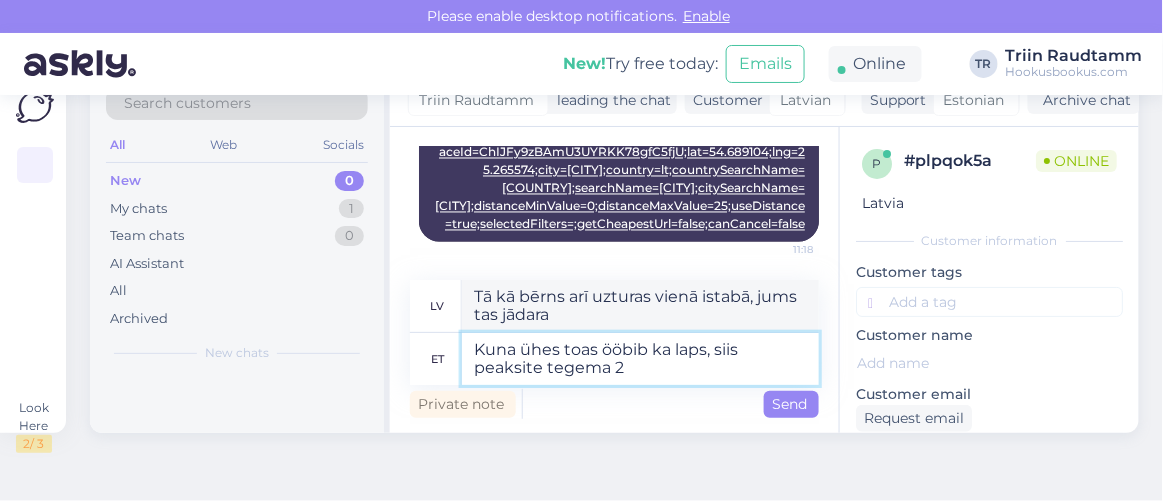 type on "Kuna ühes toas ööbib ka laps, siis peaksite tegema 2" 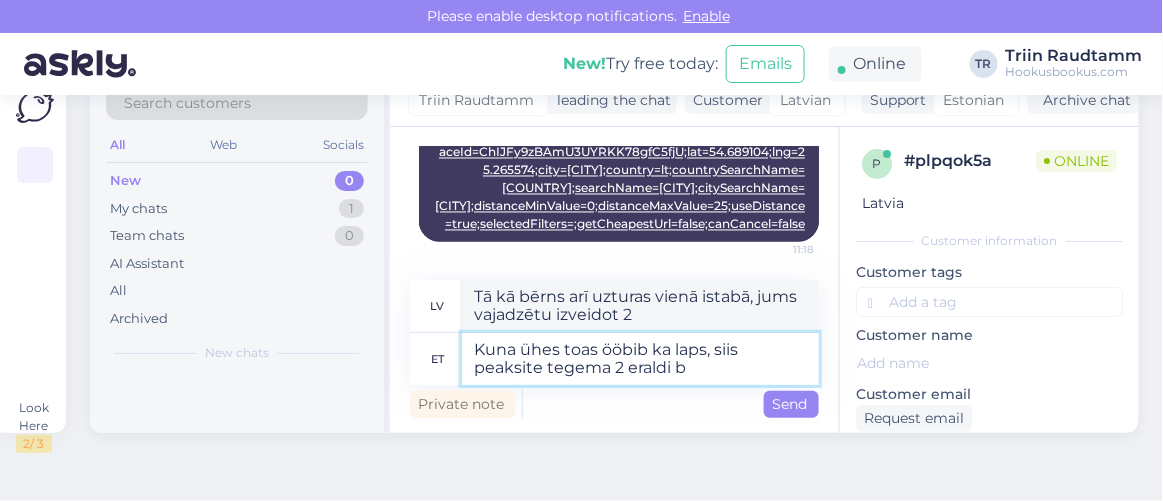 type on "Kuna ühes toas ööbib ka laps, siis peaksite tegema 2 eraldi br" 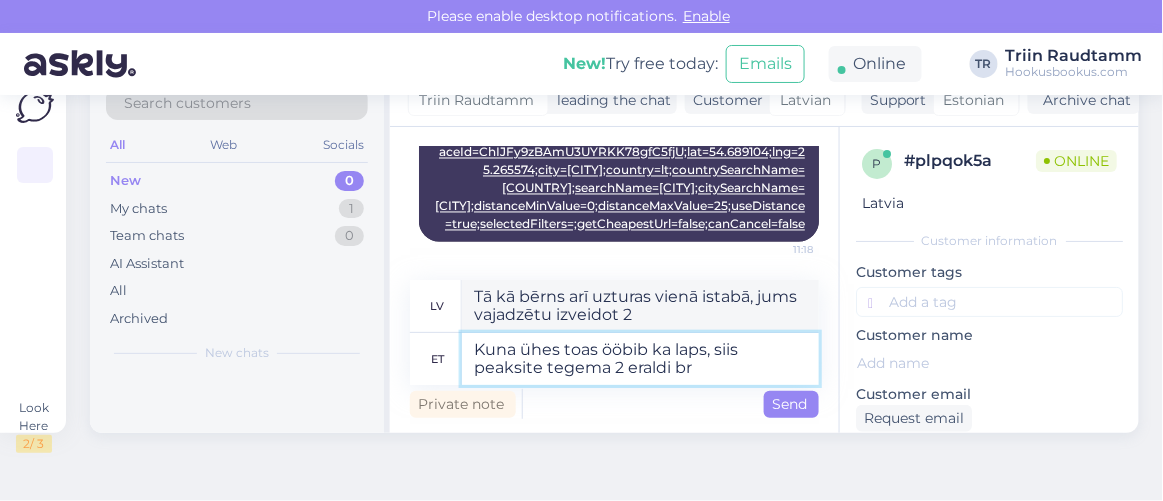 type on "Tā kā bērns arī uzturēsies vienā istabā, jums jāizveido 2 atsevišķas" 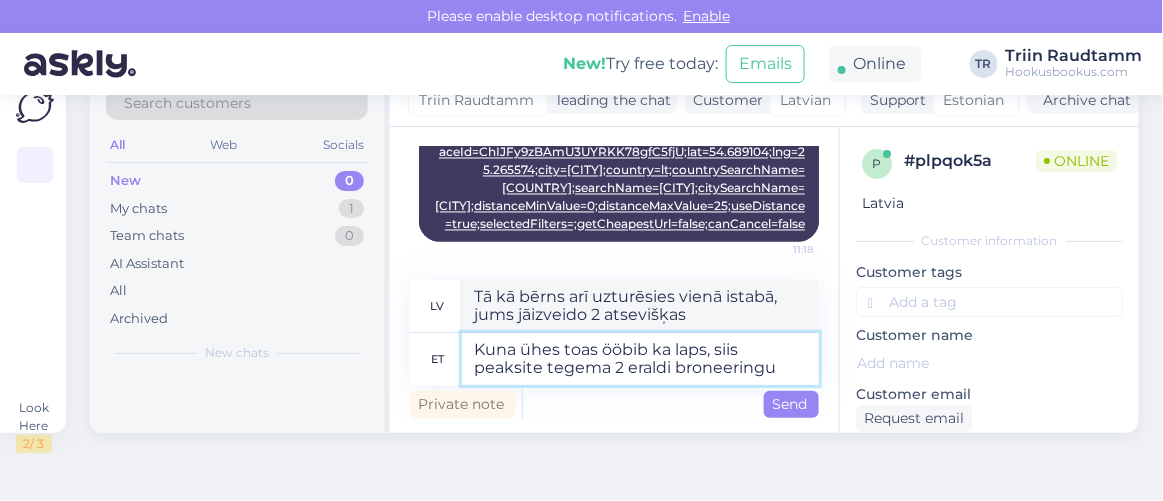 type on "Kuna ühes toas ööbib ka laps, siis peaksite tegema 2 eraldi broneeringut" 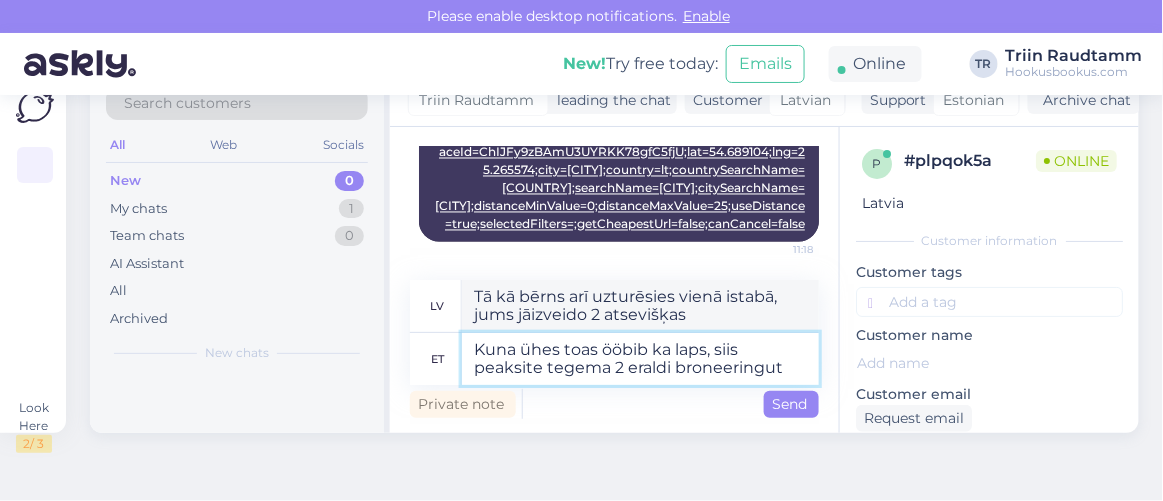 scroll, scrollTop: 958, scrollLeft: 0, axis: vertical 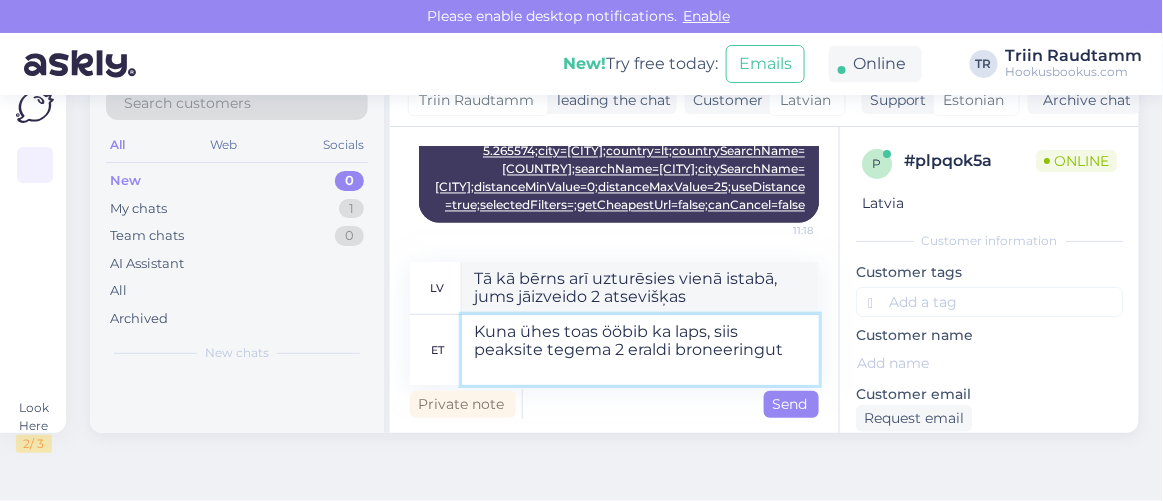 type on "Tā kā bērns uzturas vienā istabā, jums jāveic 2 atsevišķas rezervācijas." 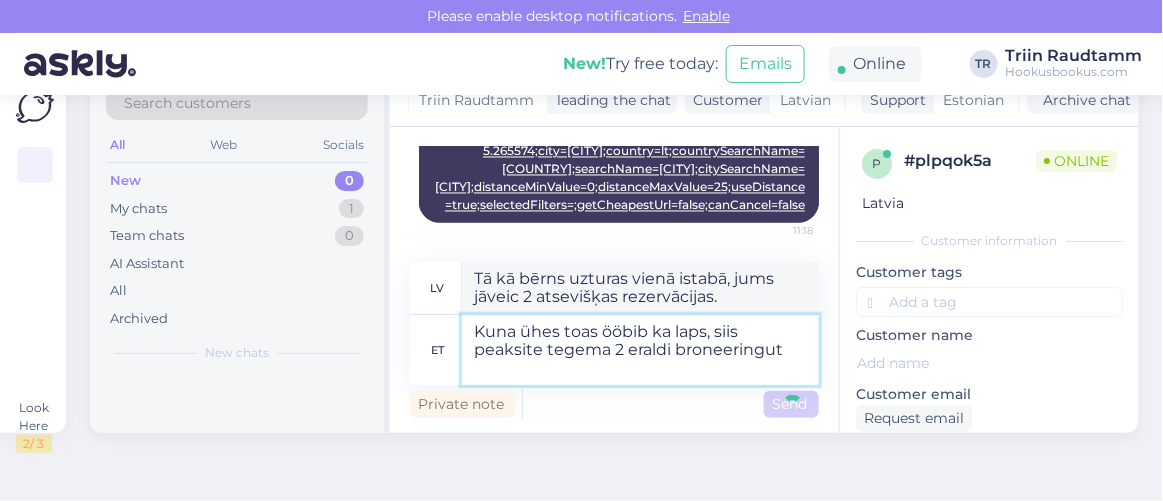 type 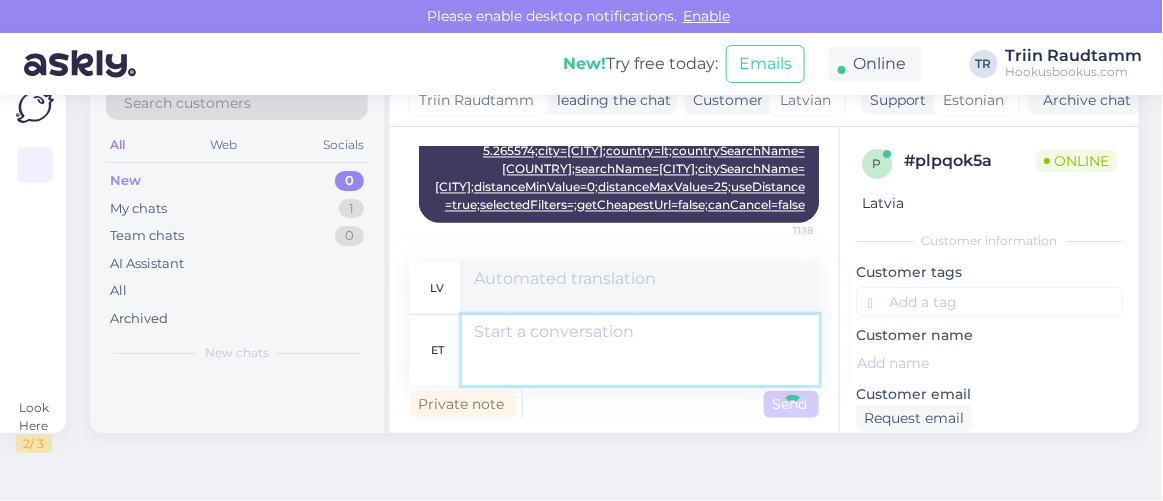 scroll, scrollTop: 1059, scrollLeft: 0, axis: vertical 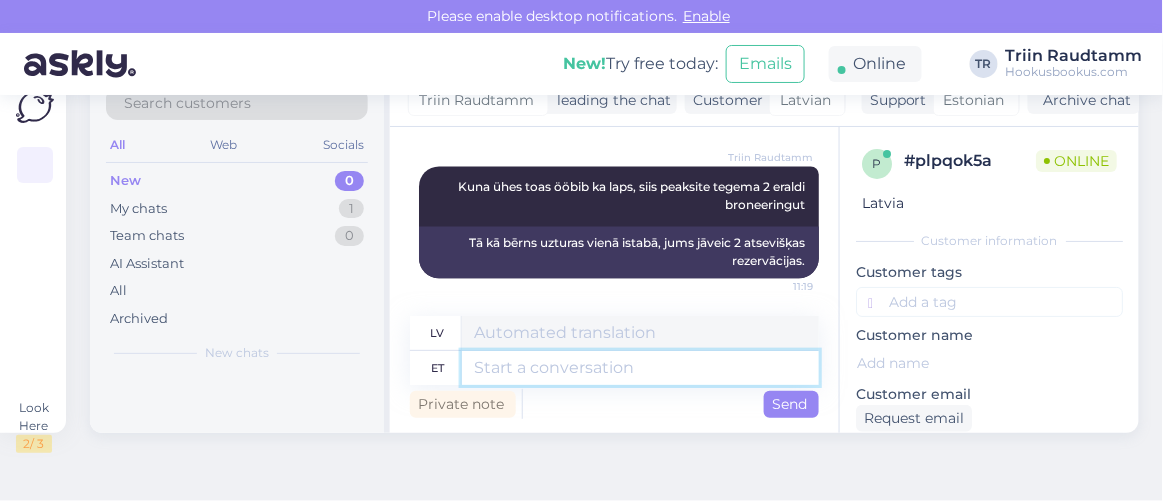 type 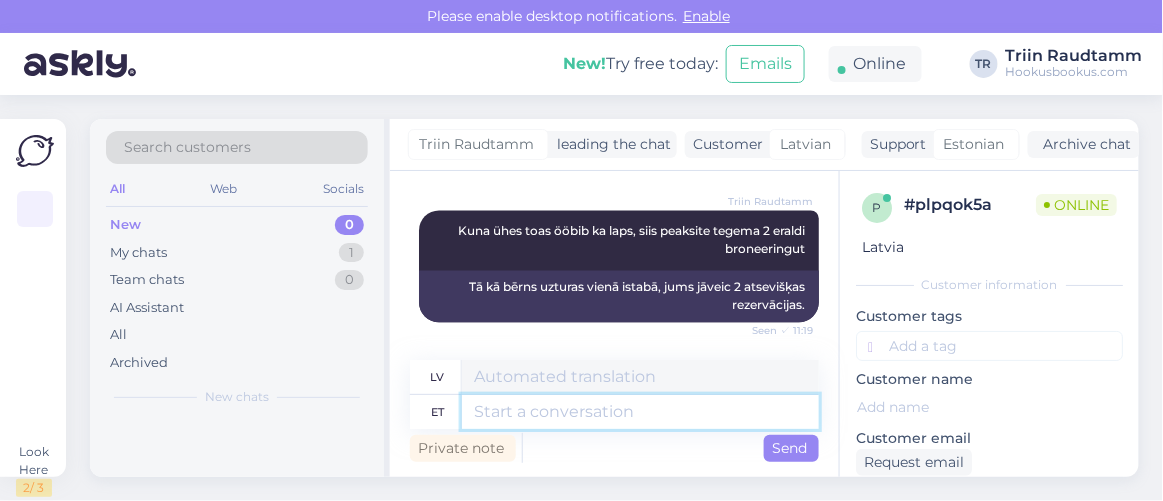 scroll, scrollTop: 0, scrollLeft: 0, axis: both 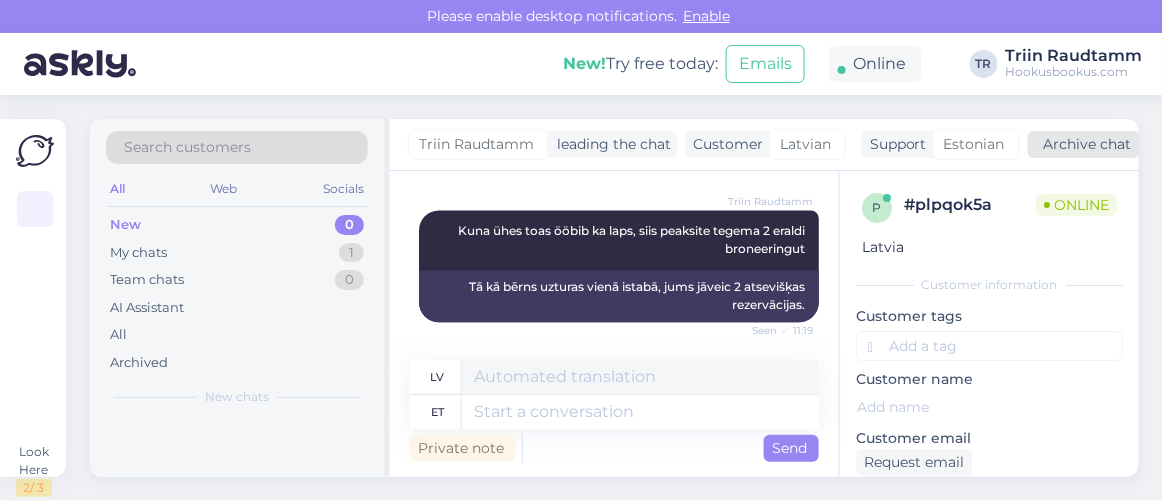 click on "Archive chat" at bounding box center [1084, 144] 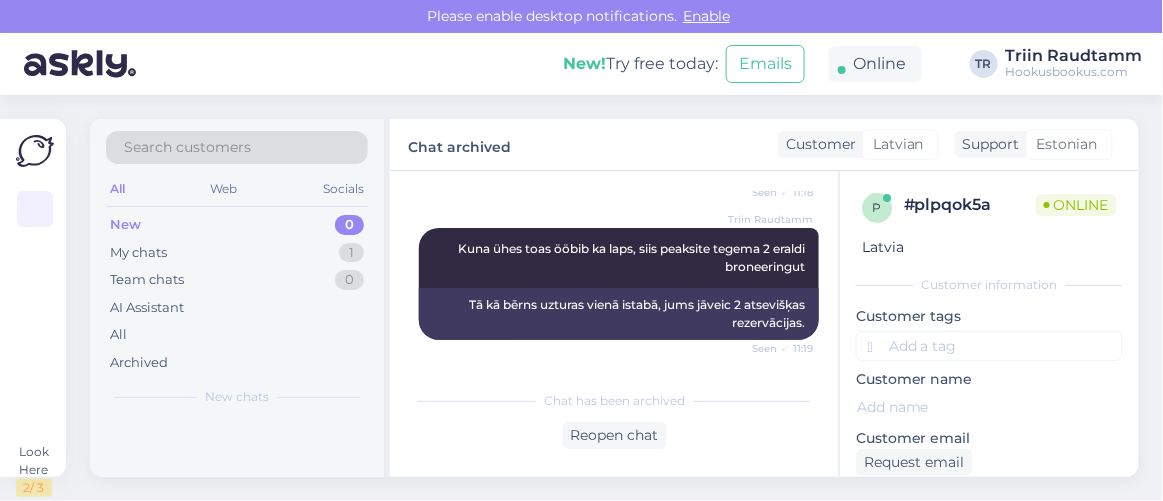 scroll, scrollTop: 1040, scrollLeft: 0, axis: vertical 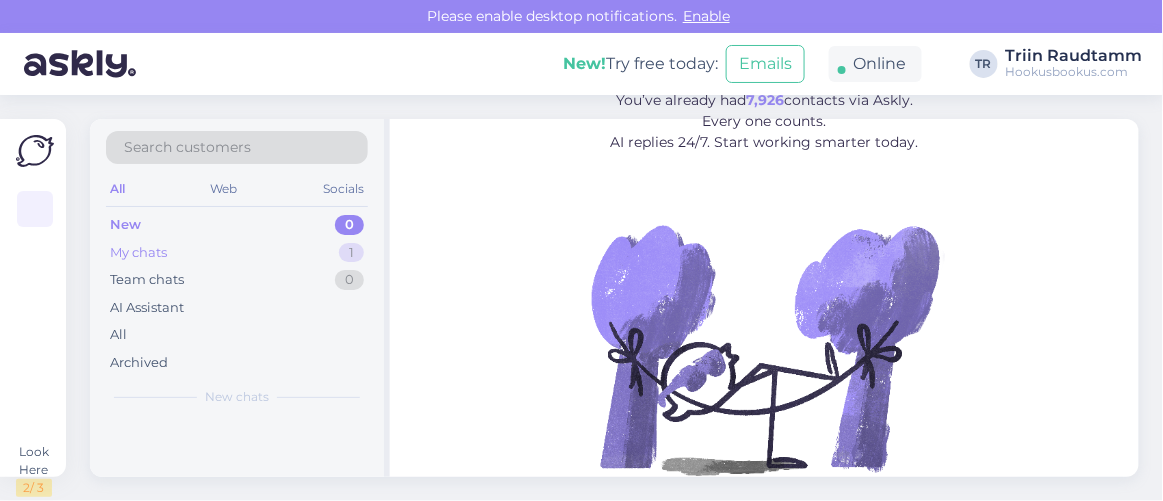 click on "My chats 1" at bounding box center [237, 253] 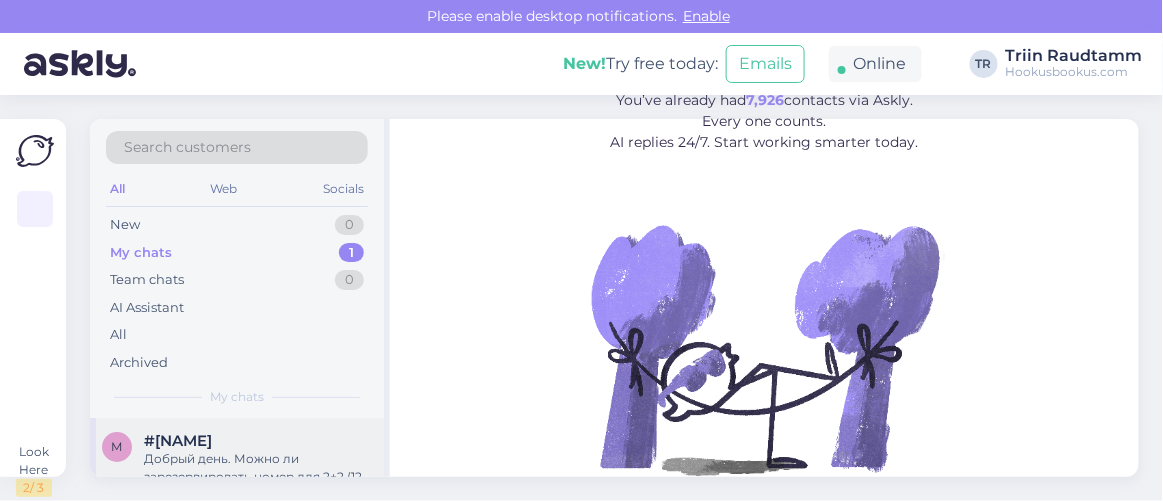 click on "#[NAME]" at bounding box center (178, 441) 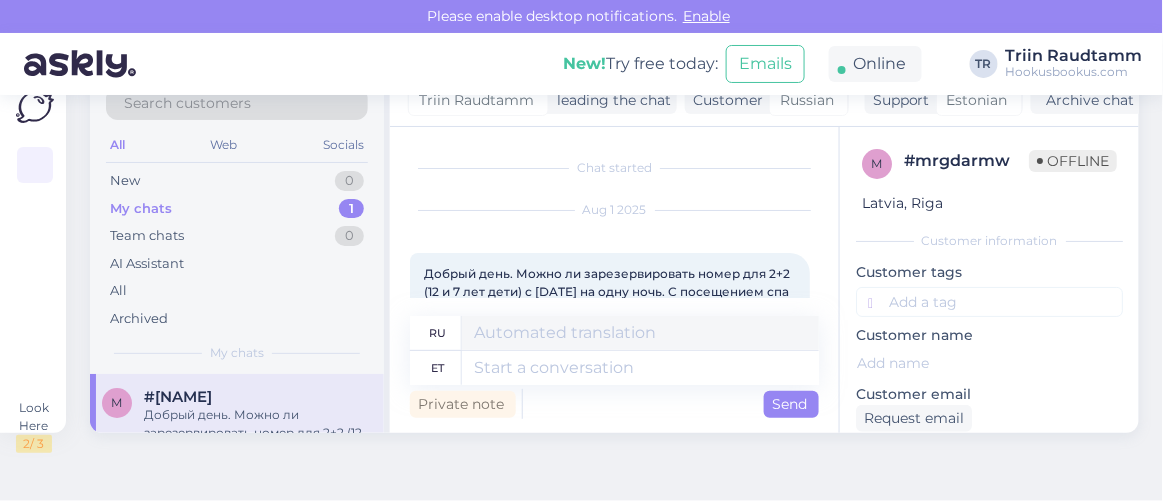 scroll, scrollTop: 41, scrollLeft: 0, axis: vertical 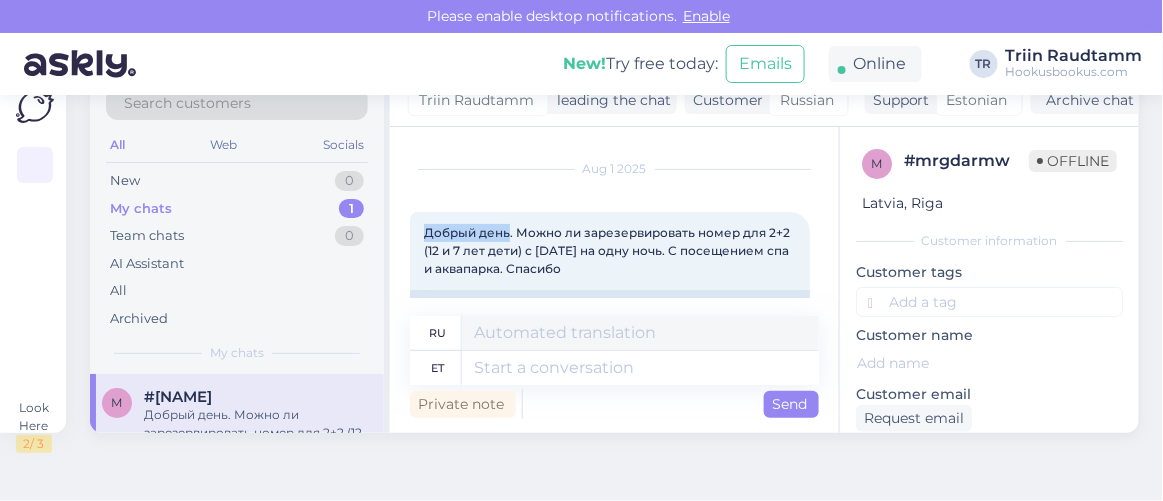 drag, startPoint x: 423, startPoint y: 230, endPoint x: 506, endPoint y: 236, distance: 83.21658 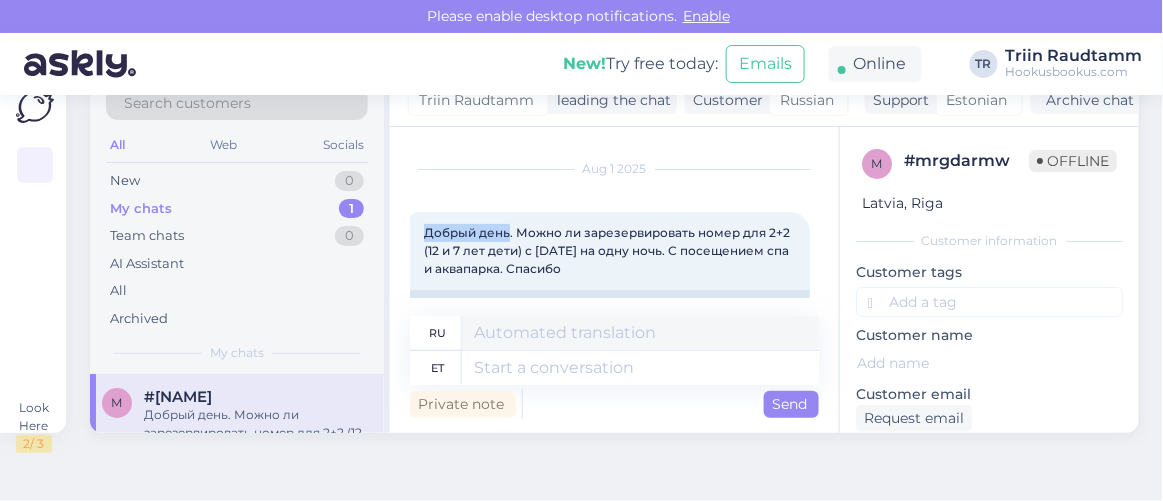 click on "Добрый день. Можно ли зарезервировать номер для 2+2 (12 и 7 лет дети) с [DATE] на одну ночь. С посещением спа и аквапарка. Спасибо  [TIME]" at bounding box center (610, 251) 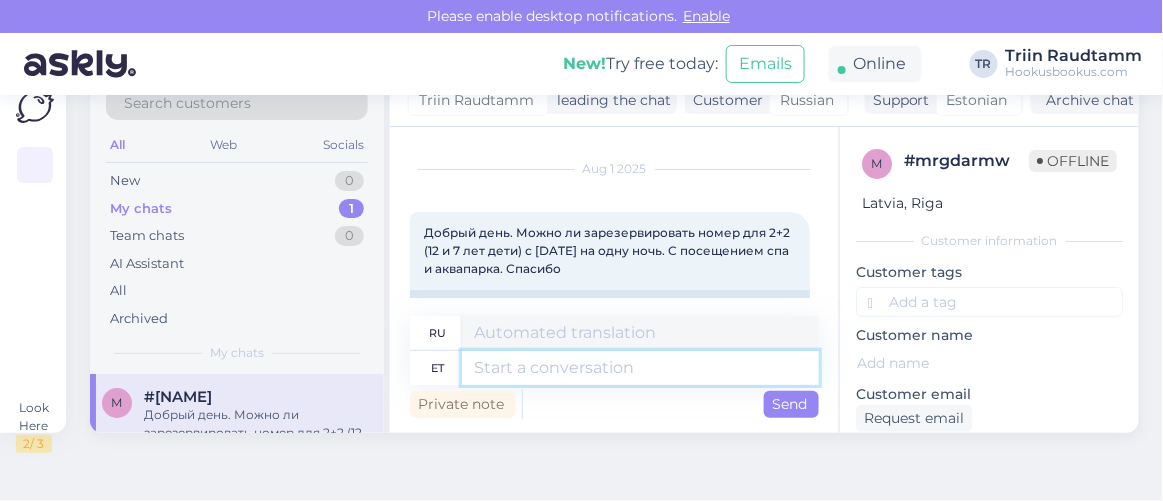 click at bounding box center (640, 368) 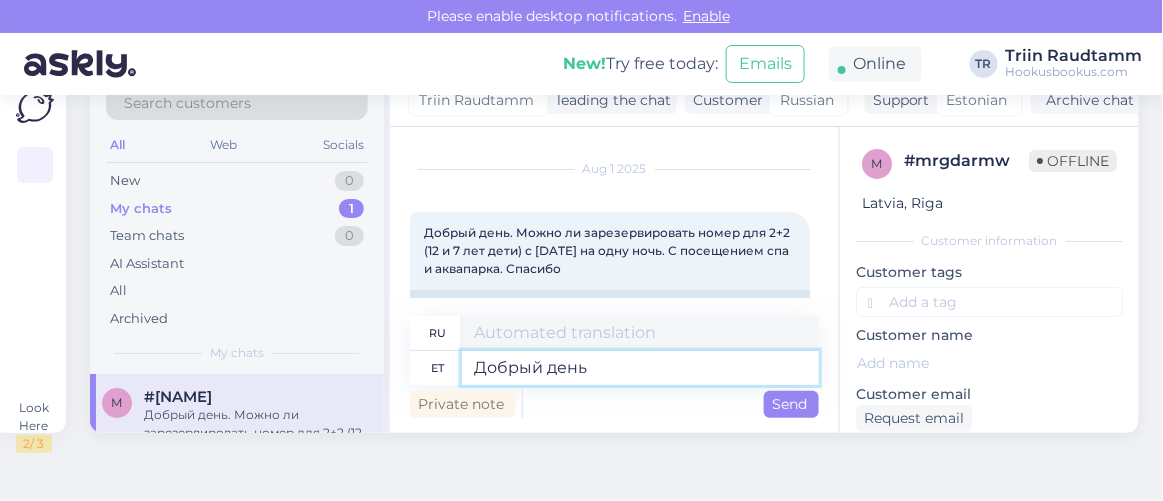 type on "Добрый день" 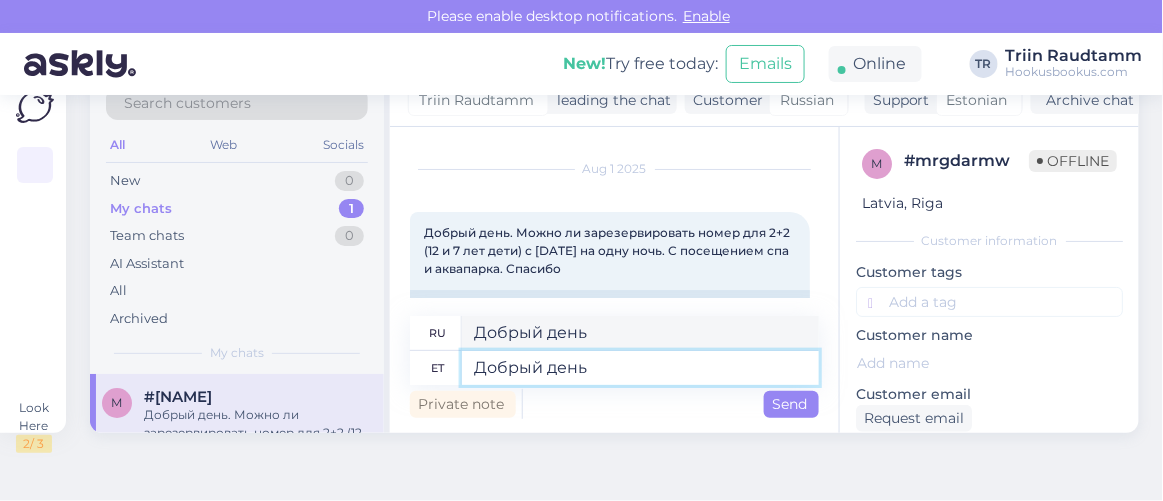 type 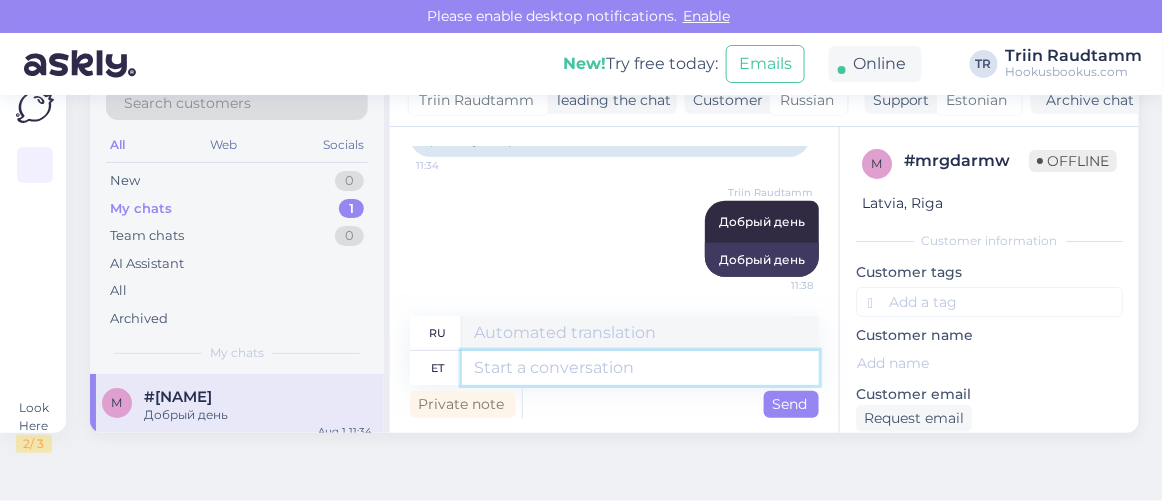scroll, scrollTop: 153, scrollLeft: 0, axis: vertical 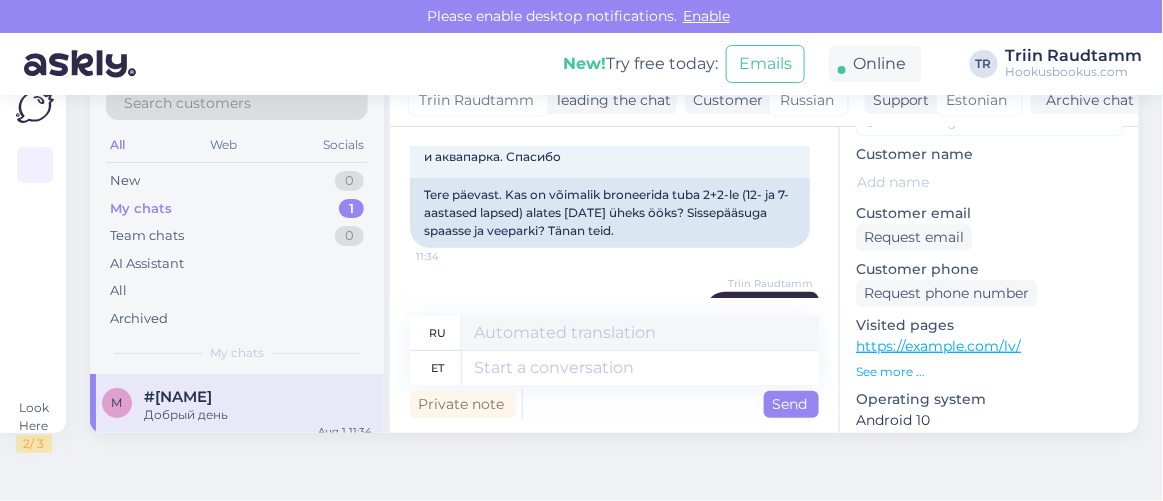 click on "https://hookusbookus.com/lv/" at bounding box center [938, 346] 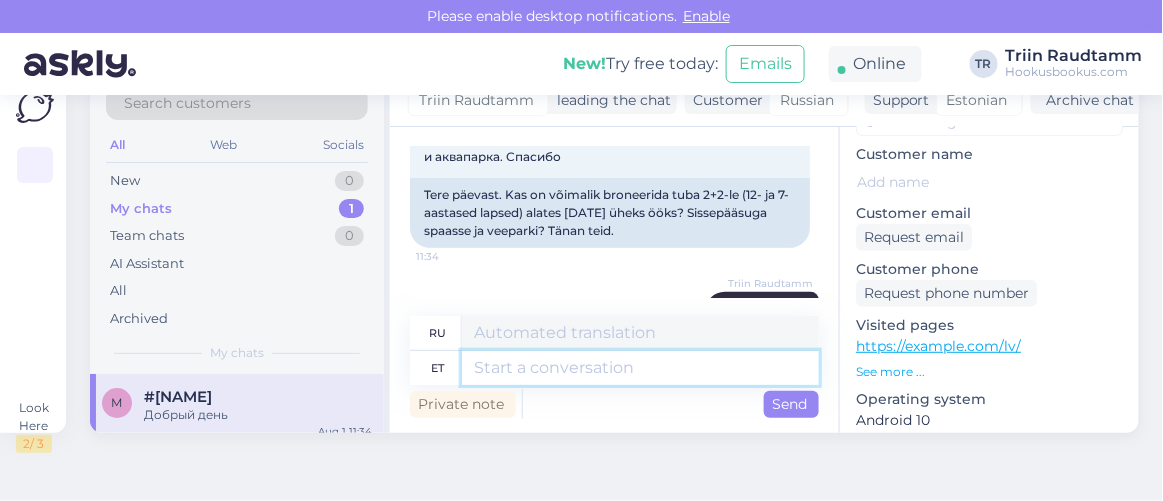 click at bounding box center (640, 368) 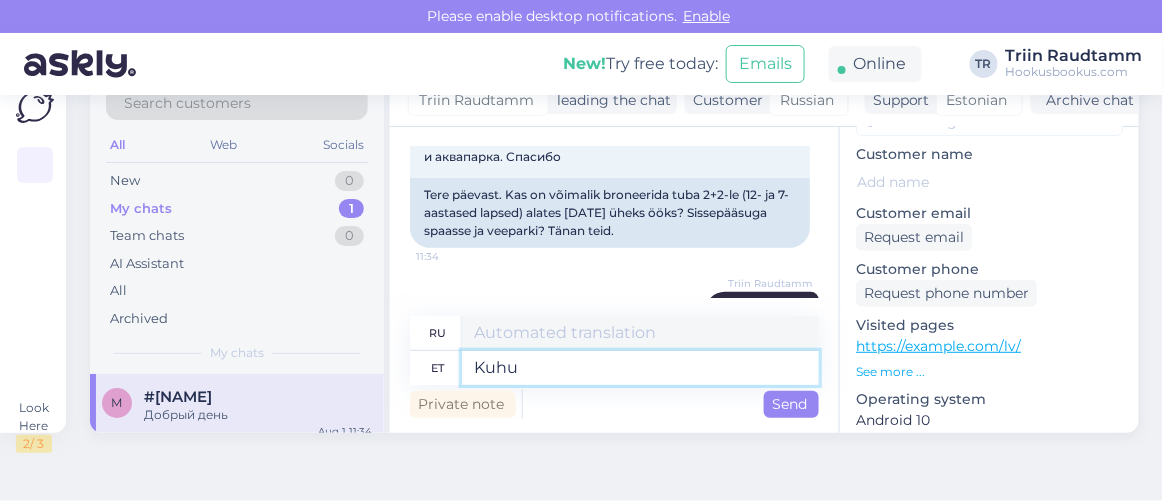 type on "Kuhu h" 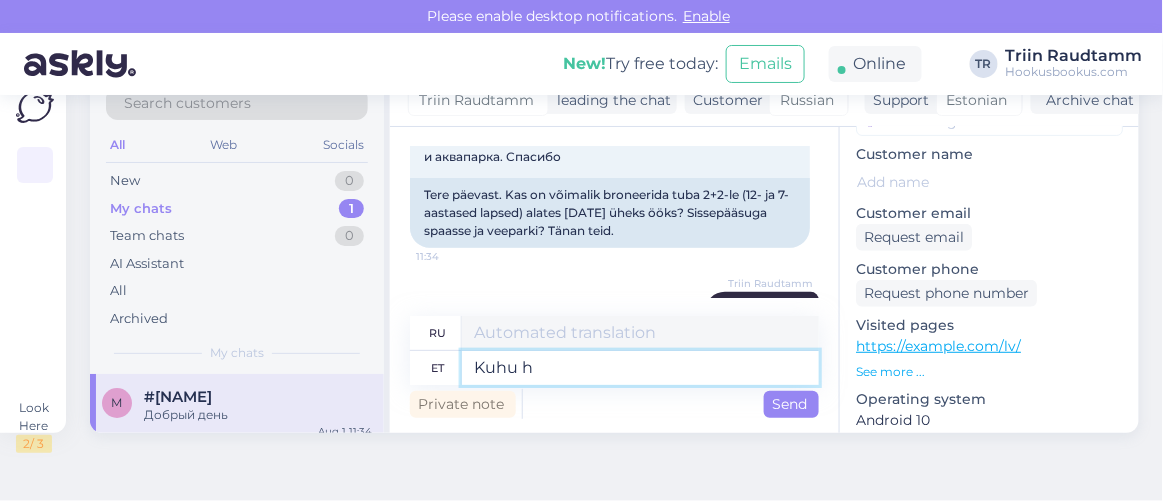 type on "Где" 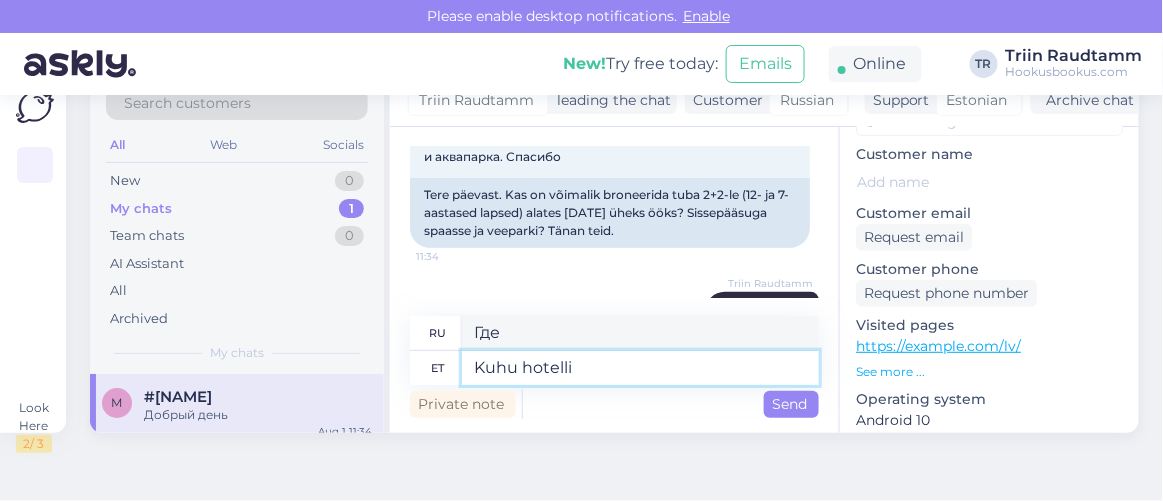 type on "Kuhu hotelli T" 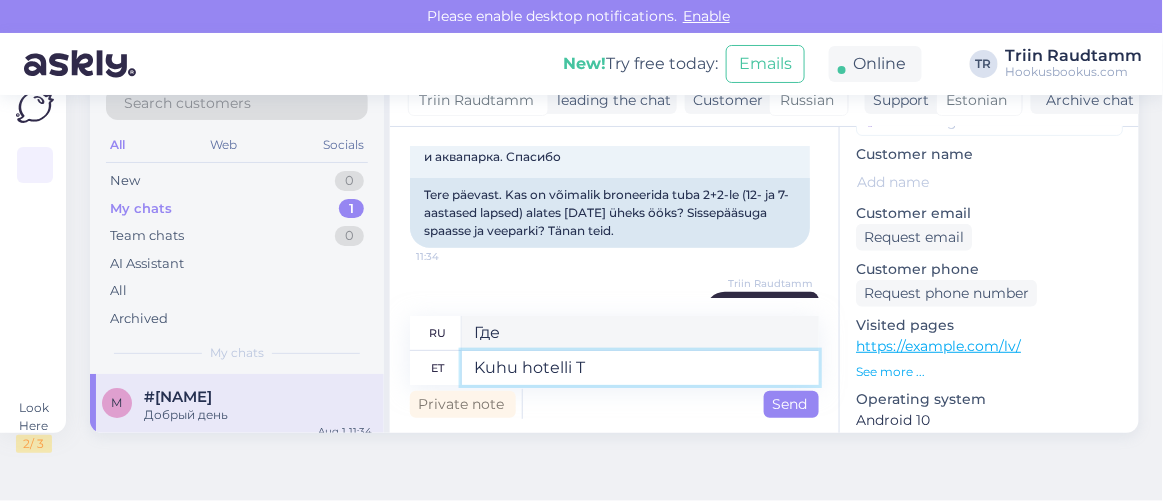 type on "Где остановиться?" 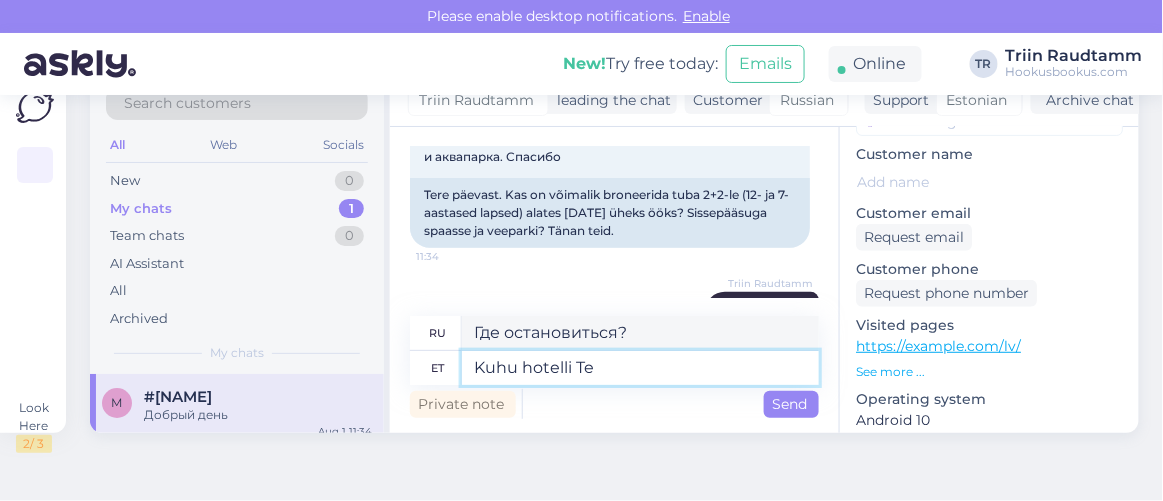 type on "Kuhu hotelli Te s" 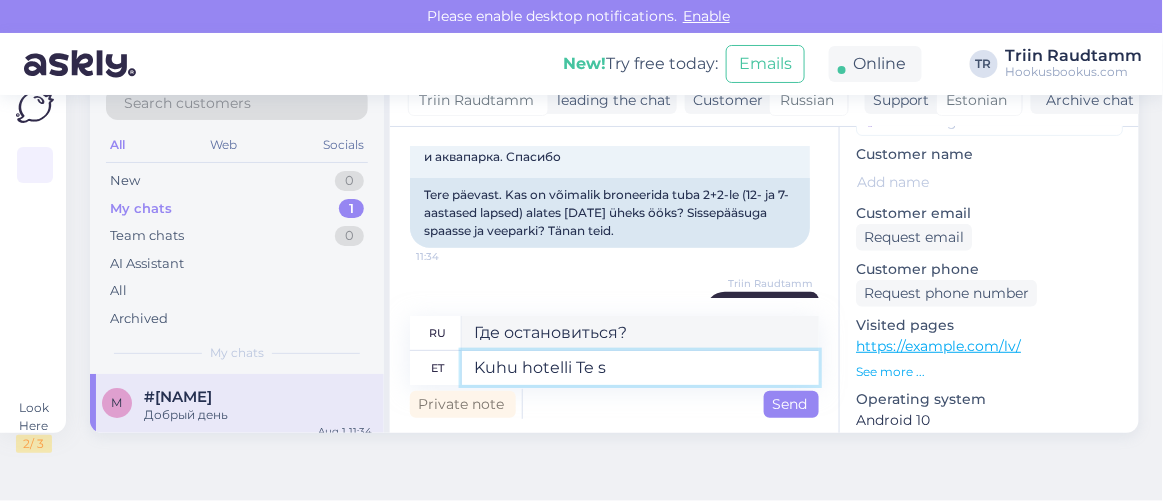 type on "Где вы остановились?" 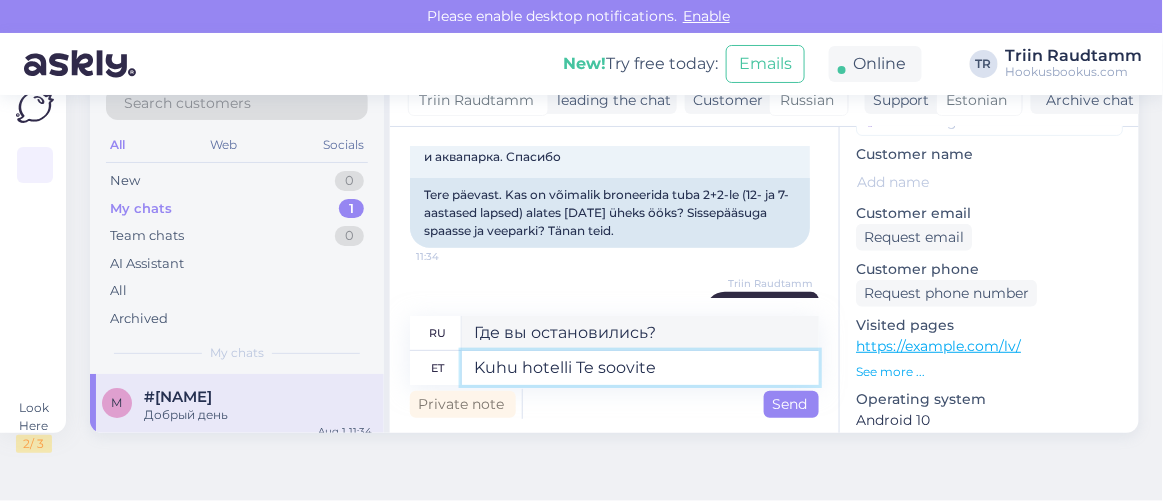 type on "Kuhu hotelli Te soovite m" 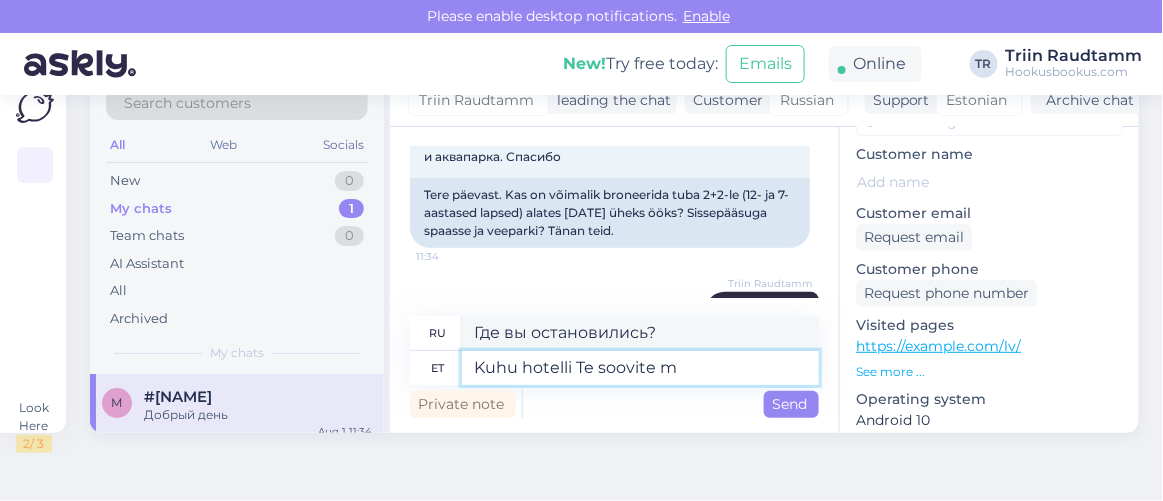 type on "Какой отель вам нужен?" 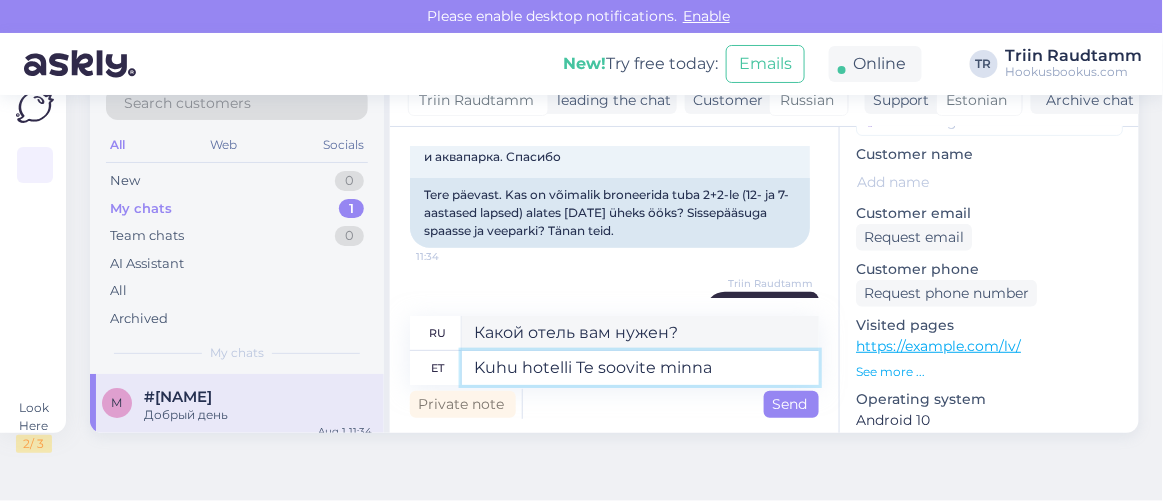 type on "Kuhu hotelli Te soovite minna?" 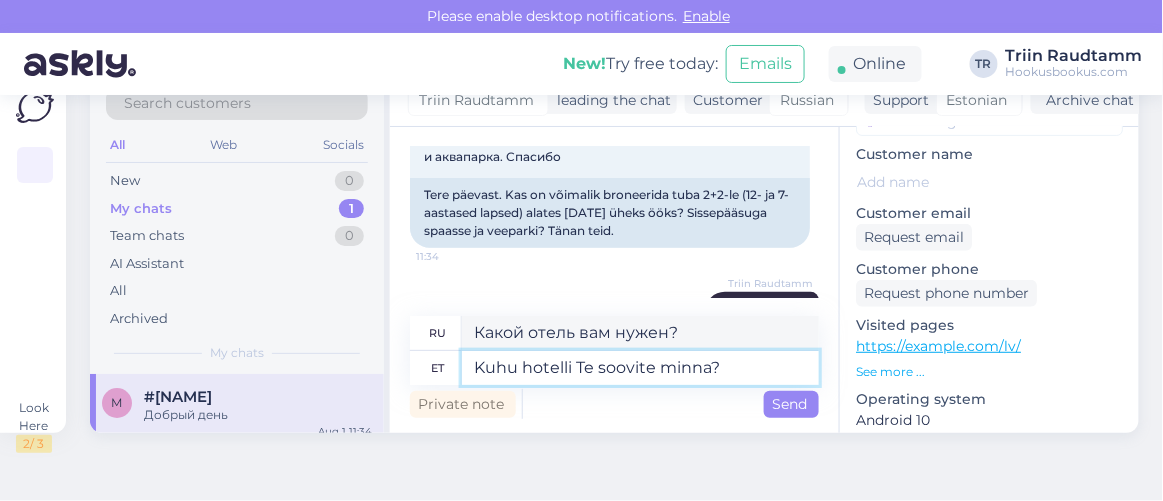 type on "В какой отель вы хотите поехать?" 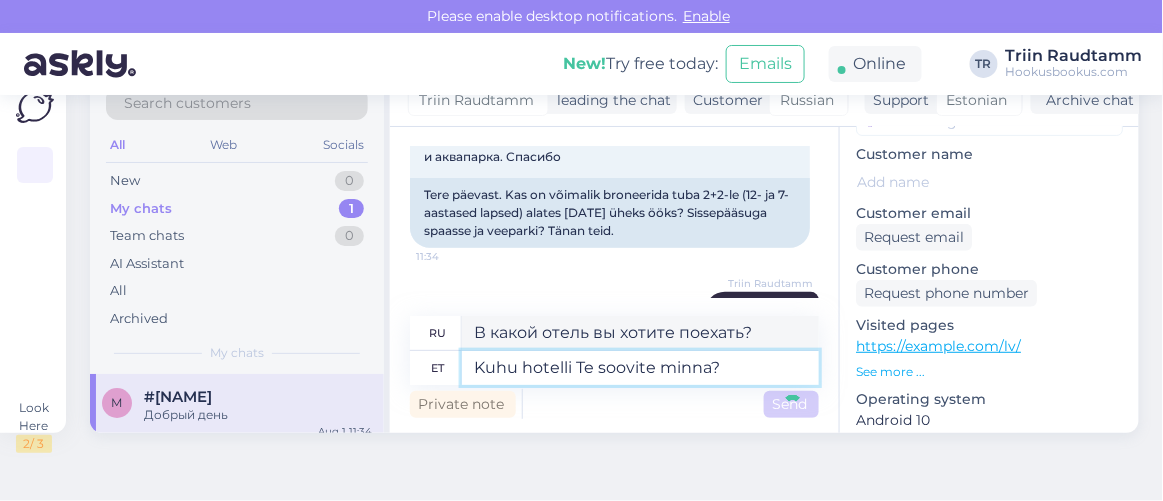 type 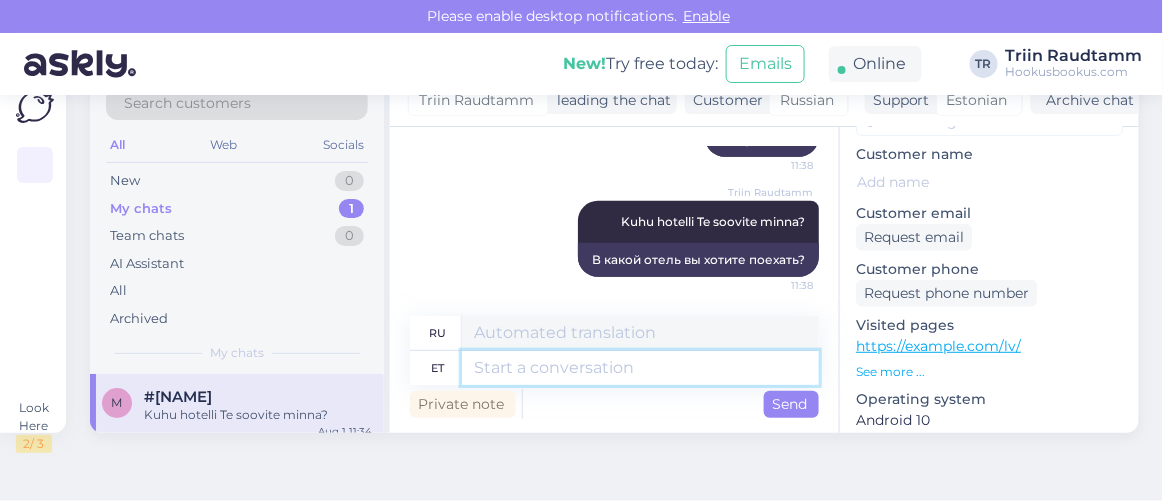 scroll, scrollTop: 273, scrollLeft: 0, axis: vertical 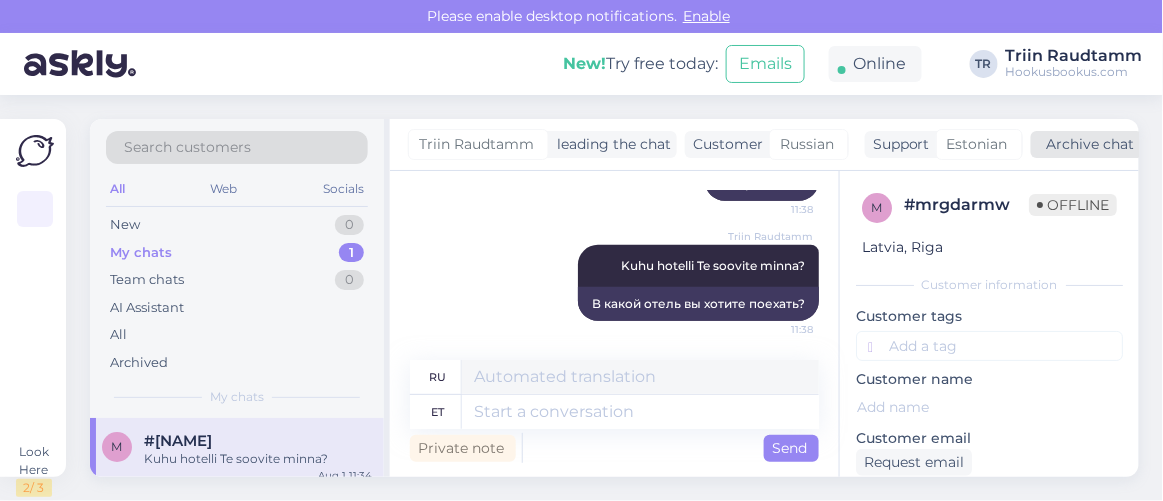 click on "Archive chat" at bounding box center (1087, 144) 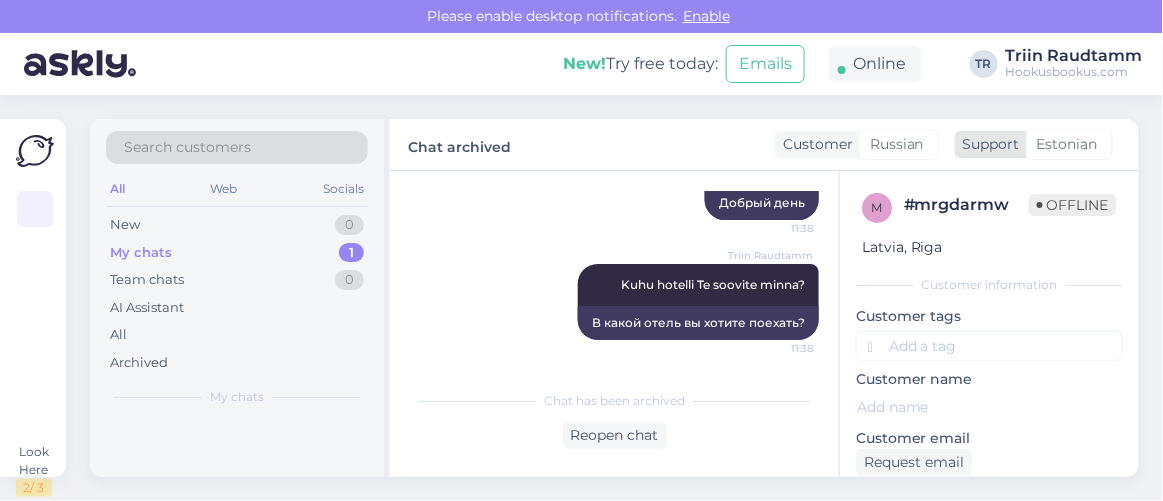 scroll, scrollTop: 344, scrollLeft: 0, axis: vertical 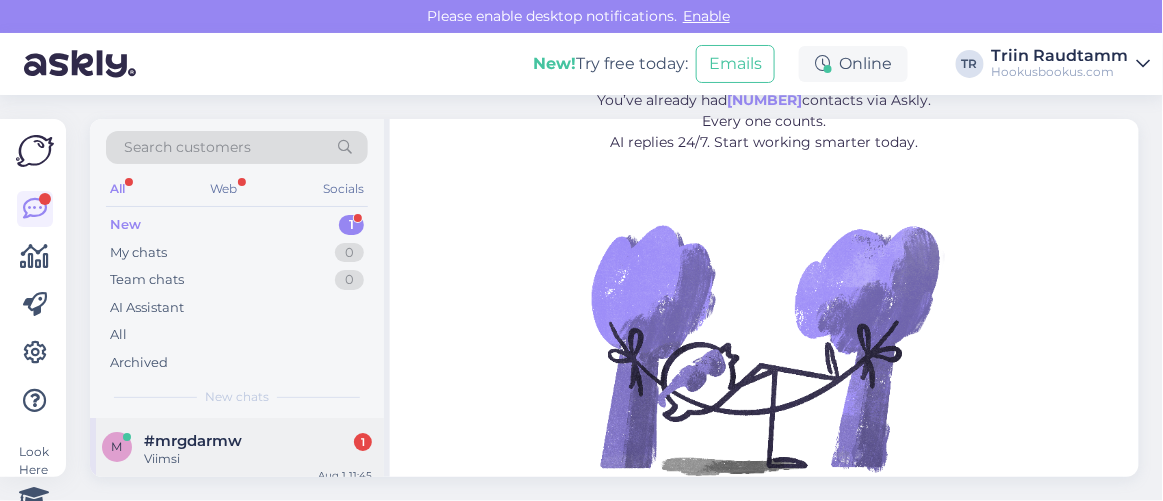 click on "Viimsi" at bounding box center [258, 459] 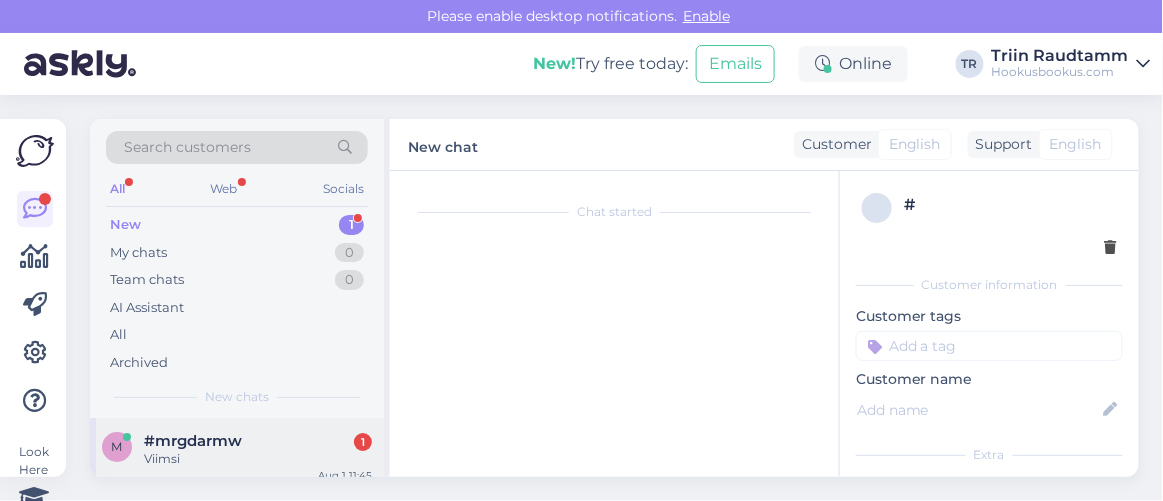 scroll, scrollTop: 80, scrollLeft: 0, axis: vertical 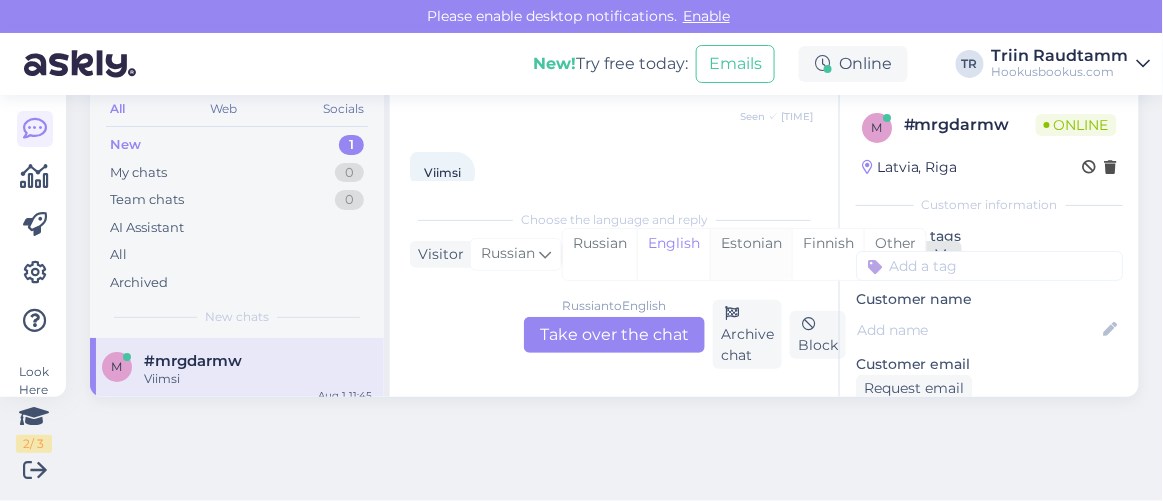 click on "Estonian" at bounding box center (751, 254) 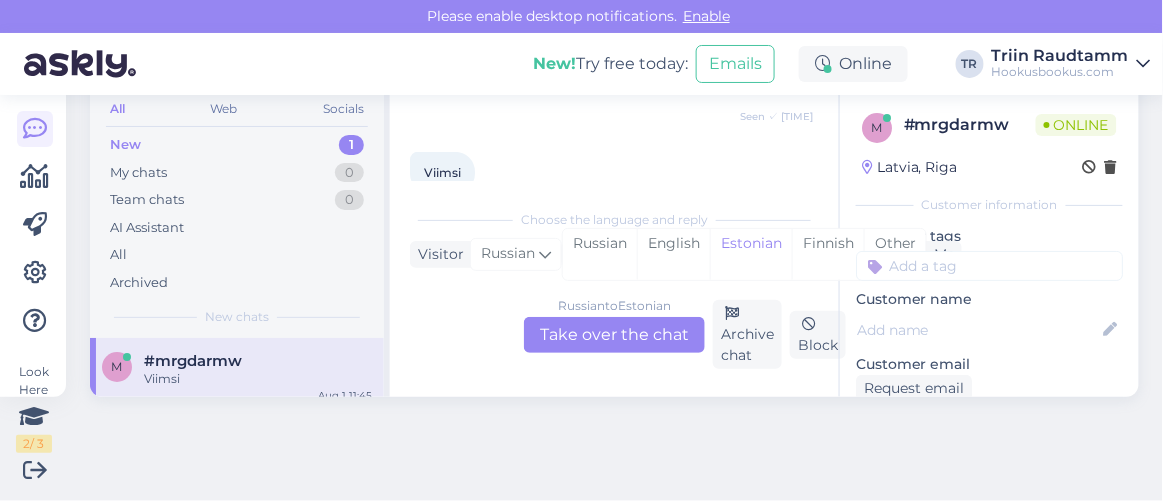 click on "Russian  to  Estonian Take over the chat" at bounding box center (614, 335) 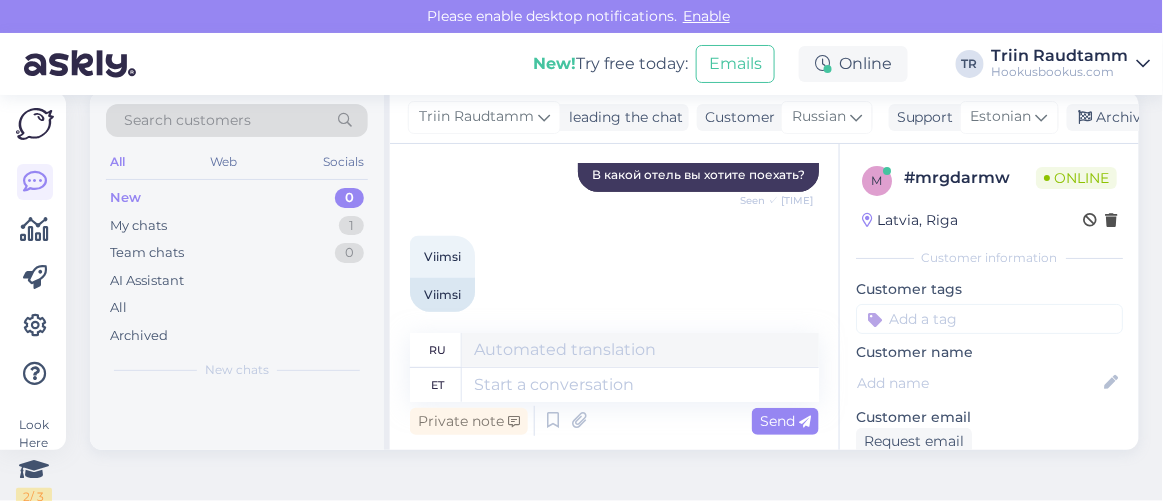 scroll, scrollTop: 0, scrollLeft: 0, axis: both 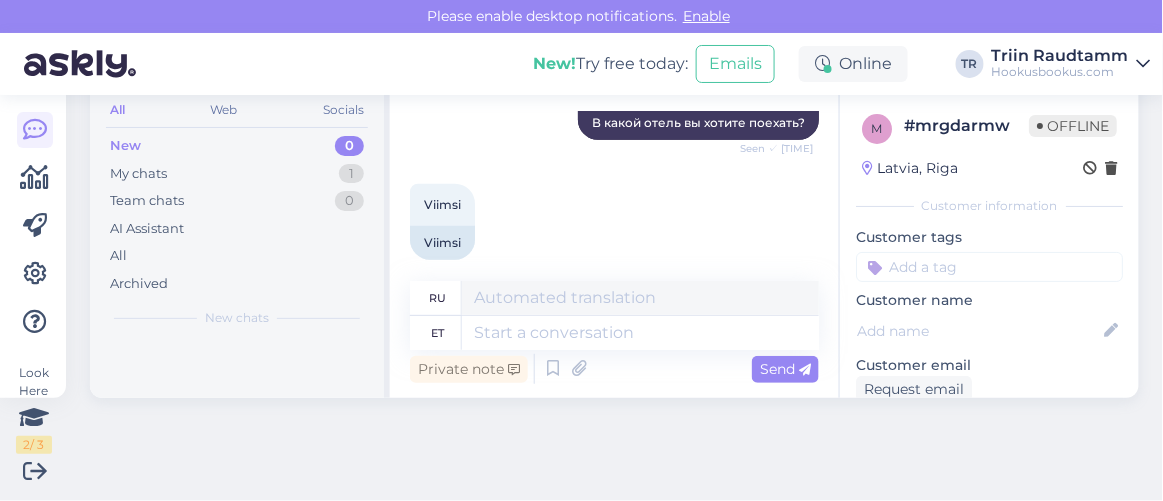 click on "Private note Send" at bounding box center (614, 369) 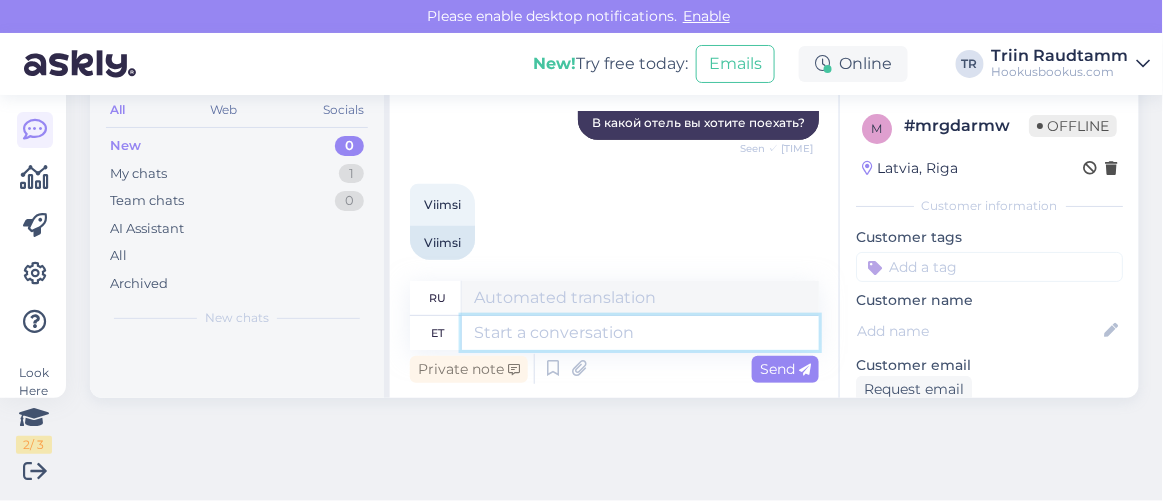 click at bounding box center (640, 333) 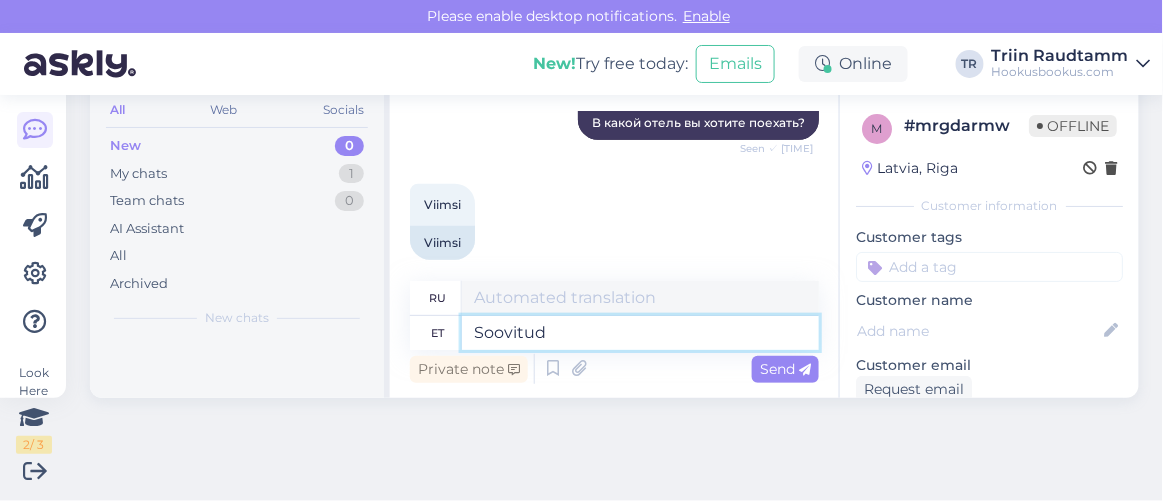 type on "Soovitud" 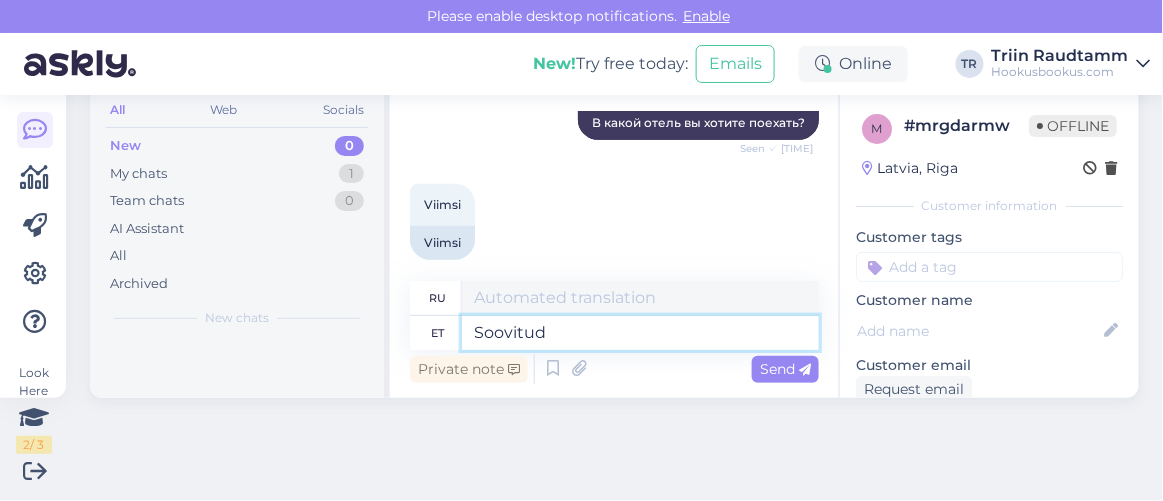 type on "Желанный" 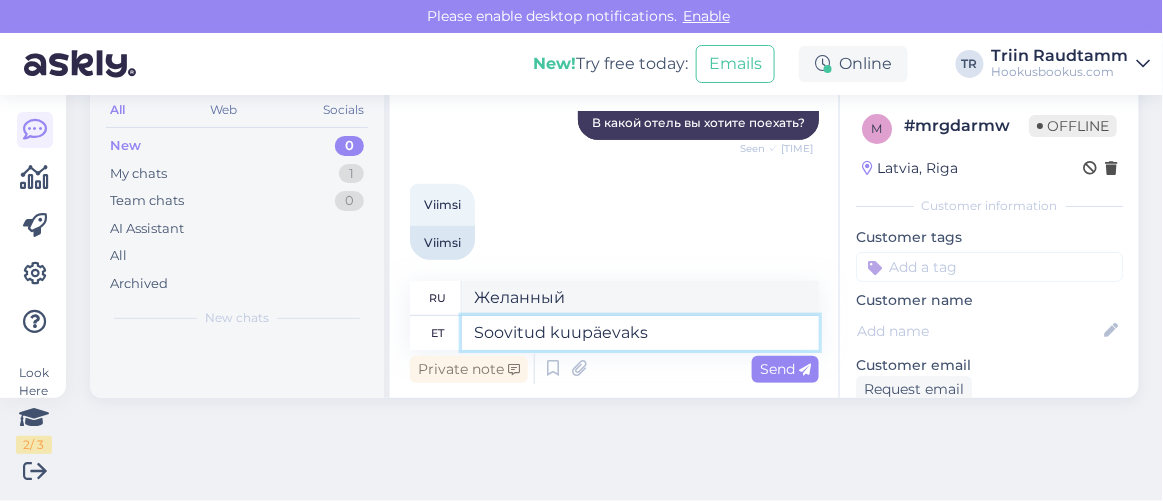 type on "Soovitud kuupäevaks o" 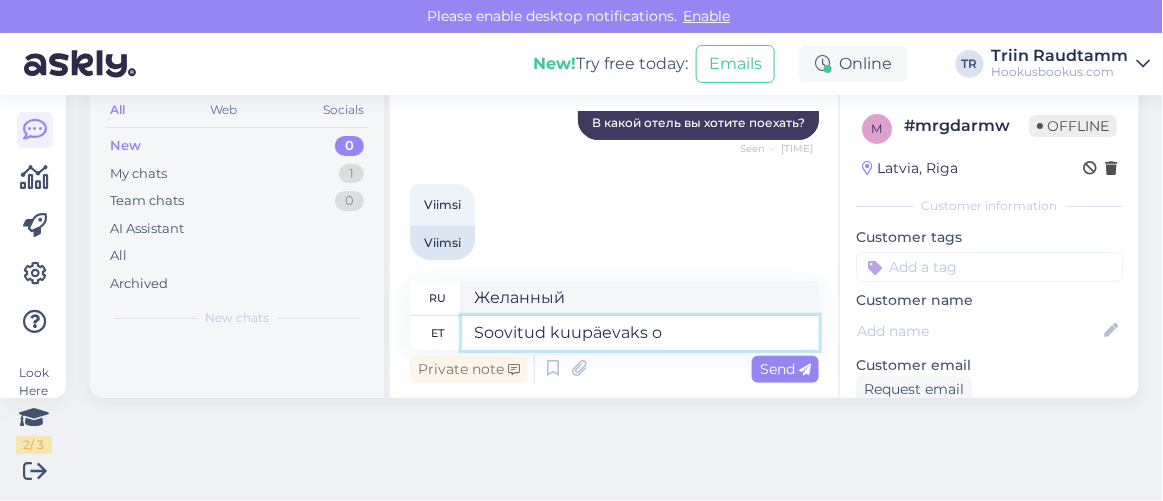 type on "На желаемую дату" 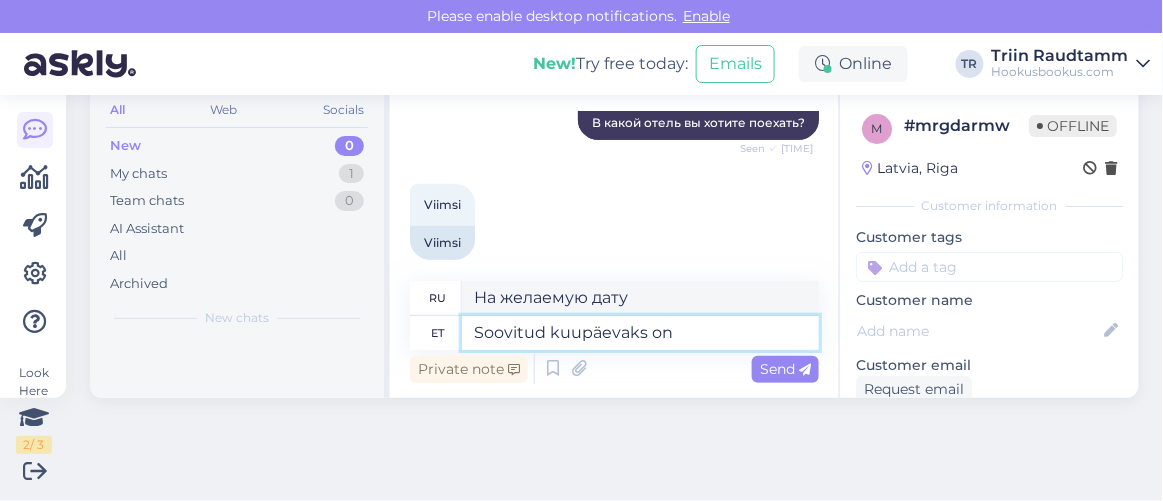 type on "Soovitud kuupäevaks on" 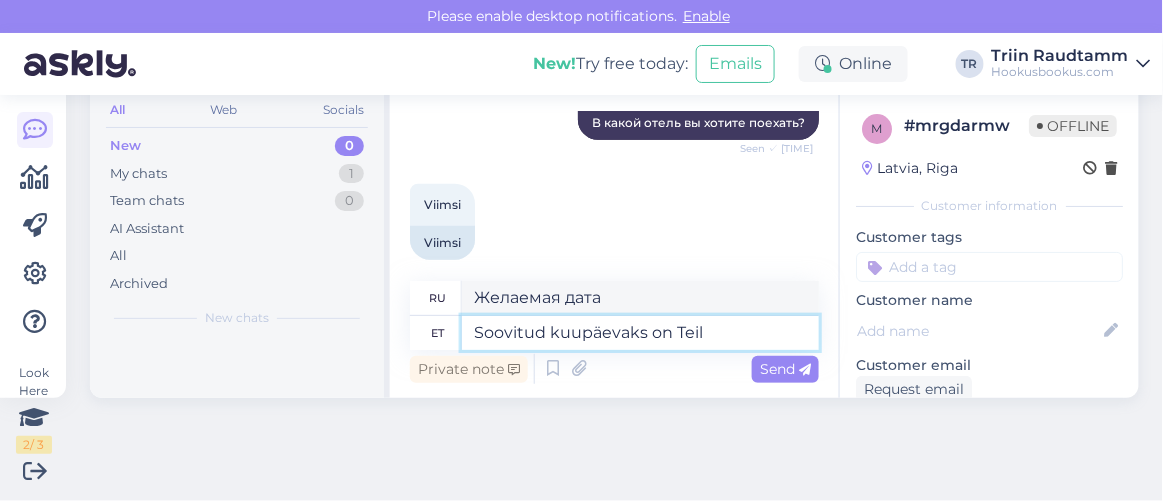 type on "Soovitud kuupäevaks on Teil" 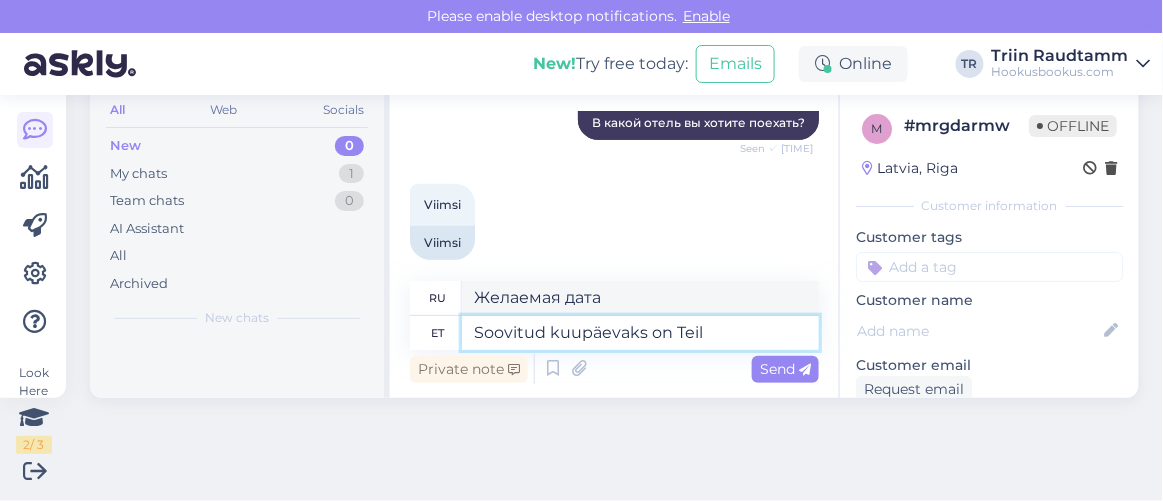 type on "У вас есть желаемая дата" 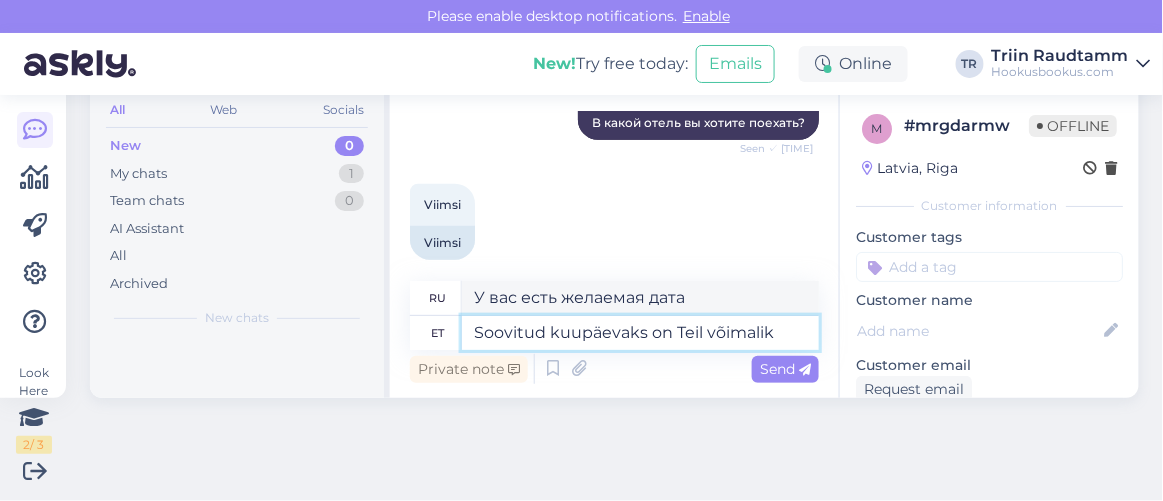 type on "Soovitud kuupäevaks on Teil võimalik" 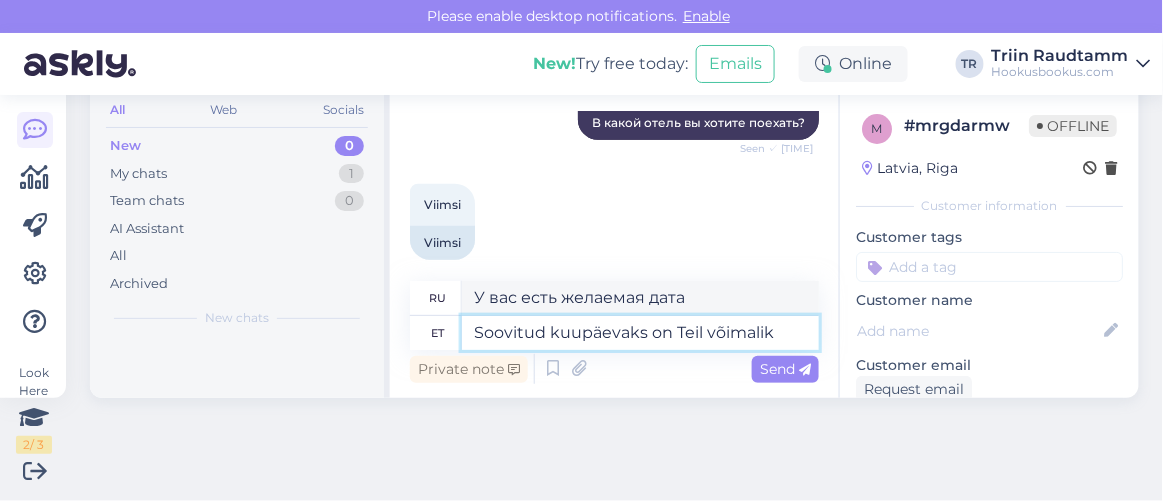type on "Вы можете выбрать желаемую дату" 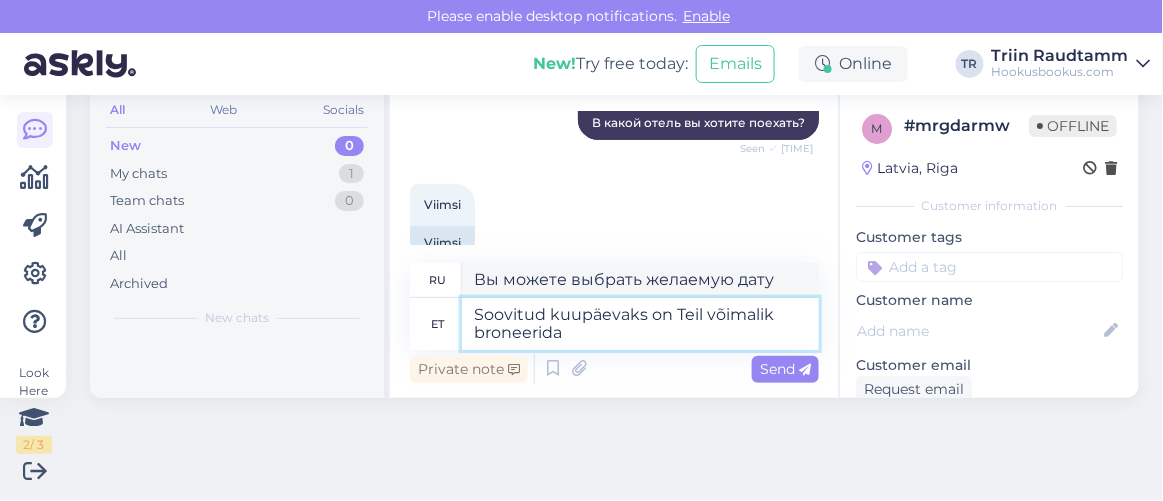 type on "Soovitud kuupäevaks on Teil võimalik broneerida p" 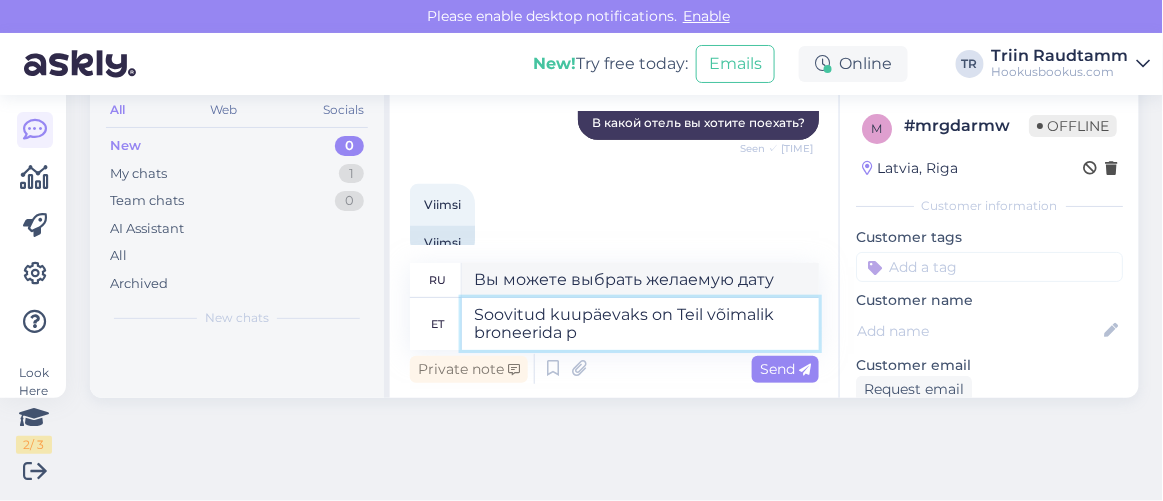type on "Вы можете забронировать на желаемую дату." 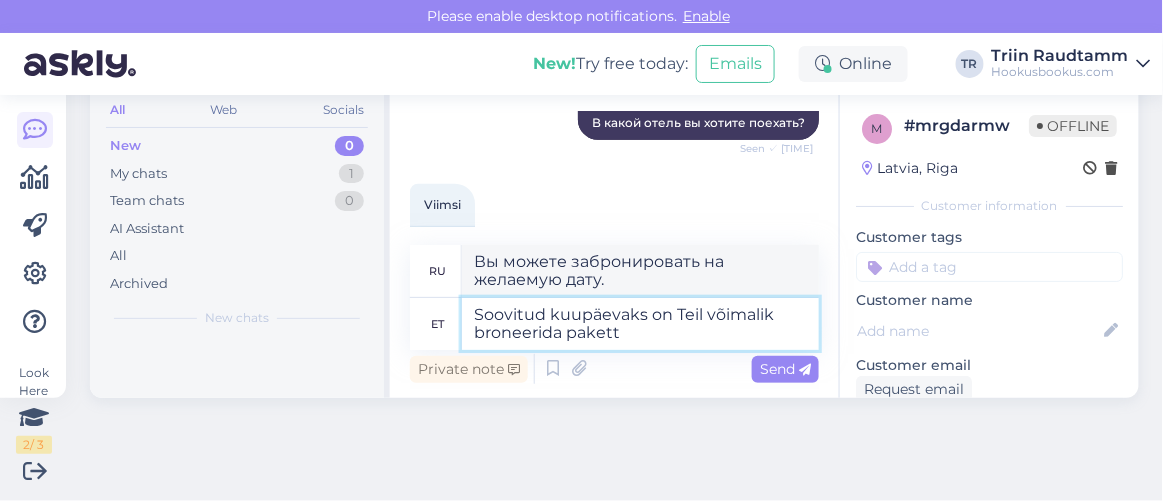 type on "Soovitud kuupäevaks on Teil võimalik broneerida pakette" 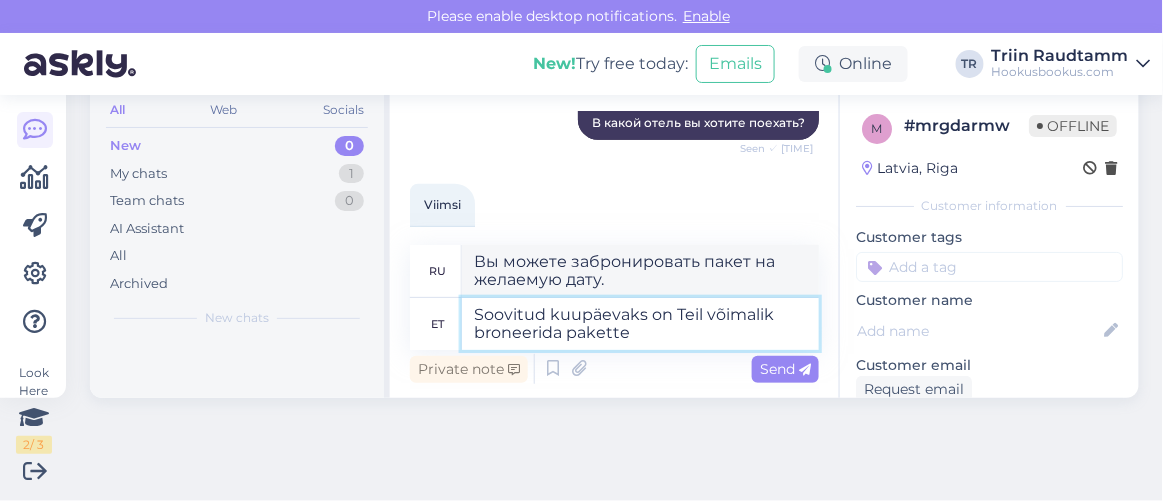type on "Вы можете забронировать пакеты на желаемую дату." 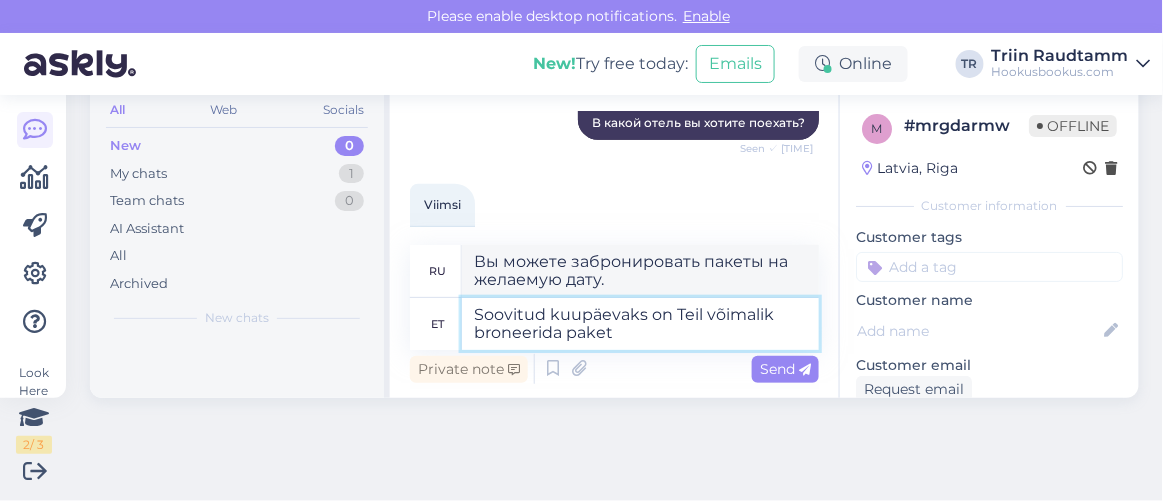 type on "Soovitud kuupäevaks on Teil võimalik broneerida pakett" 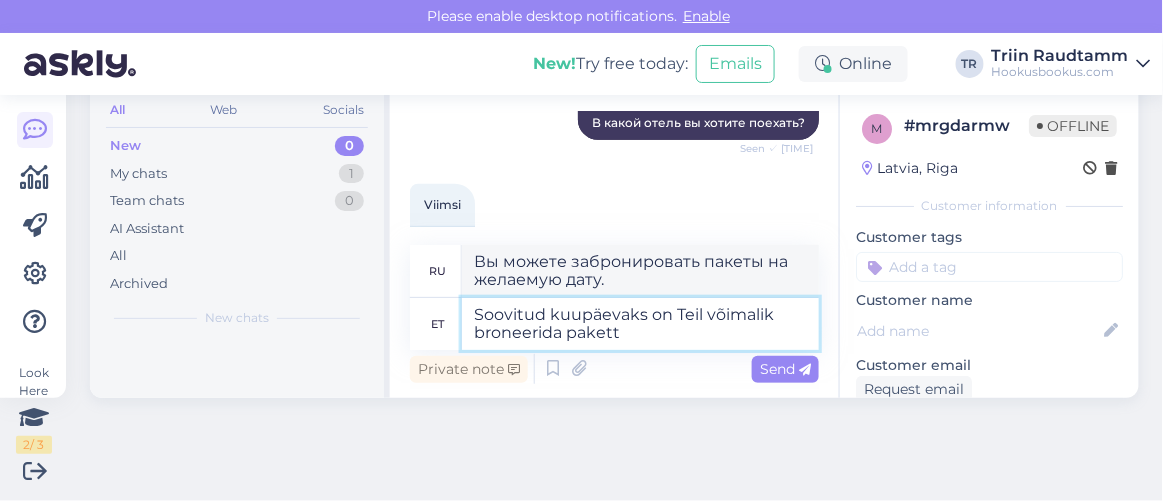 type on "Вы можете забронировать пакет на желаемую дату." 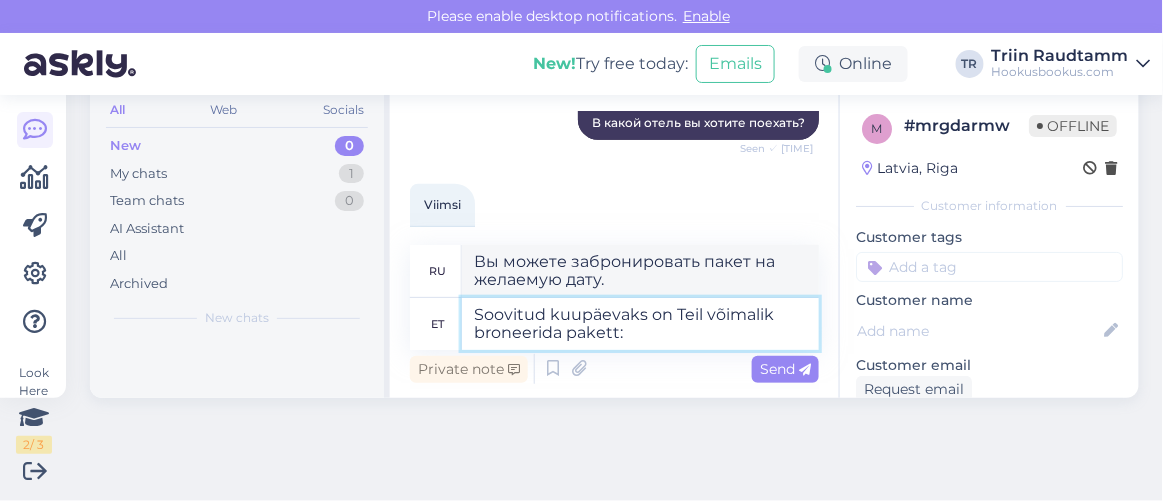 type on "Soovitud kuupäevaks on Teil võimalik broneerida pakett:" 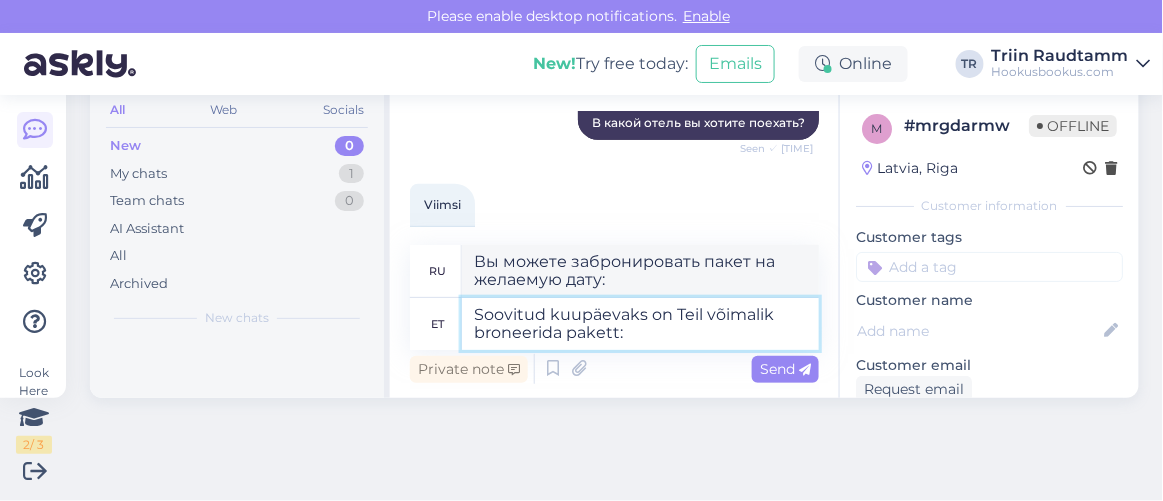 paste on "https://hookusbookus.com/lv/hotellid-spaad/viimsi-spa/spaapuhkus-kahele-piiramatu-atlantis-h2o-veekeskuse-kuelastusega;dateArrival=[DATE];dateDeparture=[DATE];language=et_ee;participants=%5B%7B%22adultsCnt%22:2,%22childrenCnt%22:2,%22childAges%22:[AGE],[AGE]%5D,%22names%22:%5B%5D,%22babyBedNotRequiredCnt%22:0,%22babyBedNotRequiredAges%22:%5B%5D,%22petsCount%22:0%7D%5D;sortField=popularity;sortDirection=DESC;useDates=true;priceFrom=0;priceTo=2000;address=Viimsi%20SPA,%20[COUNTRY];placeType=HOTEL;placeSearchId=5590;placeId=ChIJl7qKWJiSkkYRHqIrasGaHMM;lat=59.507931;lng=24.829712;country=ee;countrySearchName=estonia;searchName=viimsi-spa;distanceMinValue=0;distanceMaxValue=25;useDistance=true;selectedFilters=;packageId=35;roomTypeId=51;getCheapestUrl=false;packageHotelId=16;canCancel=false;langChange=true" 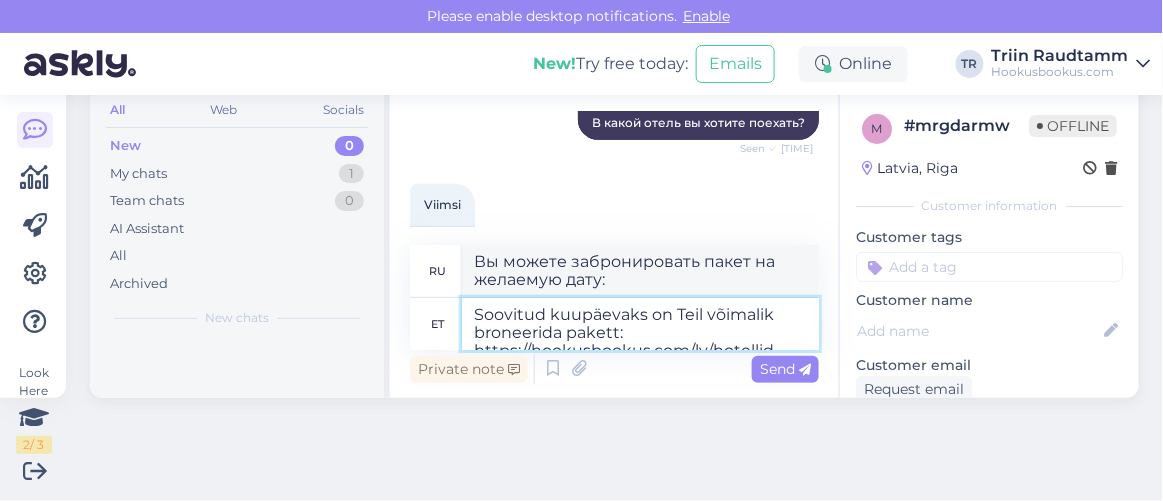 scroll, scrollTop: 315, scrollLeft: 0, axis: vertical 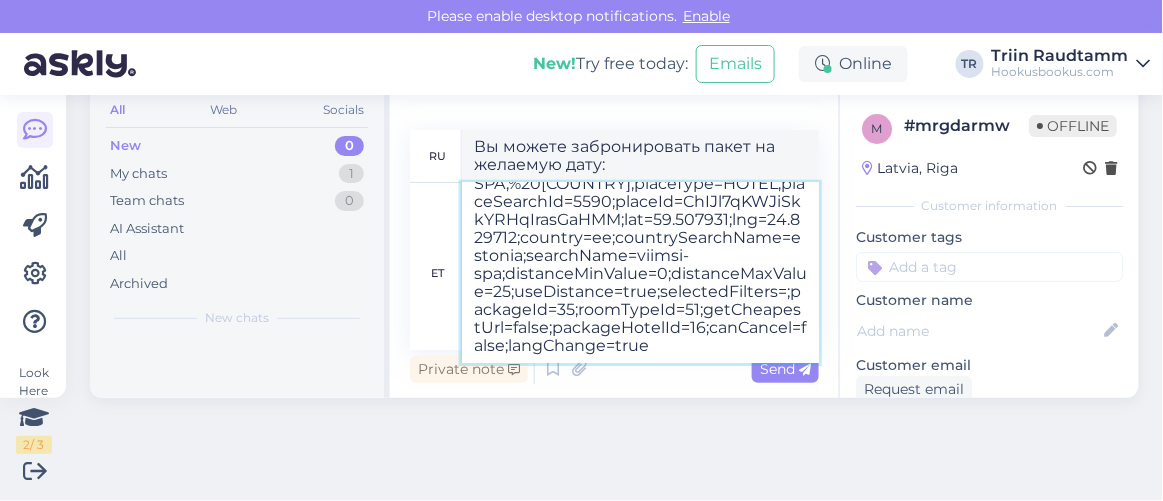 type on "Вы можете забронировать пакет на желаемую дату: https://hookusbookus.com/lv/hotellid-spaad/viimsi-spa/spaapuhkus-kahele-piiramatu-atlantis-h2o-veekeskuse-kuelastusega;dateArrival=[DATE];dateDeparture=[DATE];language=et_ee;participants=%5B%7B%22adultsCnt%22:2,%22childrenCnt%22:2,%22childAges%22:[AGE],[AGE]%5D,%22names%22:%5B%5D,%22babyBedNotRequiredCnt%22:0,%22babyBedNotRequiredAges%22:%5B%5D,%22petsCount%22:0%7D%5D;sortField=popularity;sortDirection=DESC;useDates=true;priceFrom=0;priceTo=2000;address=Viimsi%20SPA,%20[COUNTRY];placeType=HOTEL;placeSearchId=5590;placeId=ChIJl7qKWJiSkkYRHqIrasGaHMM;lat=59.507931;lng=24.829712;country=ee;countrySearchName=estonia;searchName=viimsi-spa;distanceMinValue=0;distanceMaxValue=25;useDistance=true;selectedFilters=;packageId=35;roomTypeId=51;getCheapestUrl=false;packageHotelId=16;canCancel=false;langChange=true" 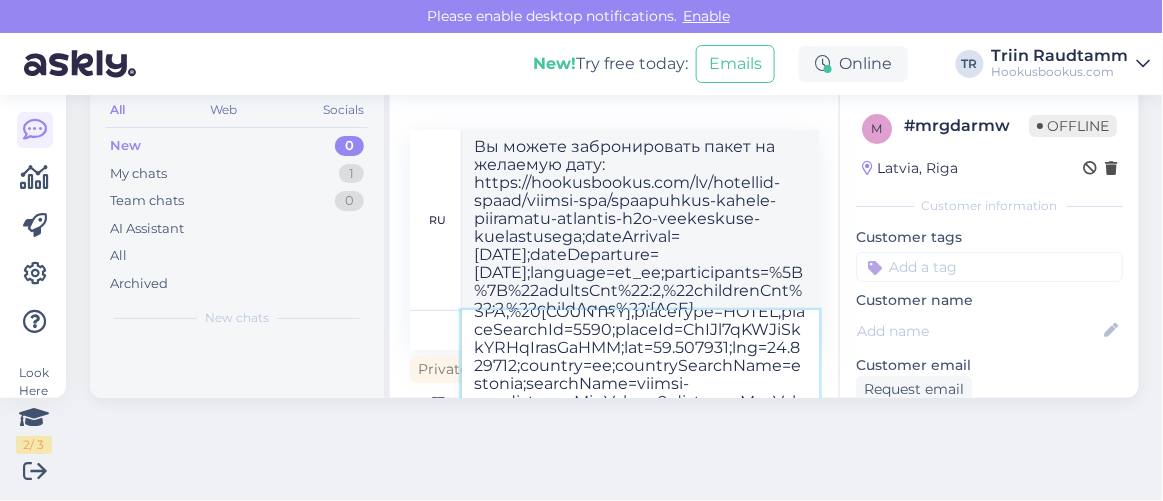 type 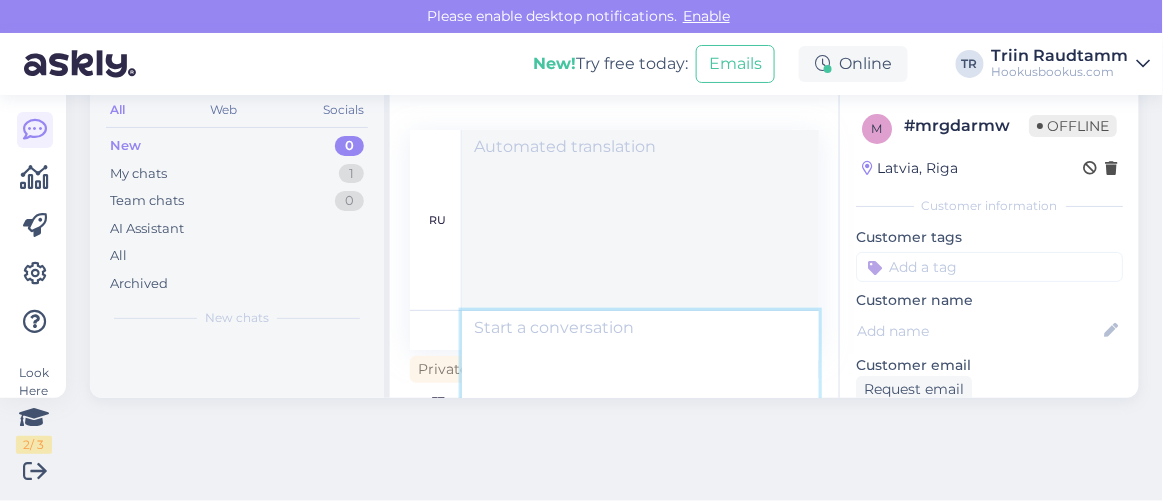 scroll, scrollTop: 1215, scrollLeft: 0, axis: vertical 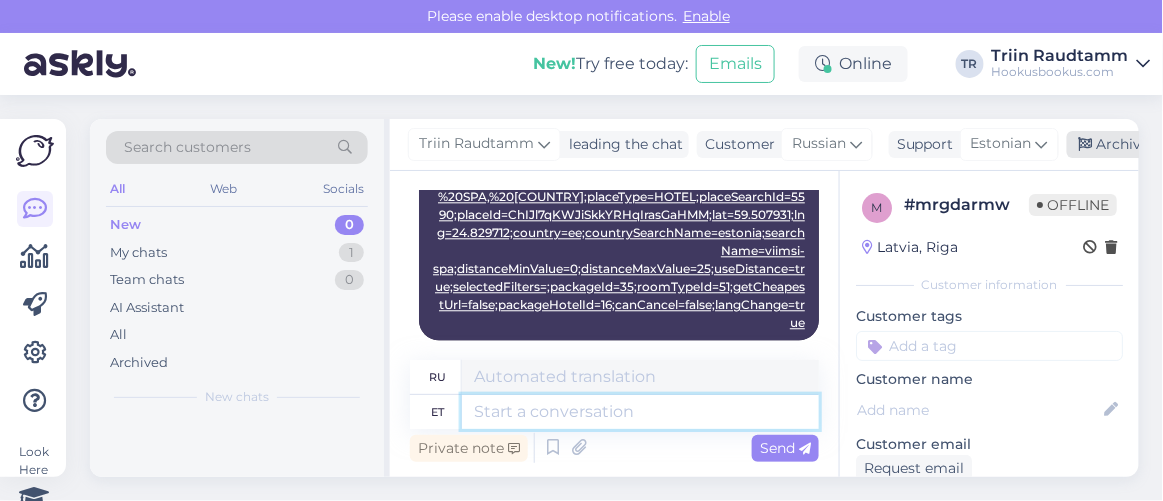 type 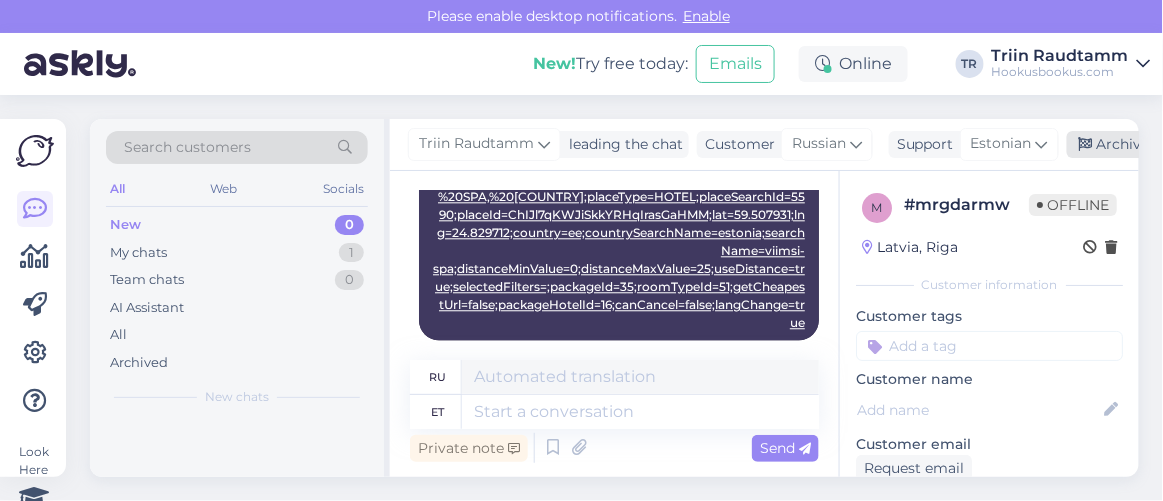 click at bounding box center (1086, 145) 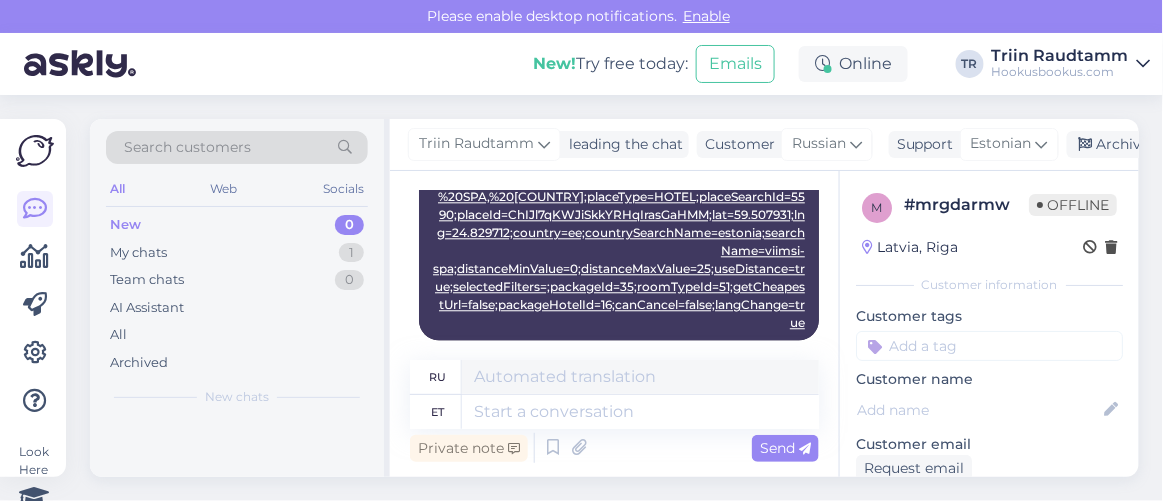scroll, scrollTop: 1195, scrollLeft: 0, axis: vertical 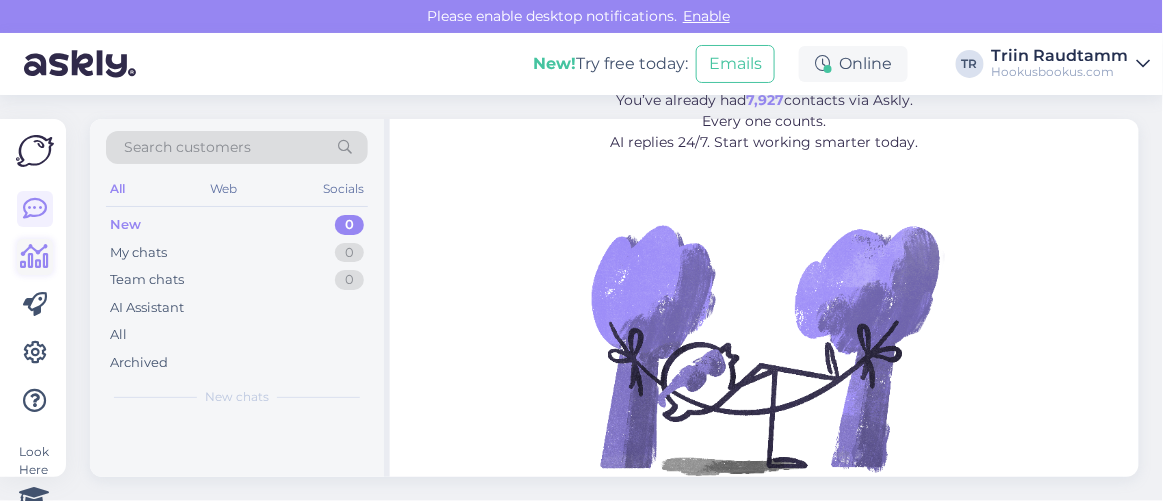 click at bounding box center [35, 257] 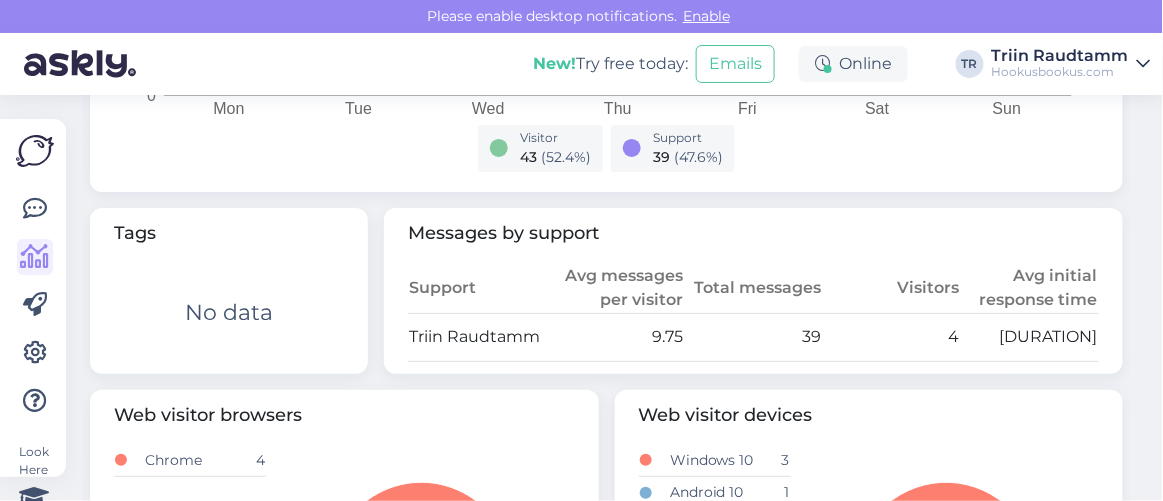scroll, scrollTop: 999, scrollLeft: 0, axis: vertical 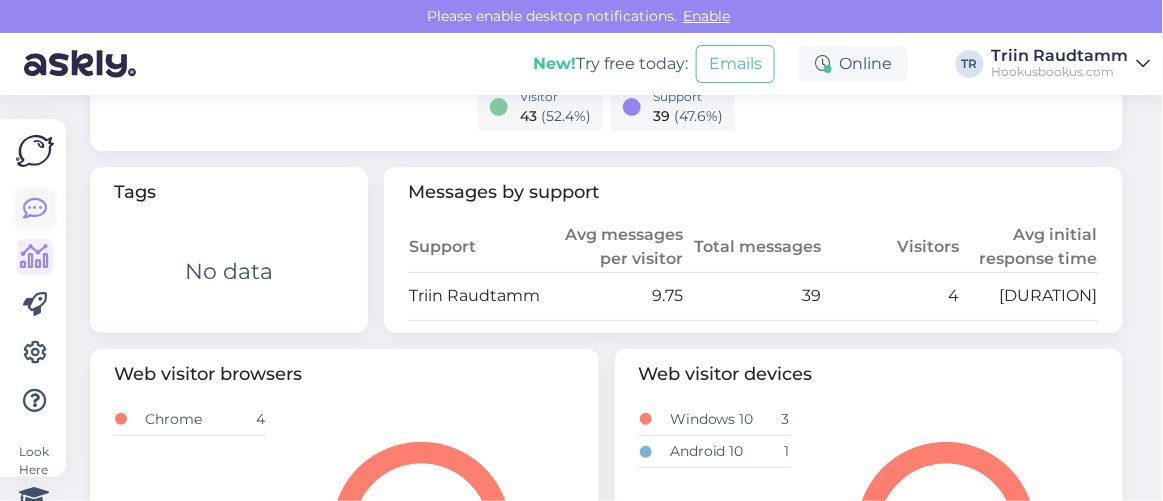 click at bounding box center [35, 209] 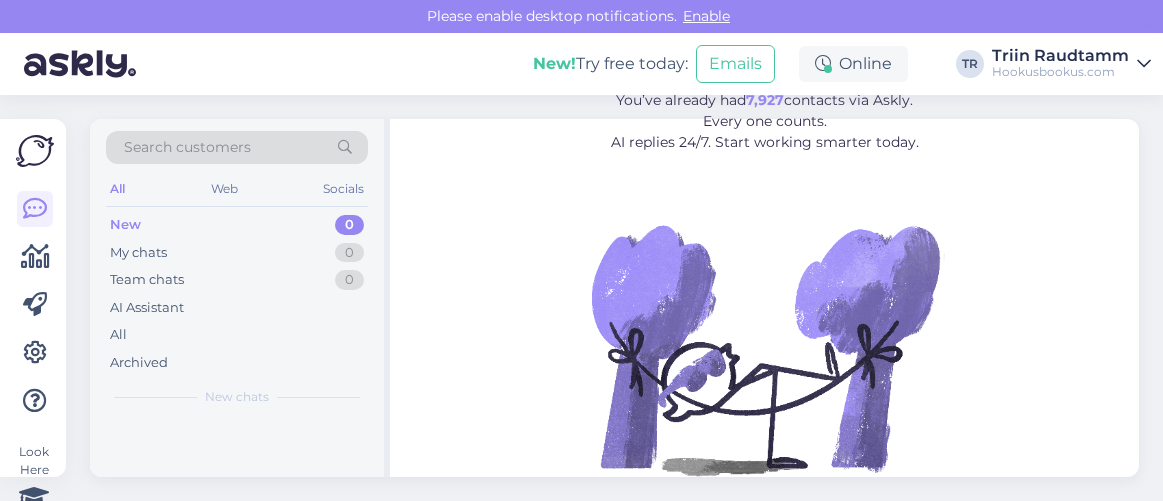 scroll, scrollTop: 0, scrollLeft: 0, axis: both 